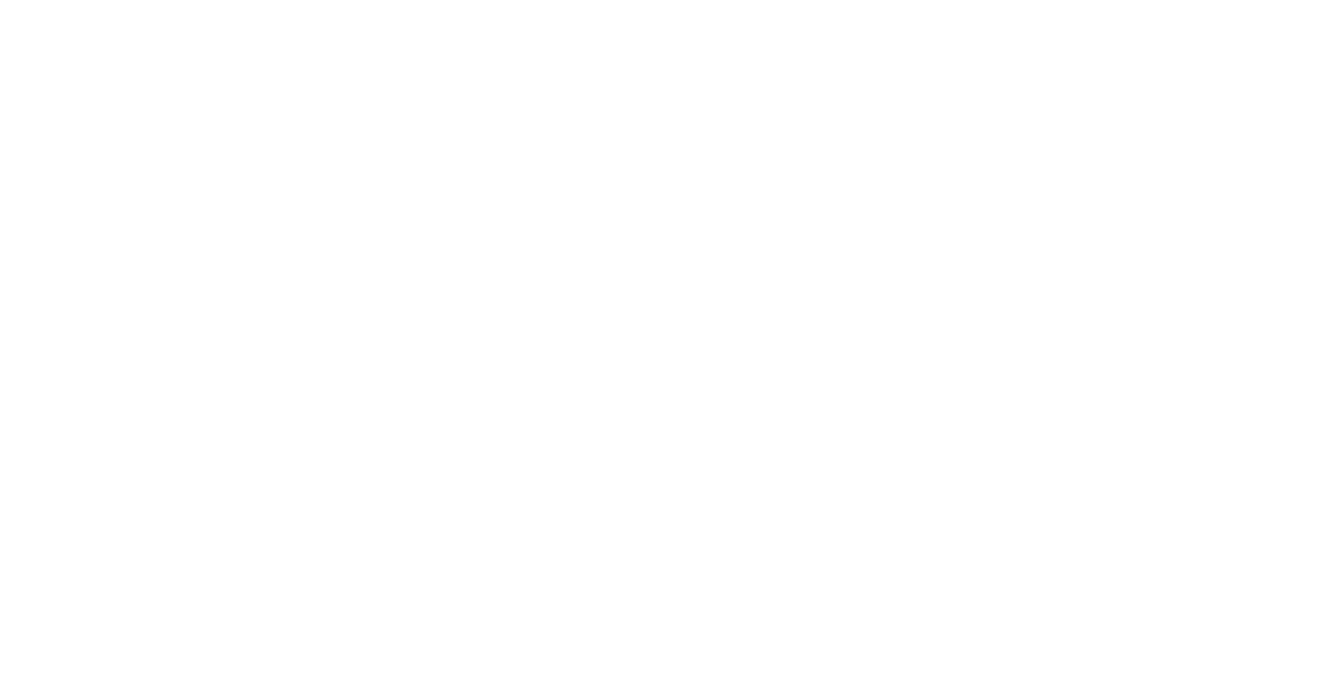 scroll, scrollTop: 0, scrollLeft: 0, axis: both 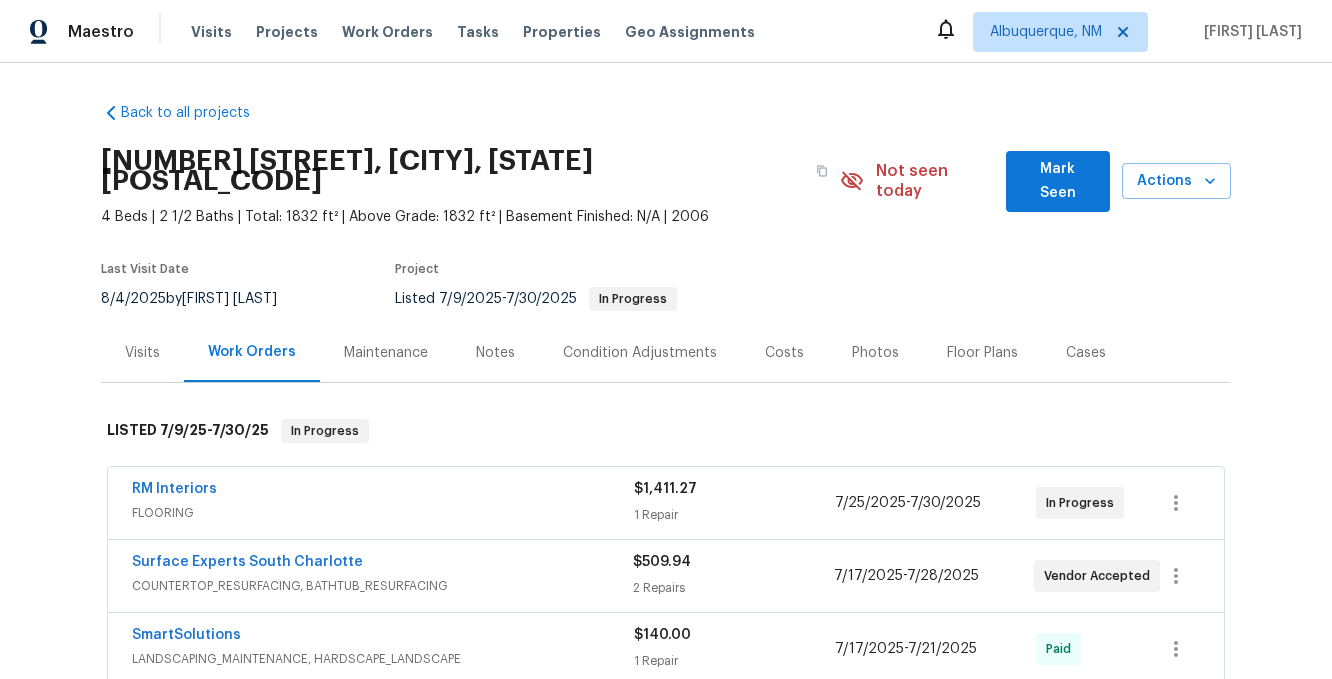 click on "Visits" at bounding box center (142, 353) 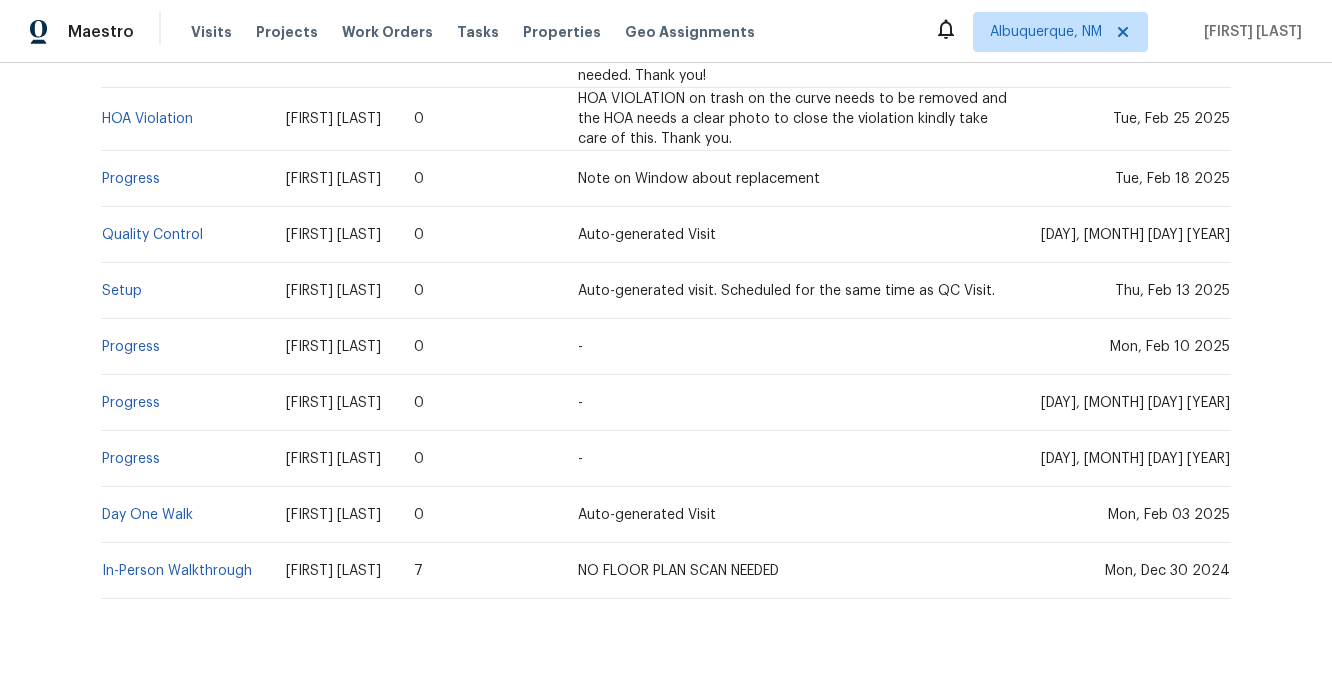 scroll, scrollTop: 1516, scrollLeft: 0, axis: vertical 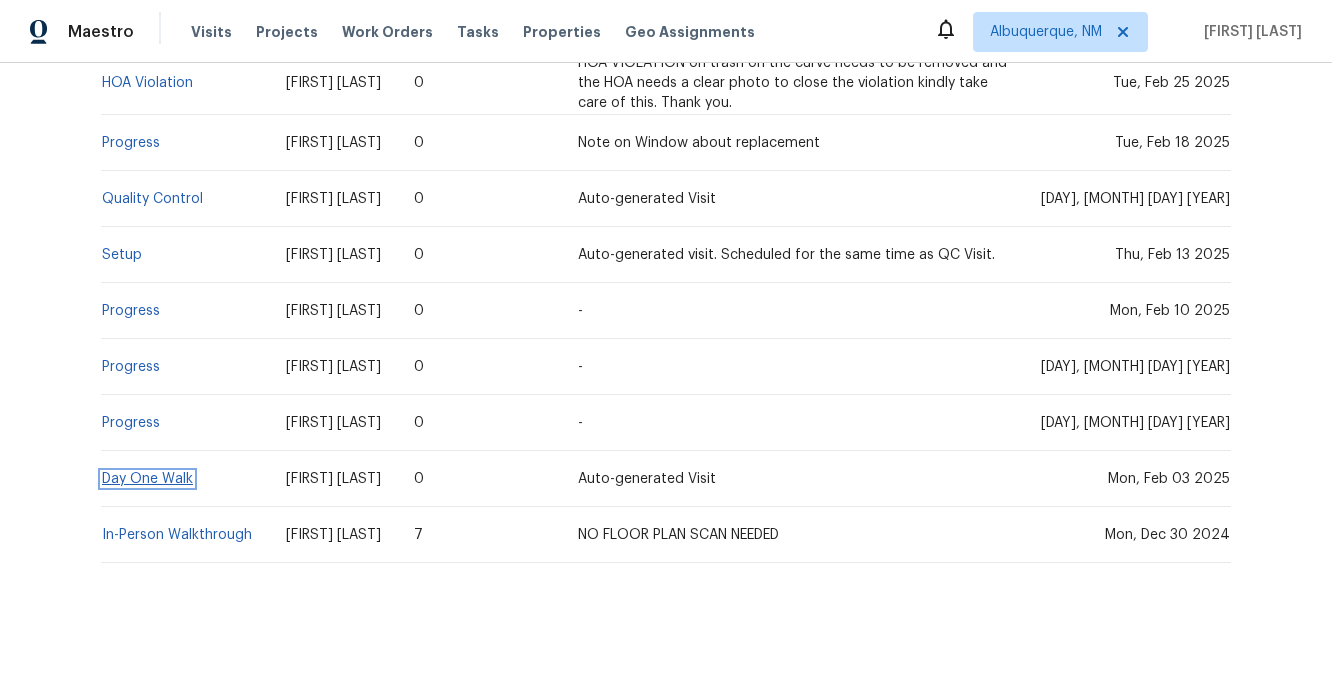 click on "Day One Walk" at bounding box center [147, 479] 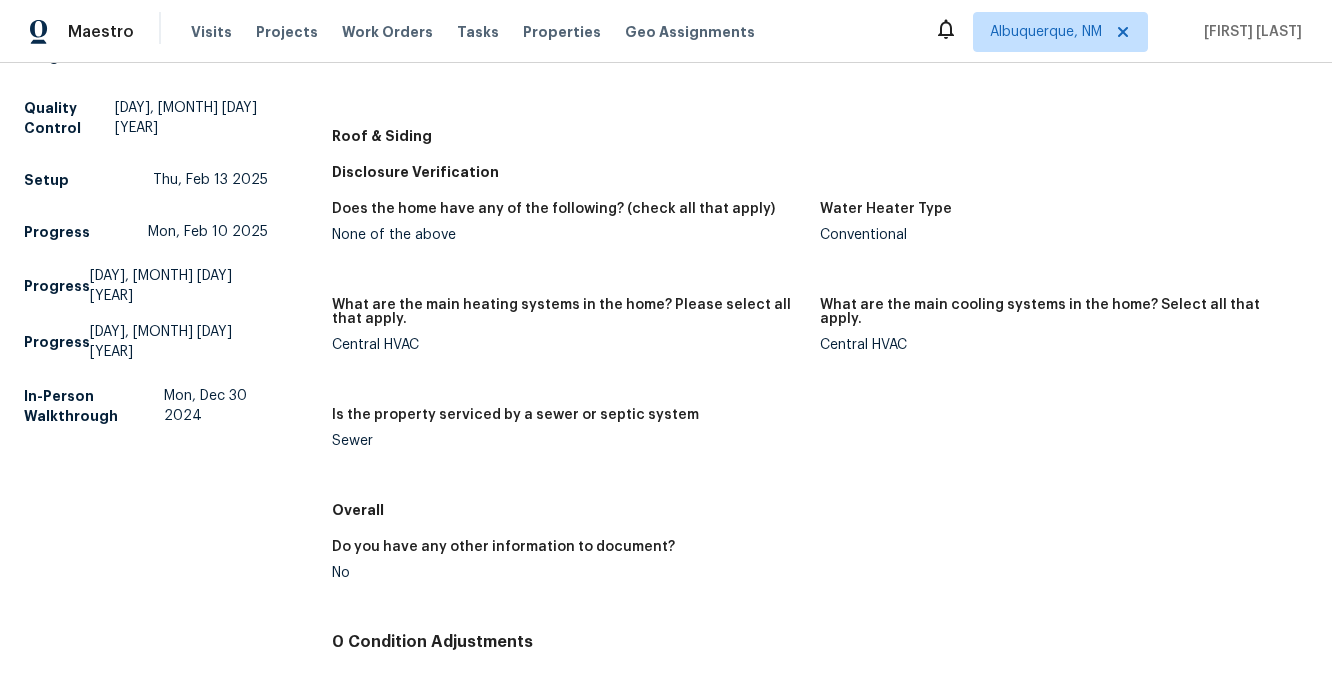 scroll, scrollTop: 0, scrollLeft: 0, axis: both 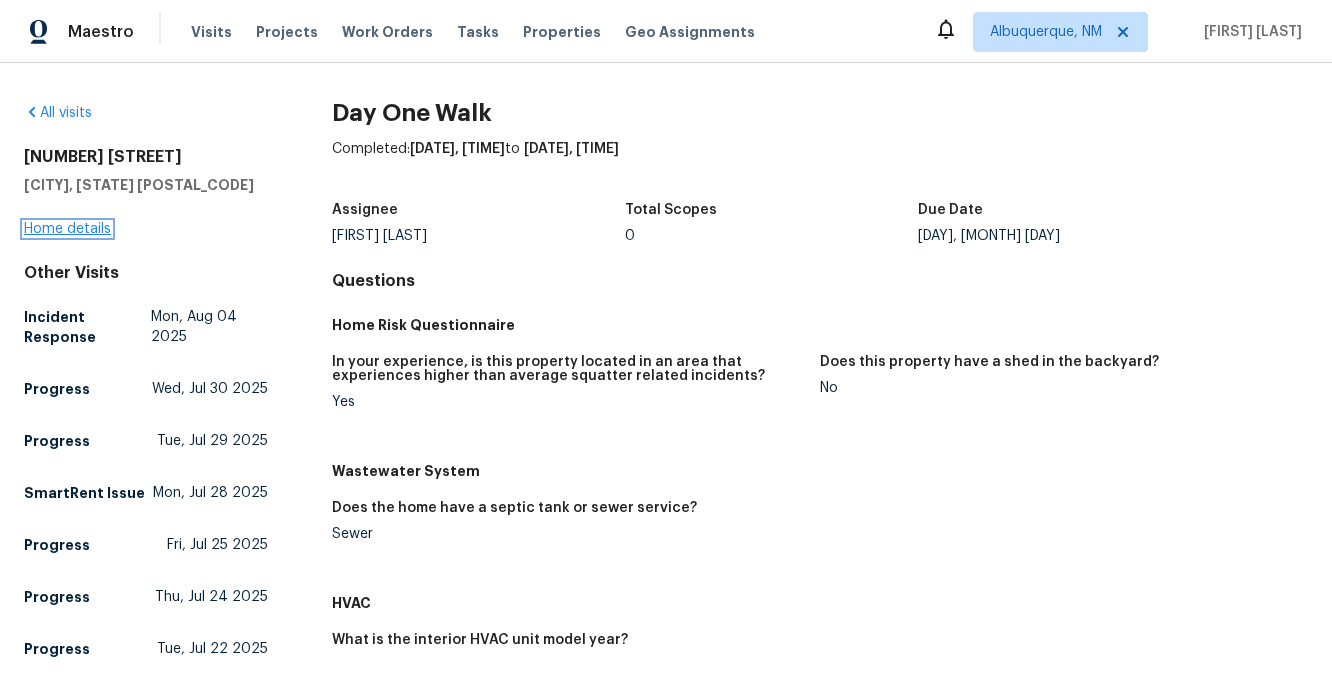 click on "Home details" at bounding box center (67, 229) 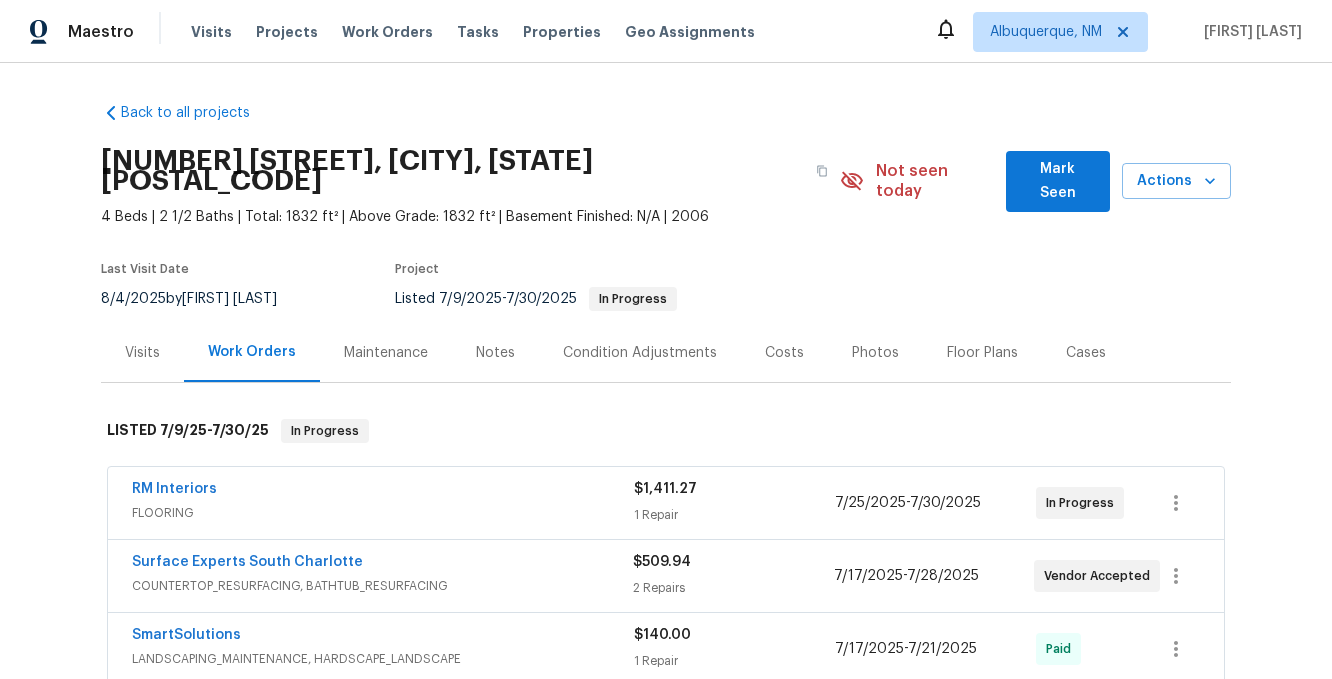click on "Visits" at bounding box center [142, 353] 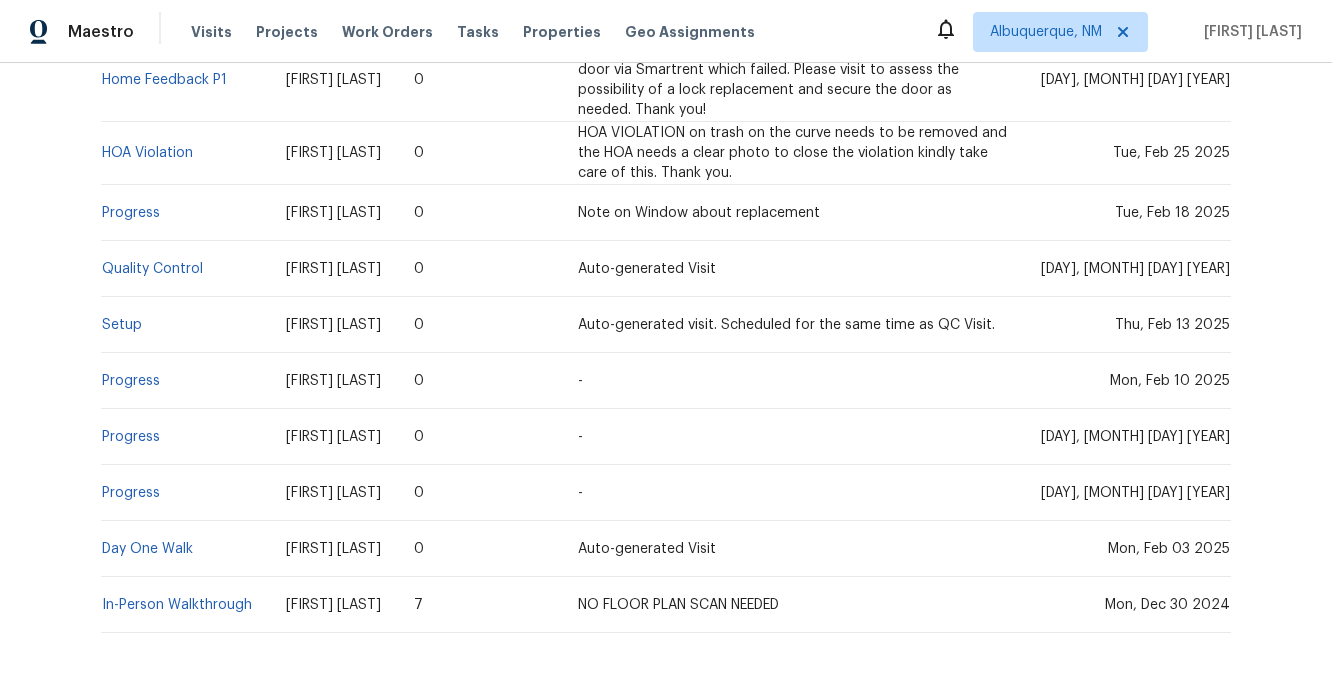 scroll, scrollTop: 1456, scrollLeft: 0, axis: vertical 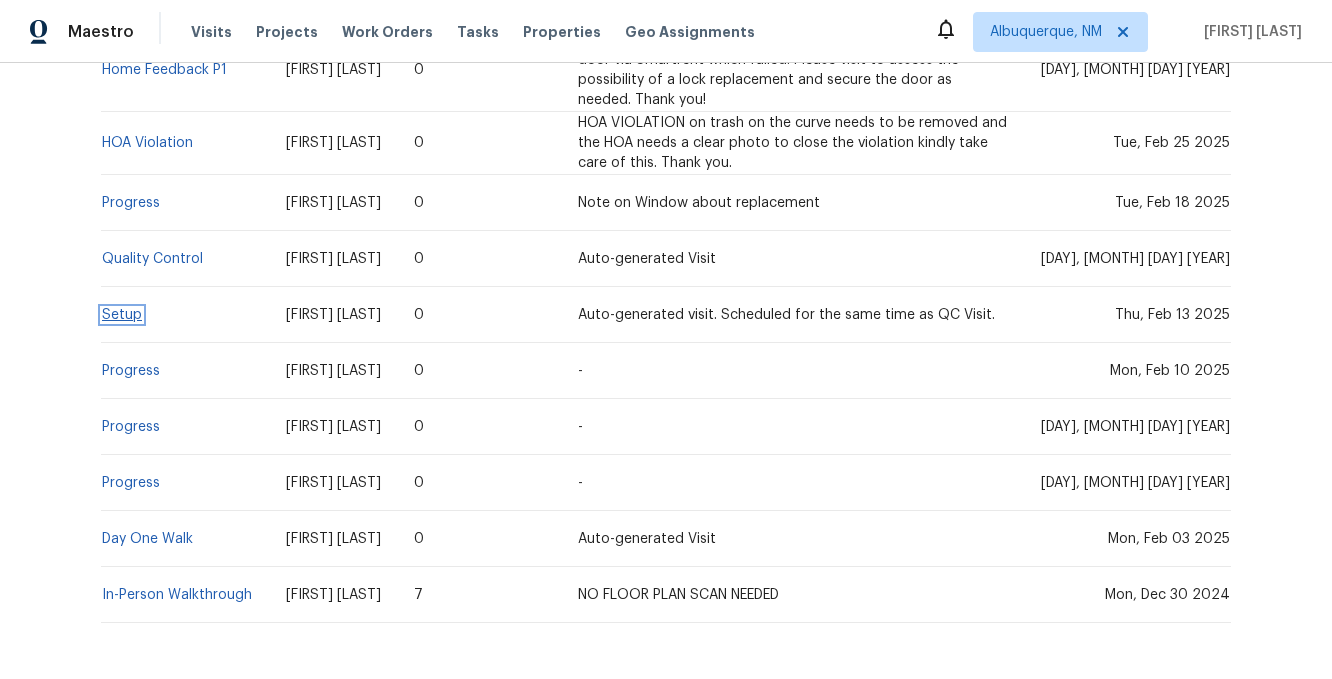 click on "Setup" at bounding box center (122, 315) 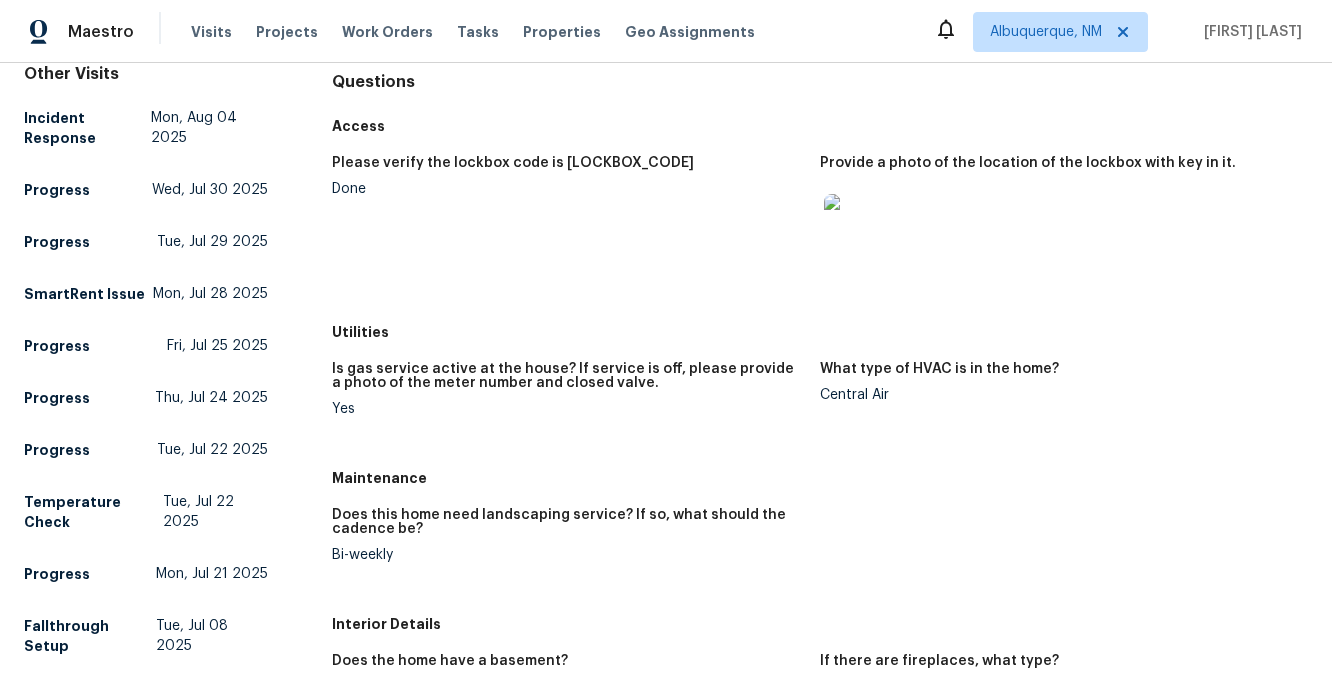 scroll, scrollTop: 0, scrollLeft: 0, axis: both 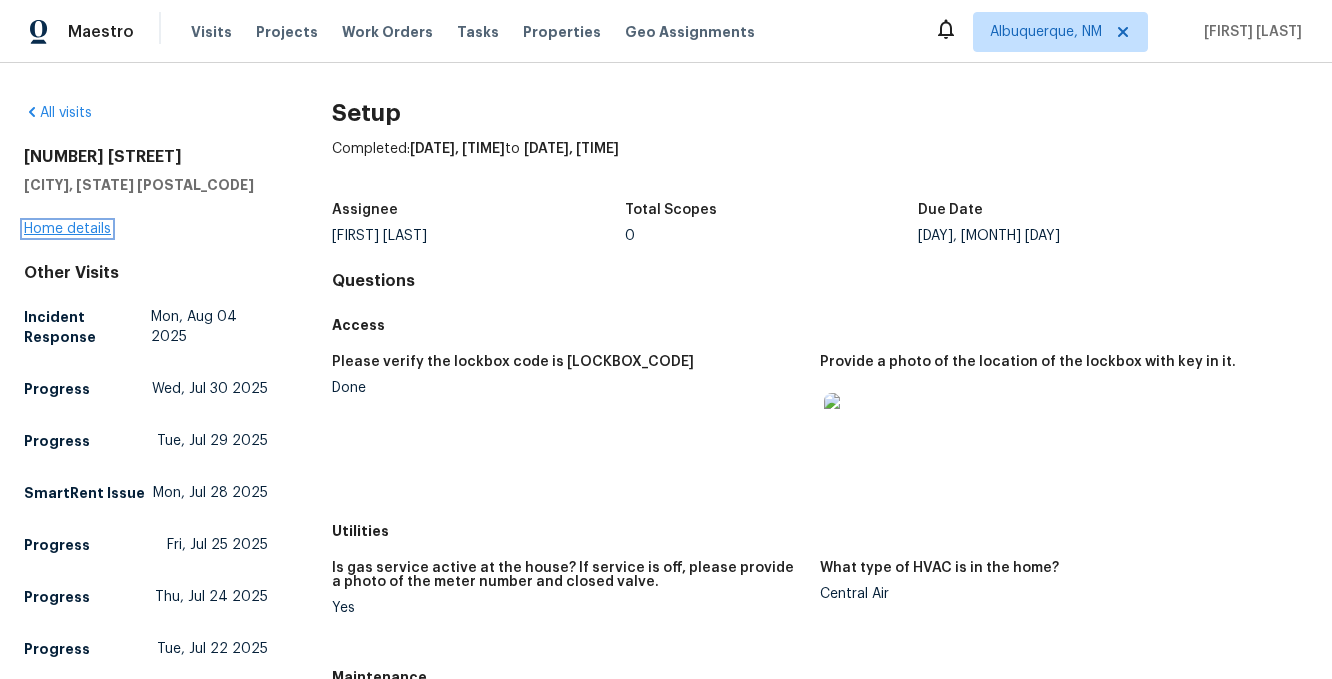click on "Home details" at bounding box center (67, 229) 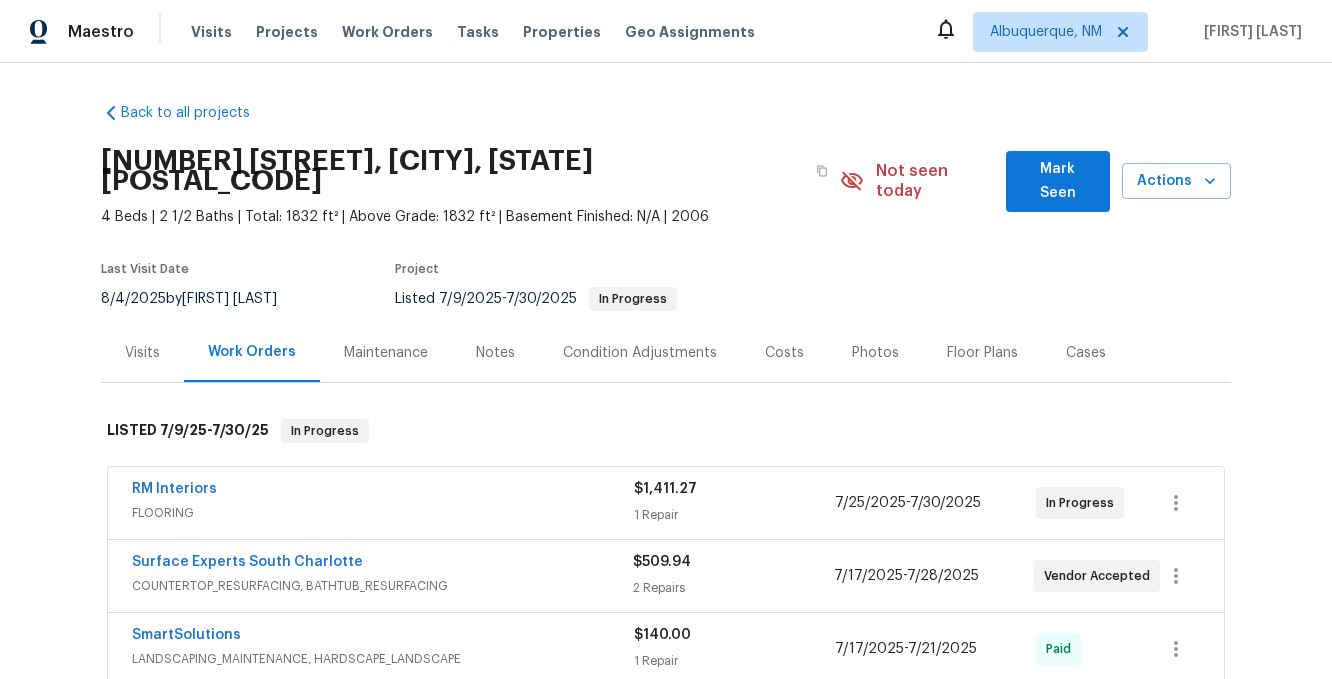 click on "Visits" at bounding box center (142, 353) 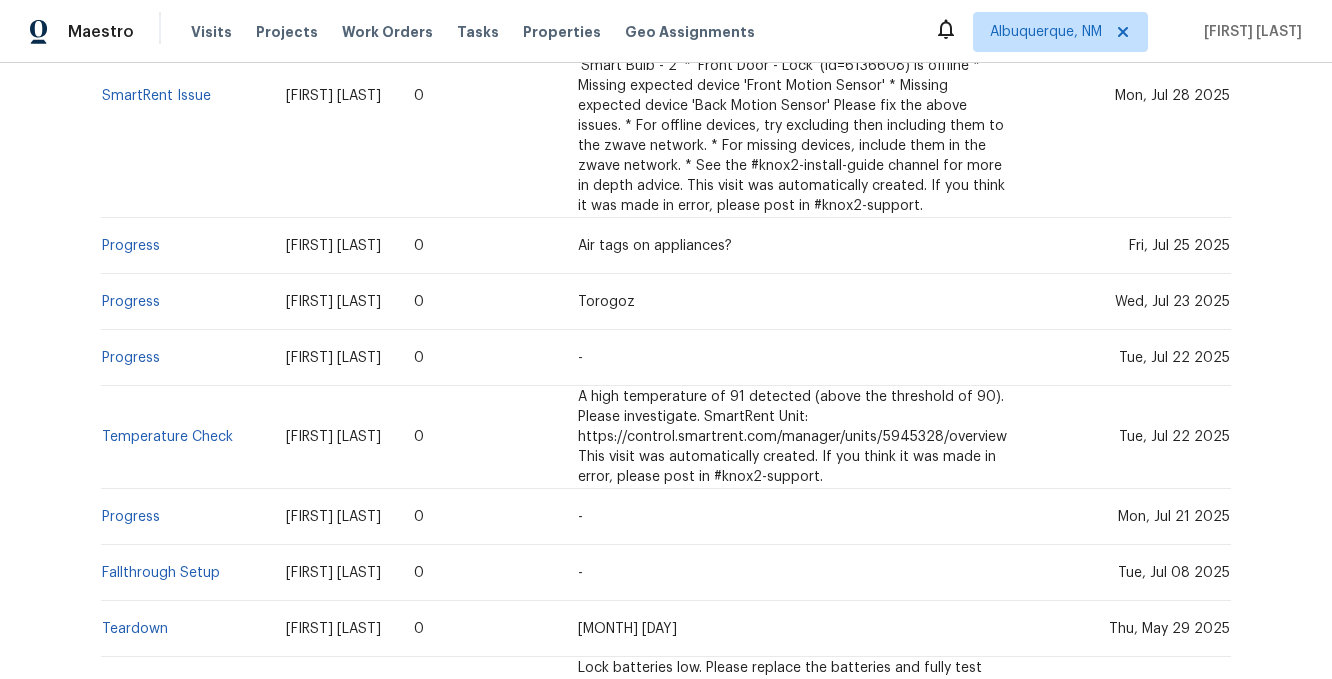 scroll, scrollTop: 732, scrollLeft: 0, axis: vertical 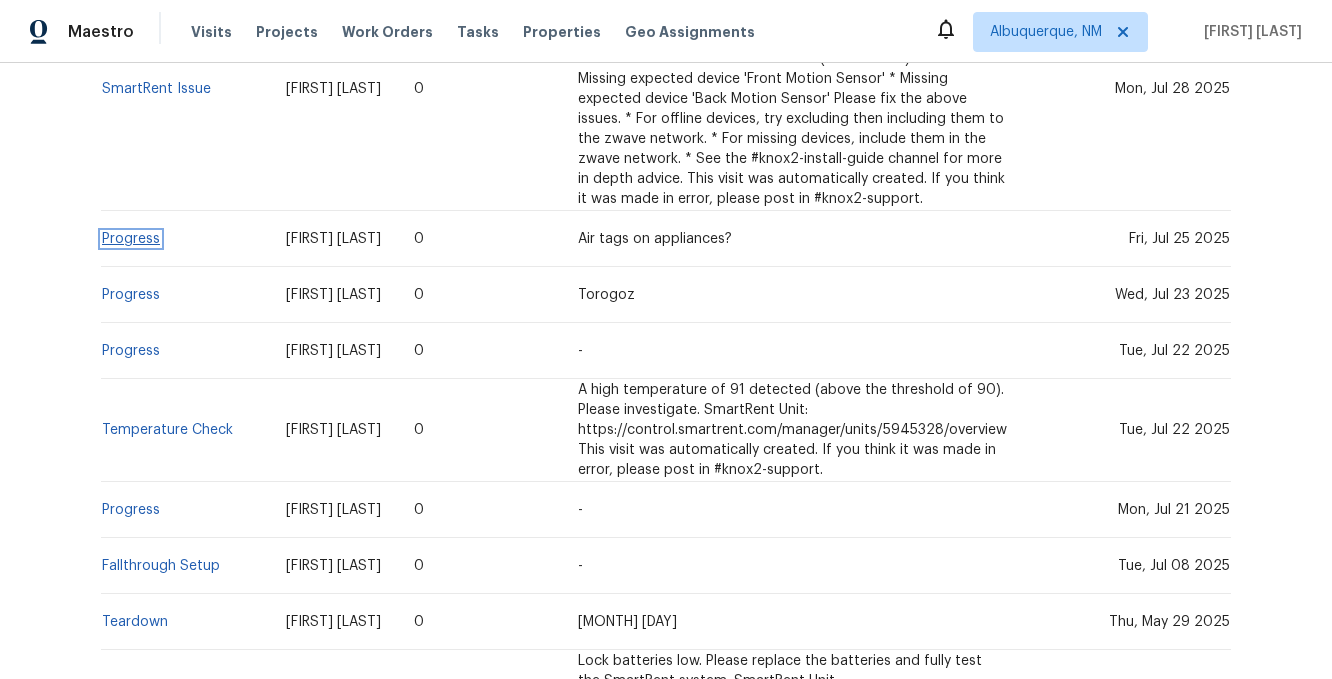 click on "Progress" at bounding box center (131, 239) 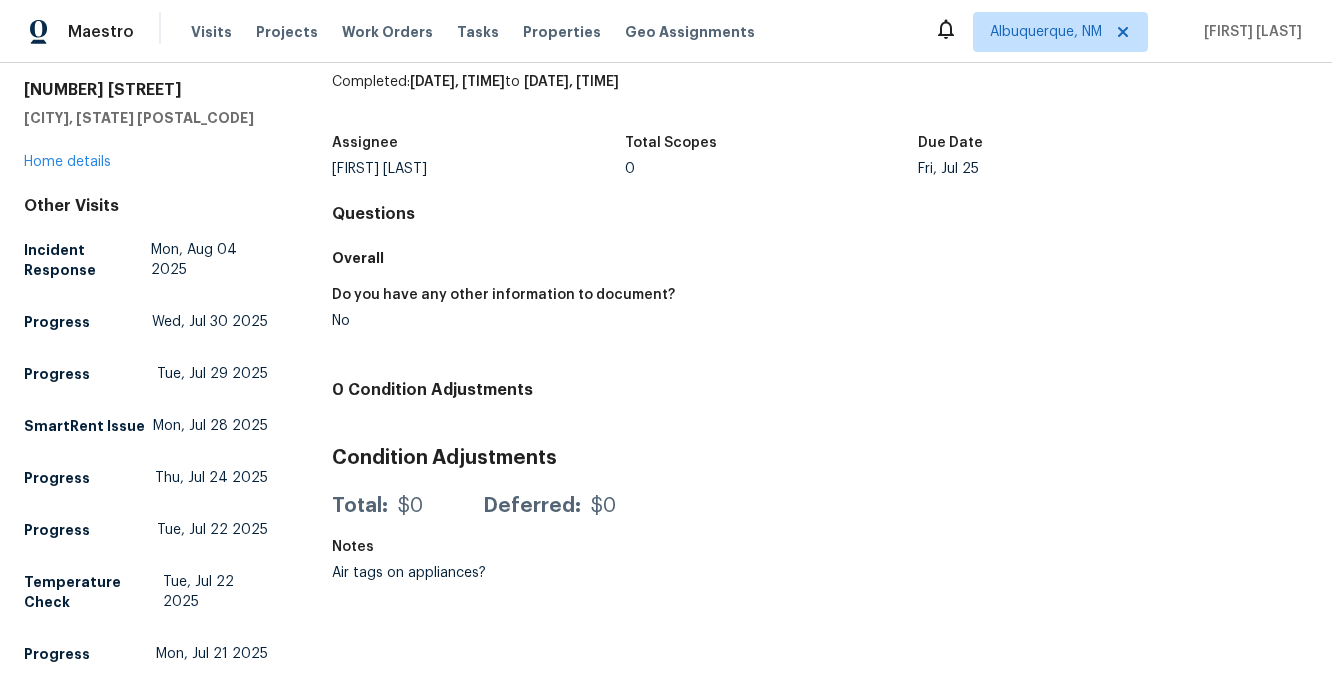 scroll, scrollTop: 0, scrollLeft: 0, axis: both 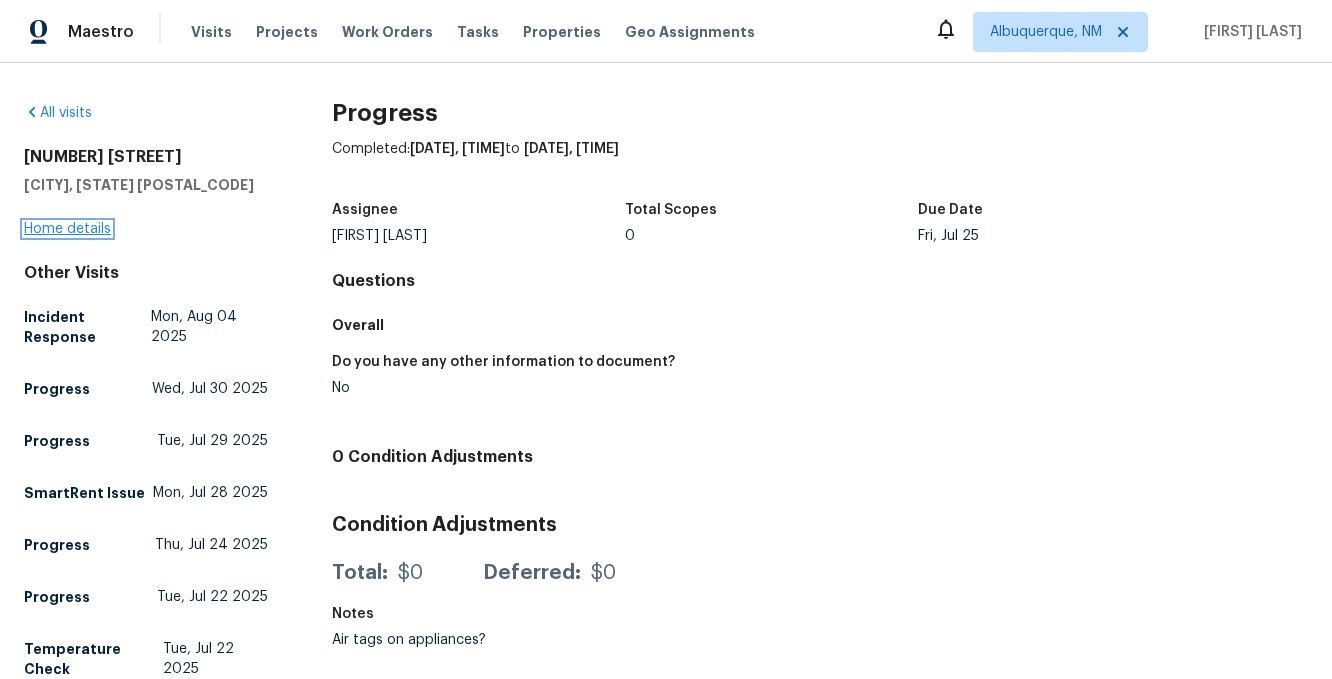 click on "Home details" at bounding box center [67, 229] 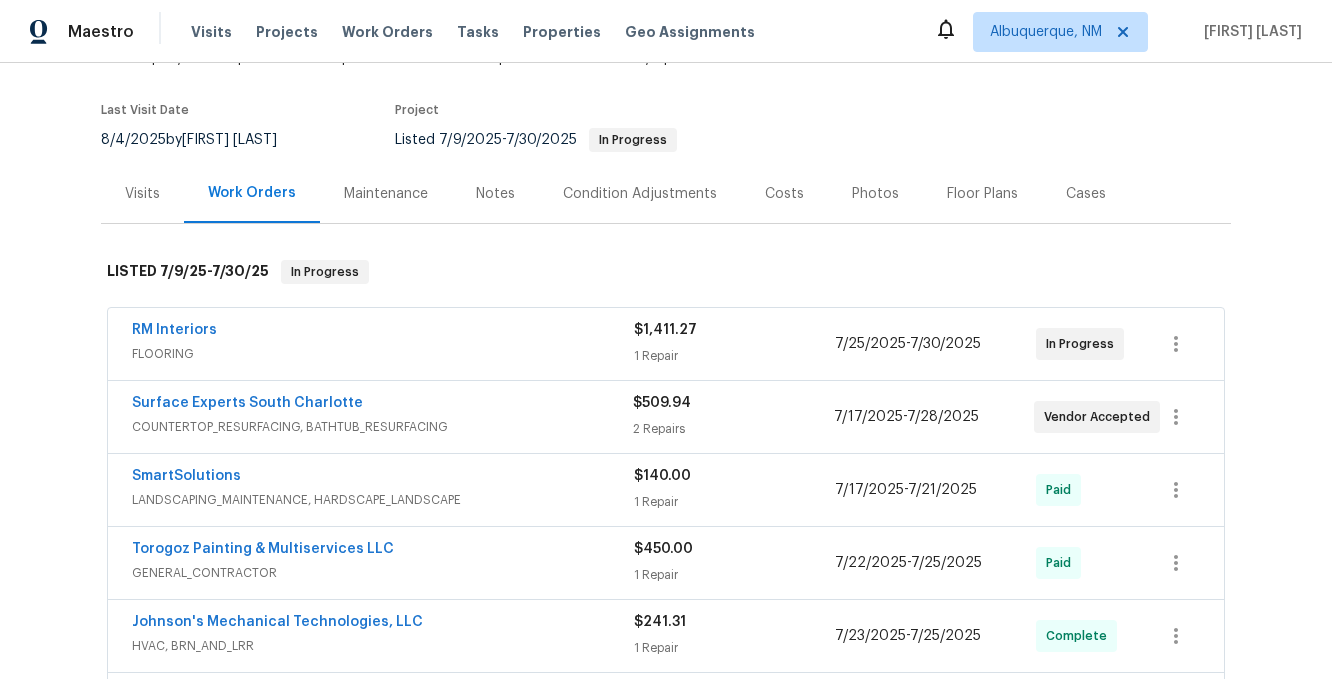 scroll, scrollTop: 170, scrollLeft: 0, axis: vertical 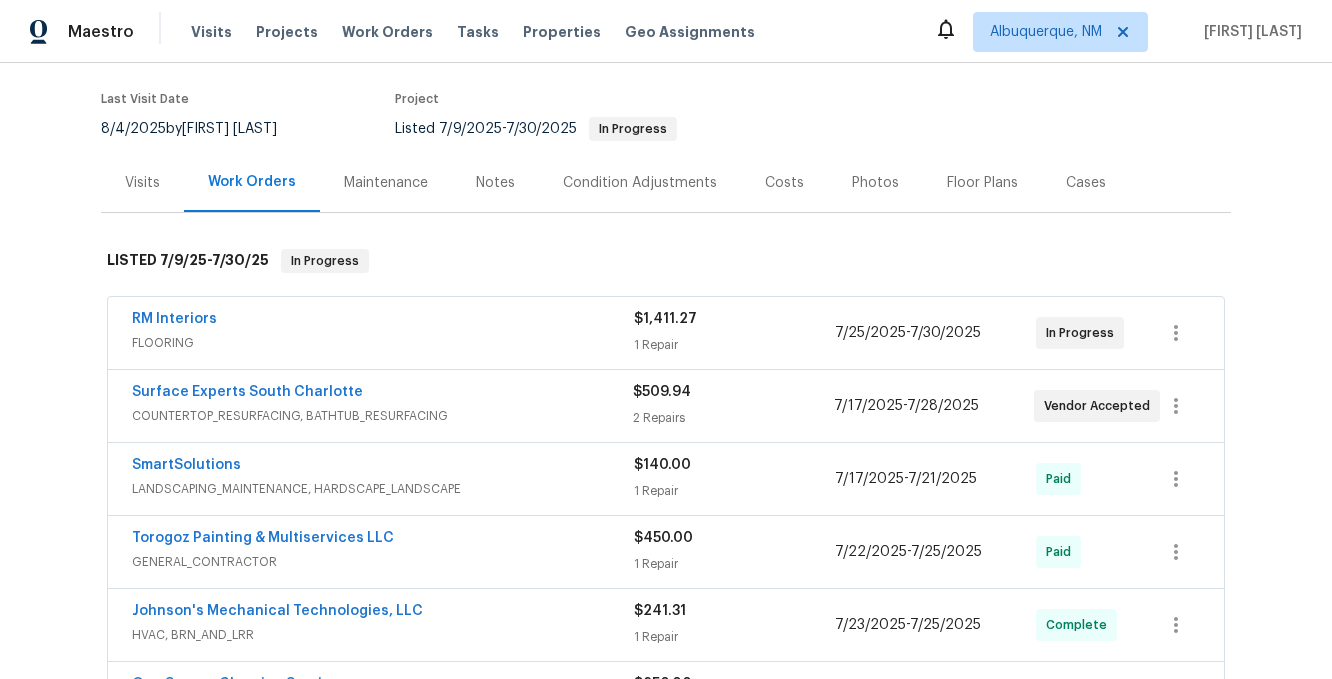 click on "Maintenance" at bounding box center [386, 183] 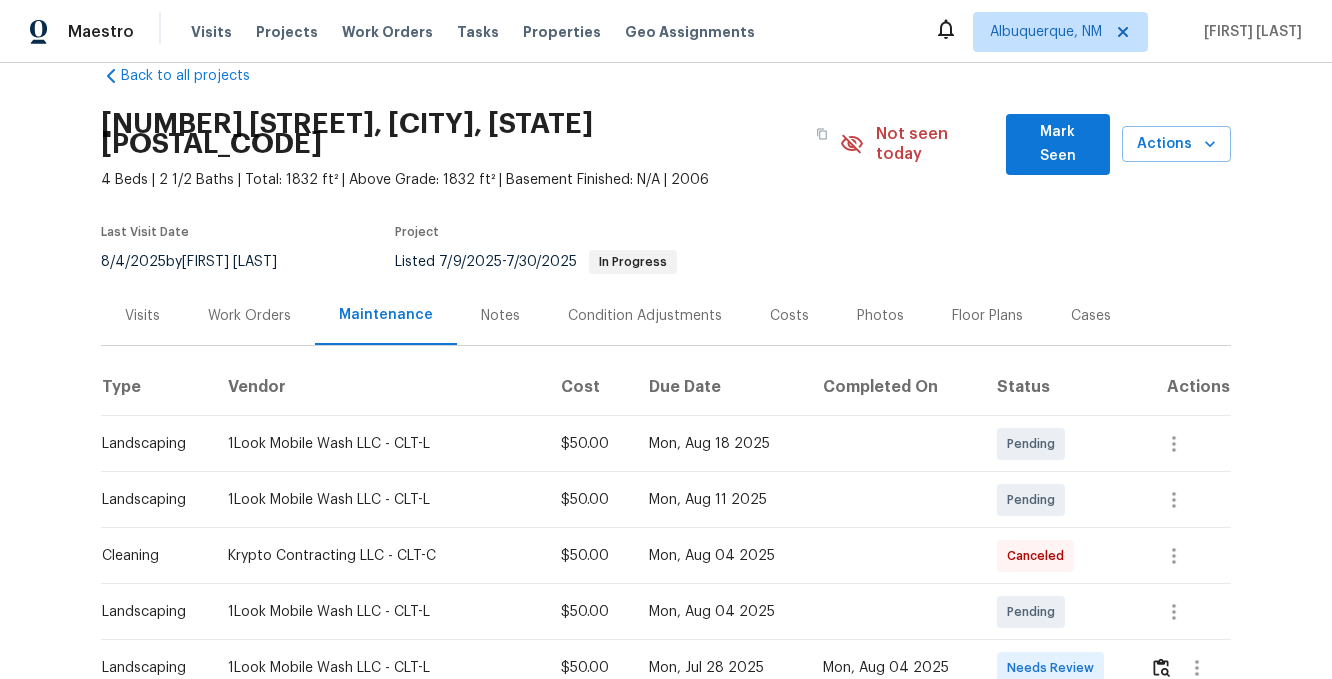 scroll, scrollTop: 0, scrollLeft: 0, axis: both 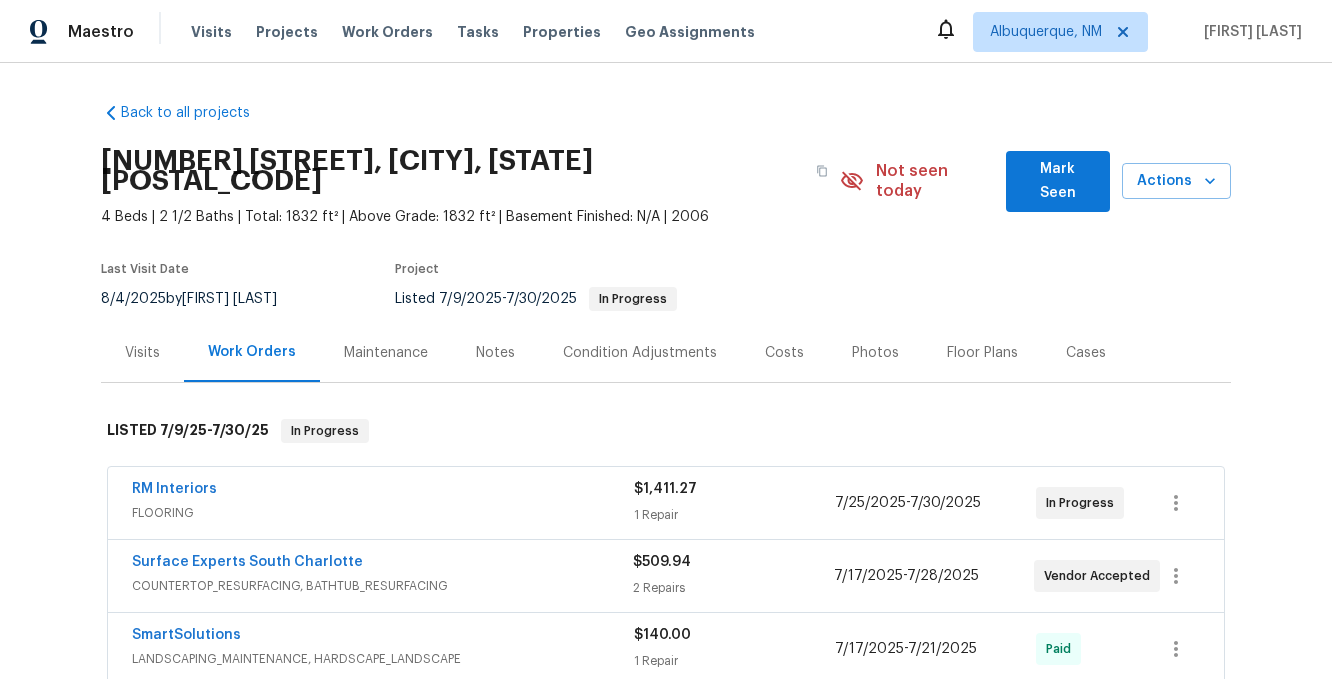 click on "Visits" at bounding box center [142, 353] 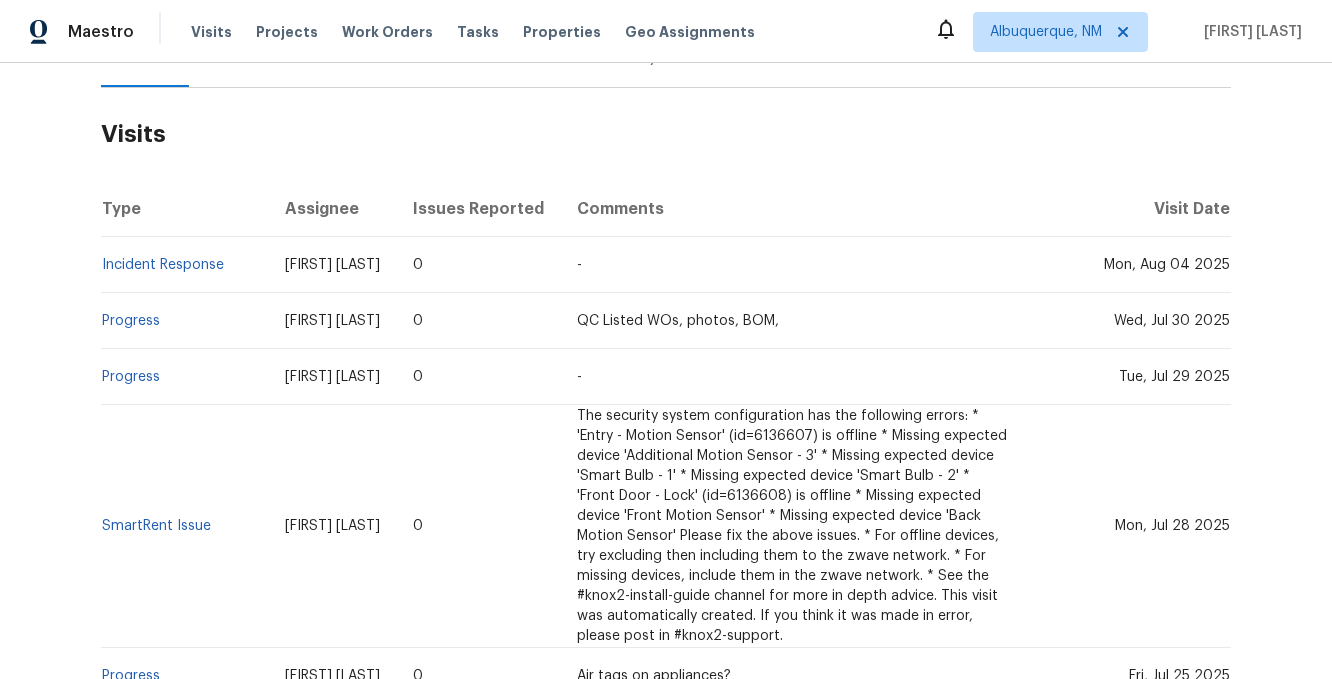 scroll, scrollTop: 301, scrollLeft: 0, axis: vertical 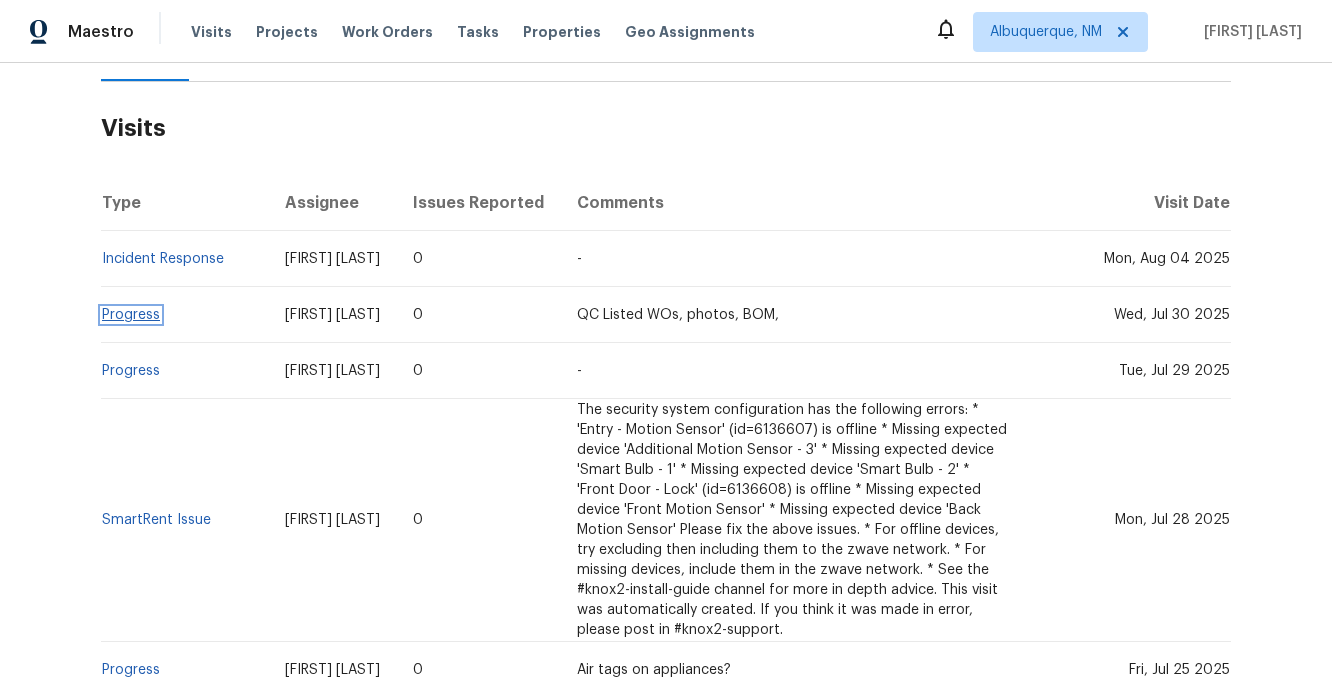 click on "Progress" at bounding box center [131, 315] 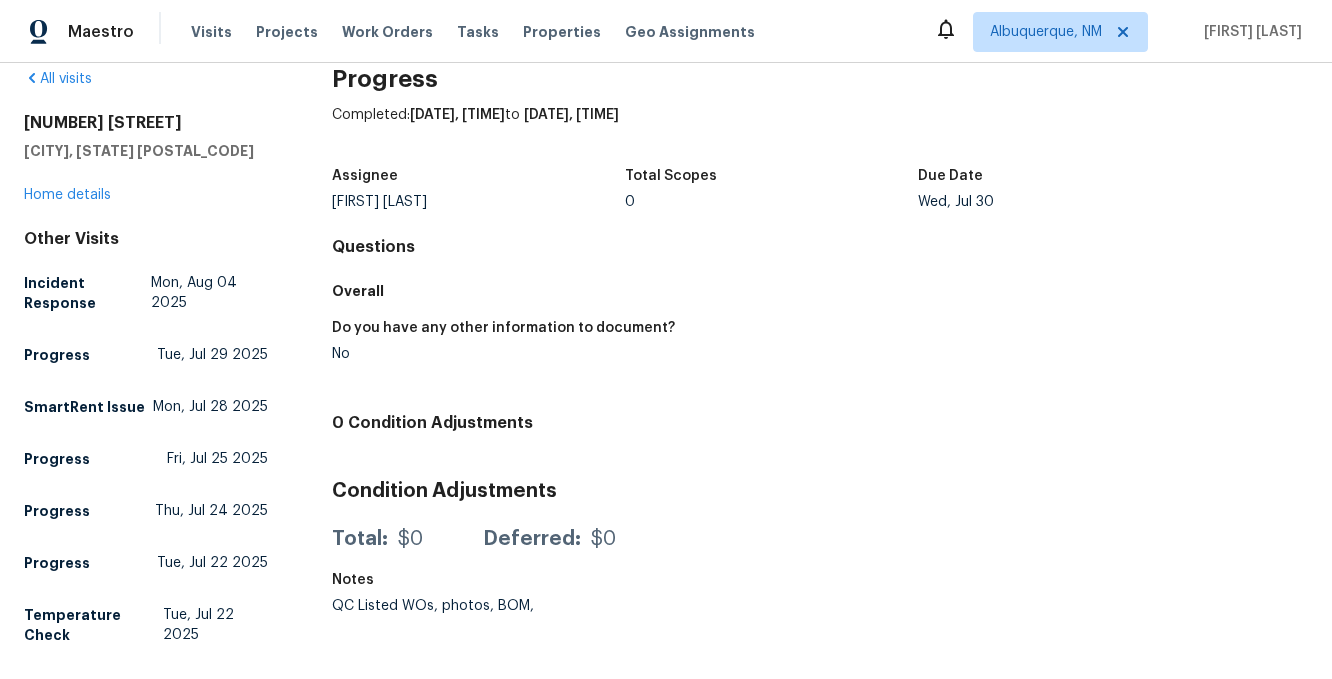 scroll, scrollTop: 0, scrollLeft: 0, axis: both 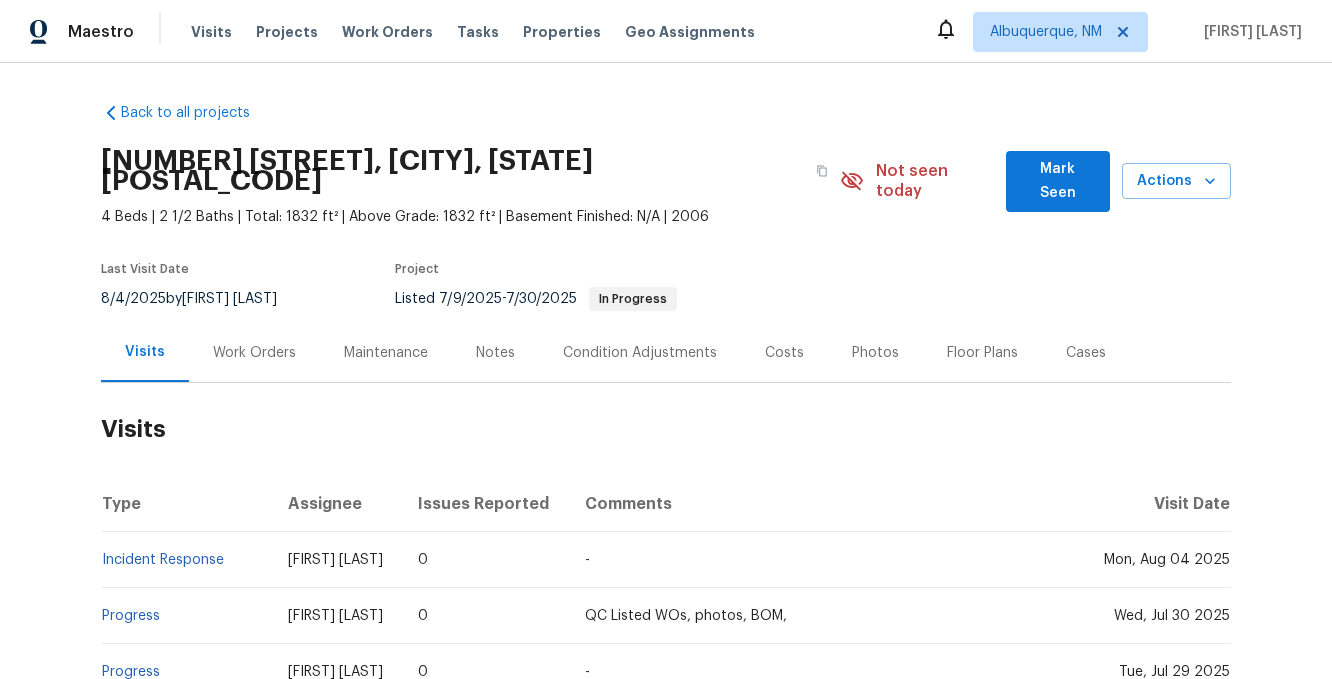 click on "Work Orders" at bounding box center (254, 353) 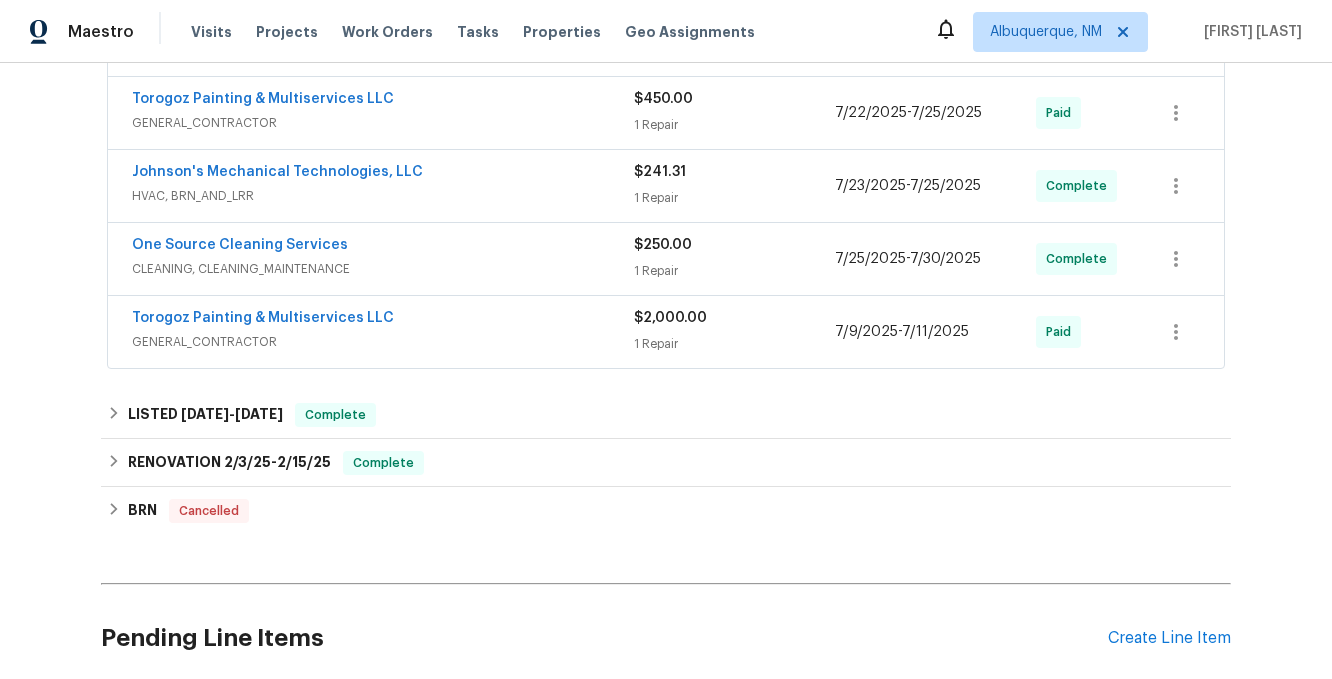 scroll, scrollTop: 613, scrollLeft: 0, axis: vertical 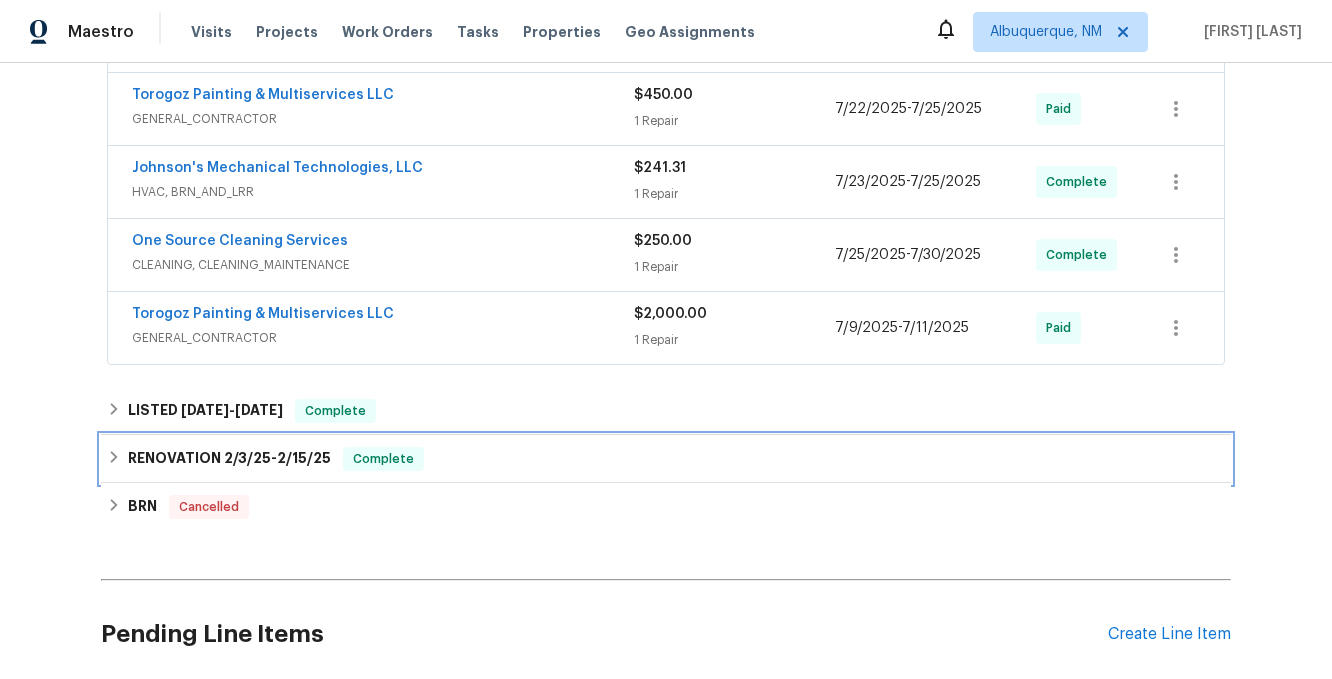click on "RENOVATION [DATE] - [DATE]" at bounding box center (229, 459) 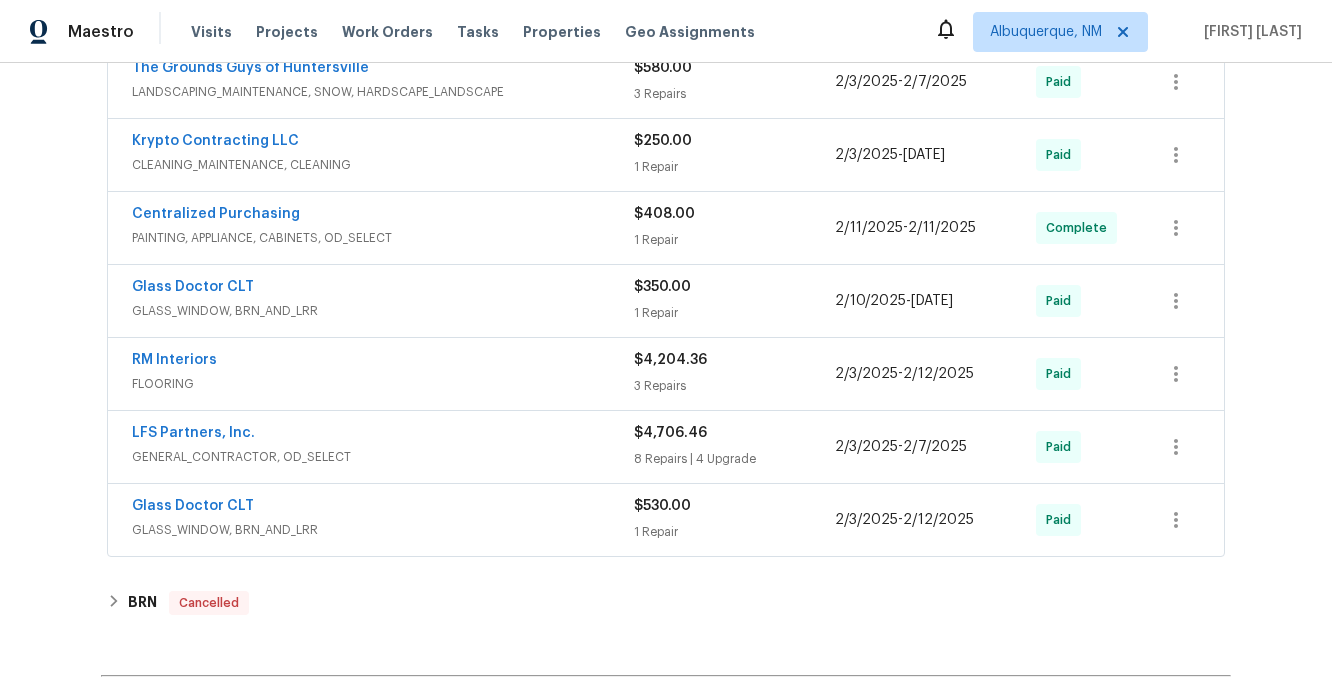 scroll, scrollTop: 1171, scrollLeft: 0, axis: vertical 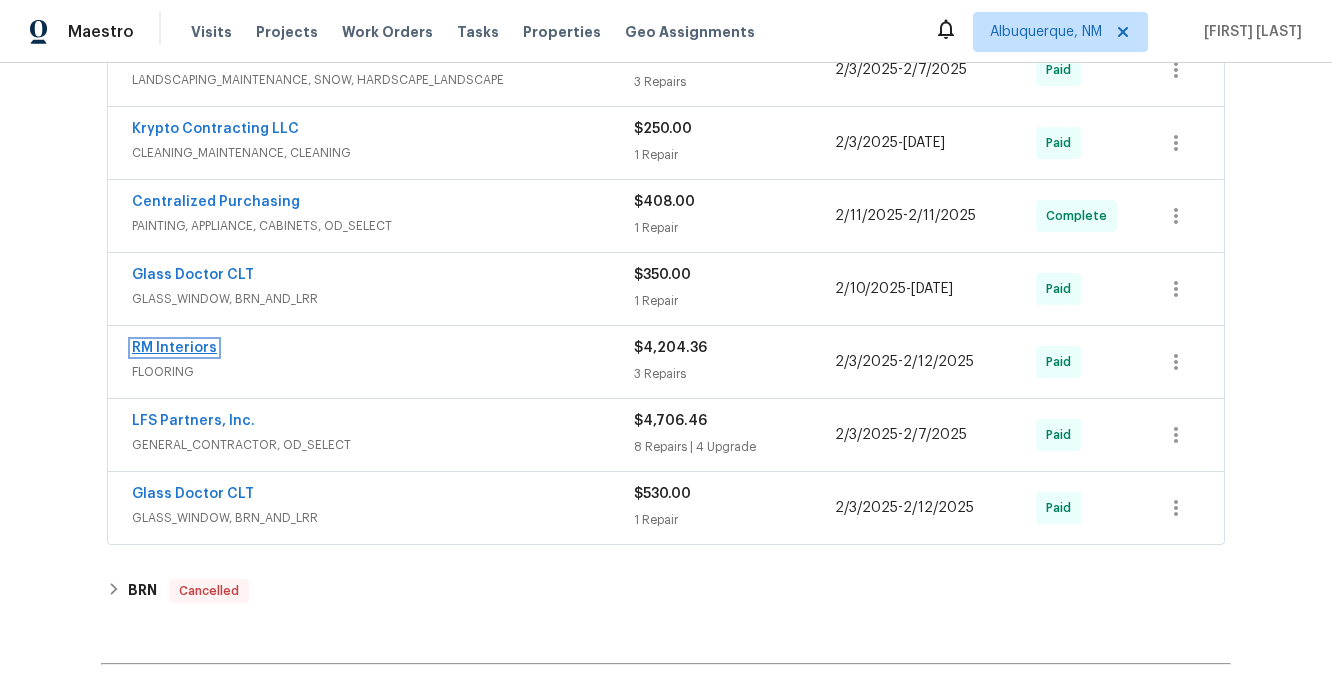 click on "RM Interiors" at bounding box center [174, 348] 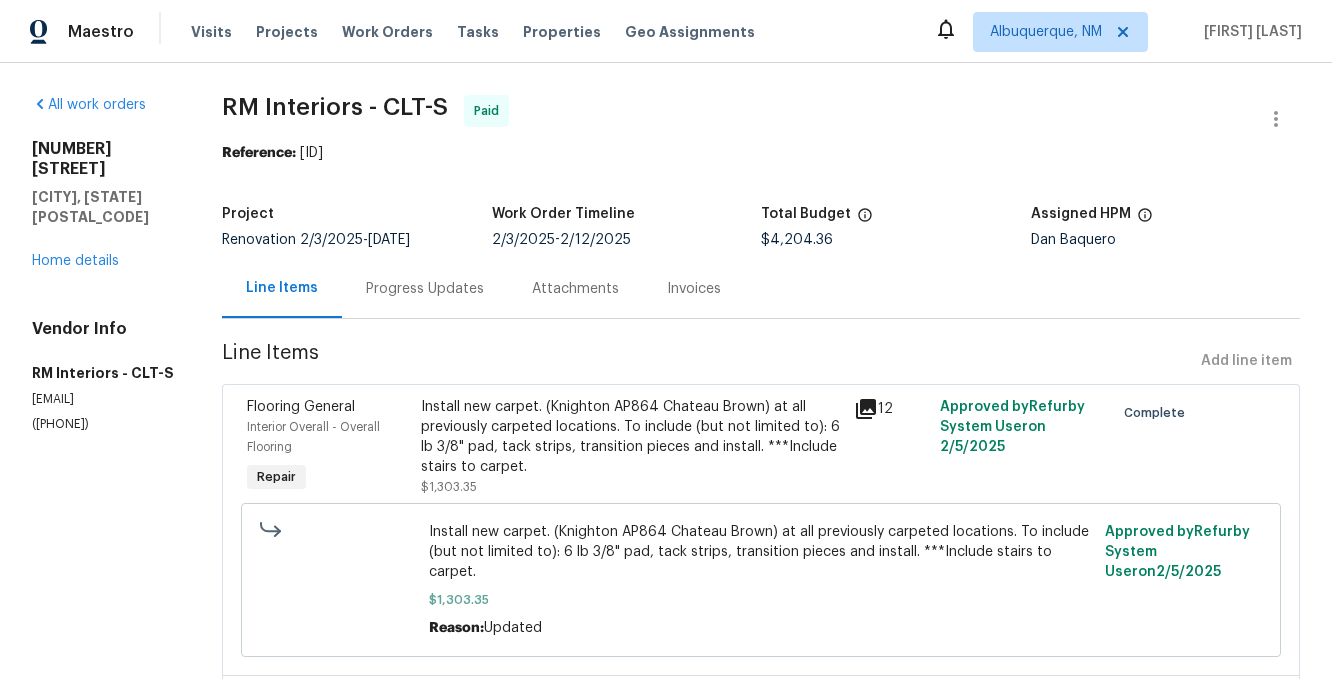 click 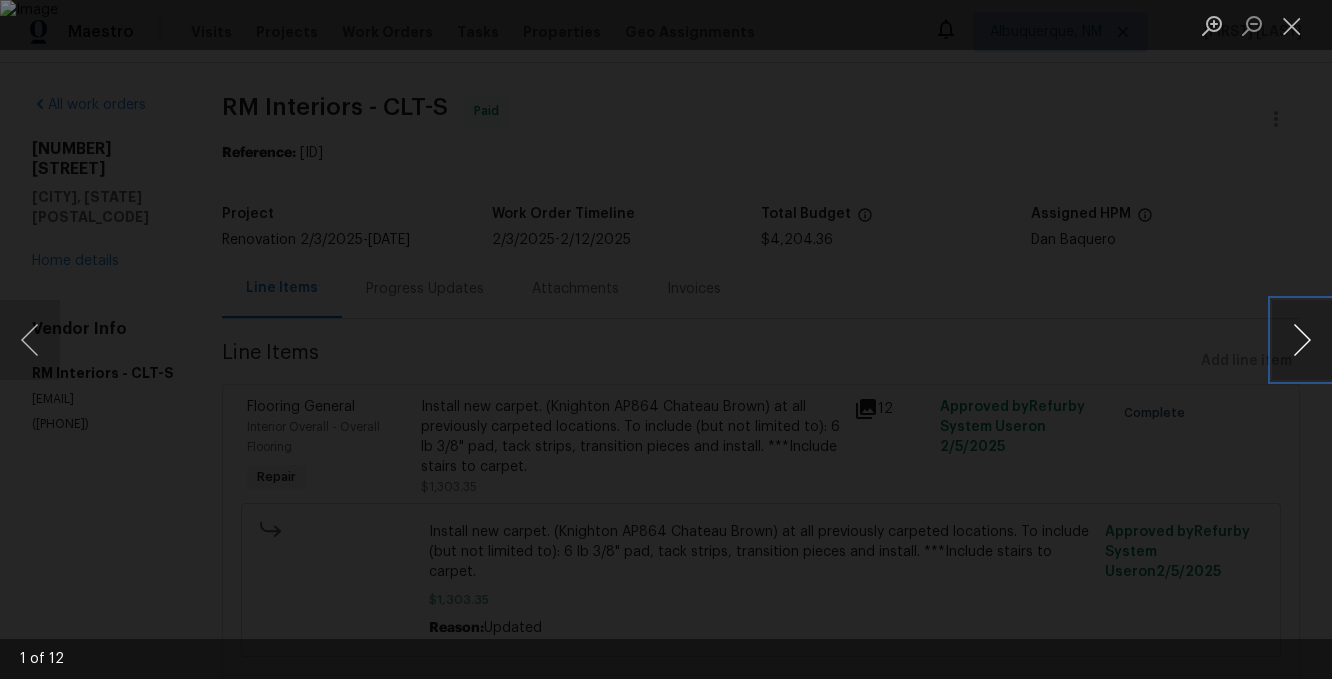 click at bounding box center [1302, 340] 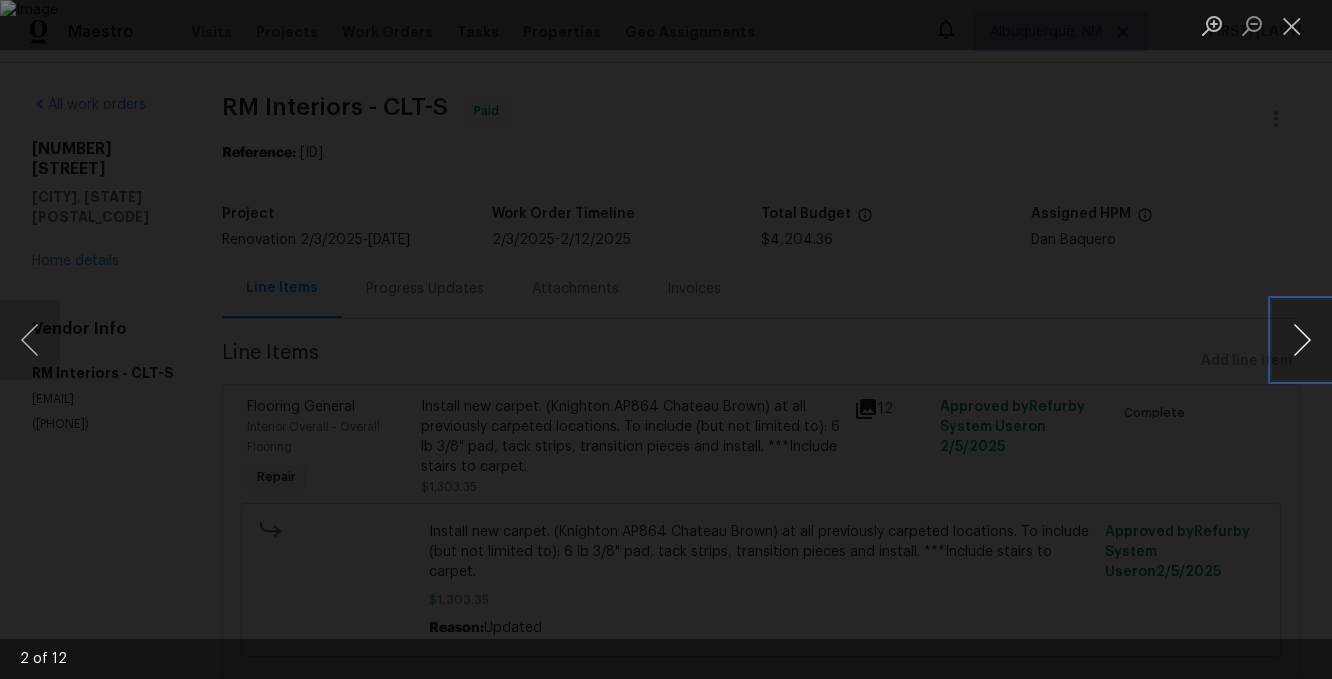 click at bounding box center [1302, 340] 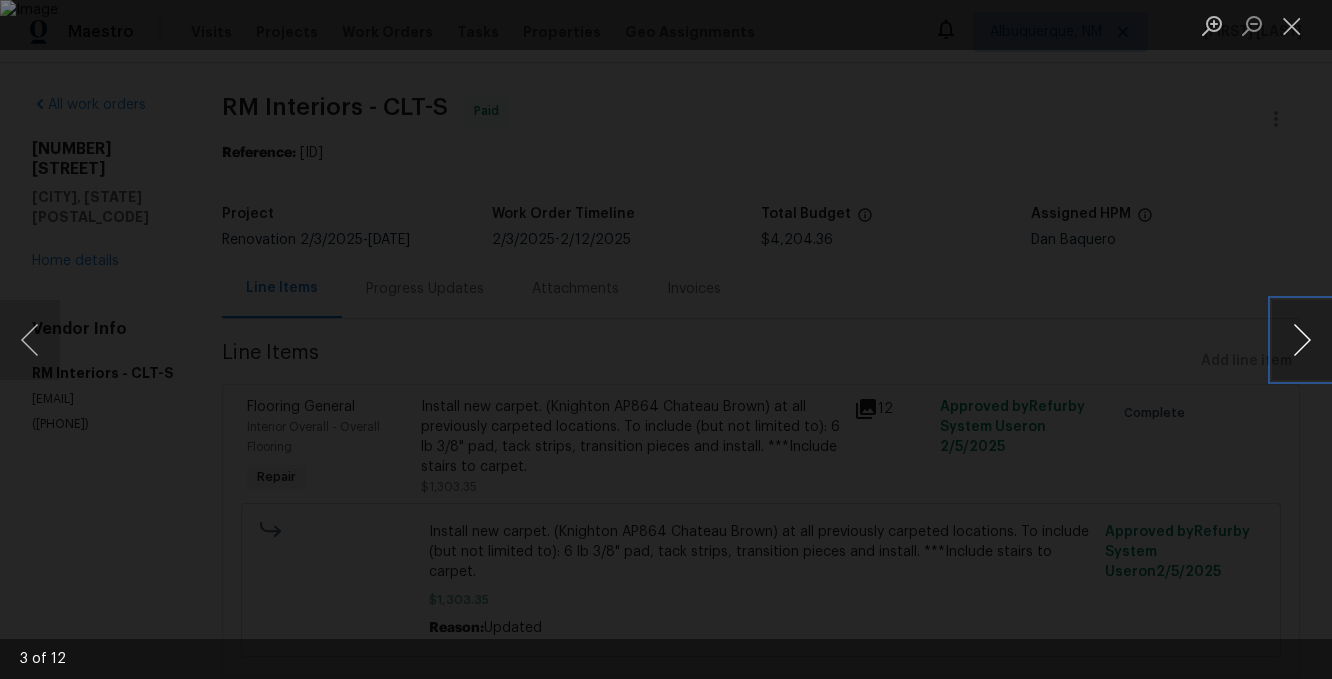 click at bounding box center (1302, 340) 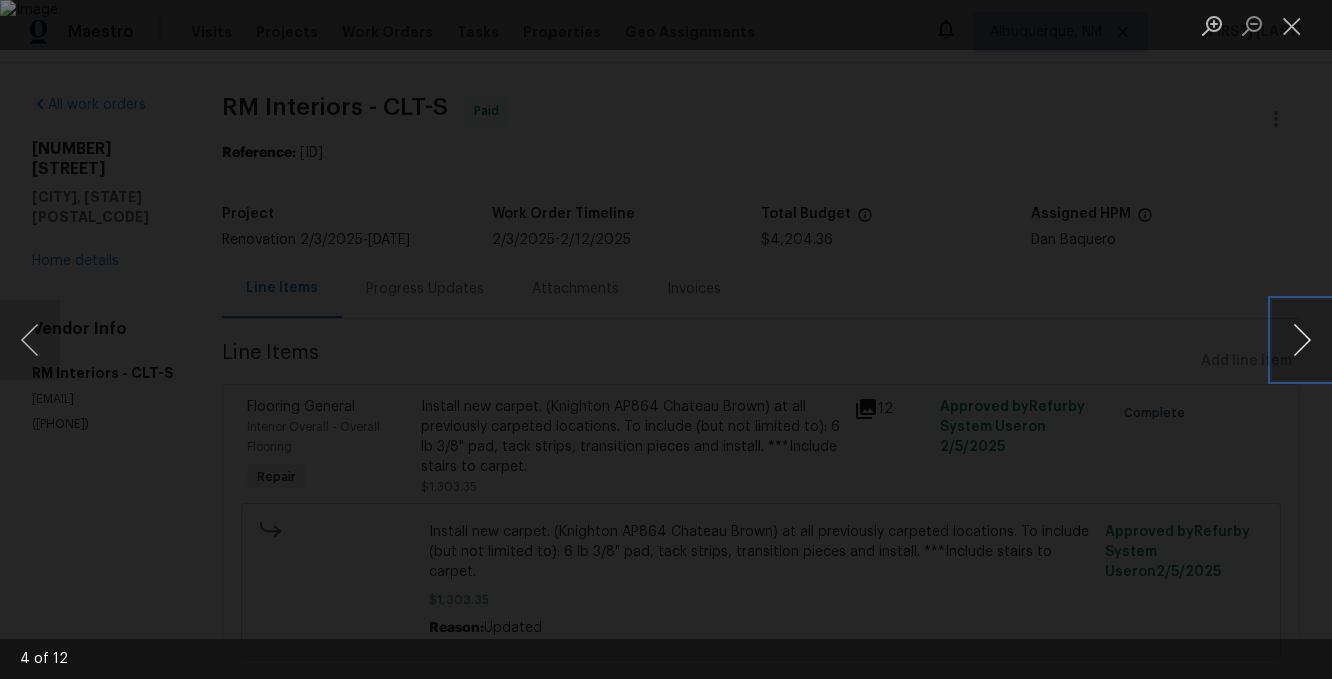 click at bounding box center (1302, 340) 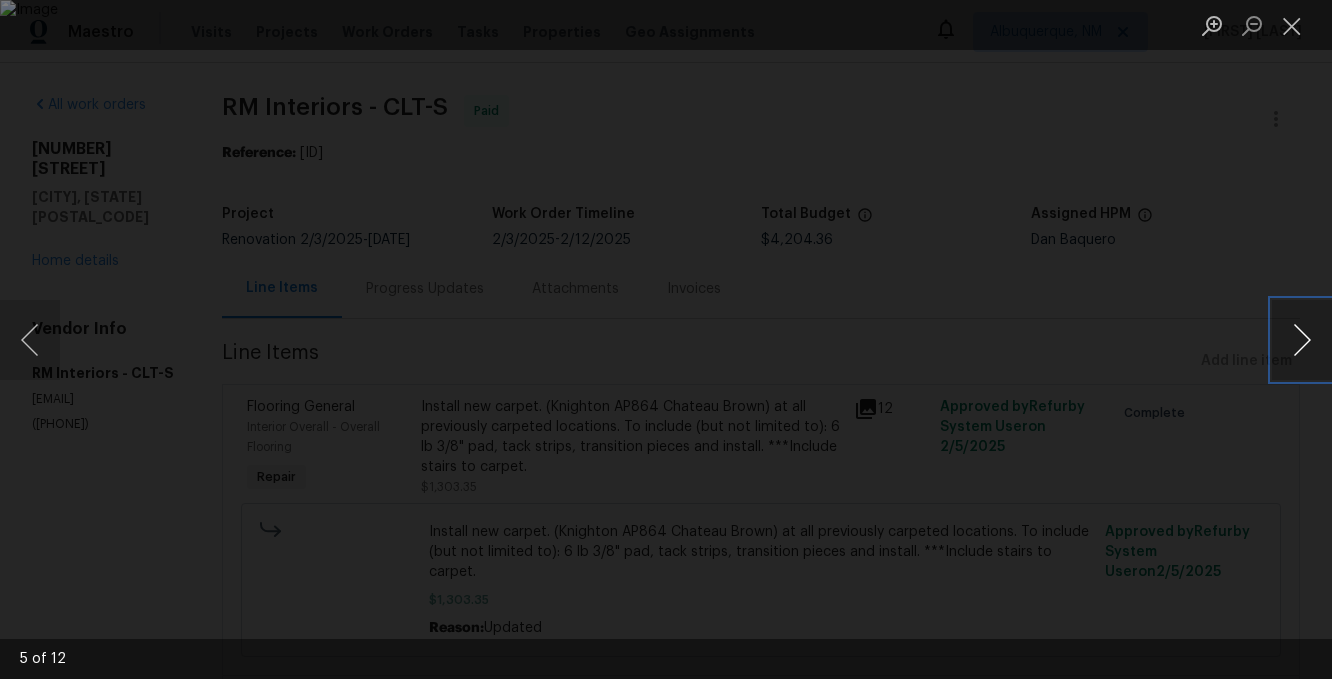 click at bounding box center (1302, 340) 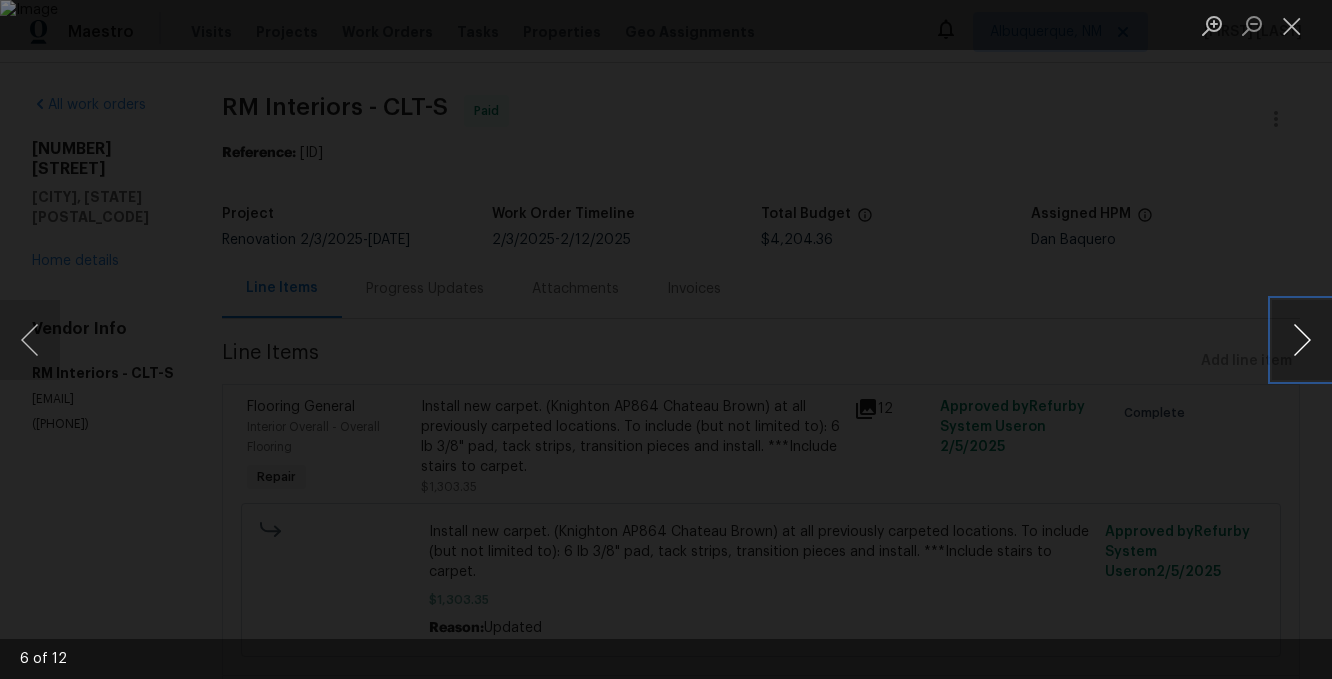 click at bounding box center [1302, 340] 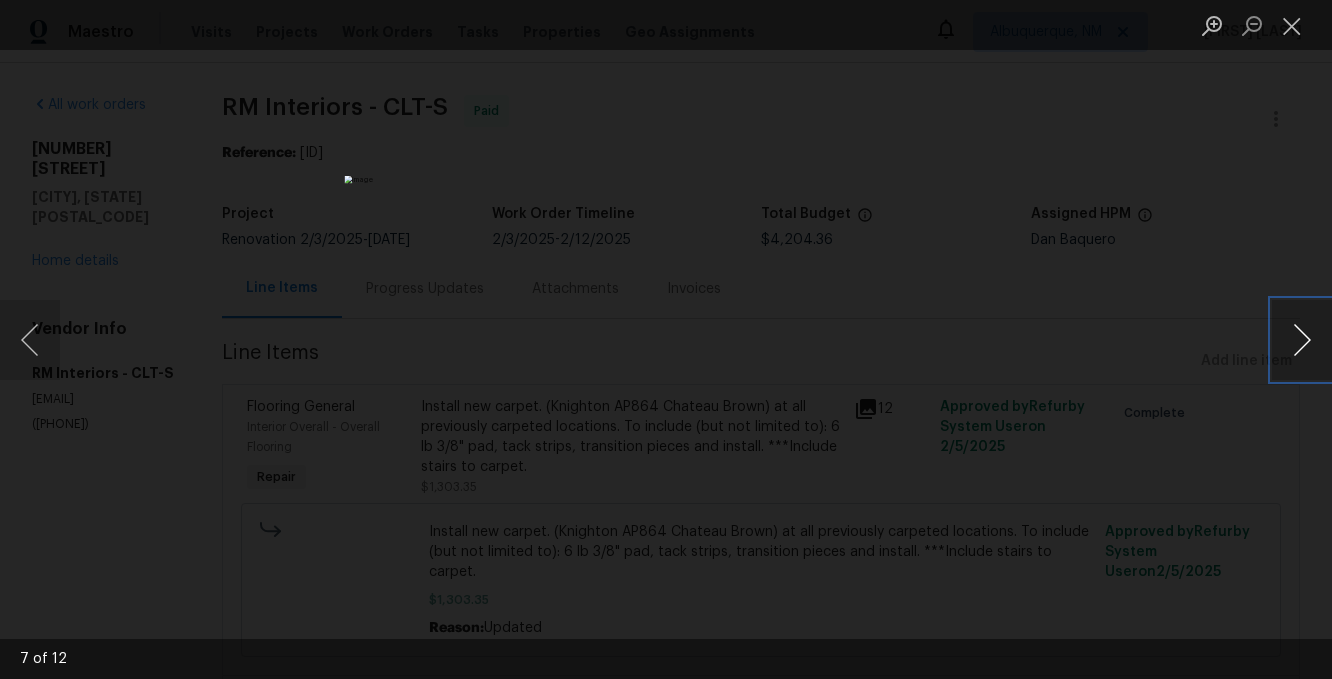 click at bounding box center [1302, 340] 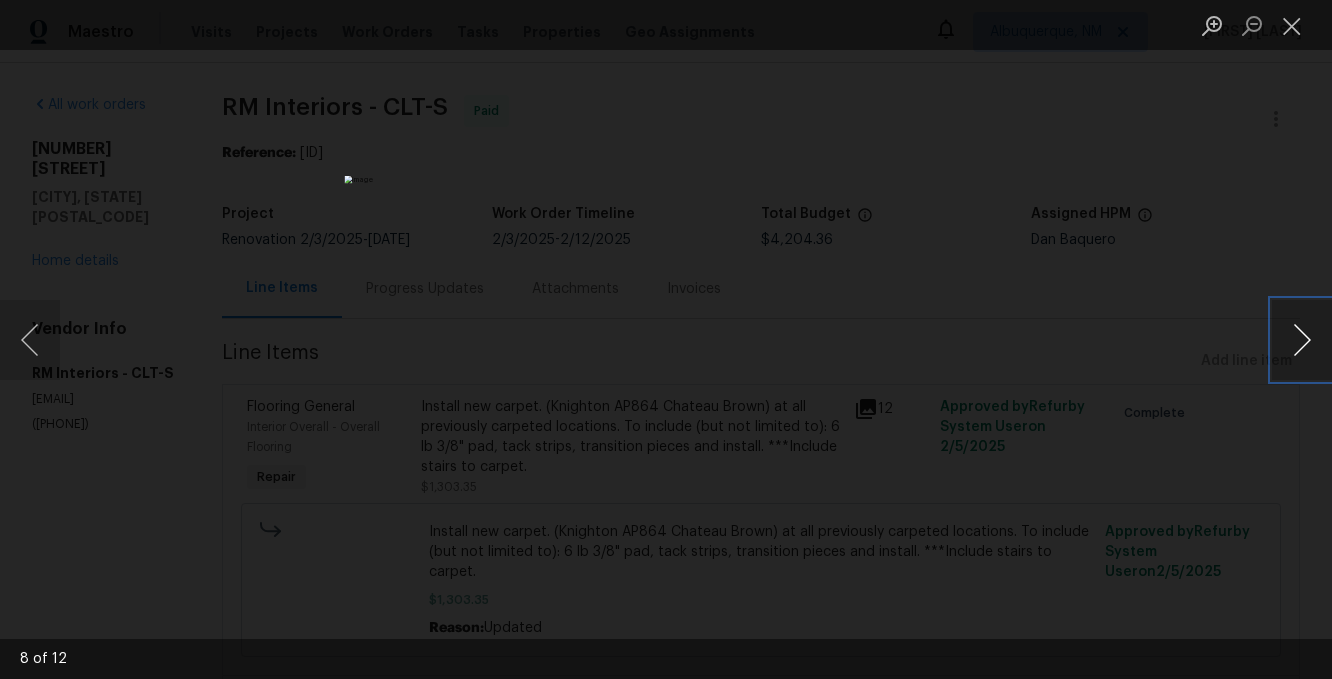 click at bounding box center [1302, 340] 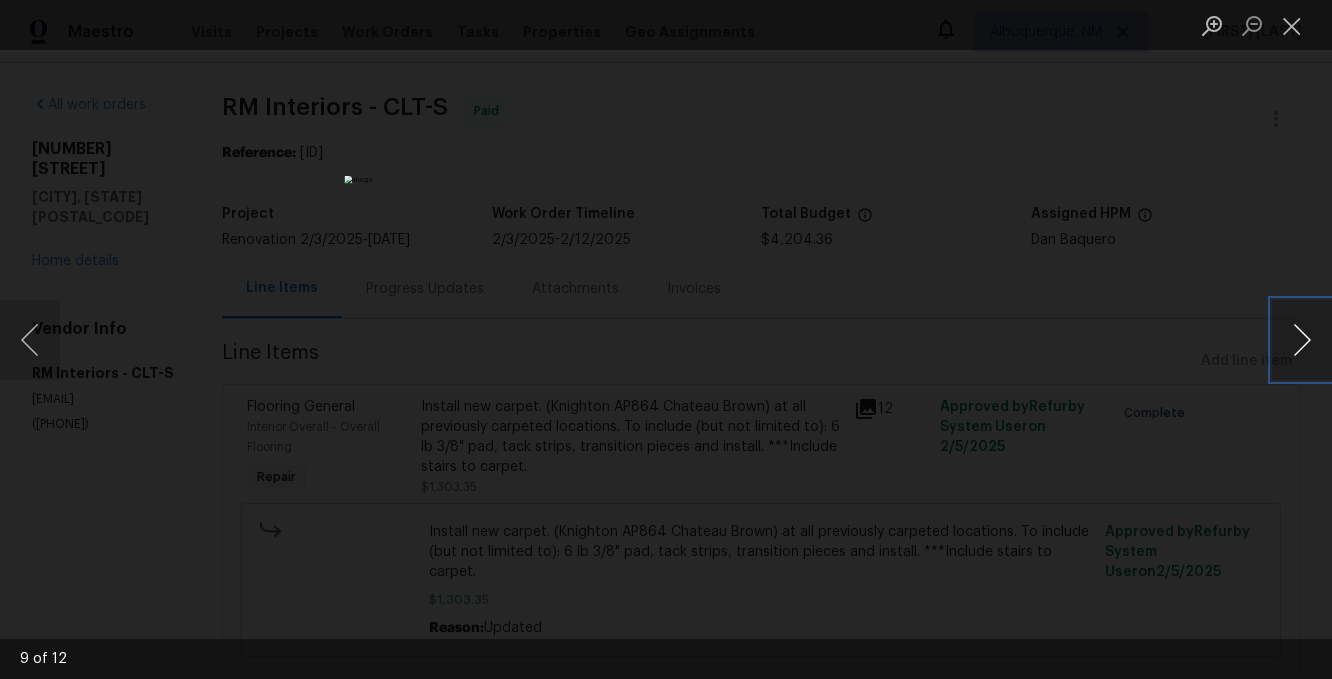 click at bounding box center [1302, 340] 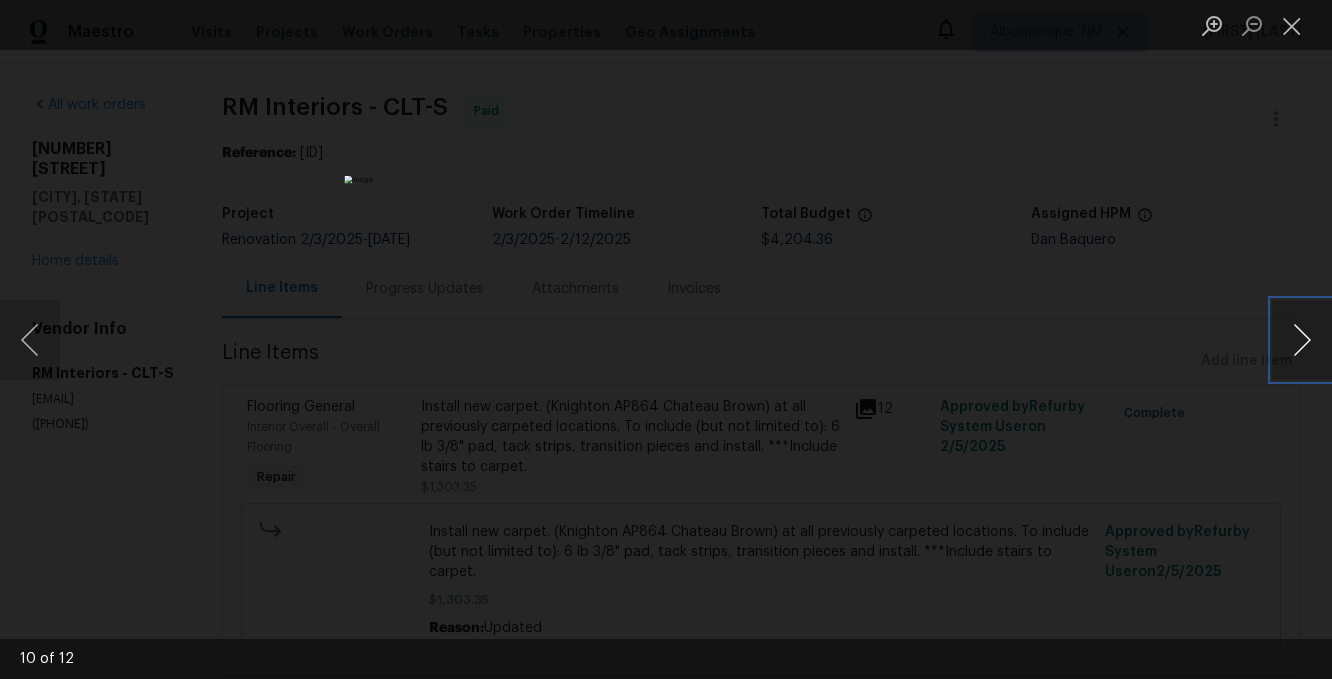 click at bounding box center [1302, 340] 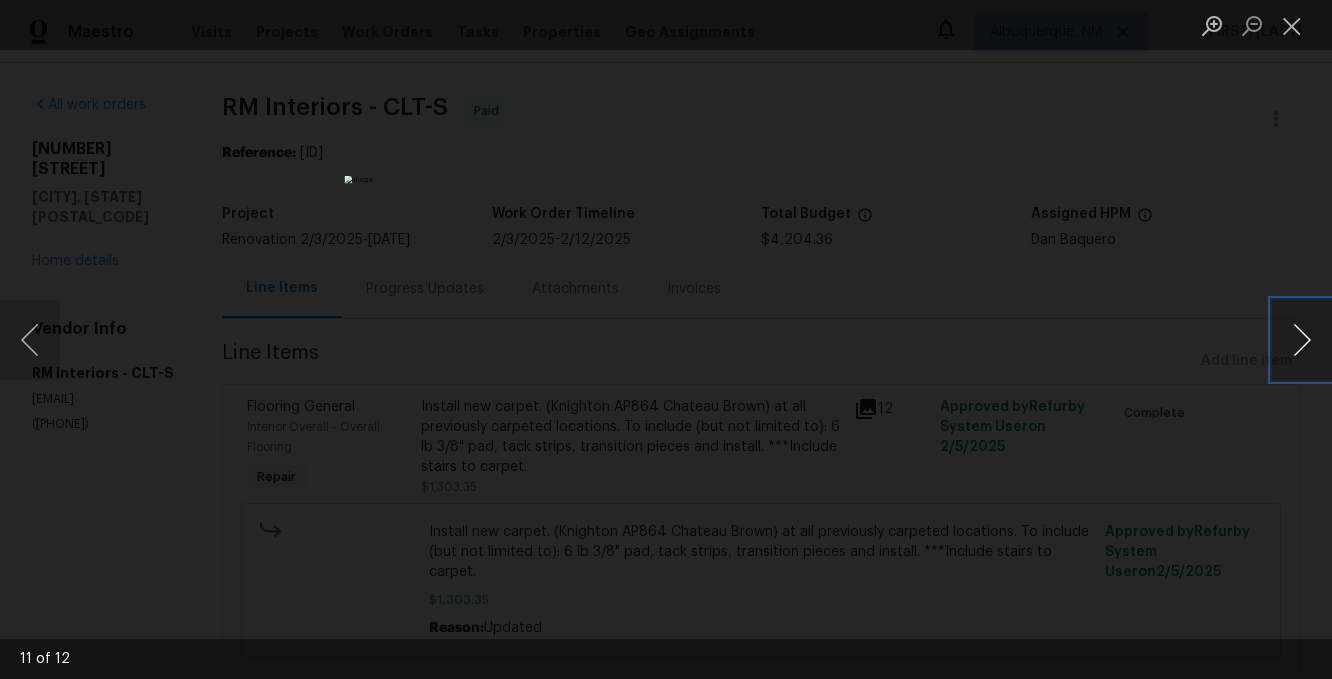 click at bounding box center (1302, 340) 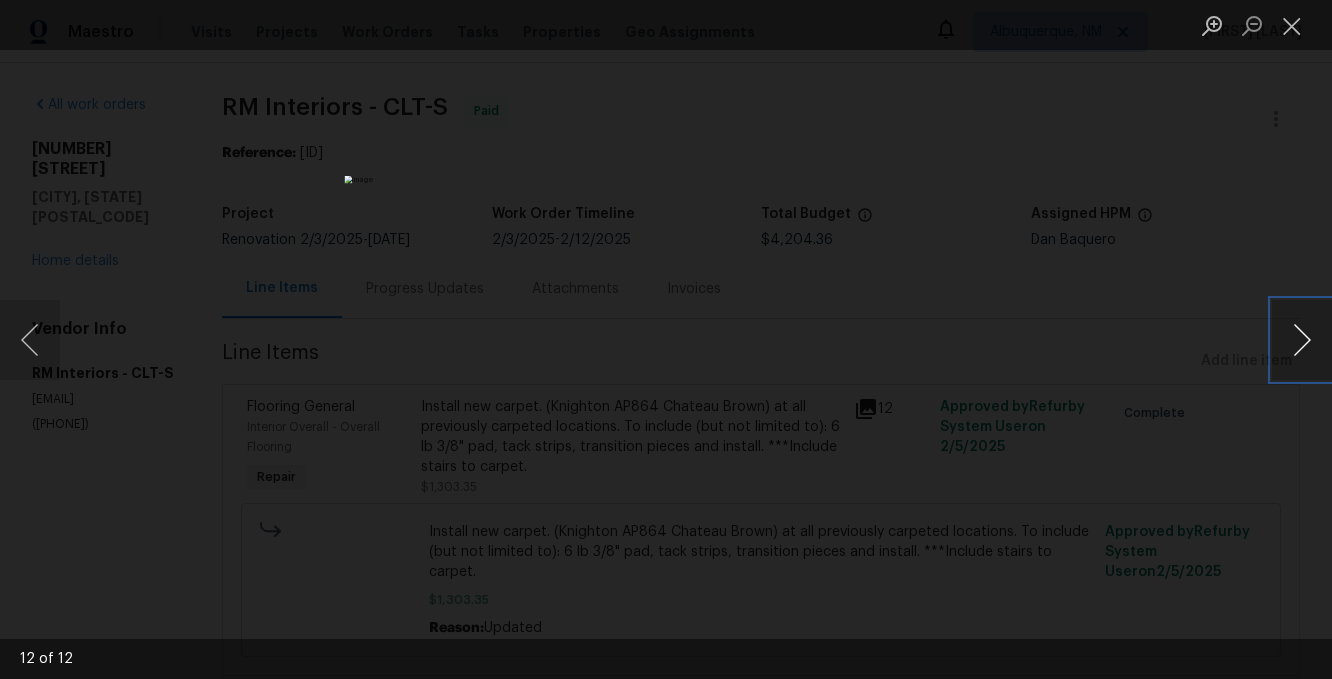 click at bounding box center (1302, 340) 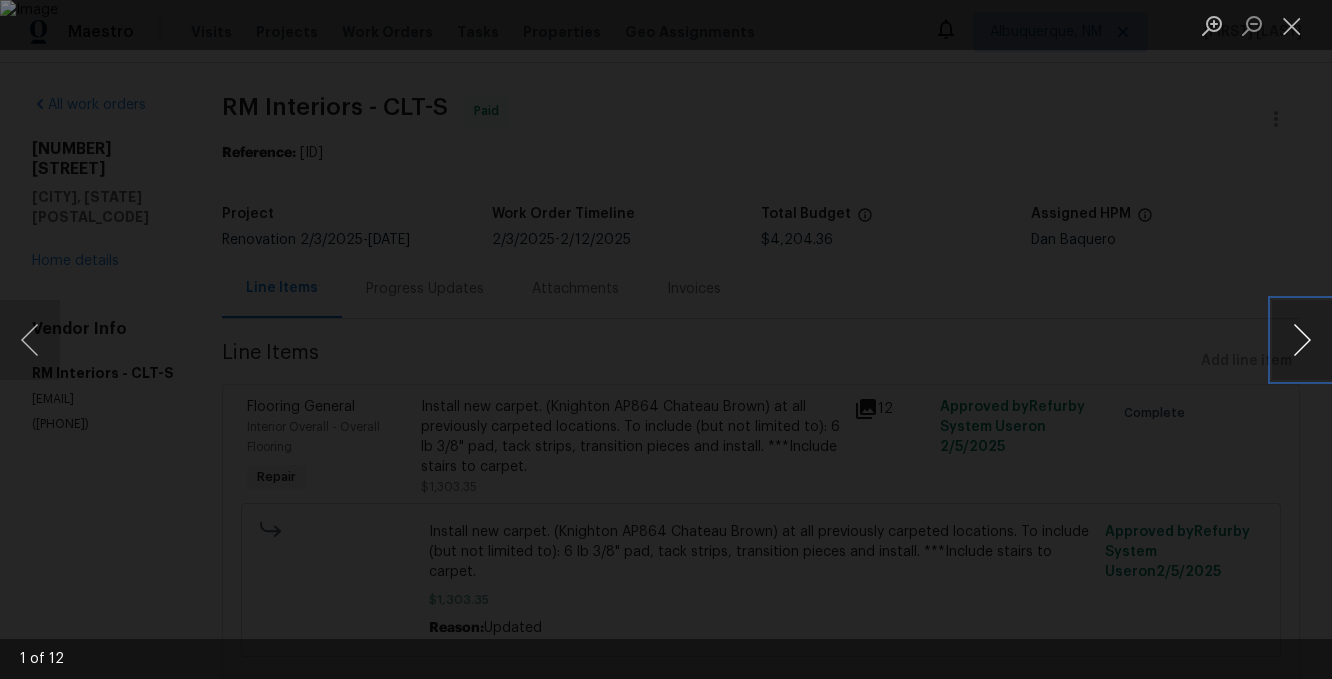 click at bounding box center (1302, 340) 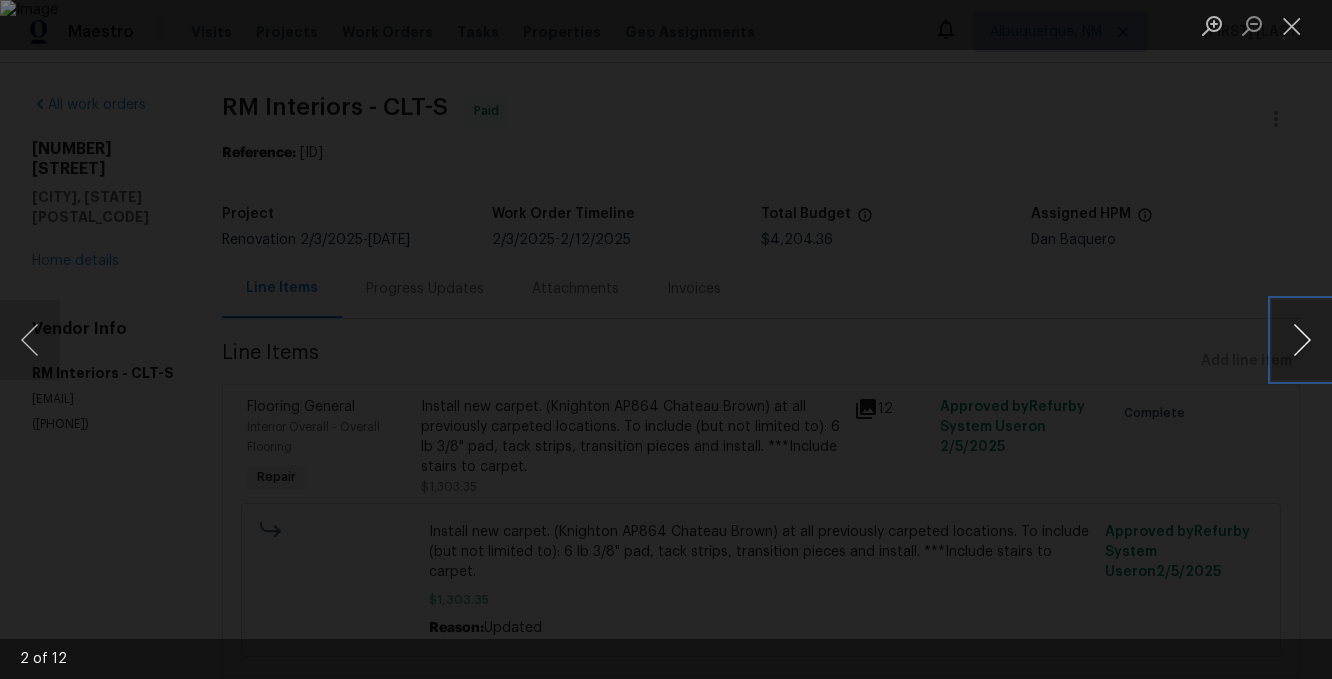 click at bounding box center [1302, 340] 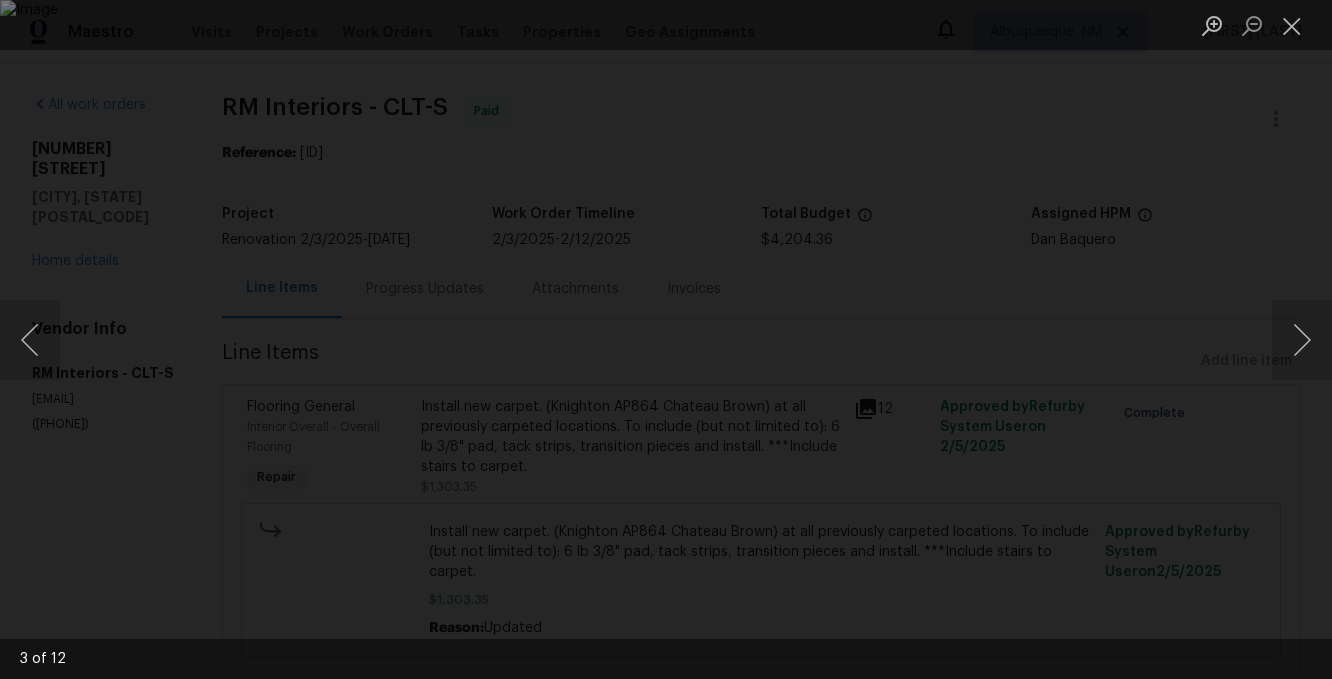 click at bounding box center [666, 339] 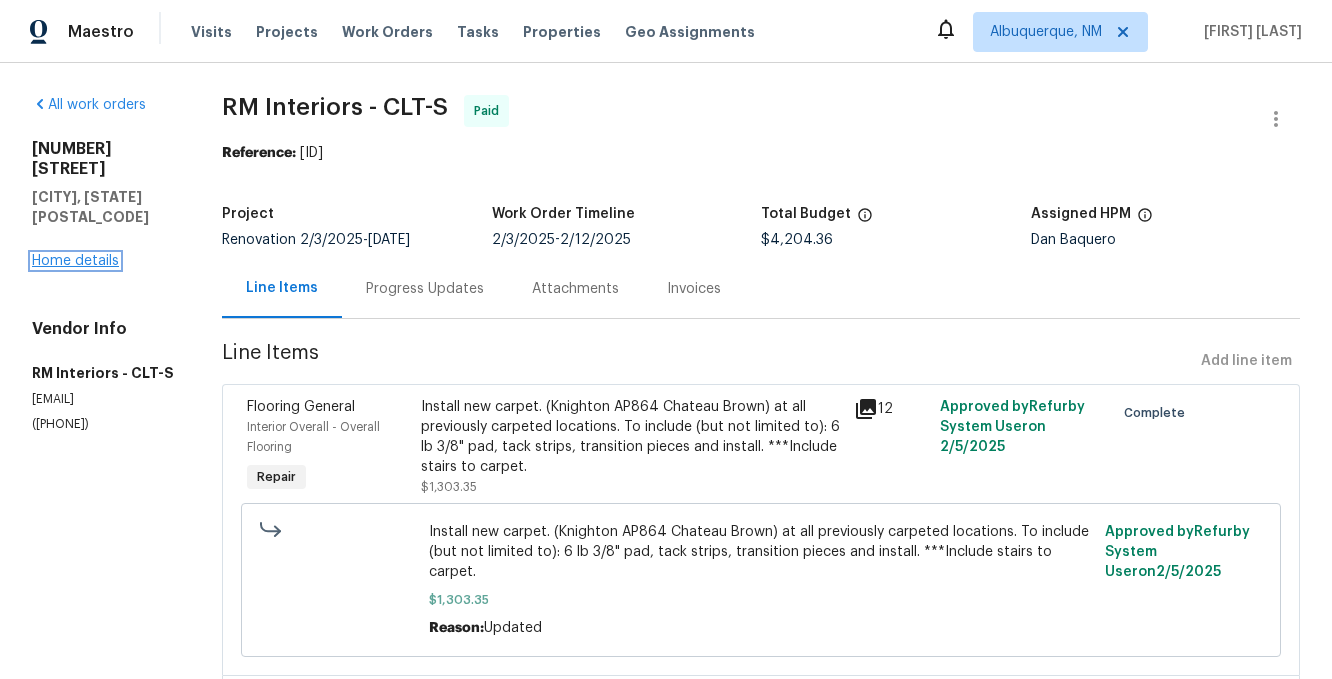 click on "Home details" at bounding box center [75, 261] 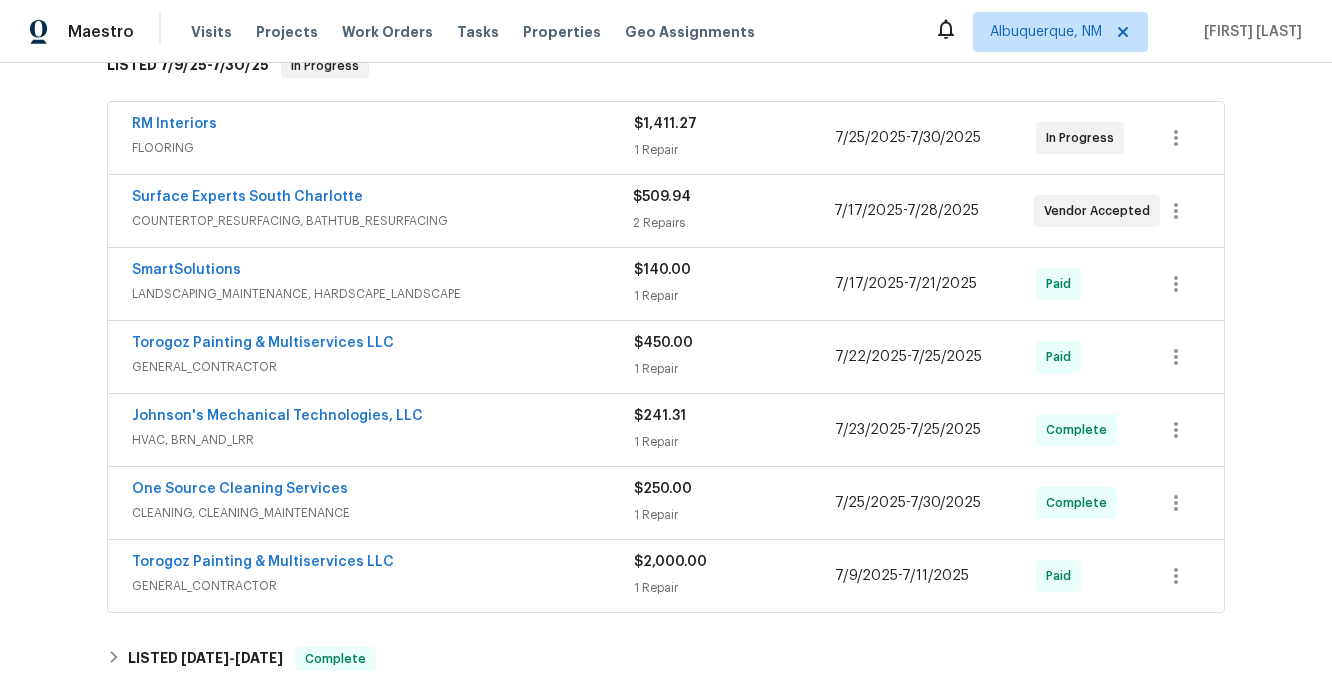 scroll, scrollTop: 370, scrollLeft: 0, axis: vertical 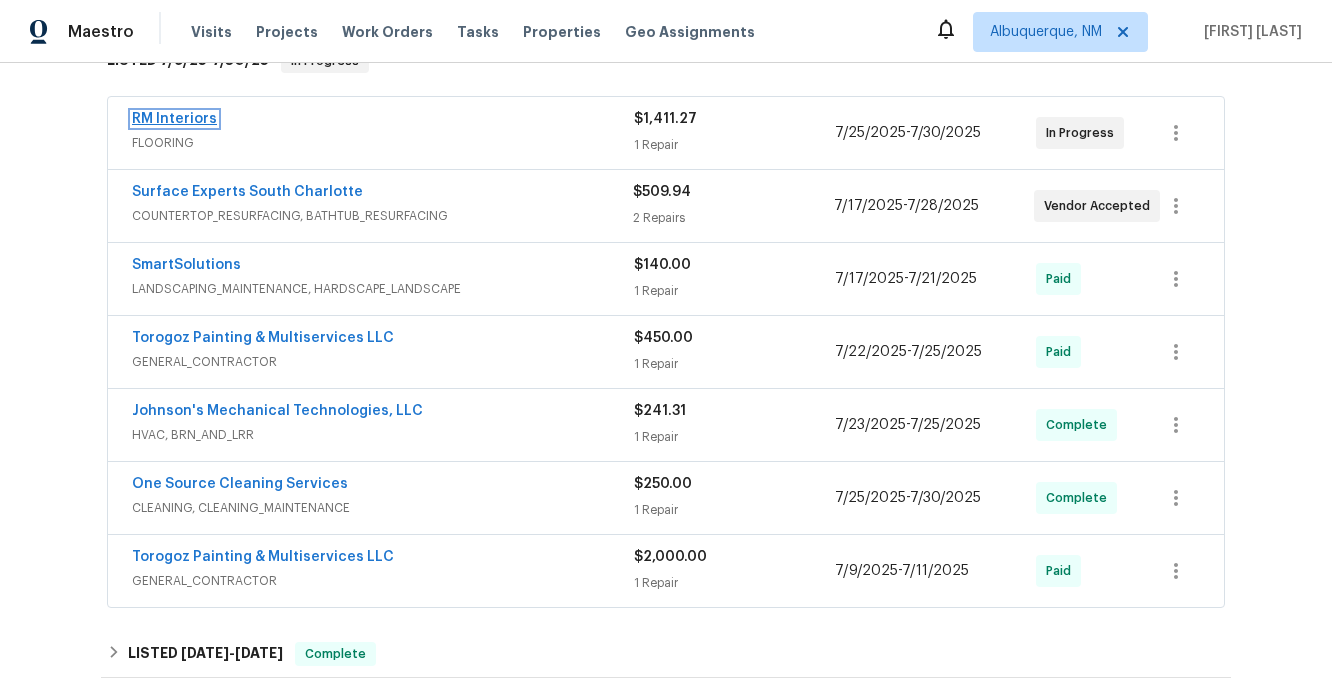 click on "RM Interiors" at bounding box center [174, 119] 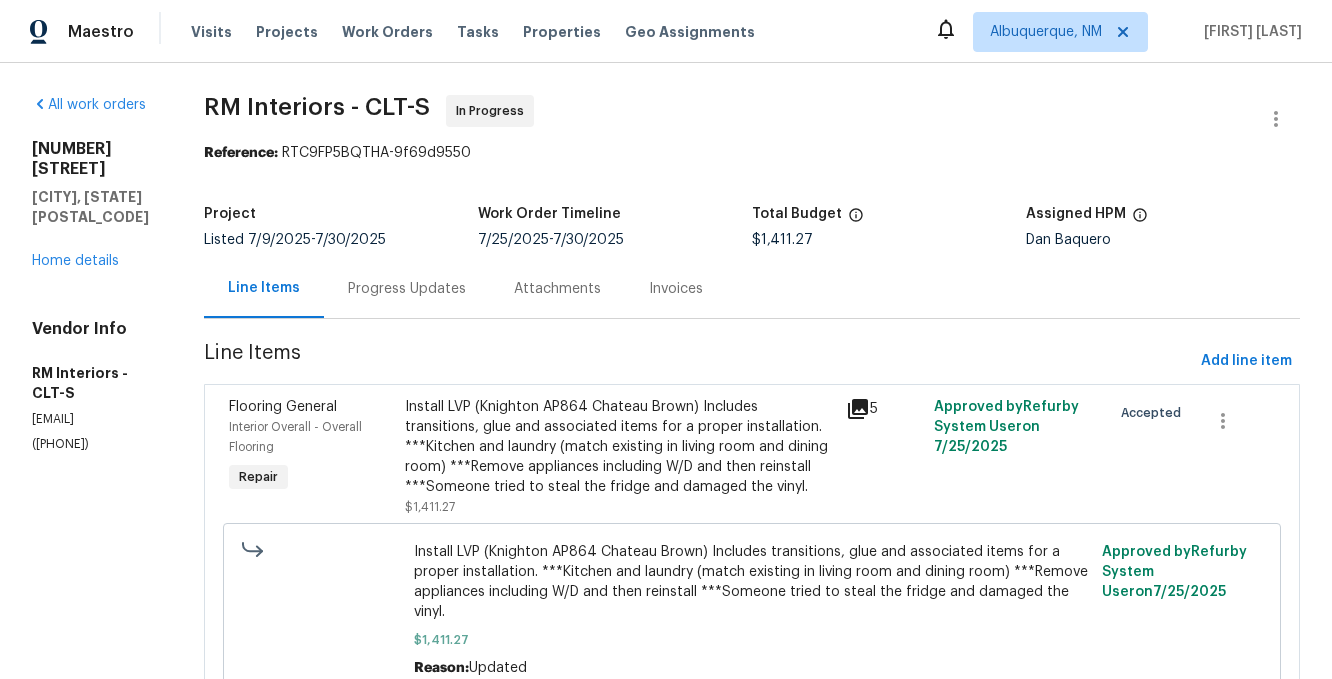 click 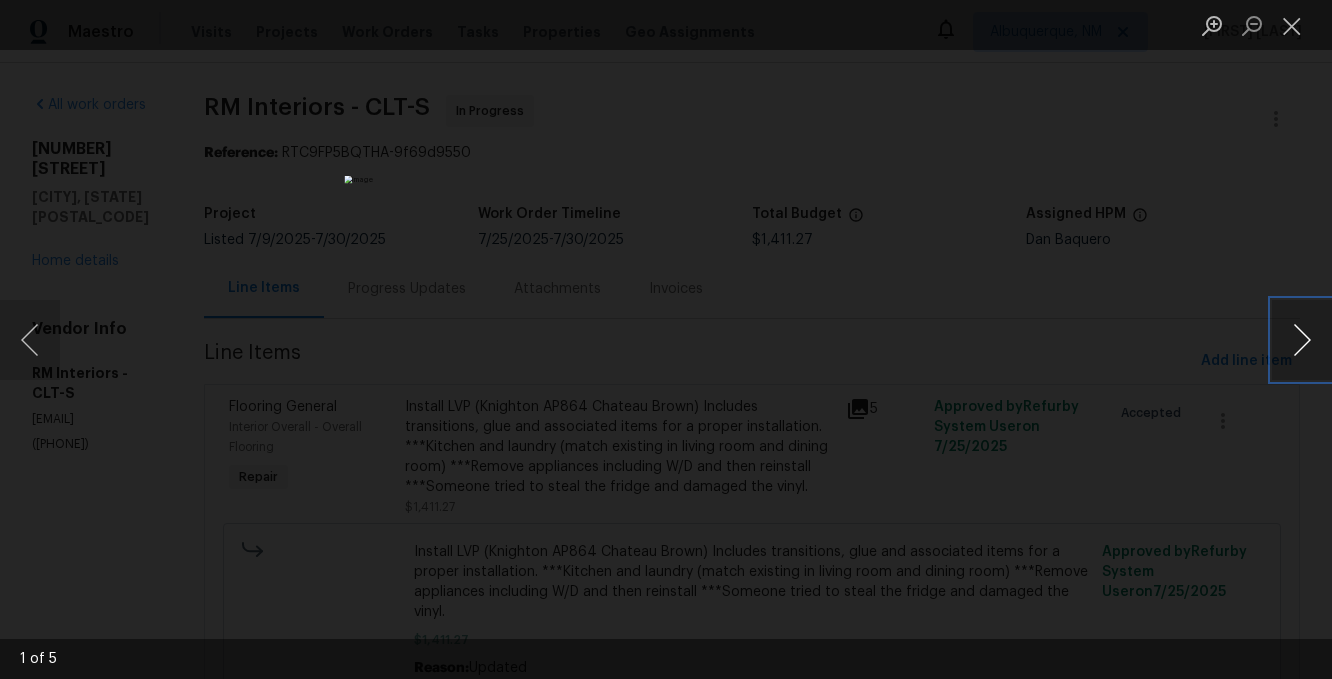 click at bounding box center (1302, 340) 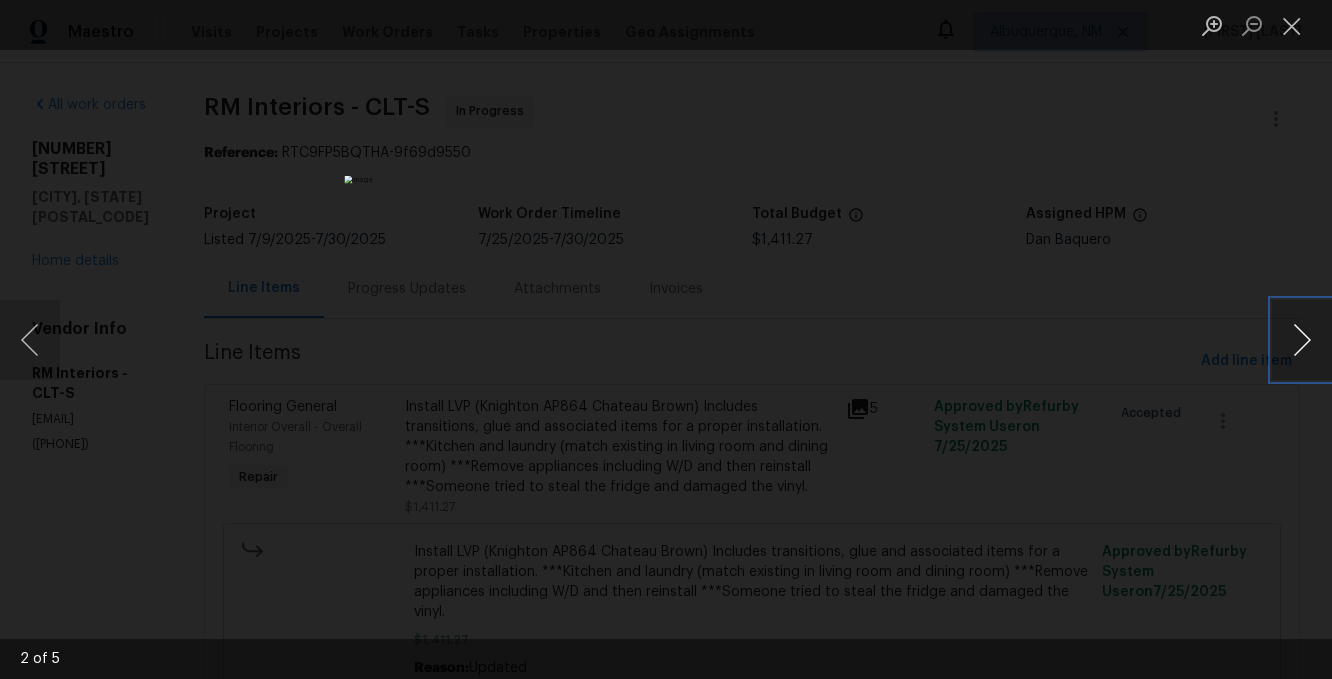 click at bounding box center [1302, 340] 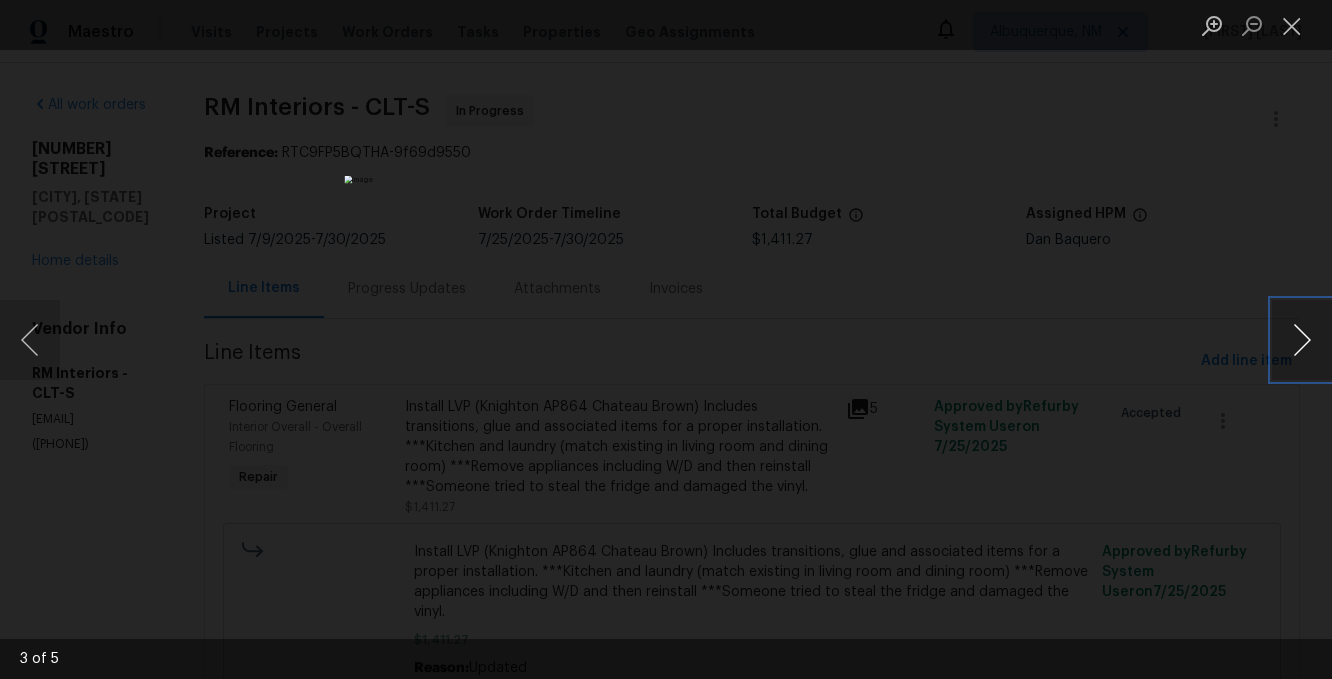 click at bounding box center (1302, 340) 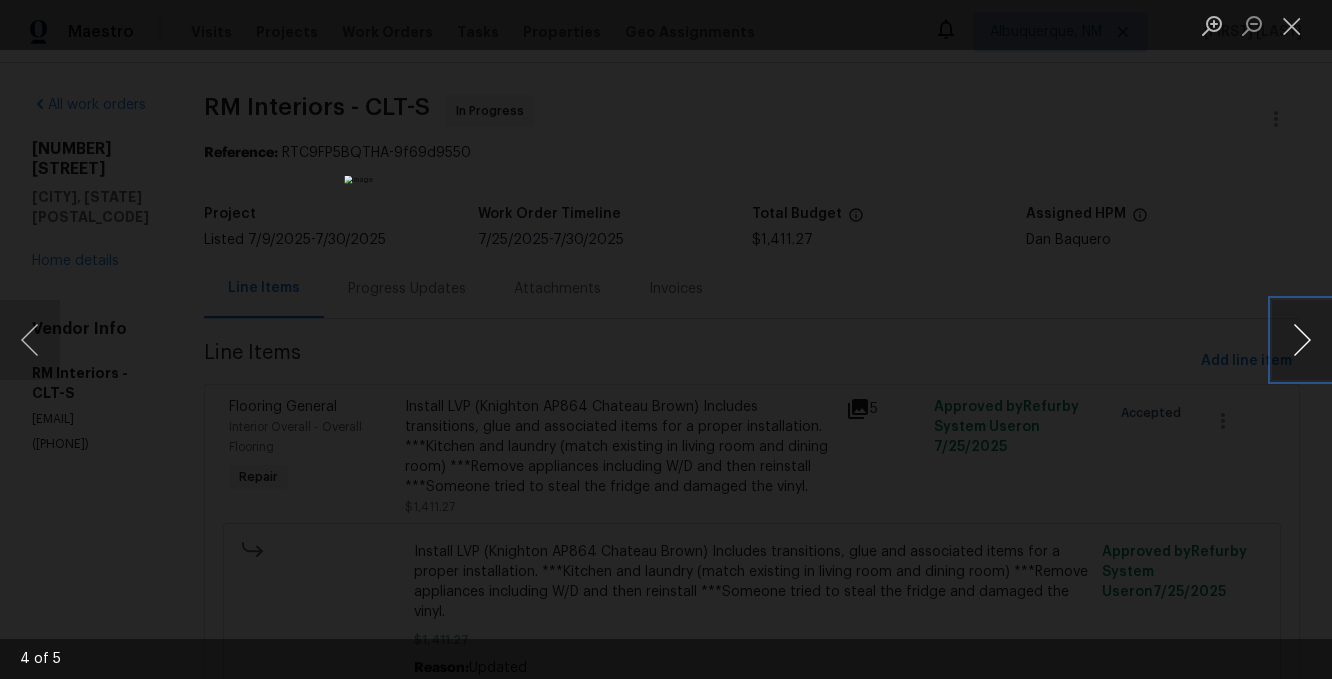 click at bounding box center (1302, 340) 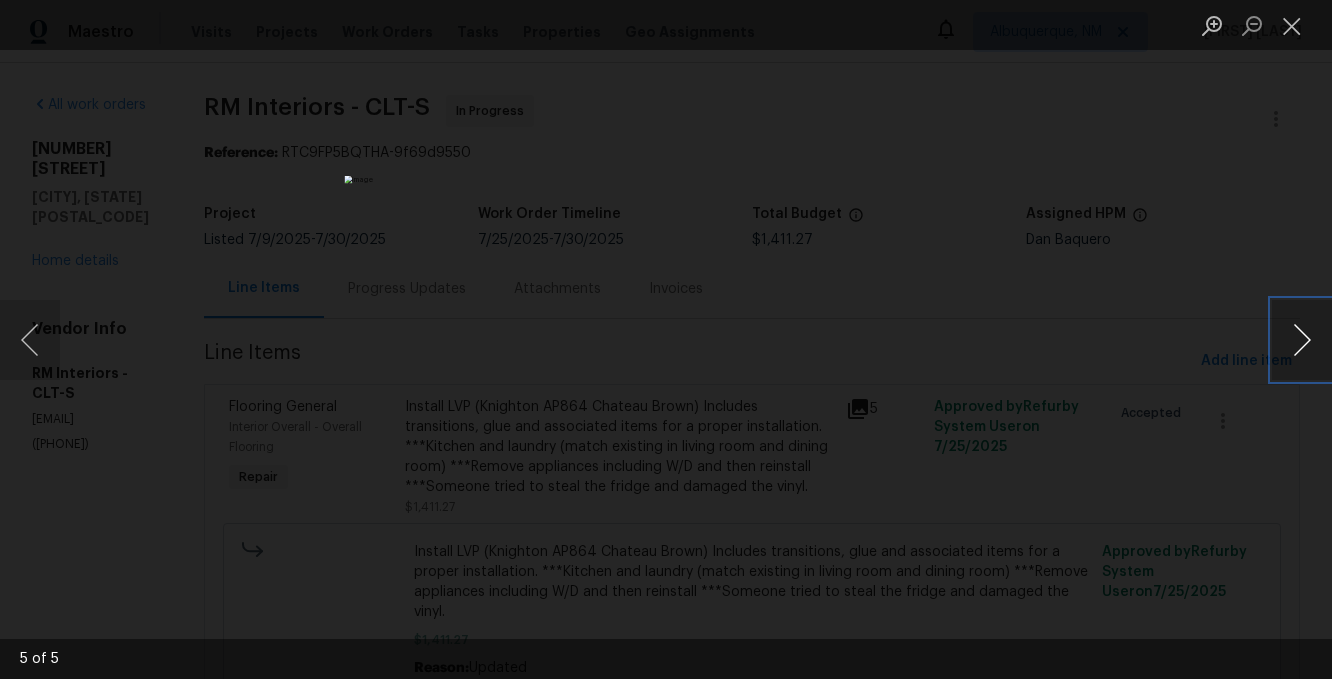 click at bounding box center [1302, 340] 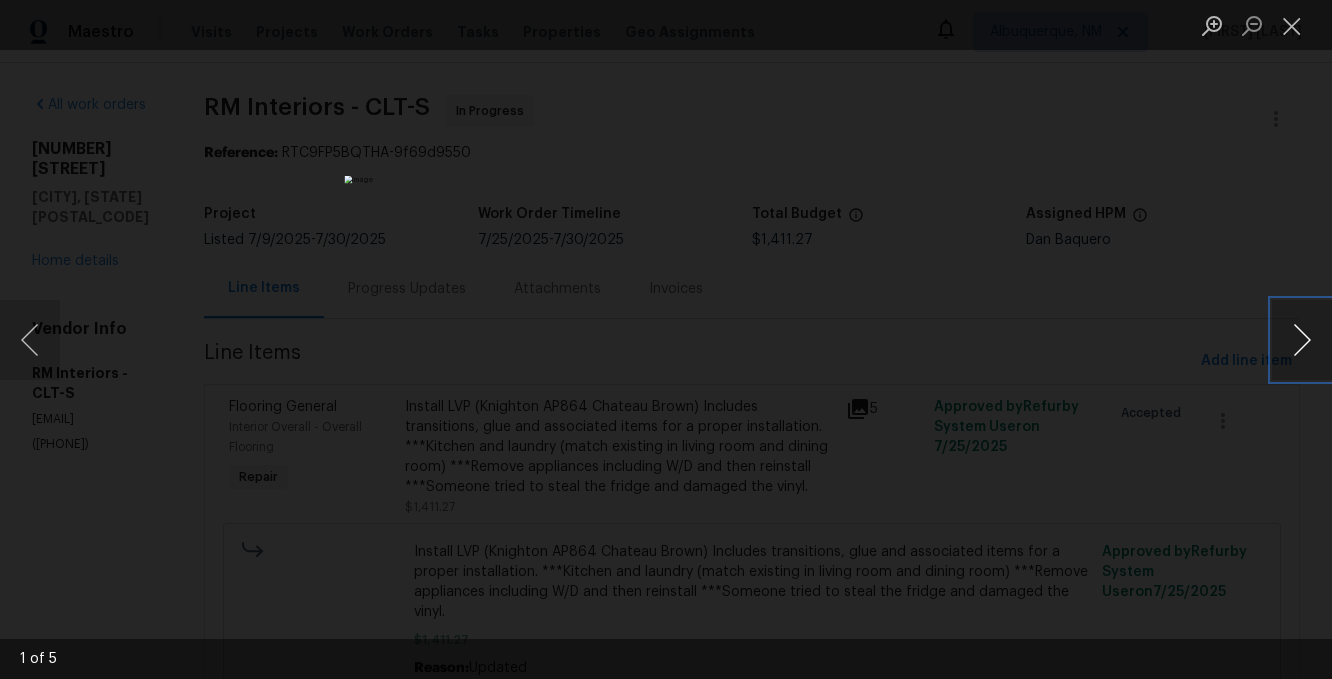 click at bounding box center (1302, 340) 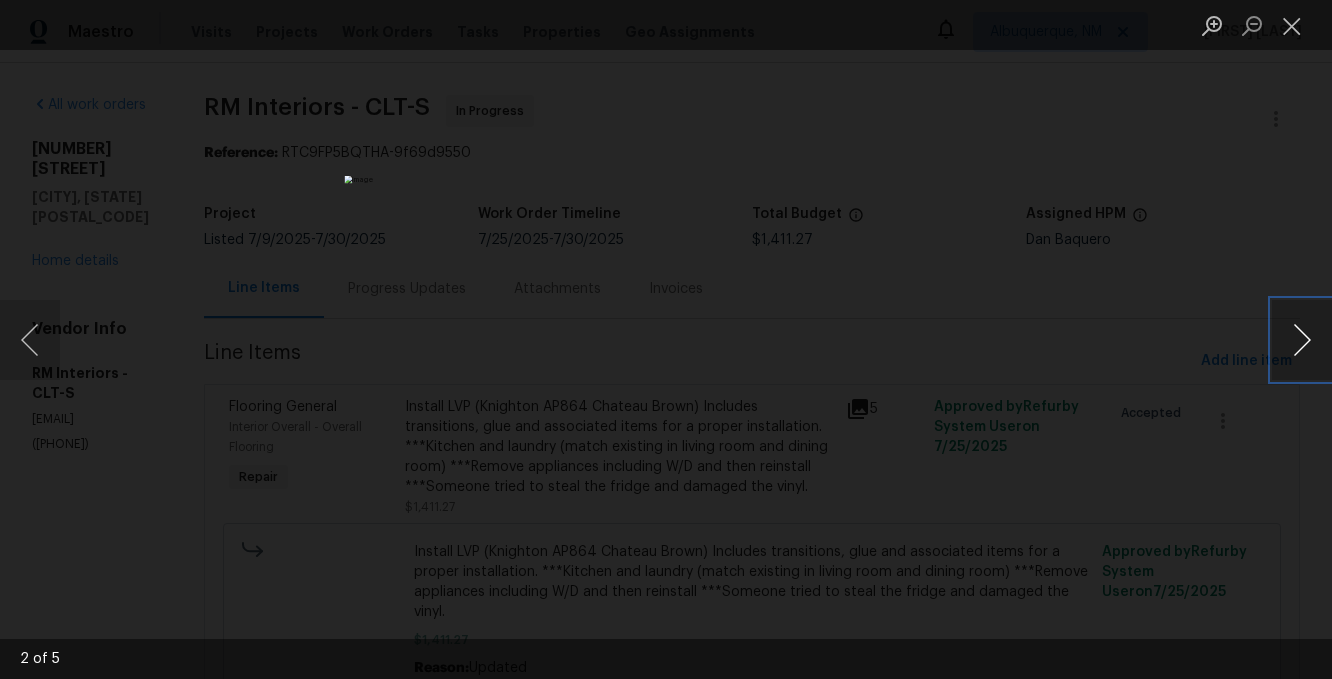click at bounding box center [1302, 340] 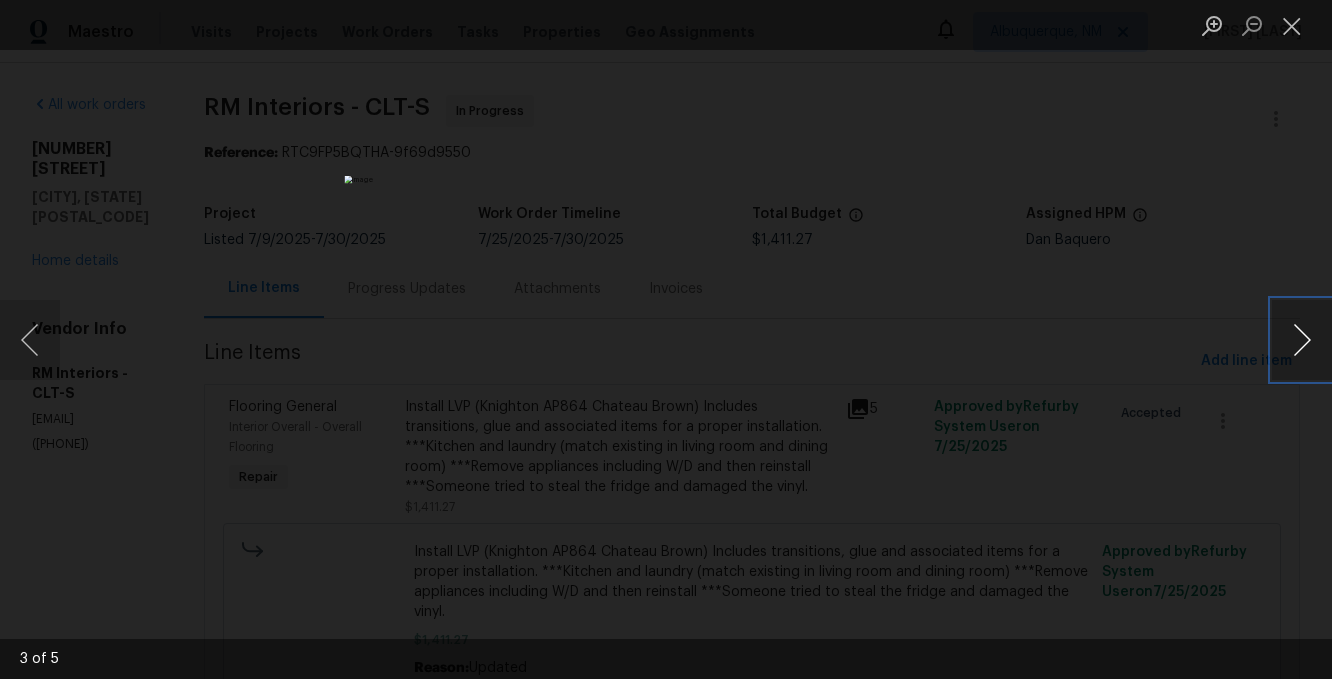 click at bounding box center [1302, 340] 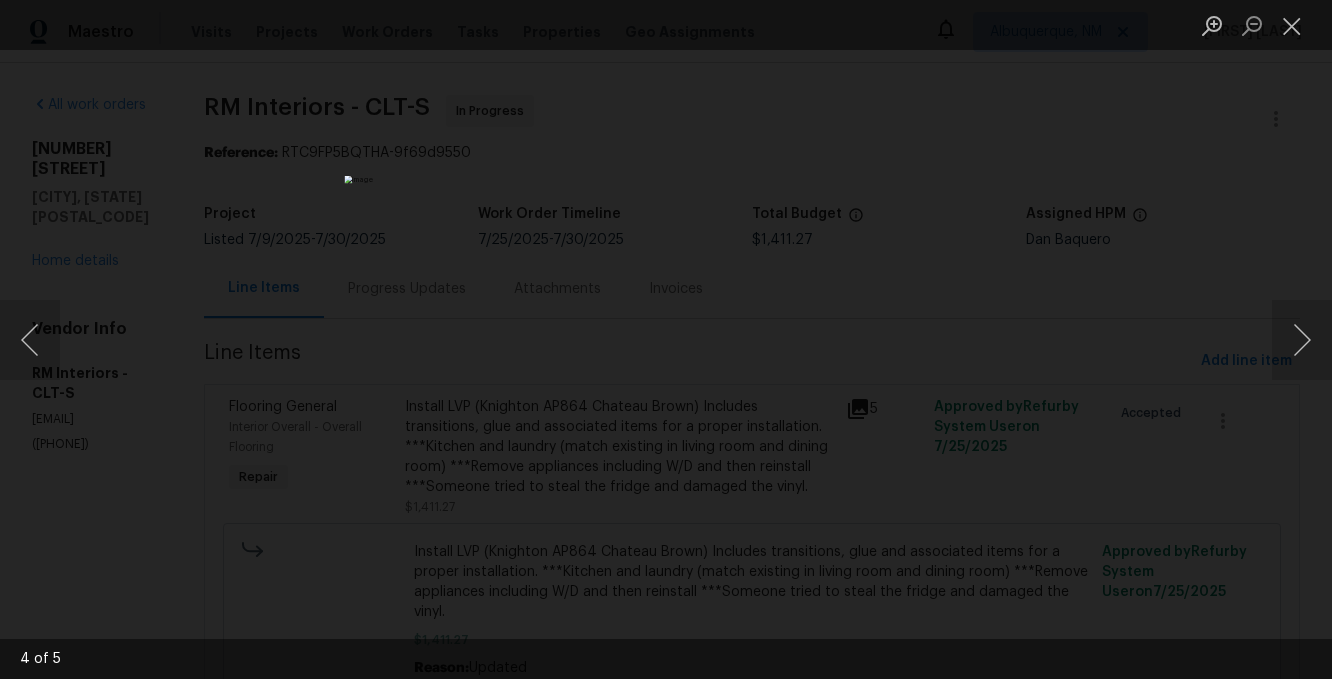 click at bounding box center (666, 339) 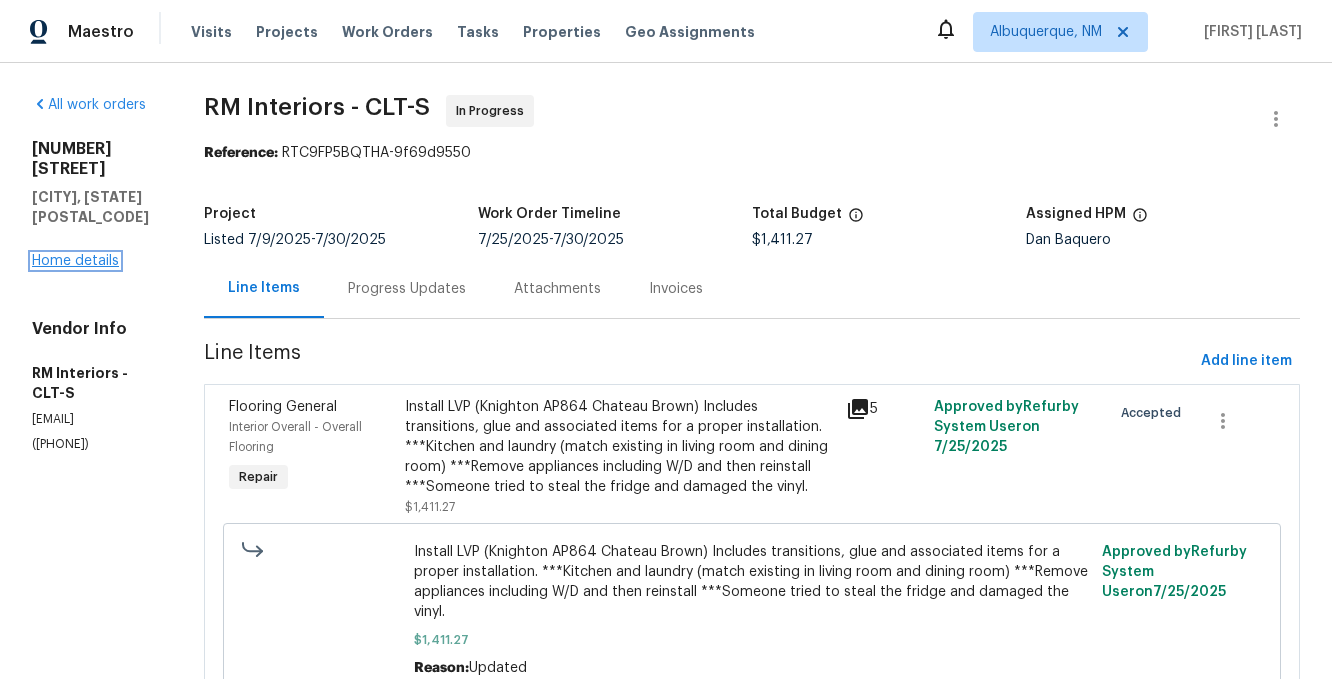 click on "Home details" at bounding box center (75, 261) 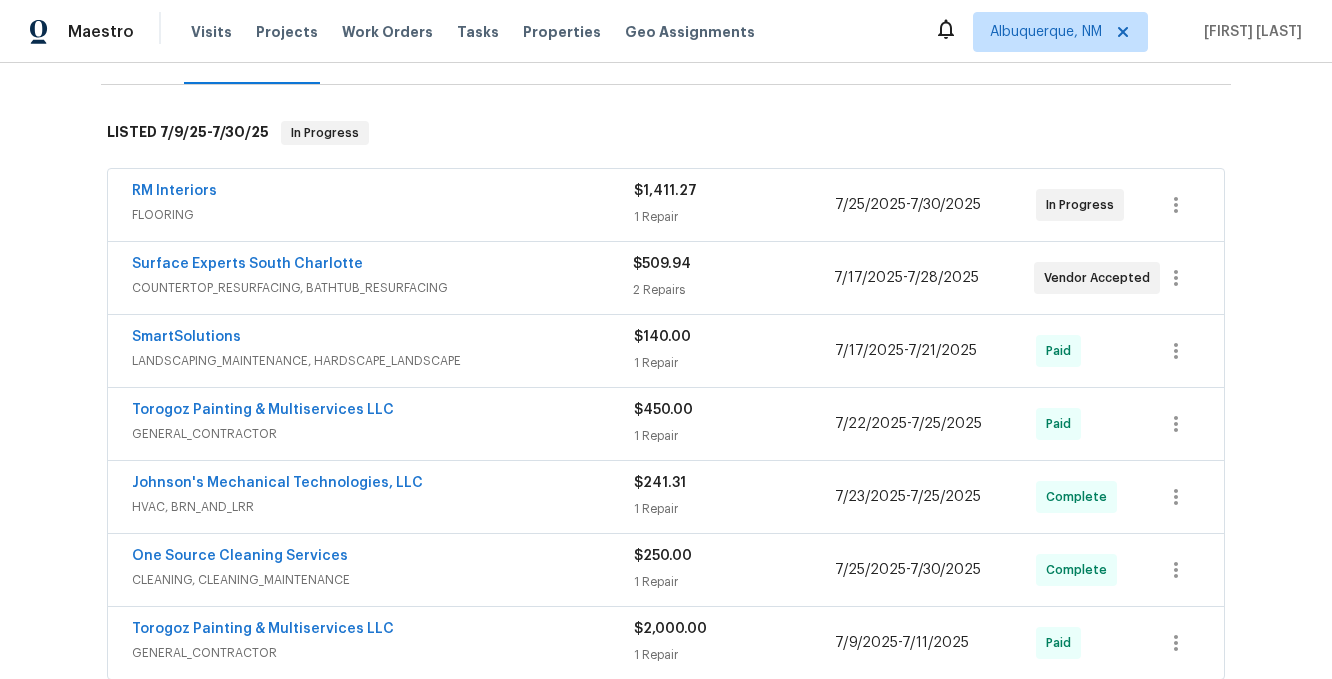 scroll, scrollTop: 323, scrollLeft: 0, axis: vertical 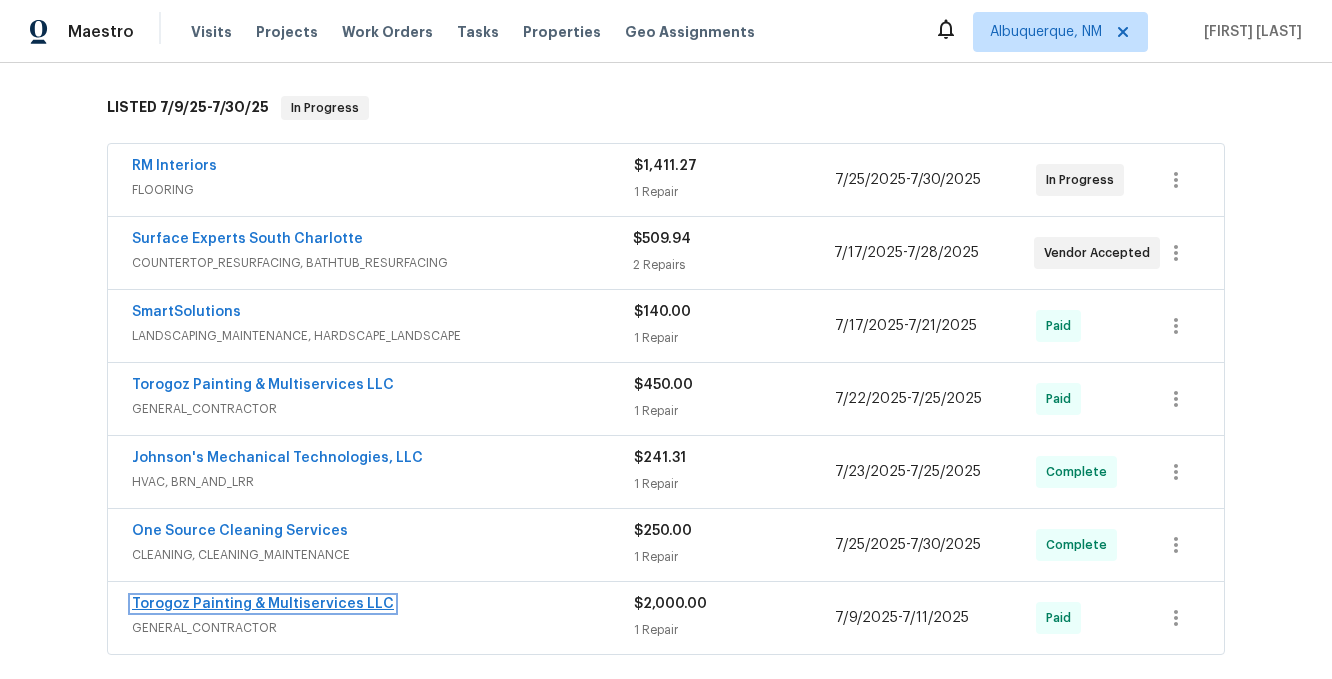 click on "Torogoz Painting & Multiservices LLC" at bounding box center [263, 604] 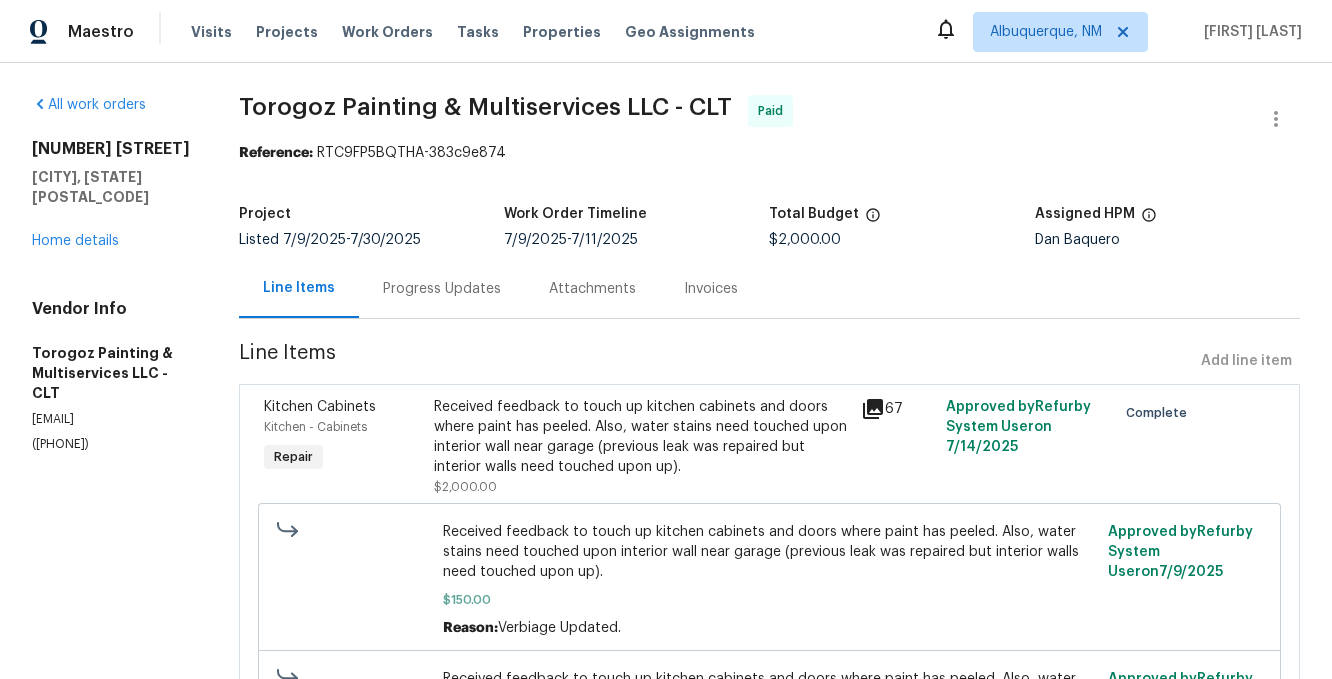 click 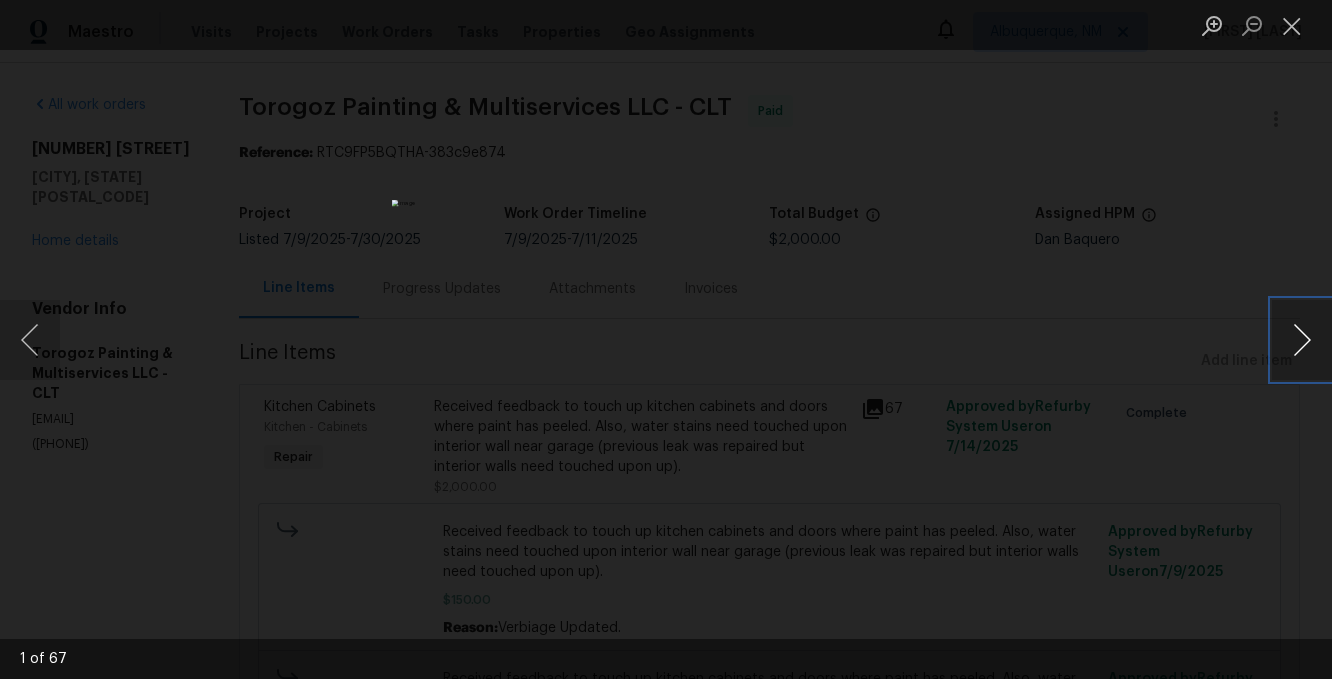 click at bounding box center (1302, 340) 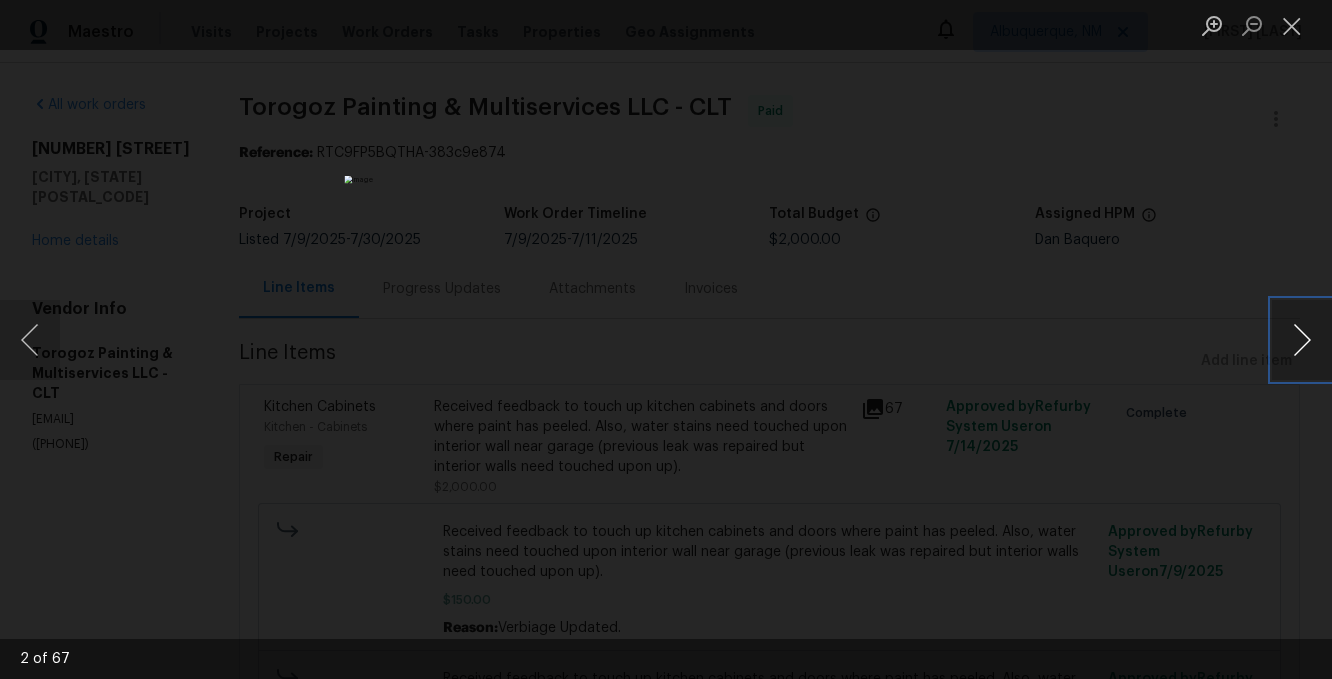 click at bounding box center [1302, 340] 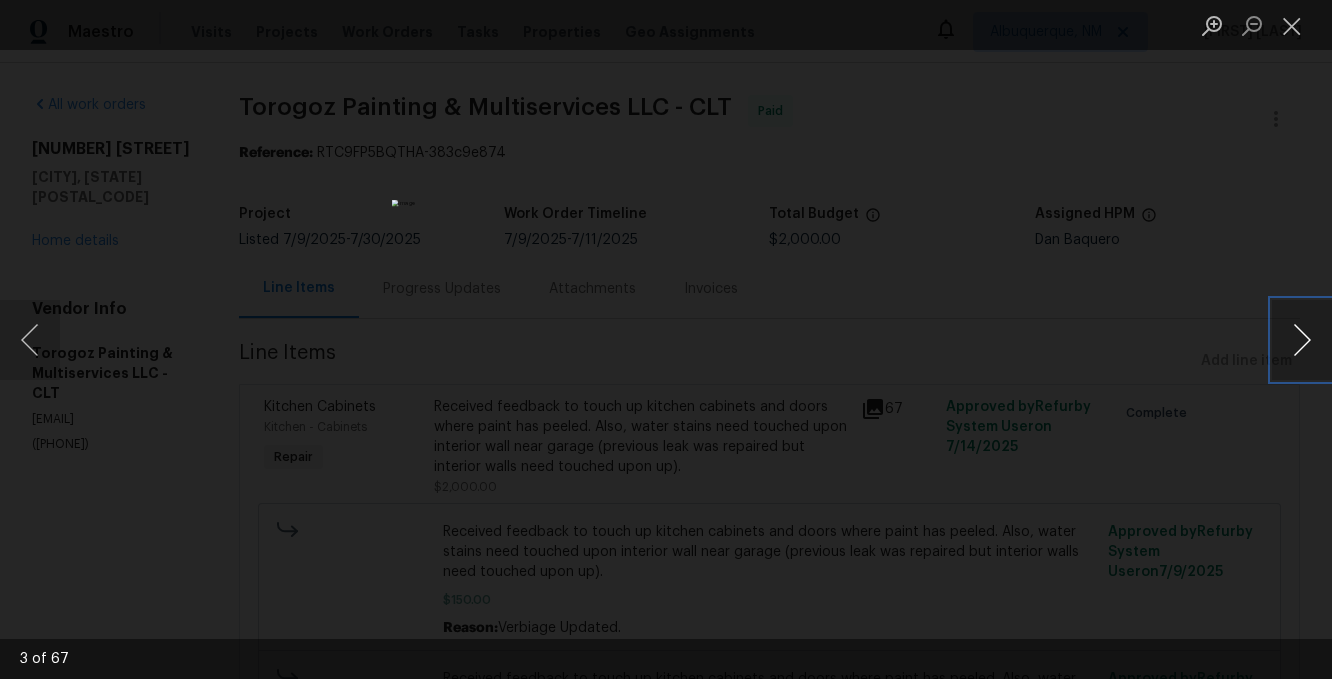 click at bounding box center (1302, 340) 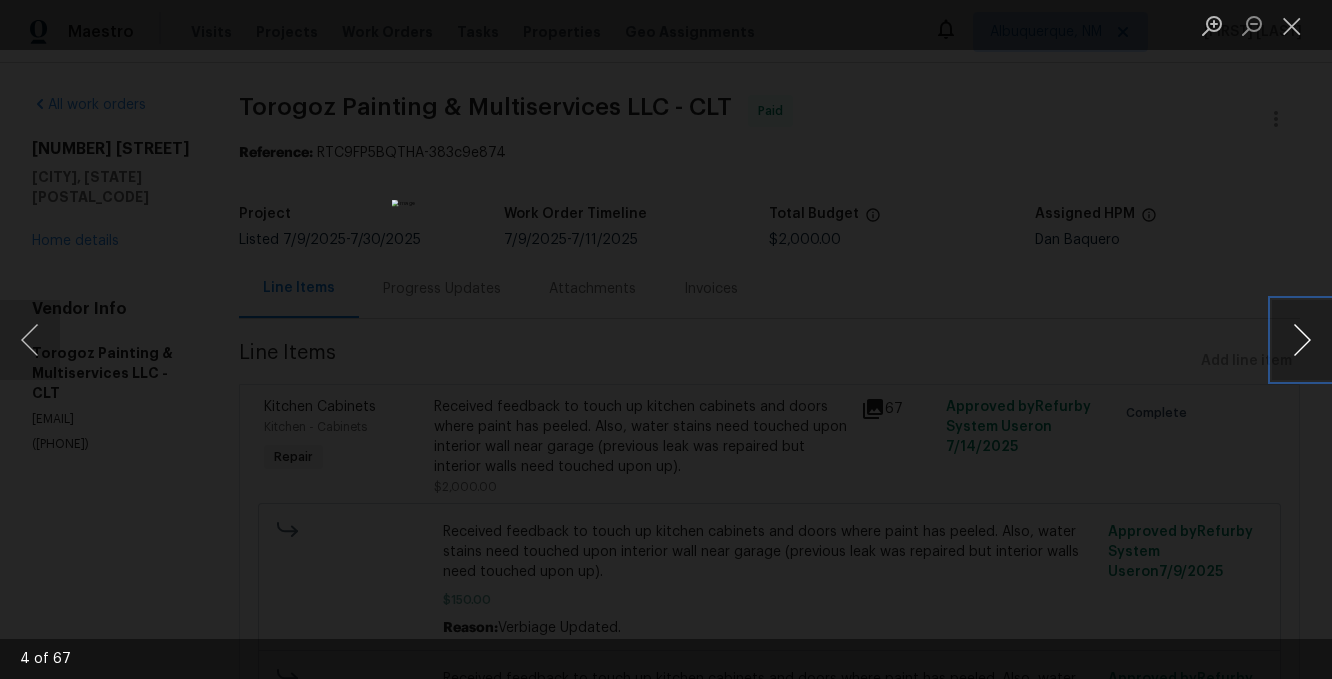 click at bounding box center (1302, 340) 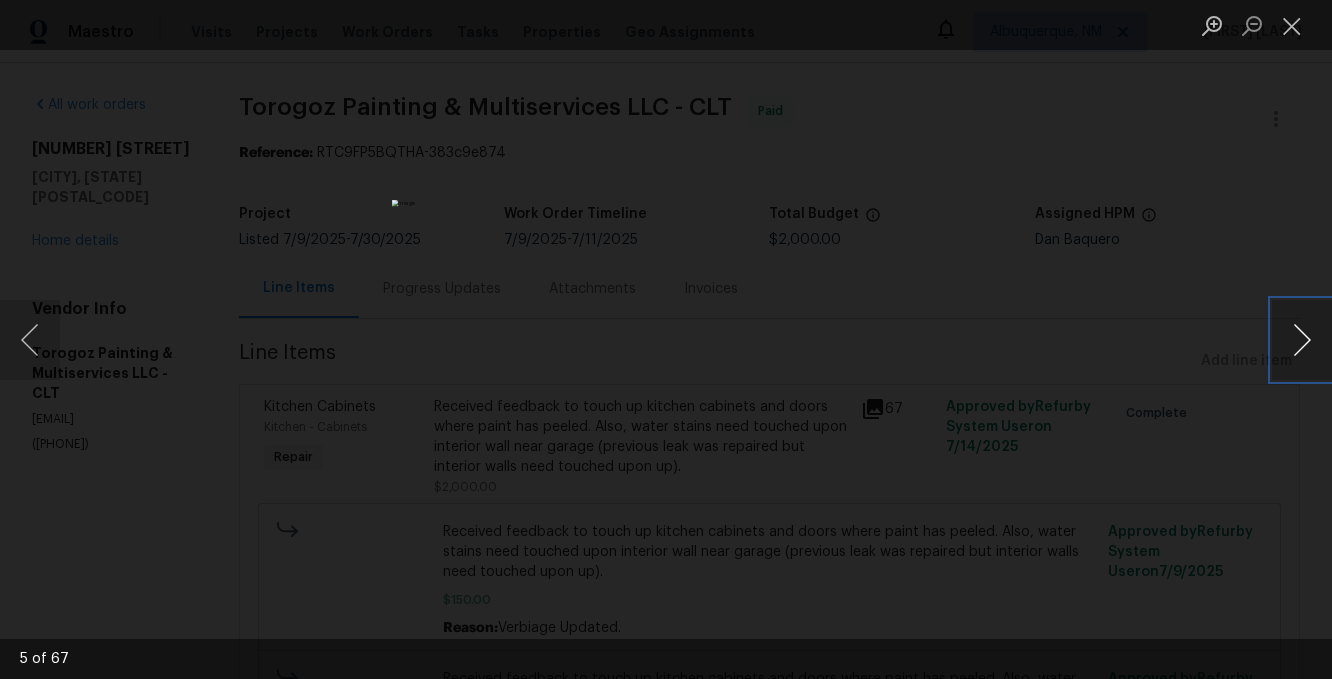 click at bounding box center (1302, 340) 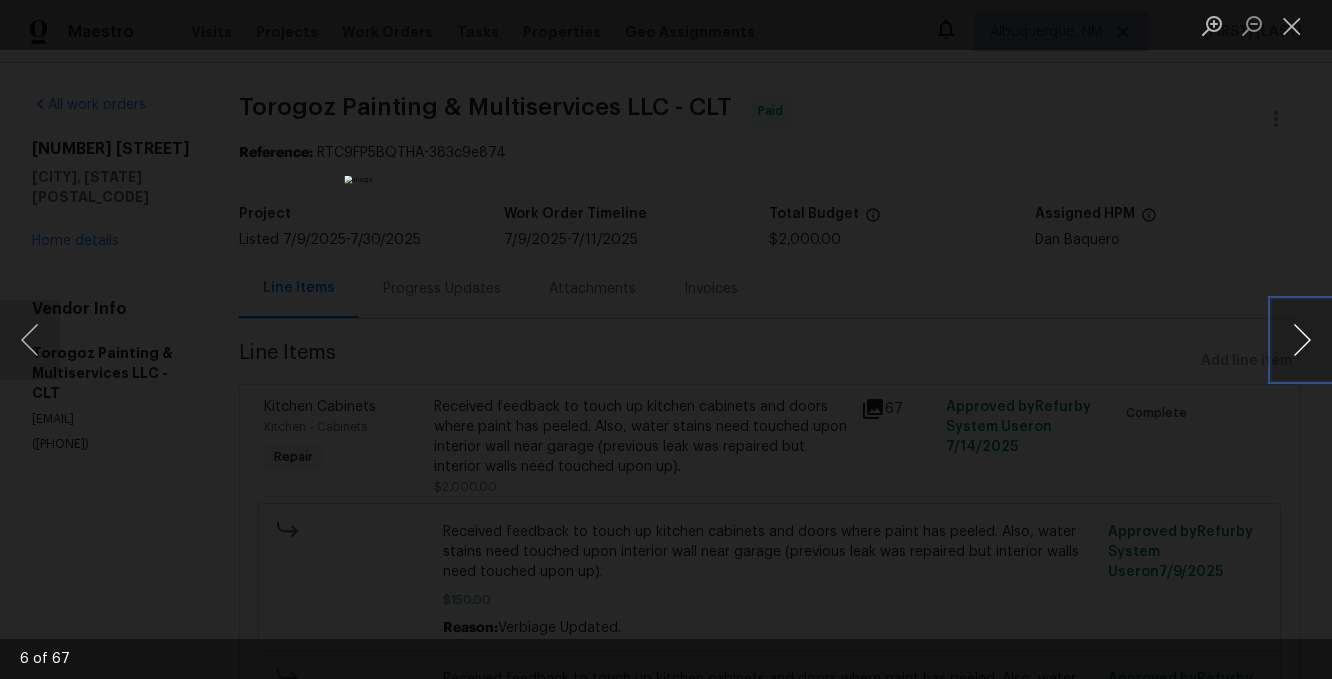 click at bounding box center (1302, 340) 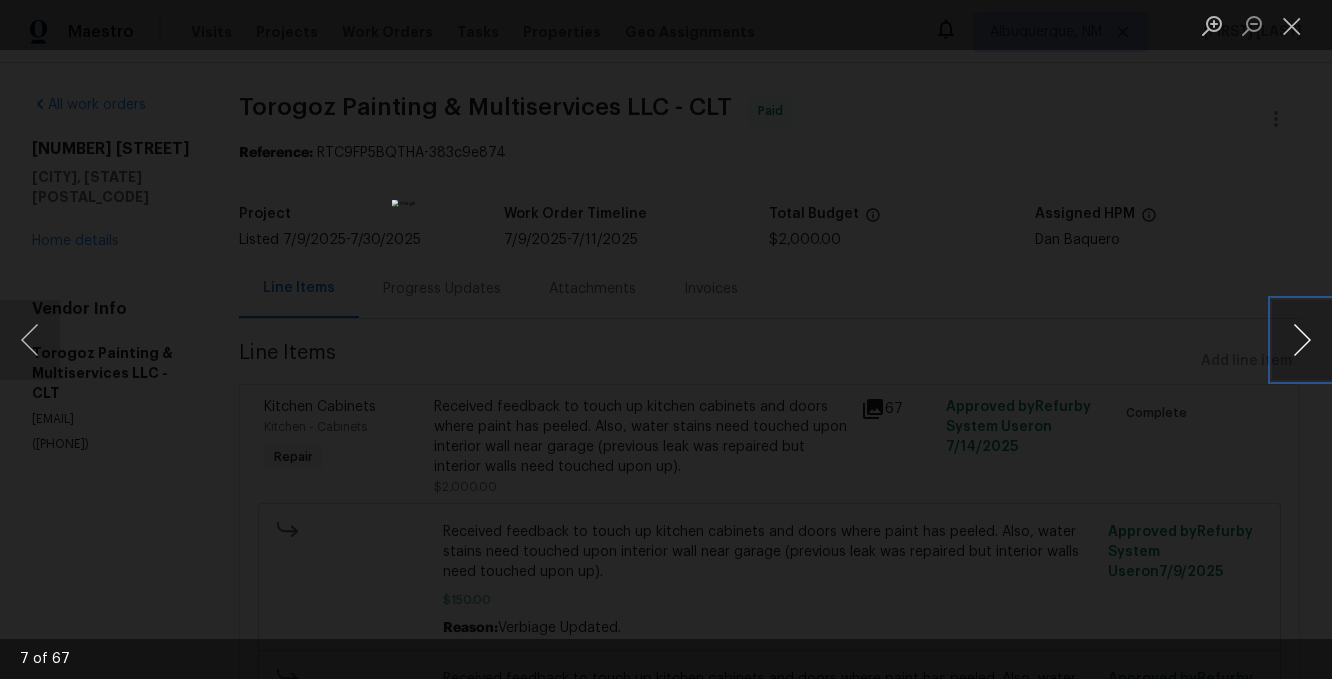 click at bounding box center (1302, 340) 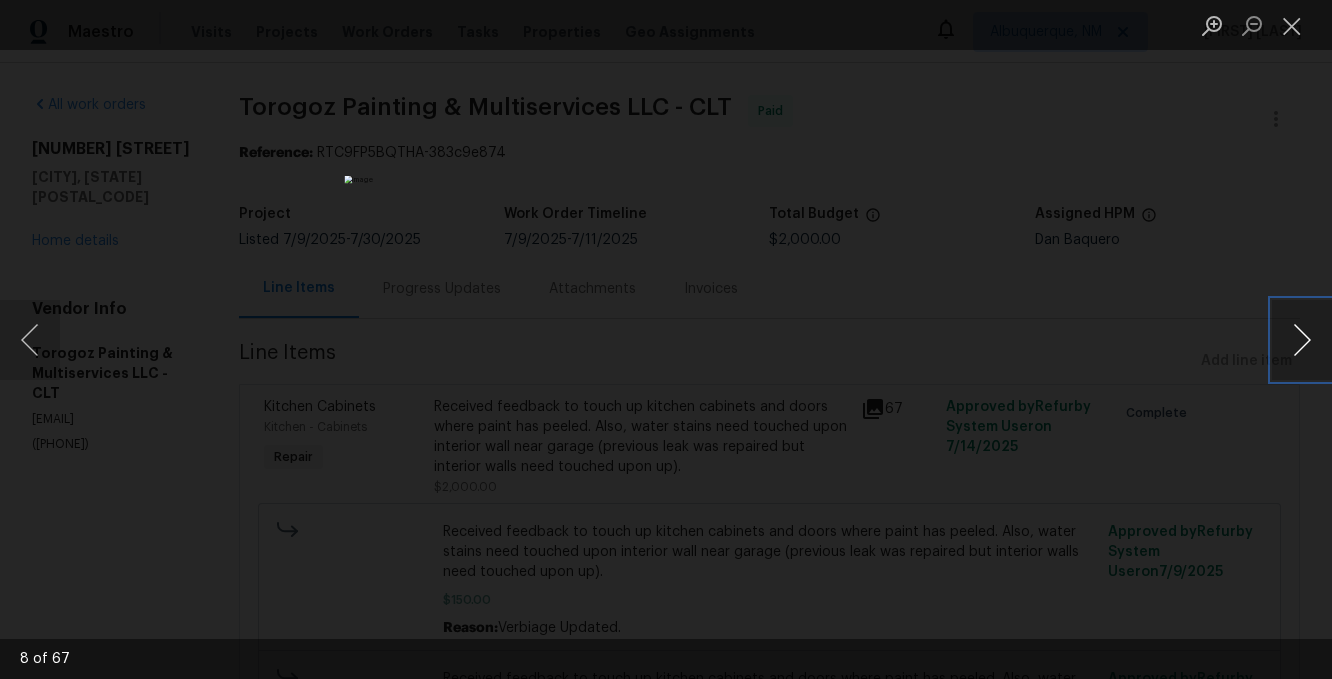 click at bounding box center [1302, 340] 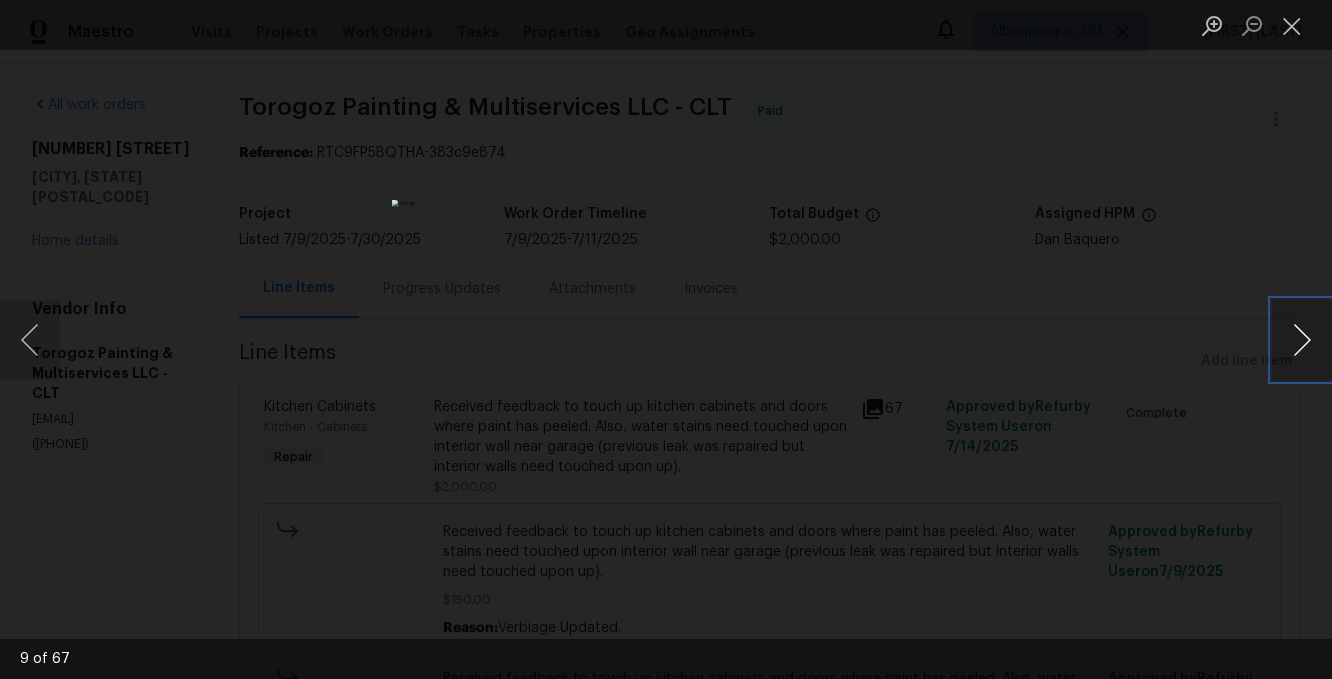 click at bounding box center [1302, 340] 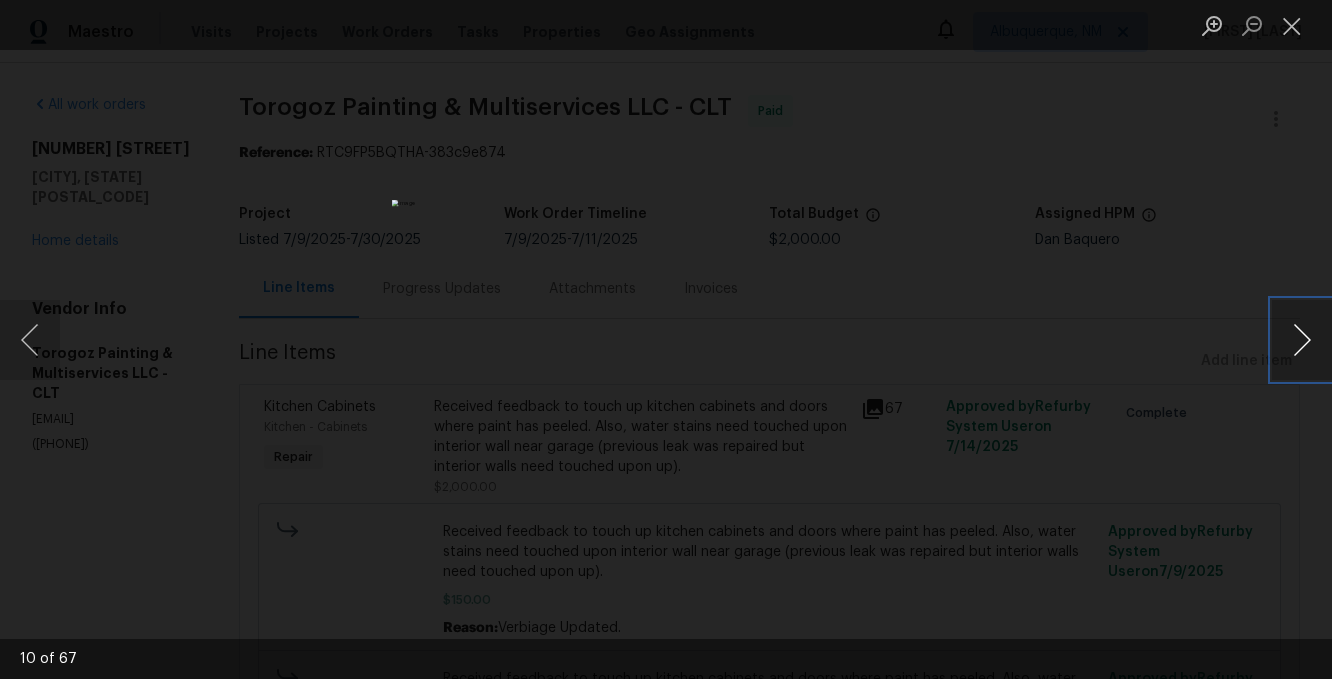 click at bounding box center (1302, 340) 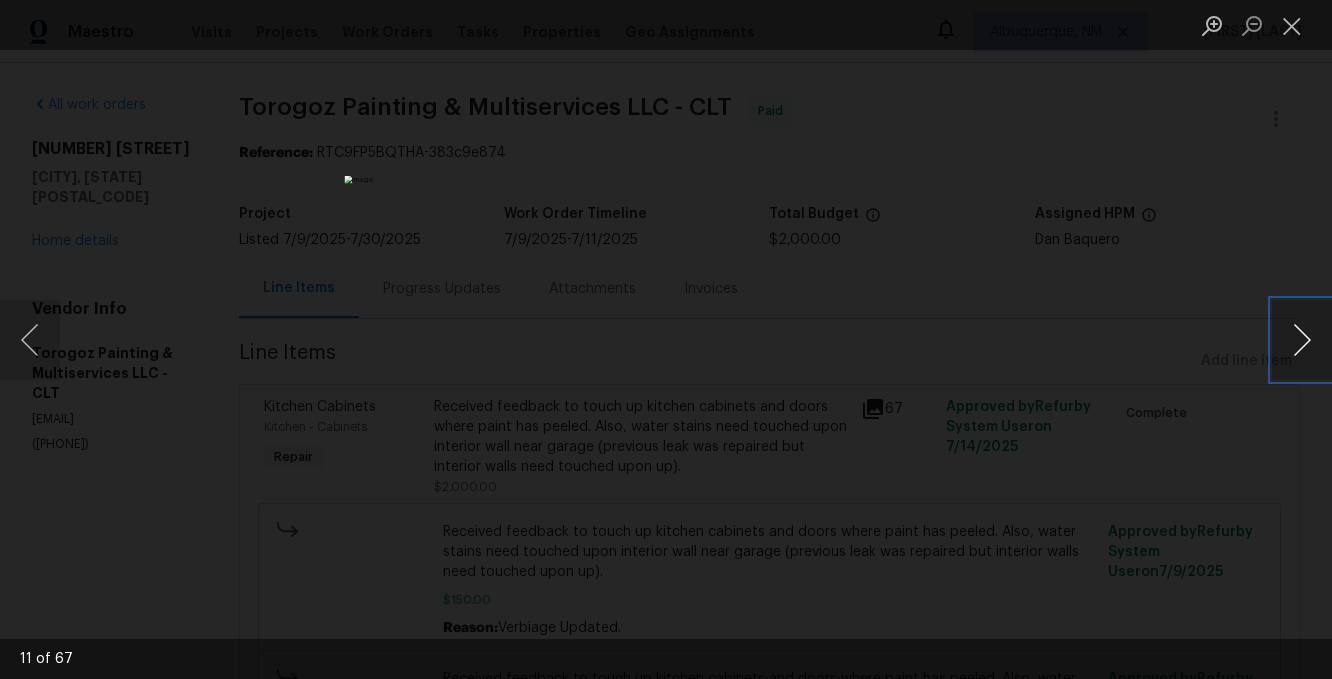 click at bounding box center (1302, 340) 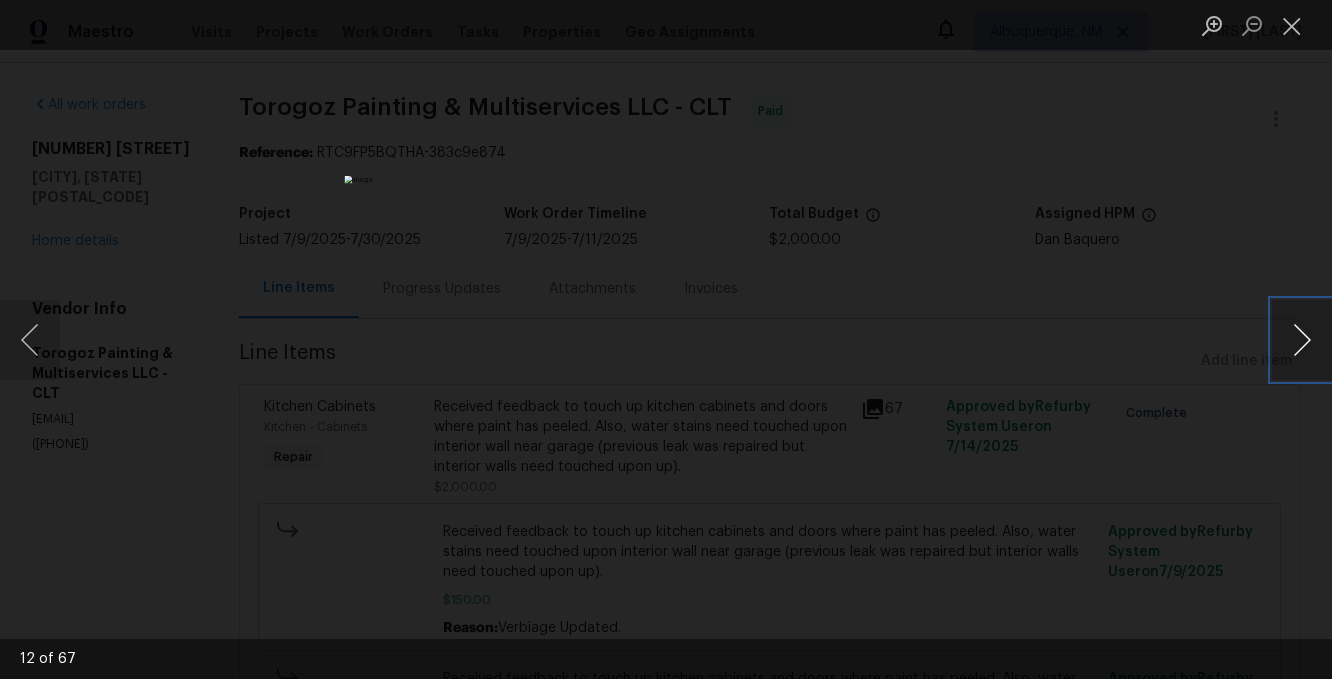 click at bounding box center [1302, 340] 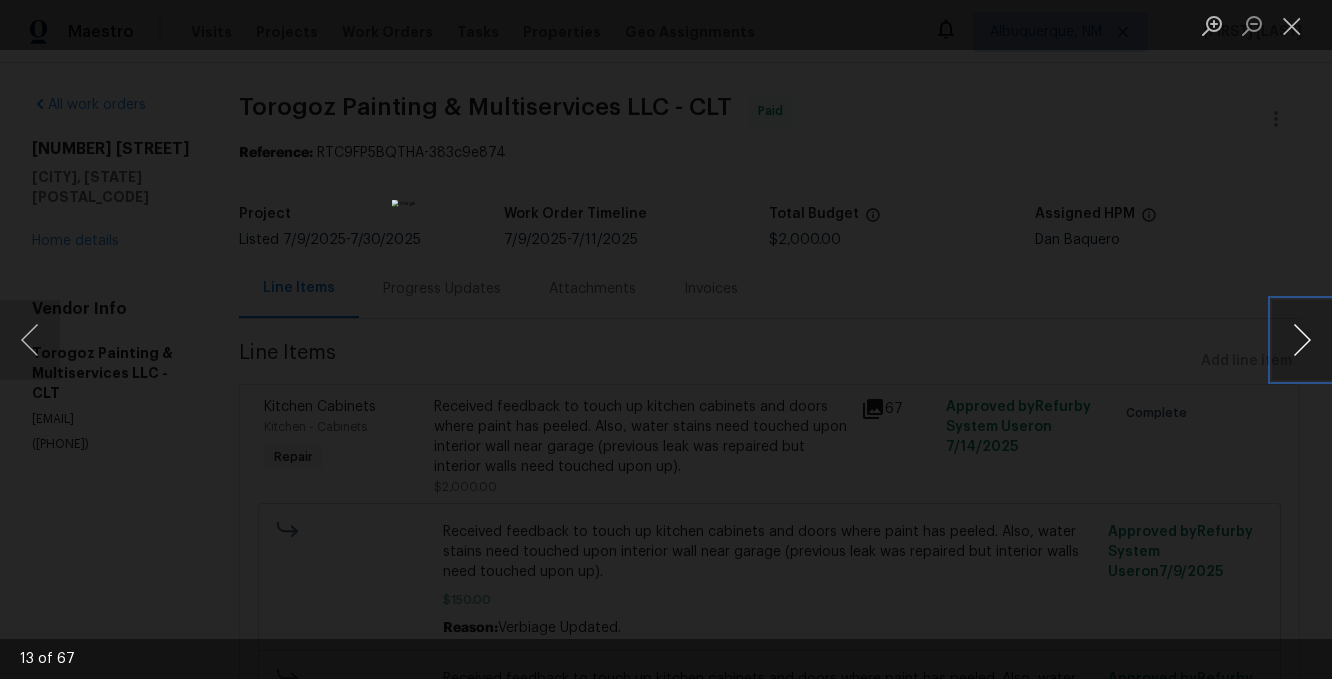 click at bounding box center (1302, 340) 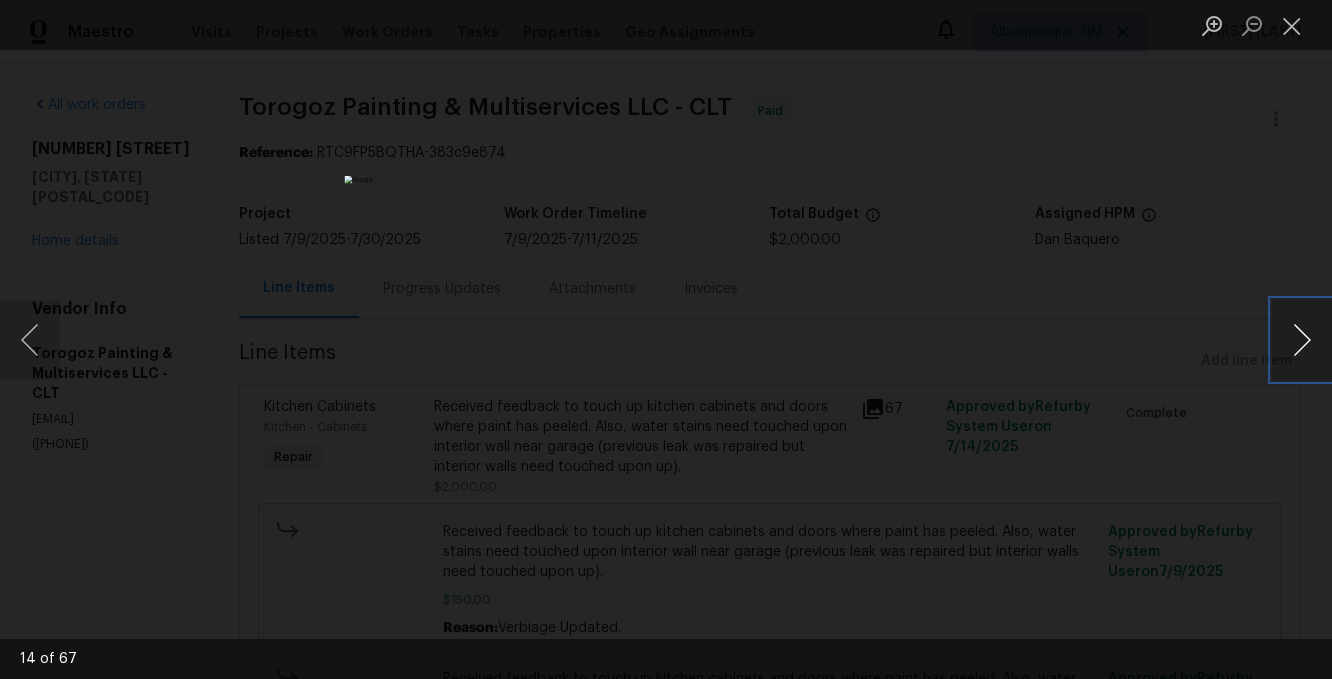 click at bounding box center (1302, 340) 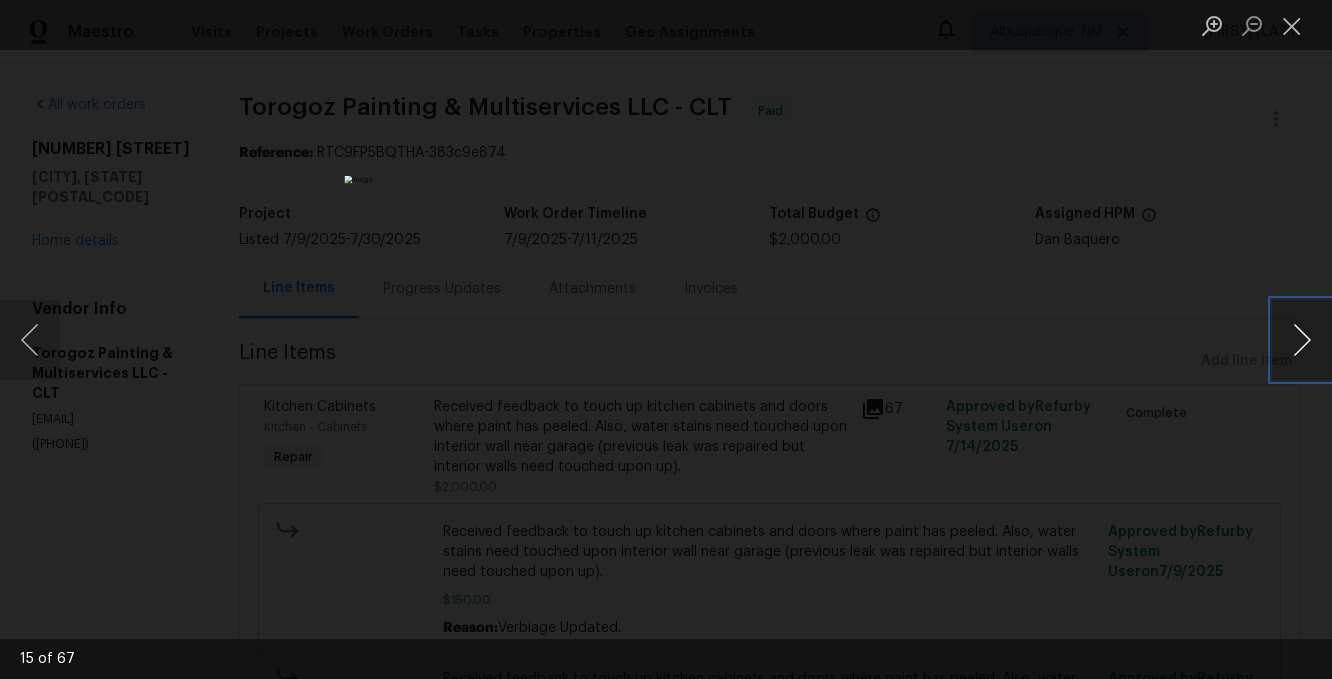 click at bounding box center (1302, 340) 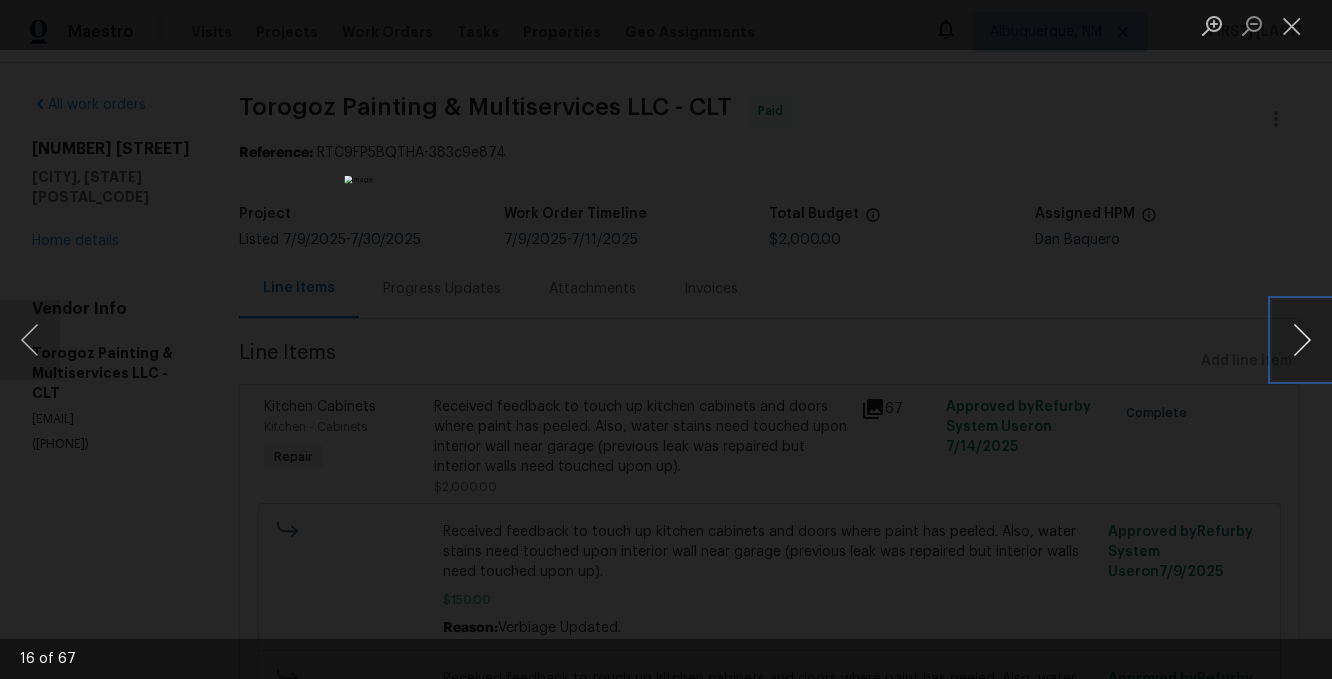 click at bounding box center [1302, 340] 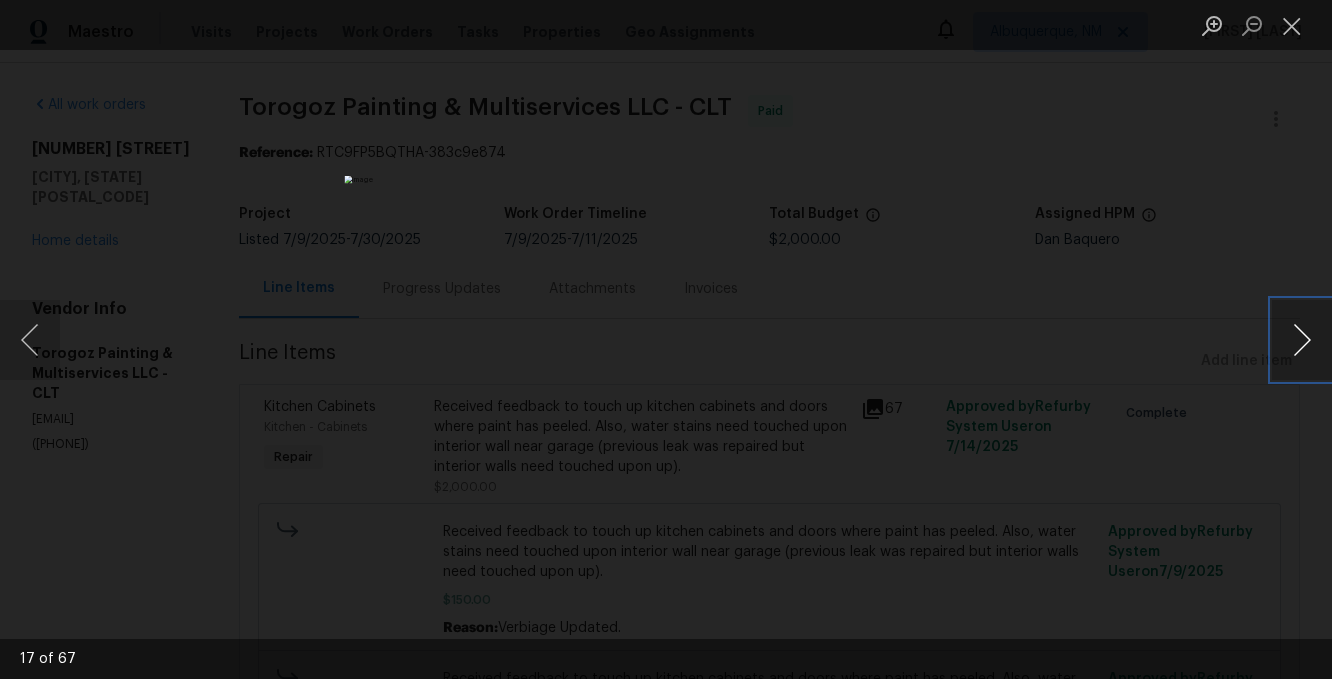 click at bounding box center [1302, 340] 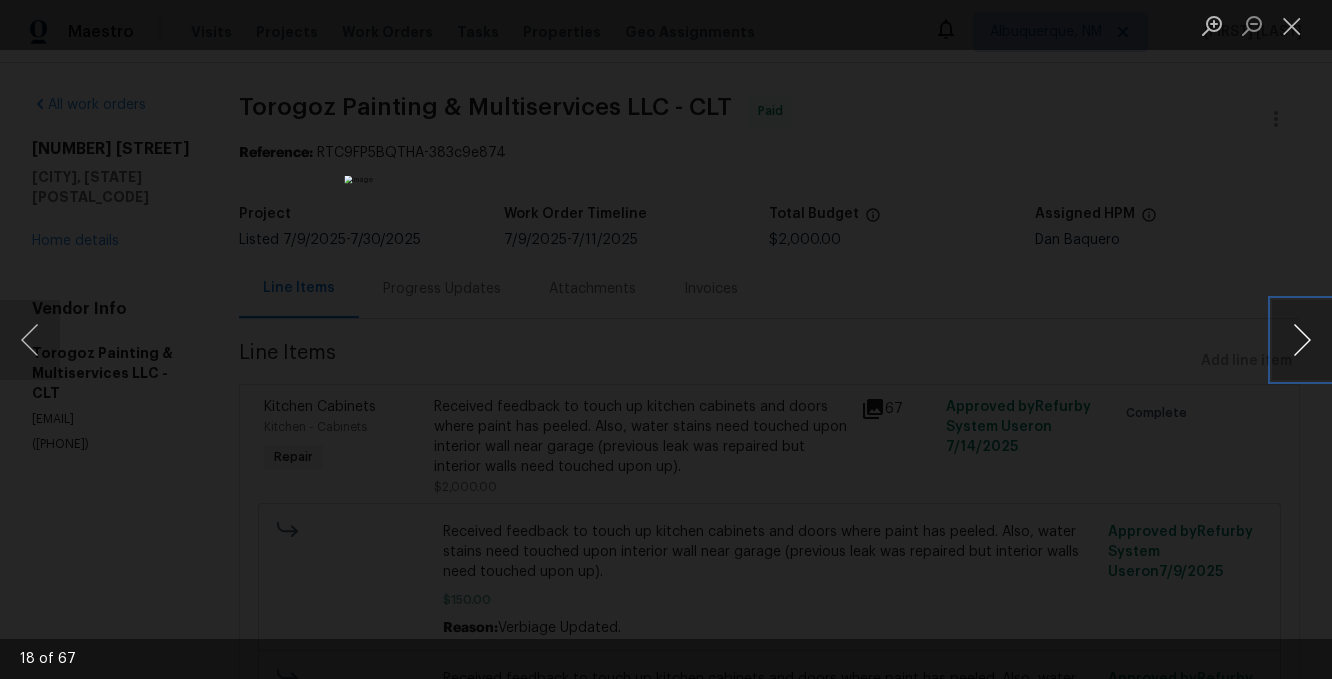 click at bounding box center (1302, 340) 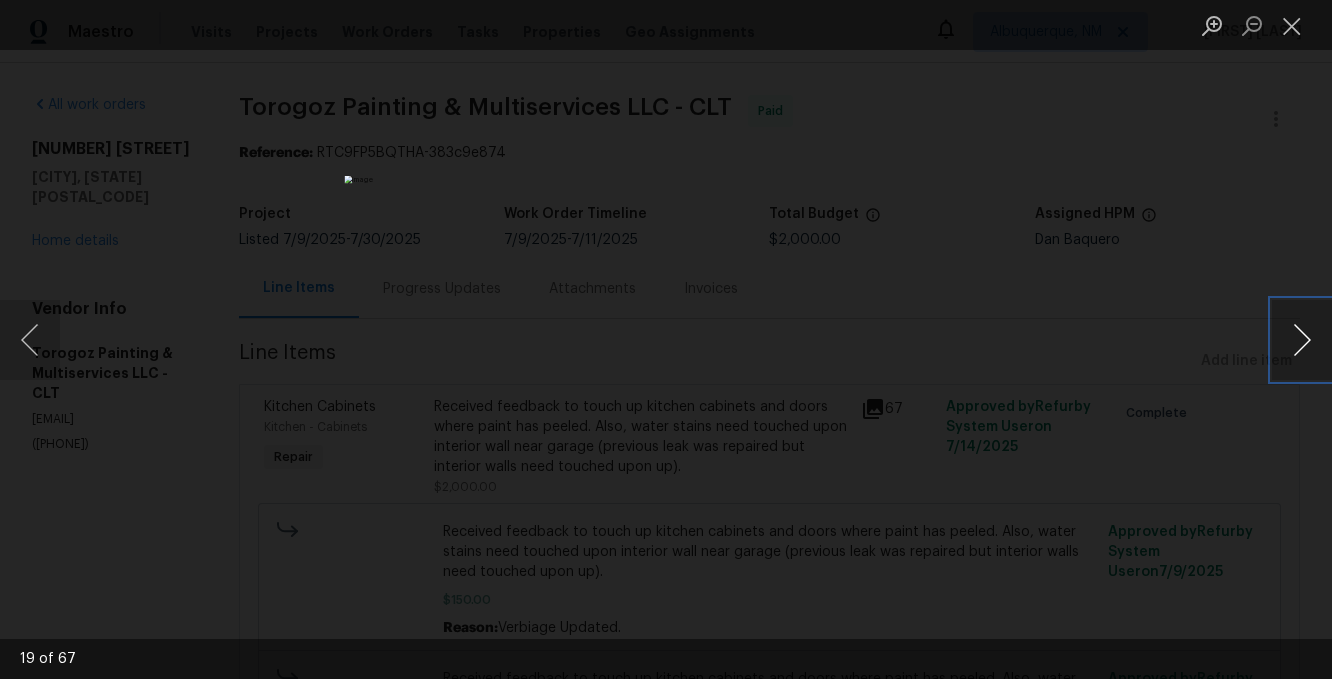 click at bounding box center [1302, 340] 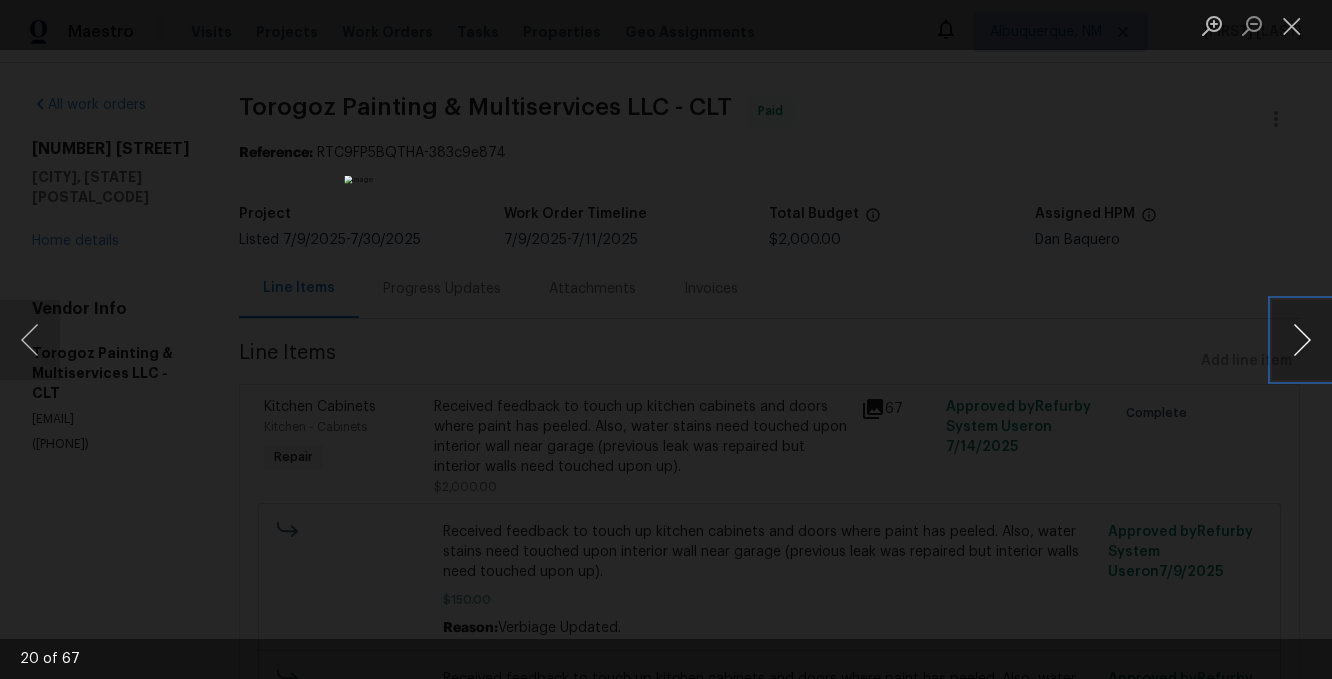 click at bounding box center (1302, 340) 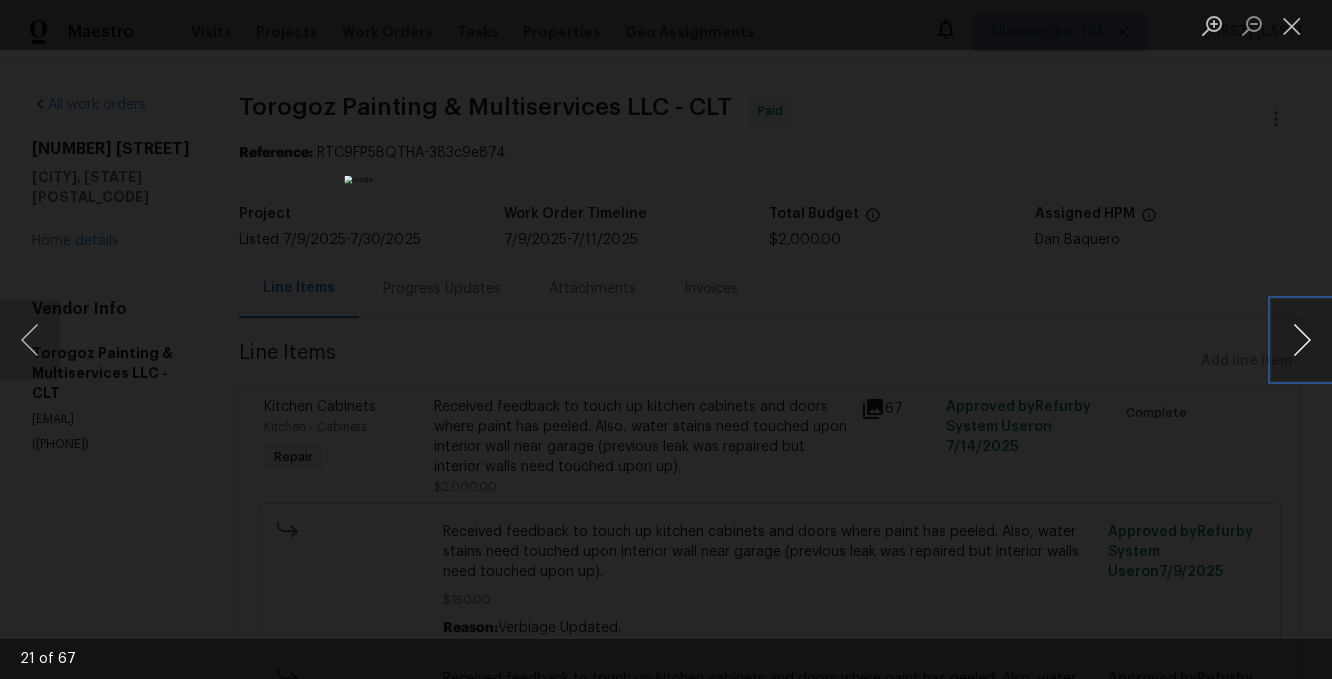 click at bounding box center [1302, 340] 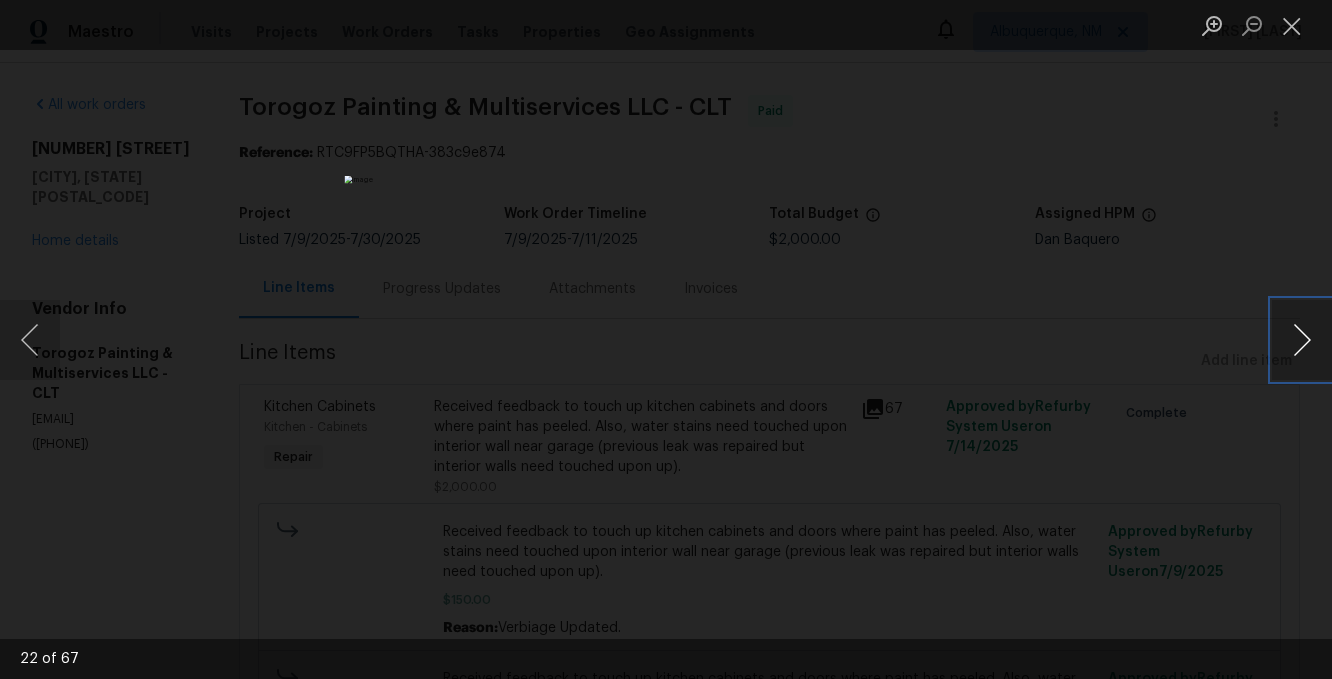 click at bounding box center (1302, 340) 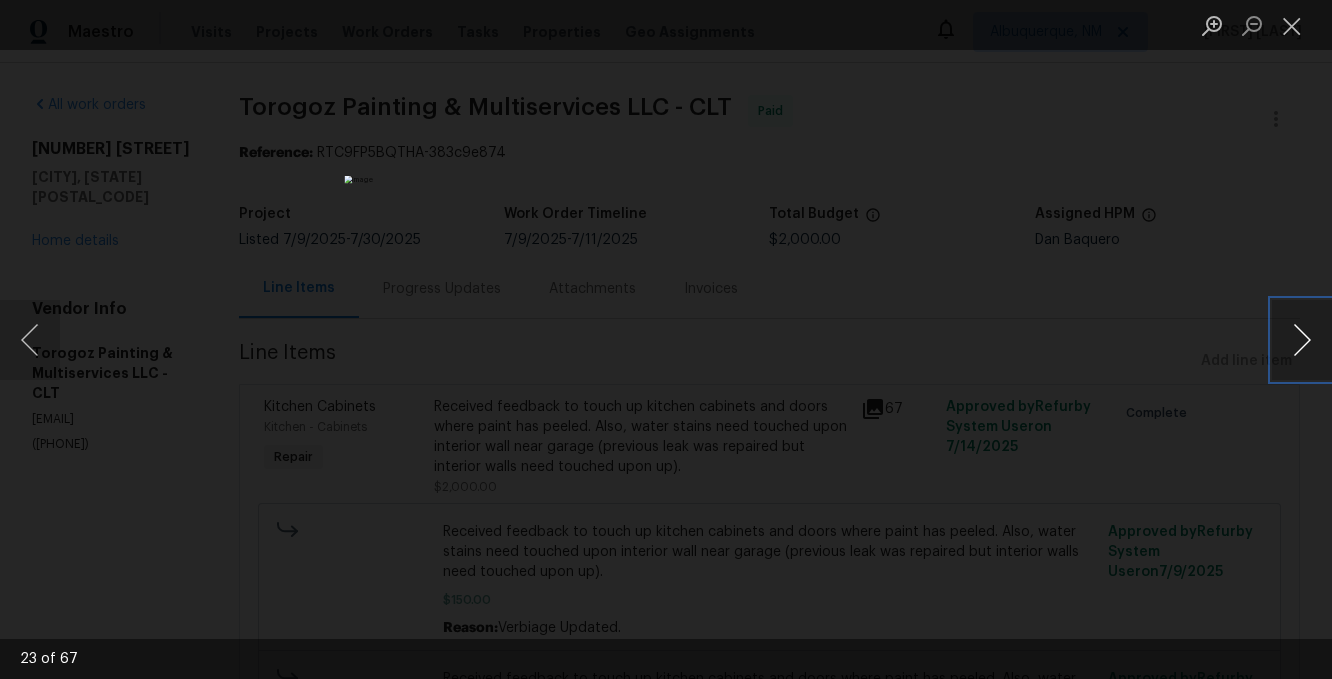 click at bounding box center (1302, 340) 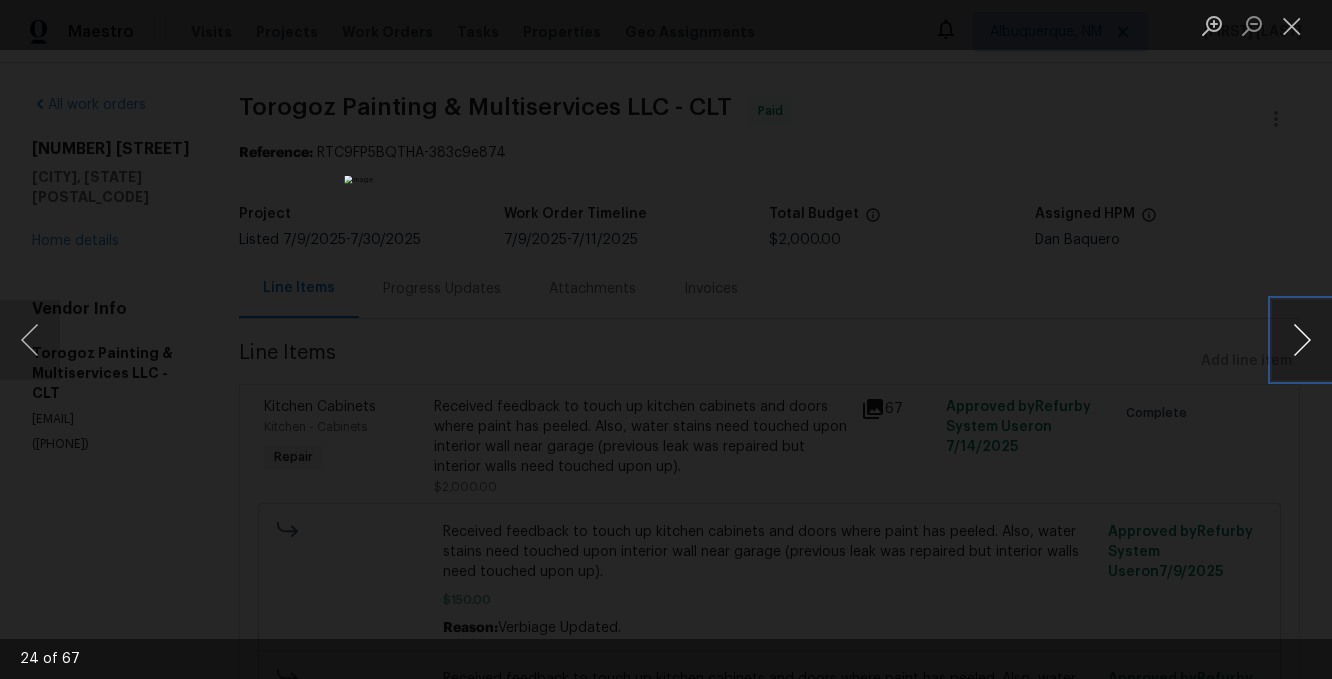 click at bounding box center (1302, 340) 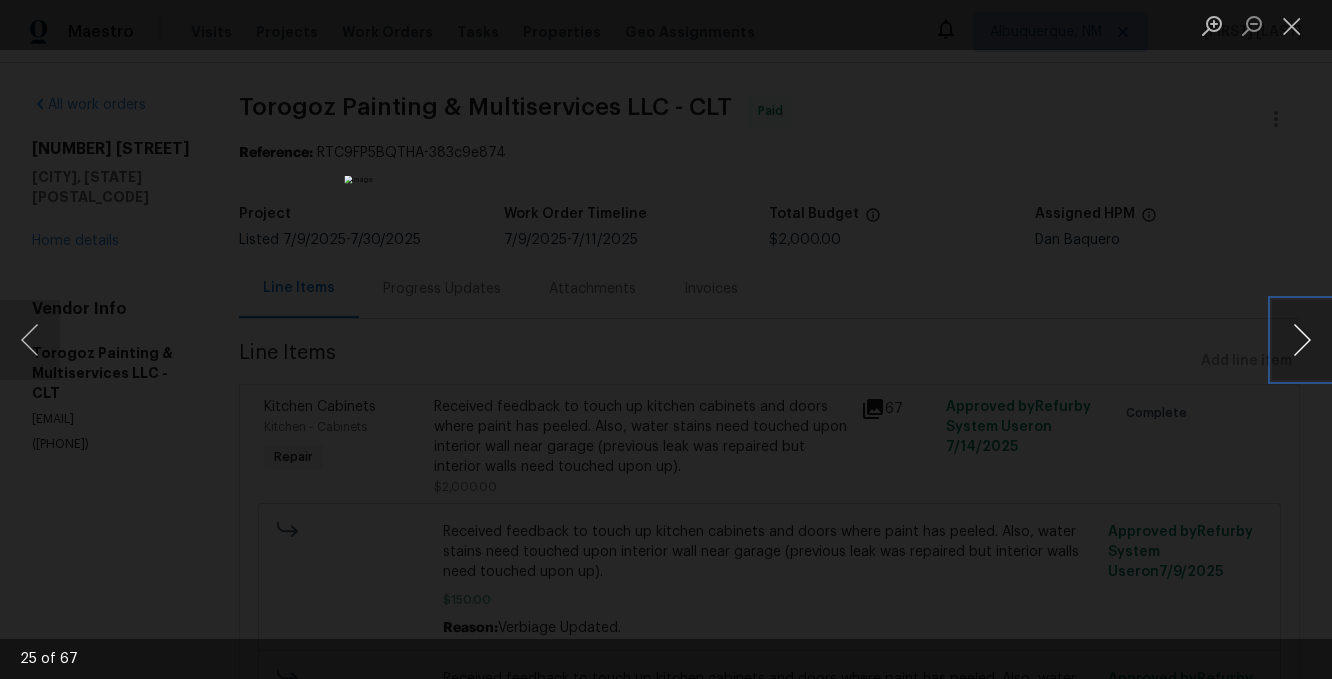 click at bounding box center (1302, 340) 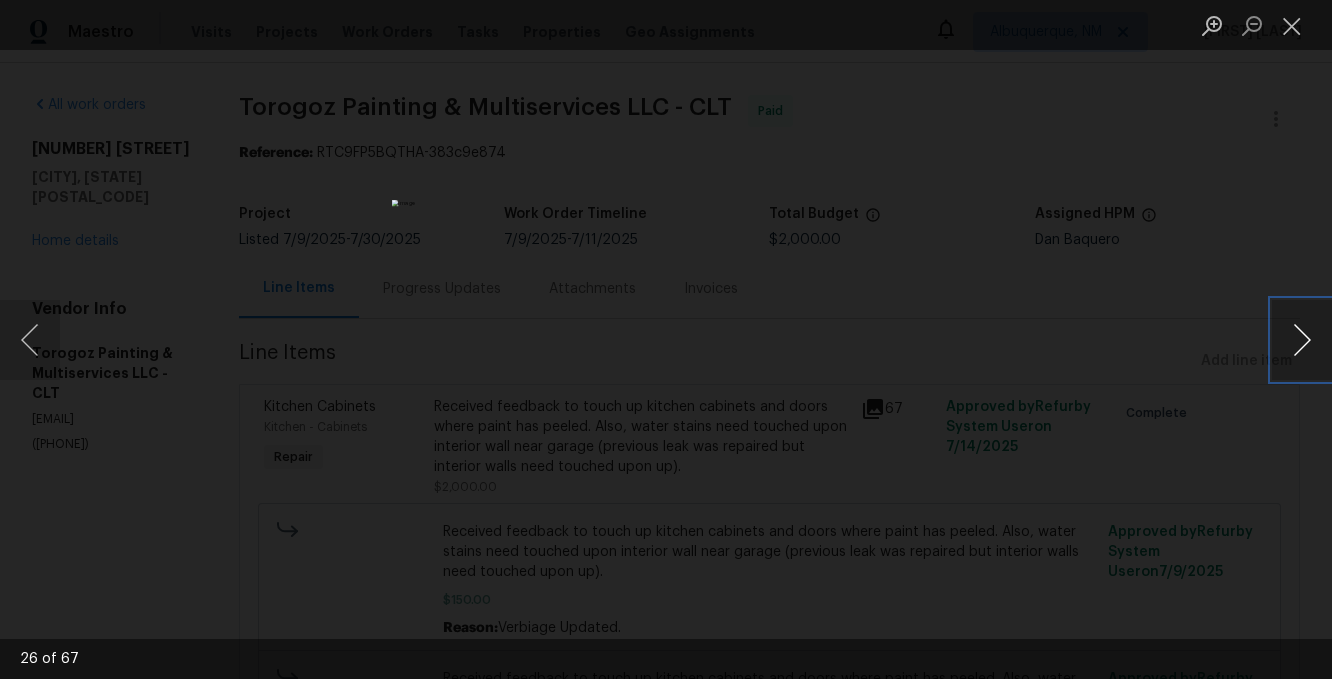 click at bounding box center [1302, 340] 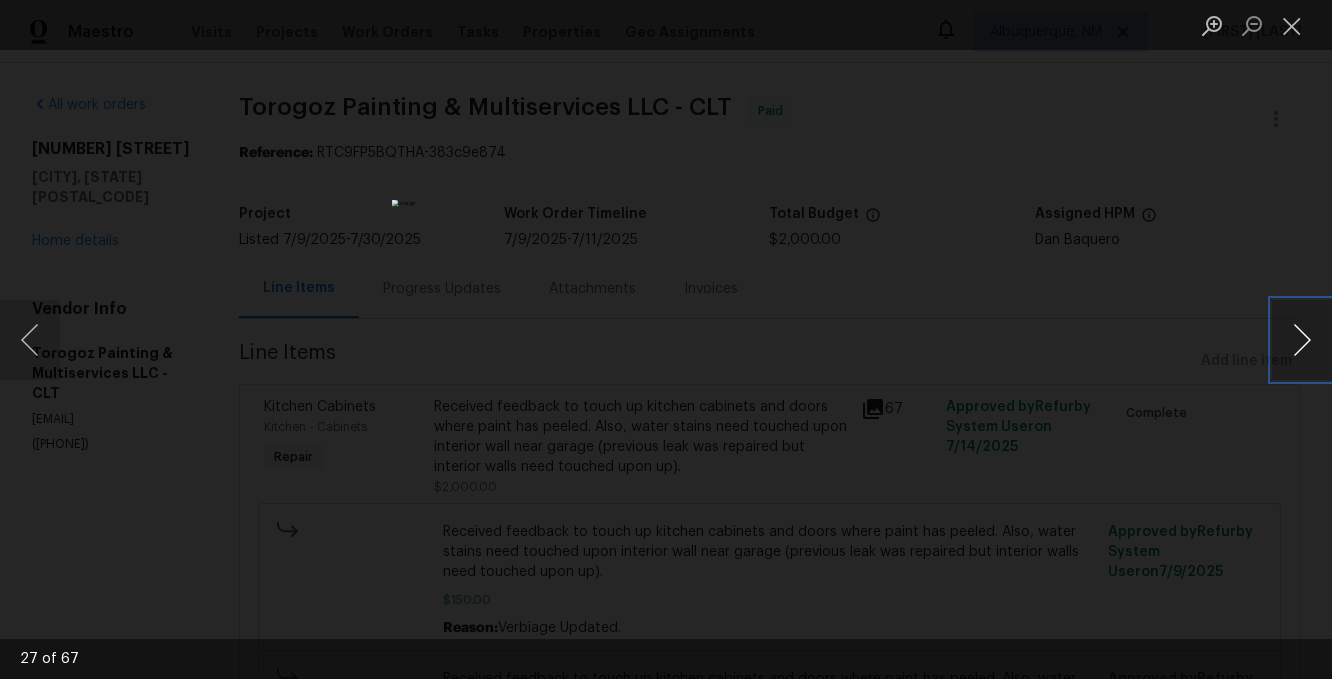 click at bounding box center (1302, 340) 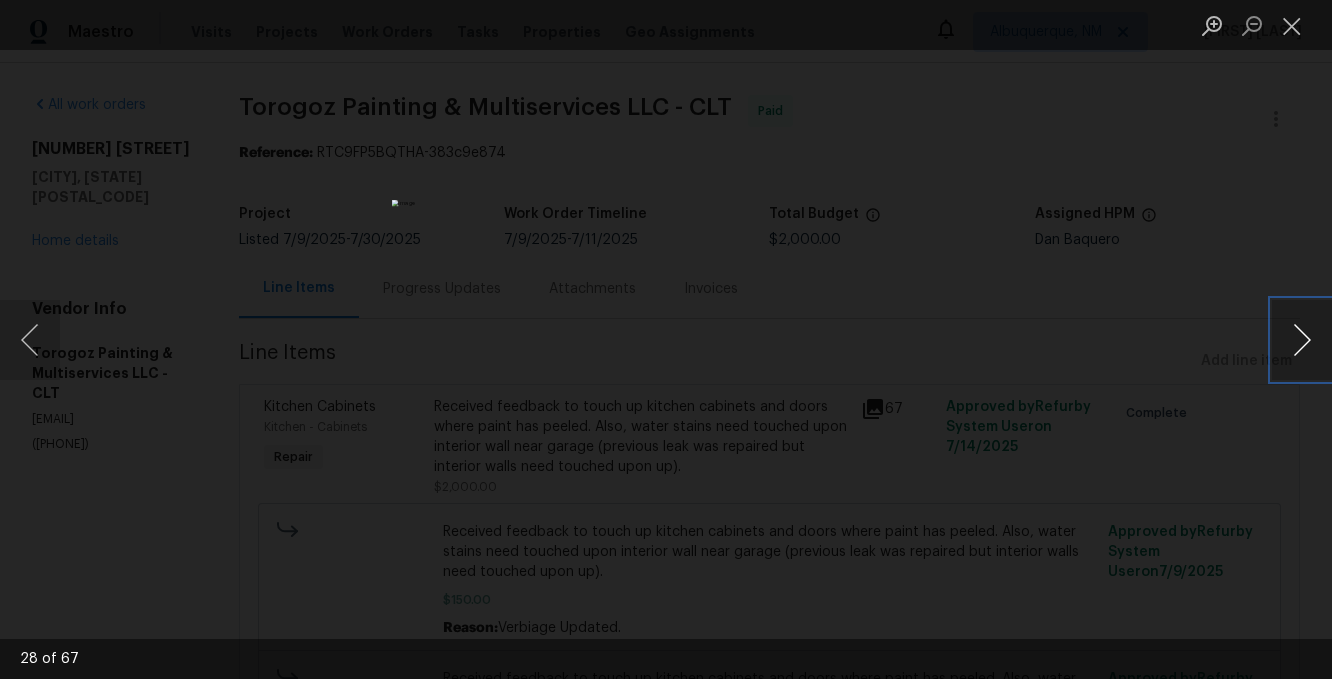 click at bounding box center [1302, 340] 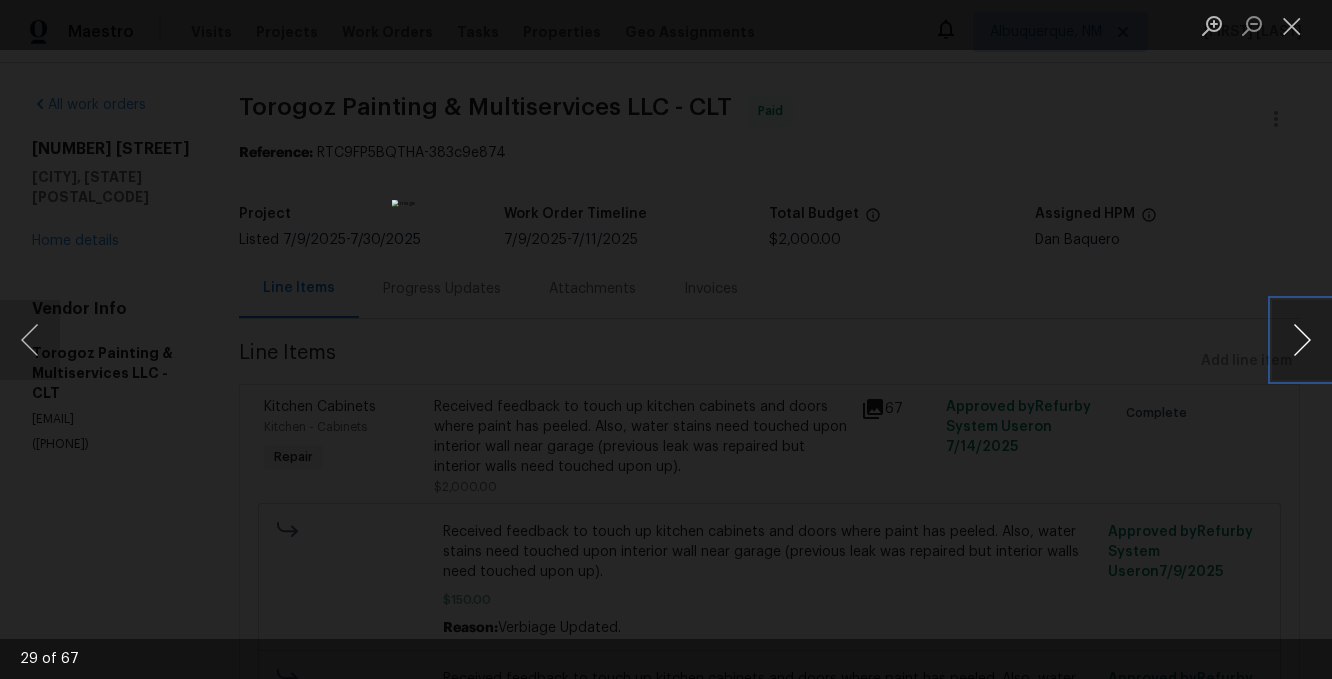 click at bounding box center (1302, 340) 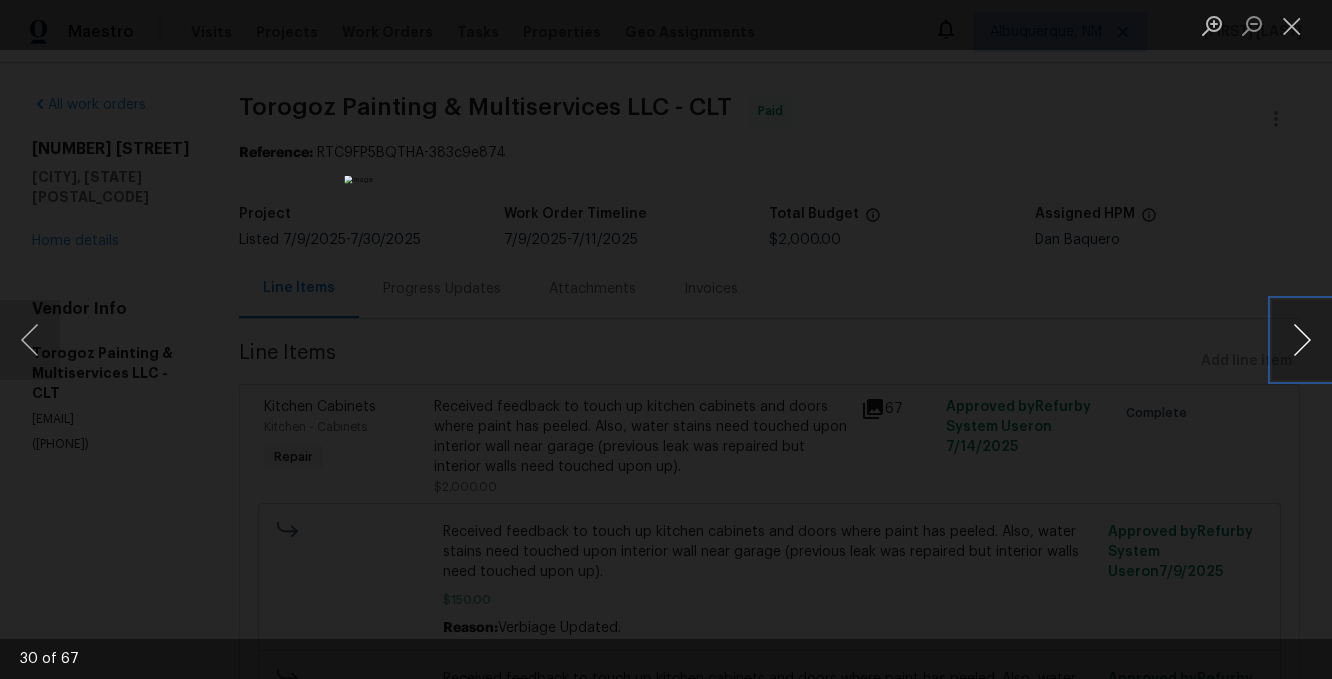 click at bounding box center (1302, 340) 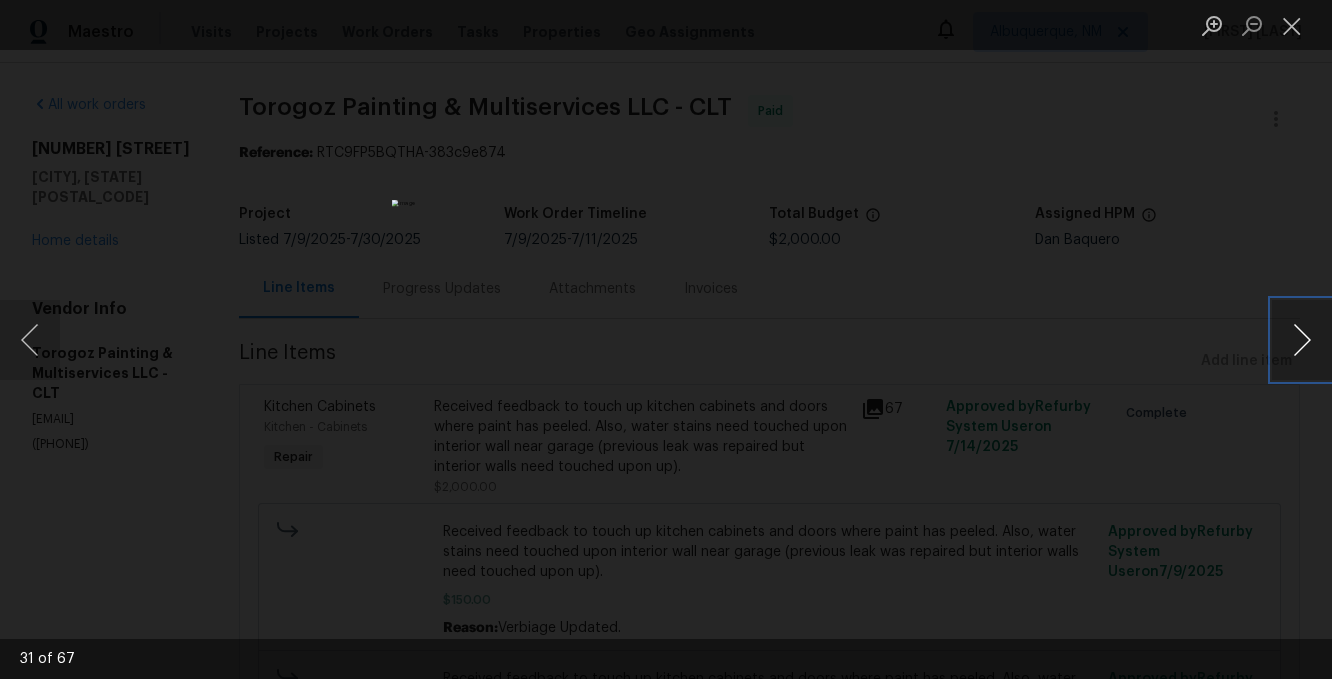 click at bounding box center (1302, 340) 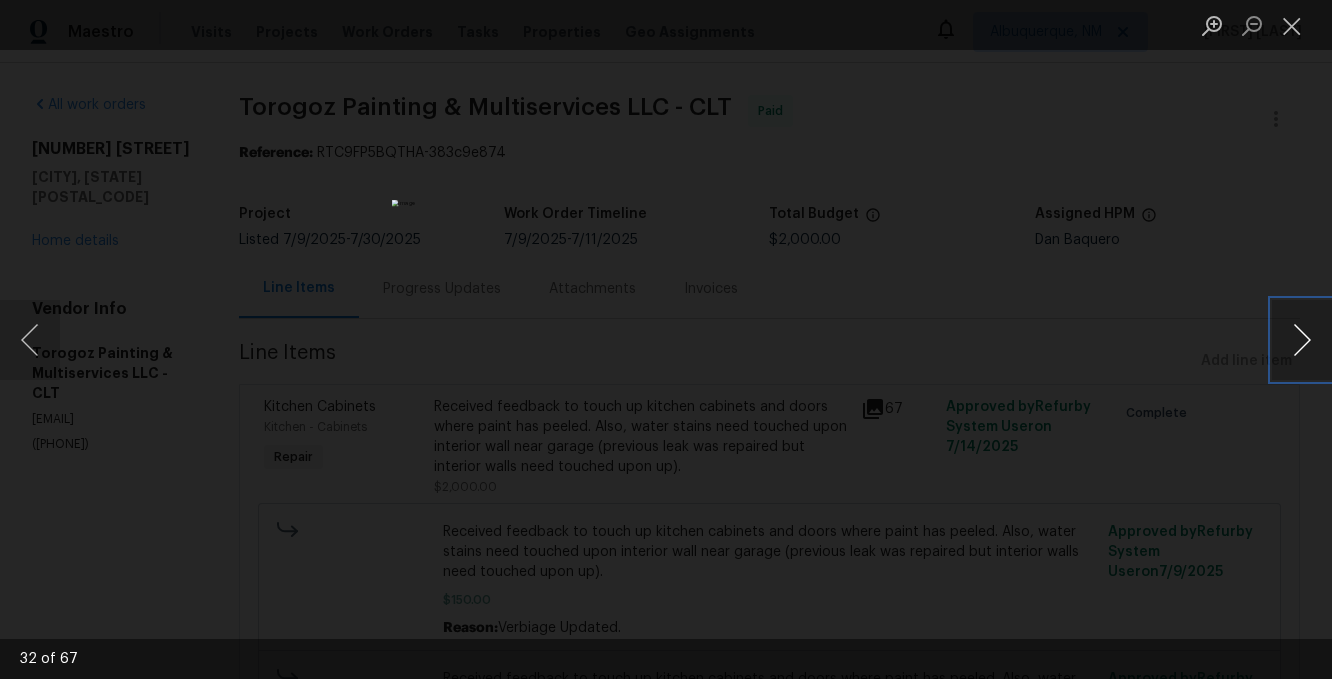 click at bounding box center (1302, 340) 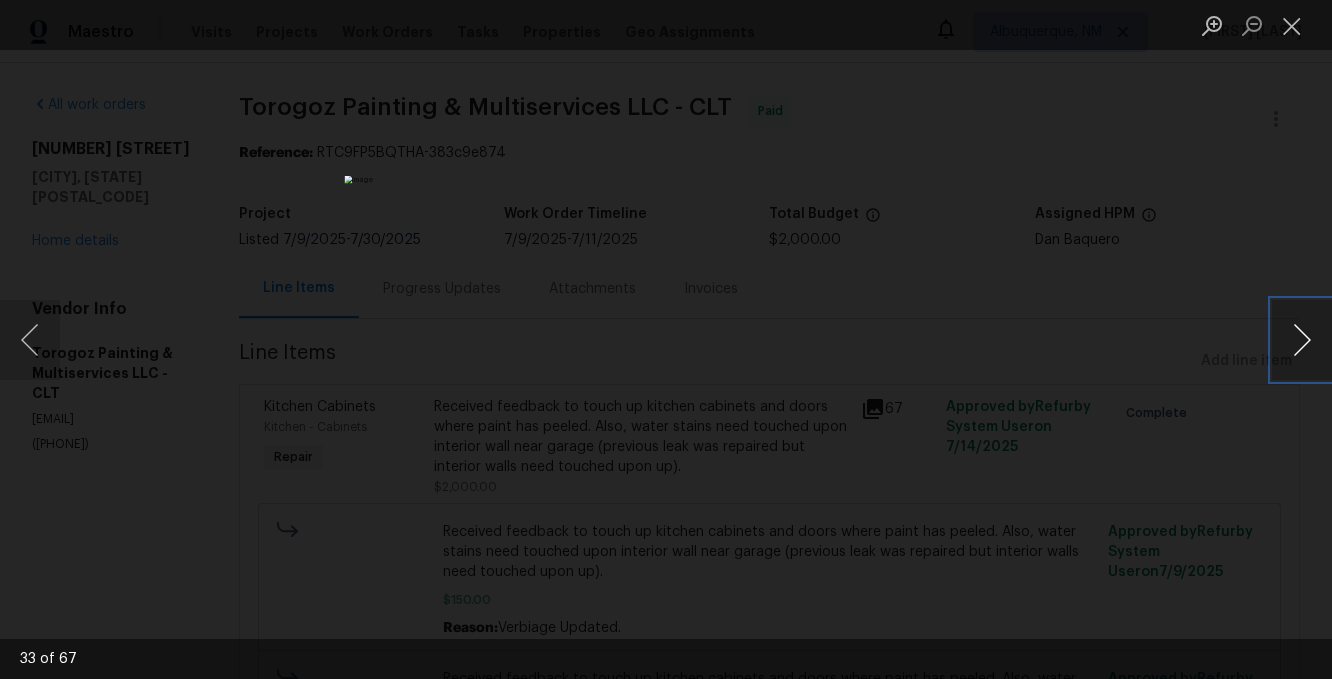 click at bounding box center (1302, 340) 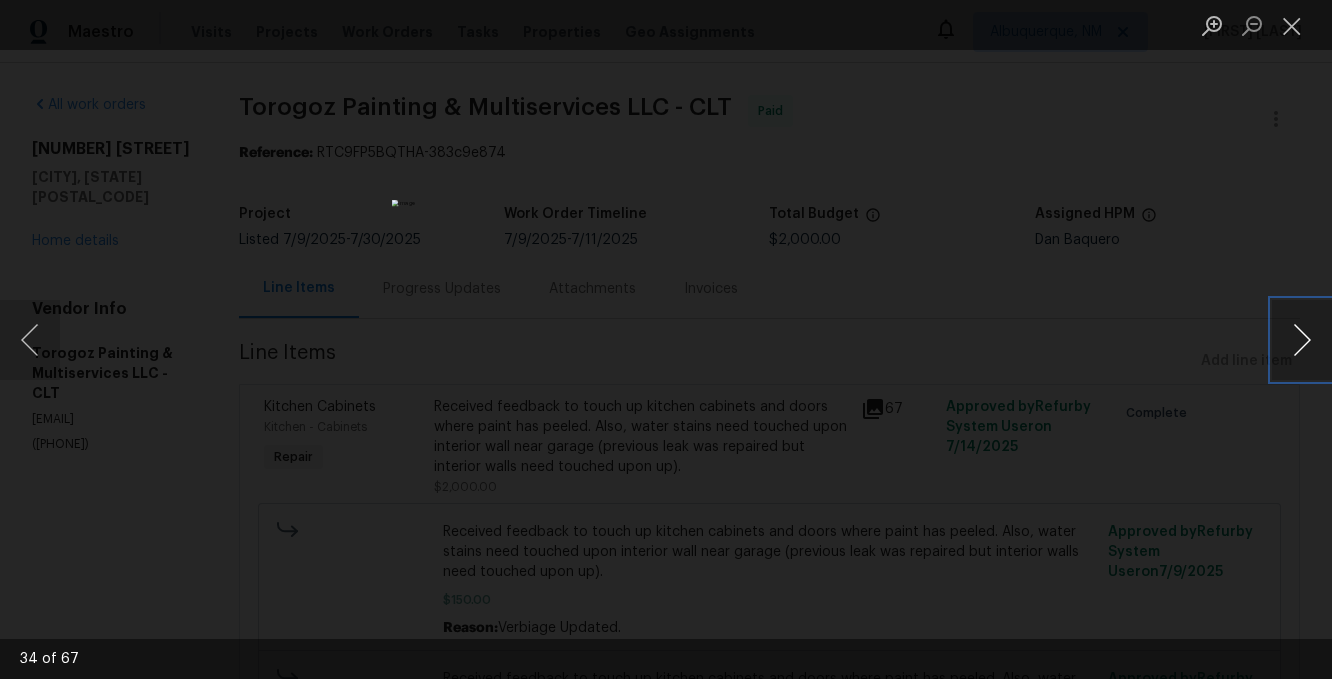 click at bounding box center [1302, 340] 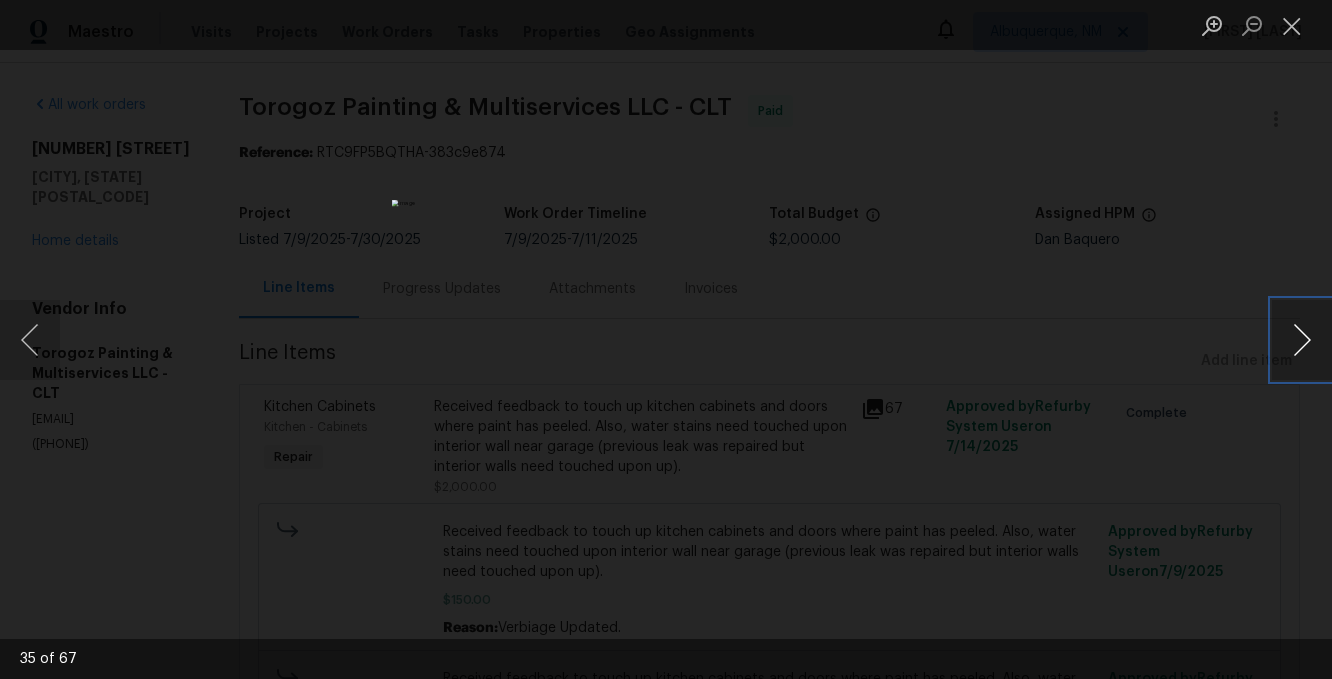 click at bounding box center (1302, 340) 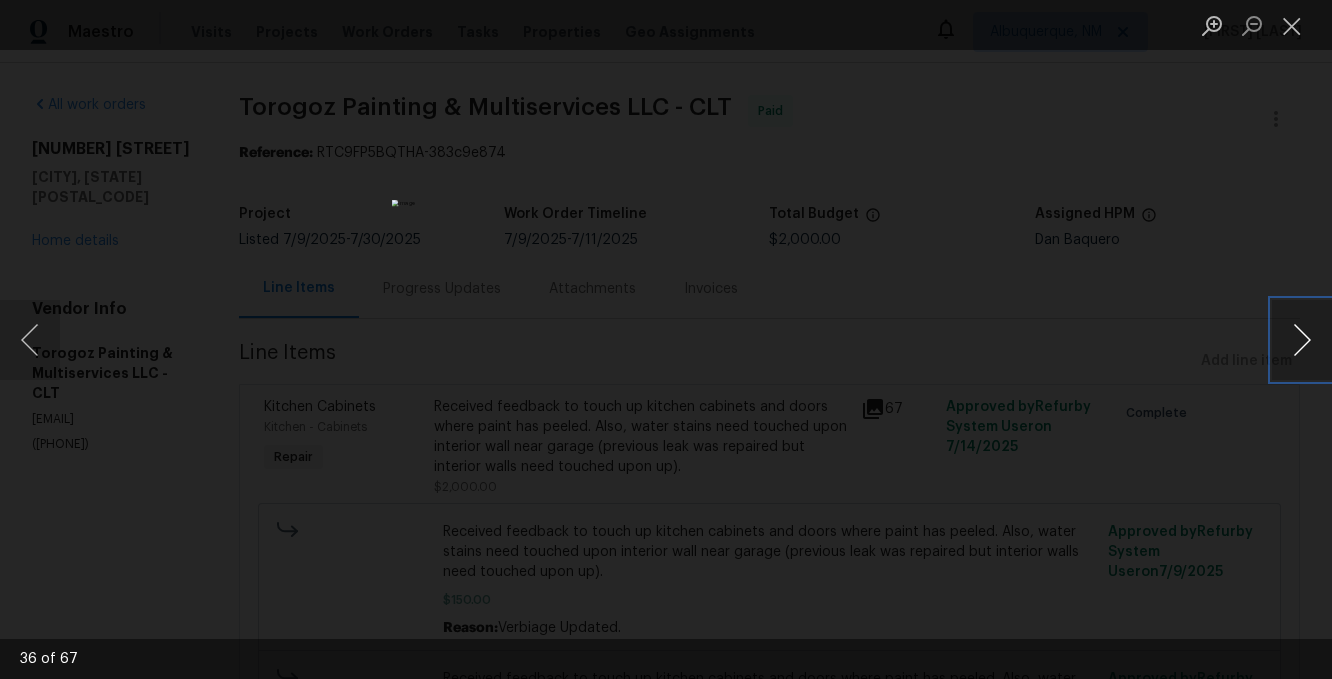 click at bounding box center (1302, 340) 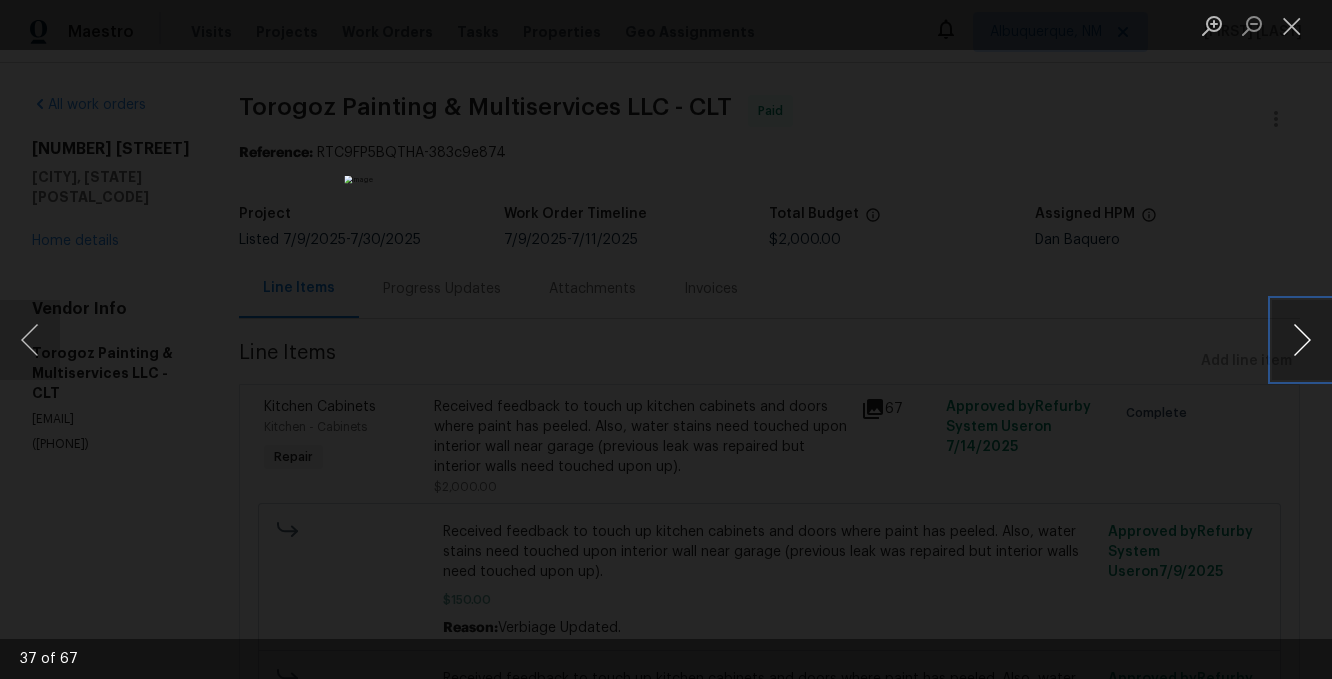 click at bounding box center [1302, 340] 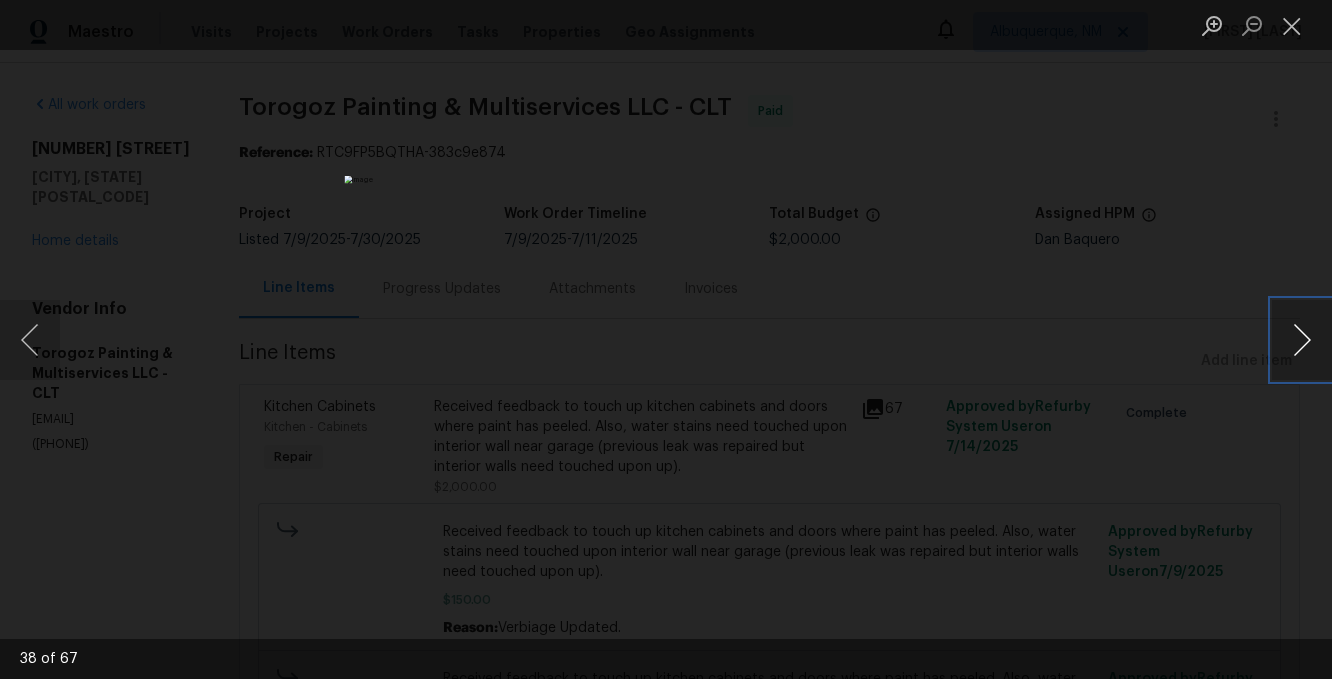 click at bounding box center [1302, 340] 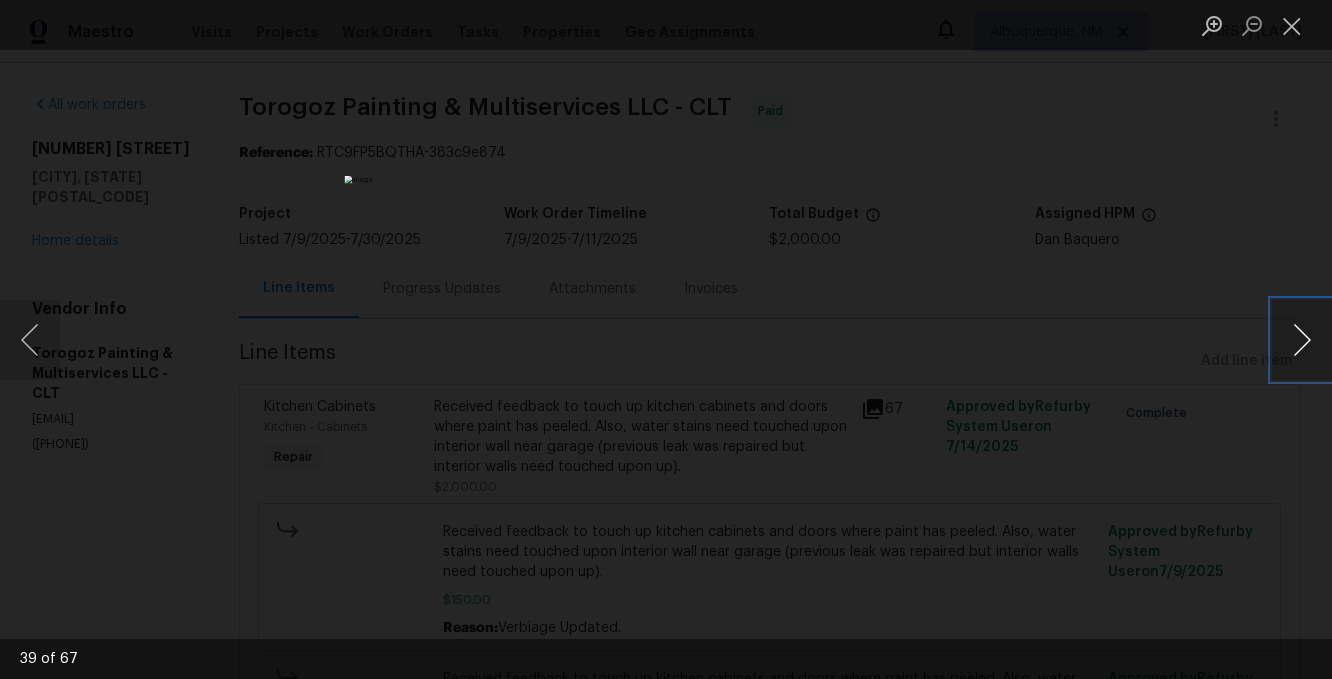 click at bounding box center [1302, 340] 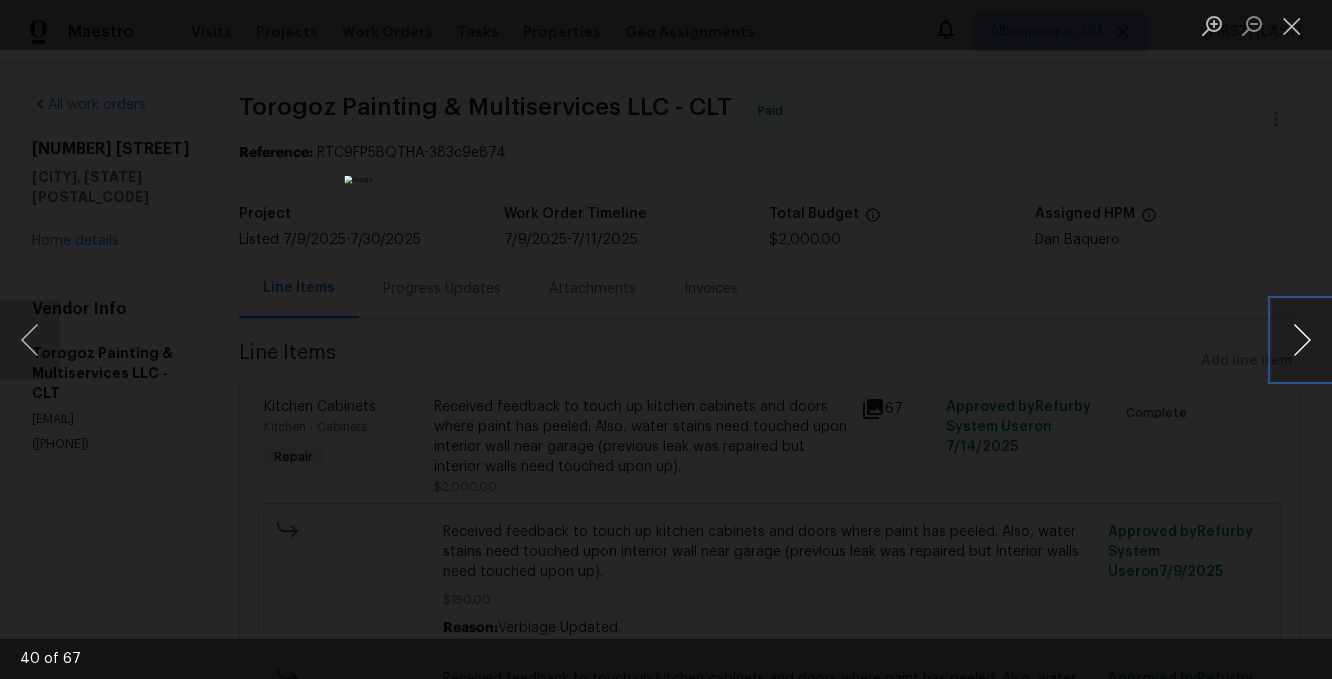 click at bounding box center (1302, 340) 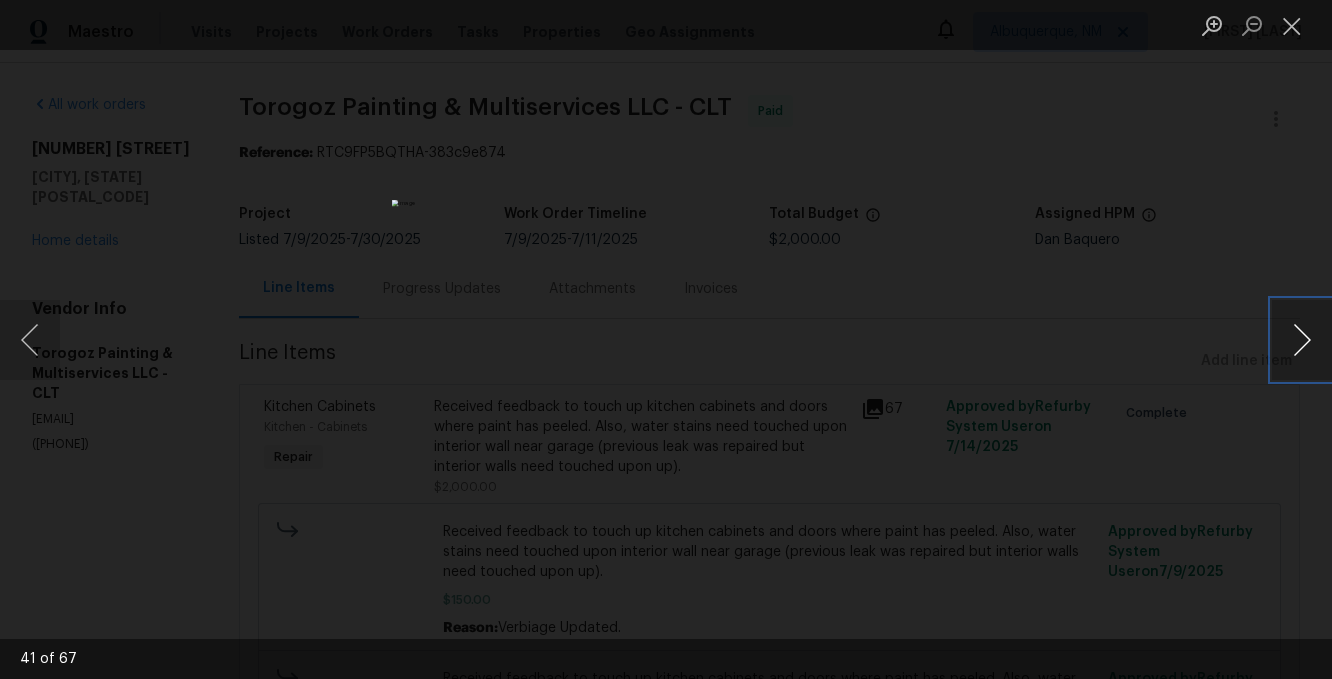 click at bounding box center (1302, 340) 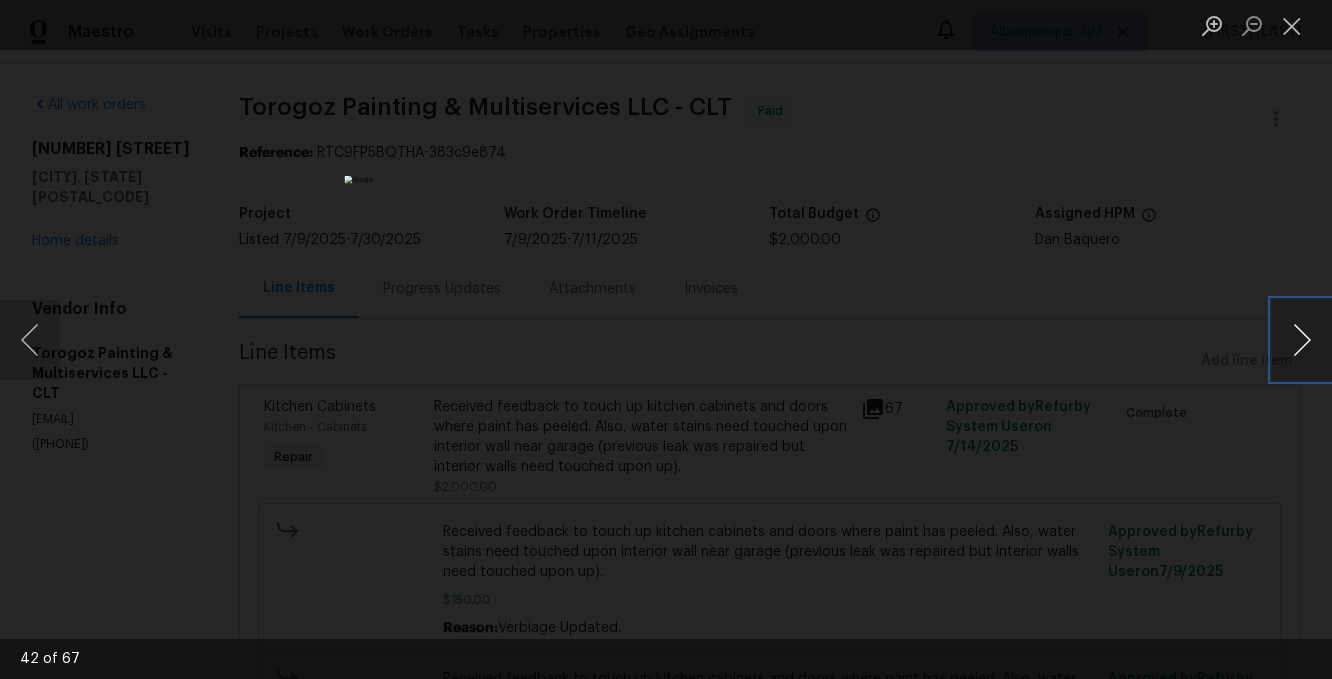 click at bounding box center (1302, 340) 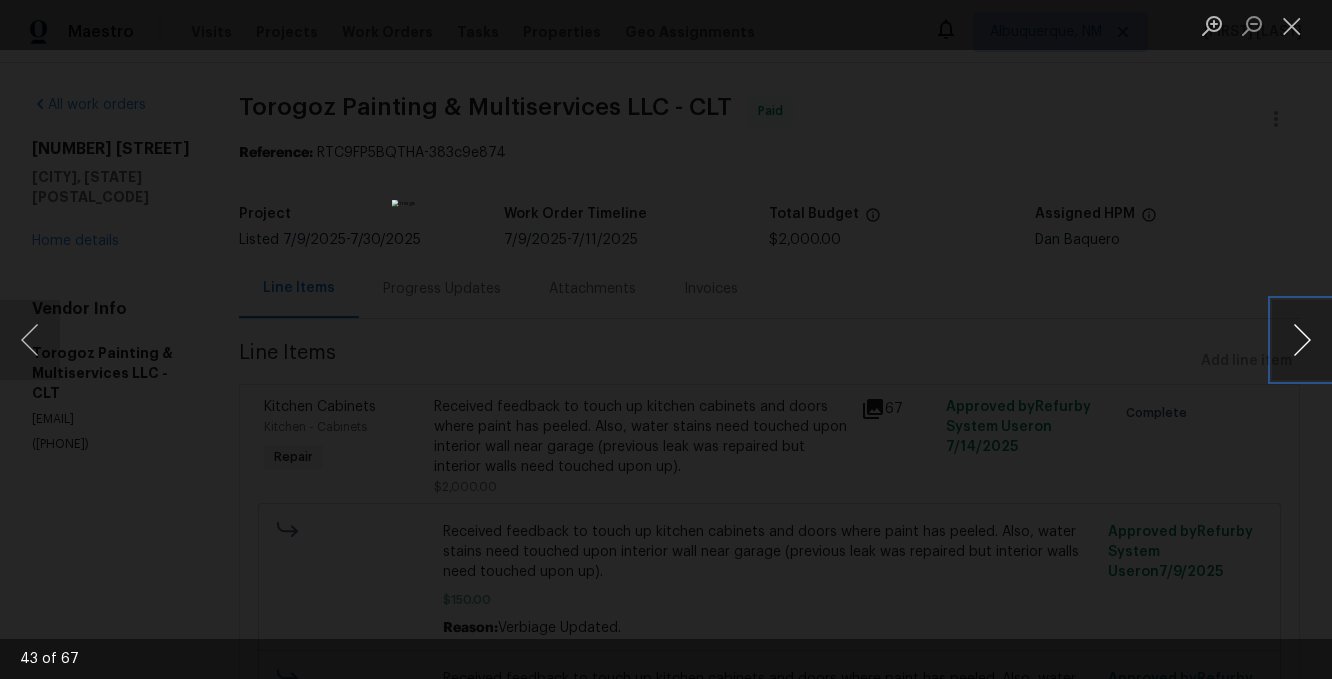 click at bounding box center (1302, 340) 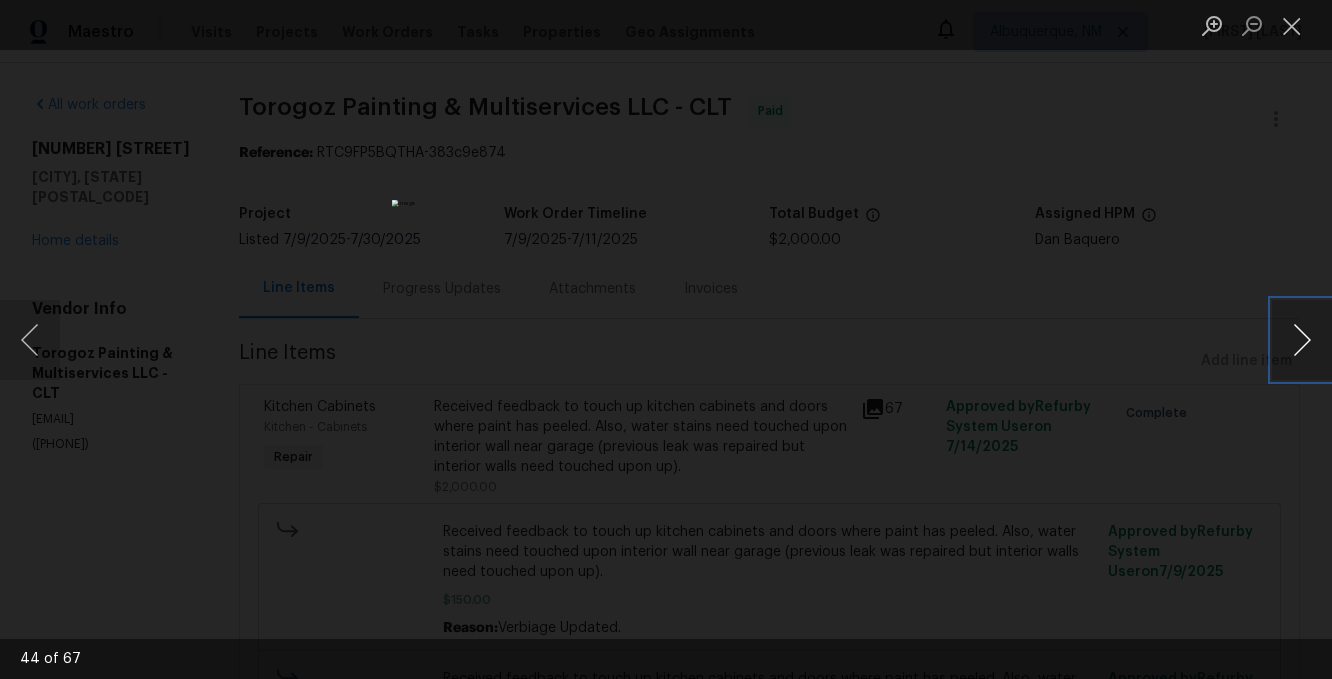 click at bounding box center [1302, 340] 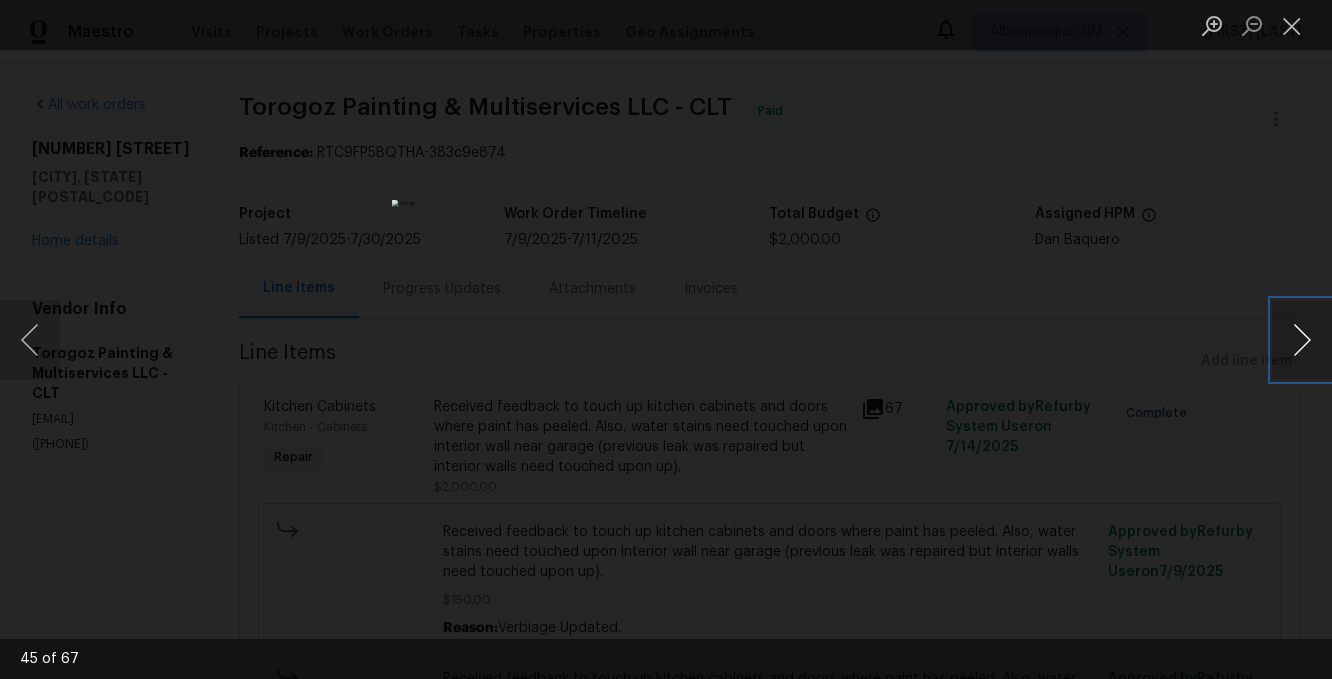 click at bounding box center [1302, 340] 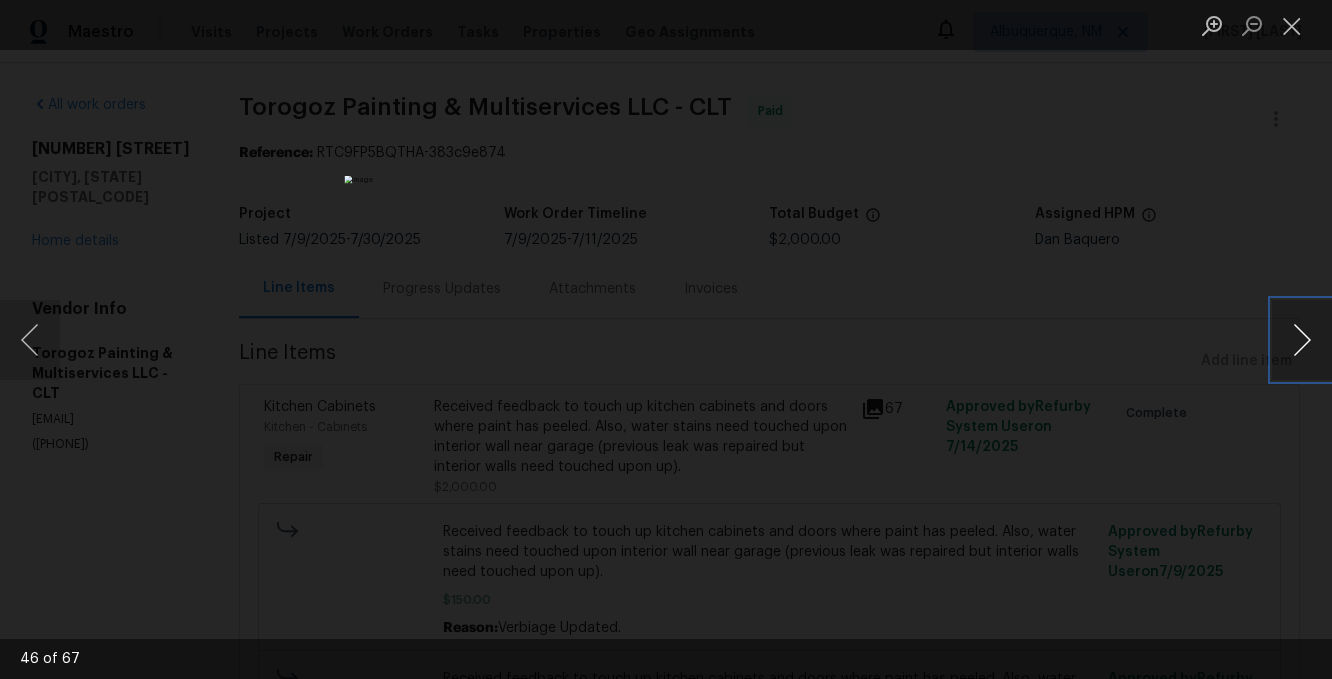 click at bounding box center (1302, 340) 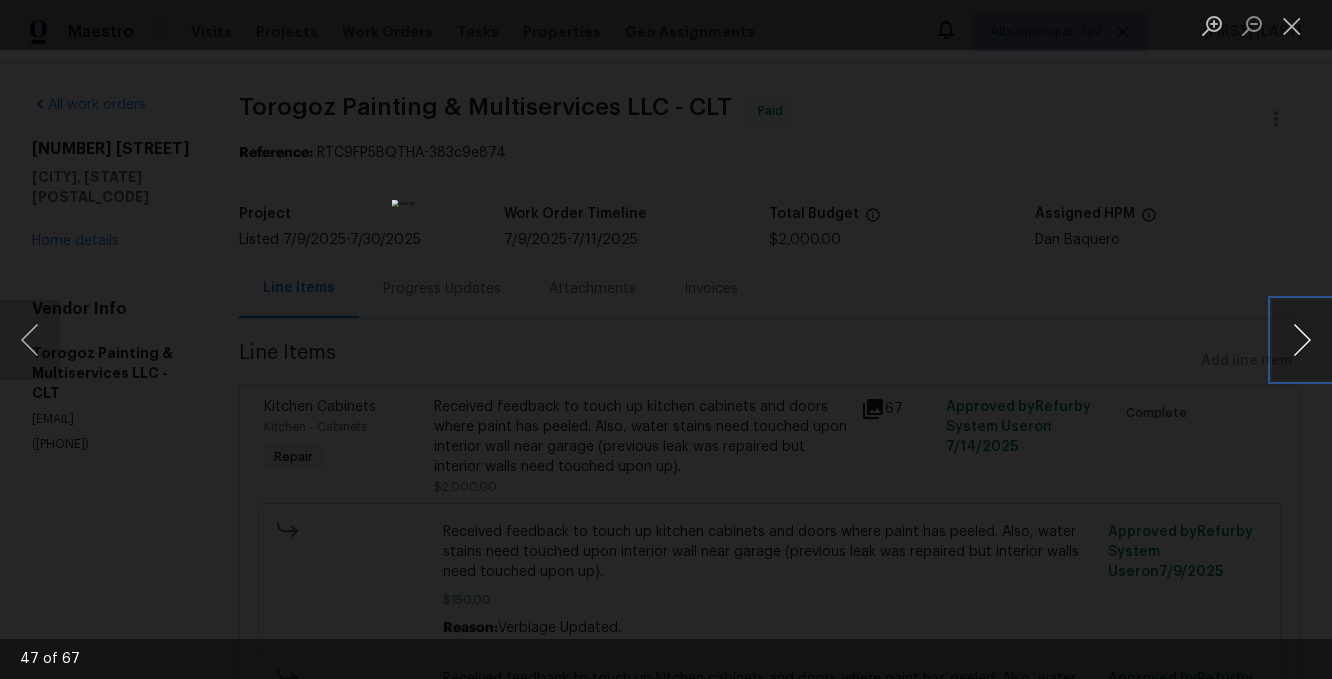 click at bounding box center [1302, 340] 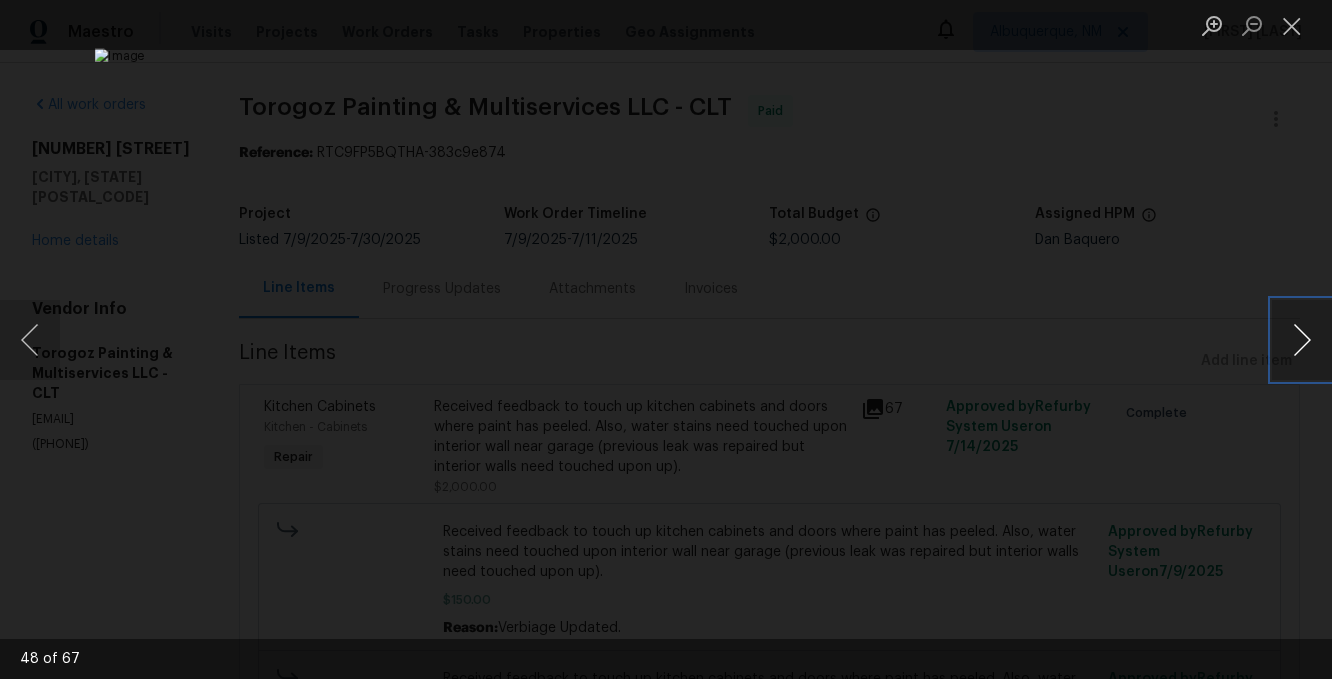 click at bounding box center (1302, 340) 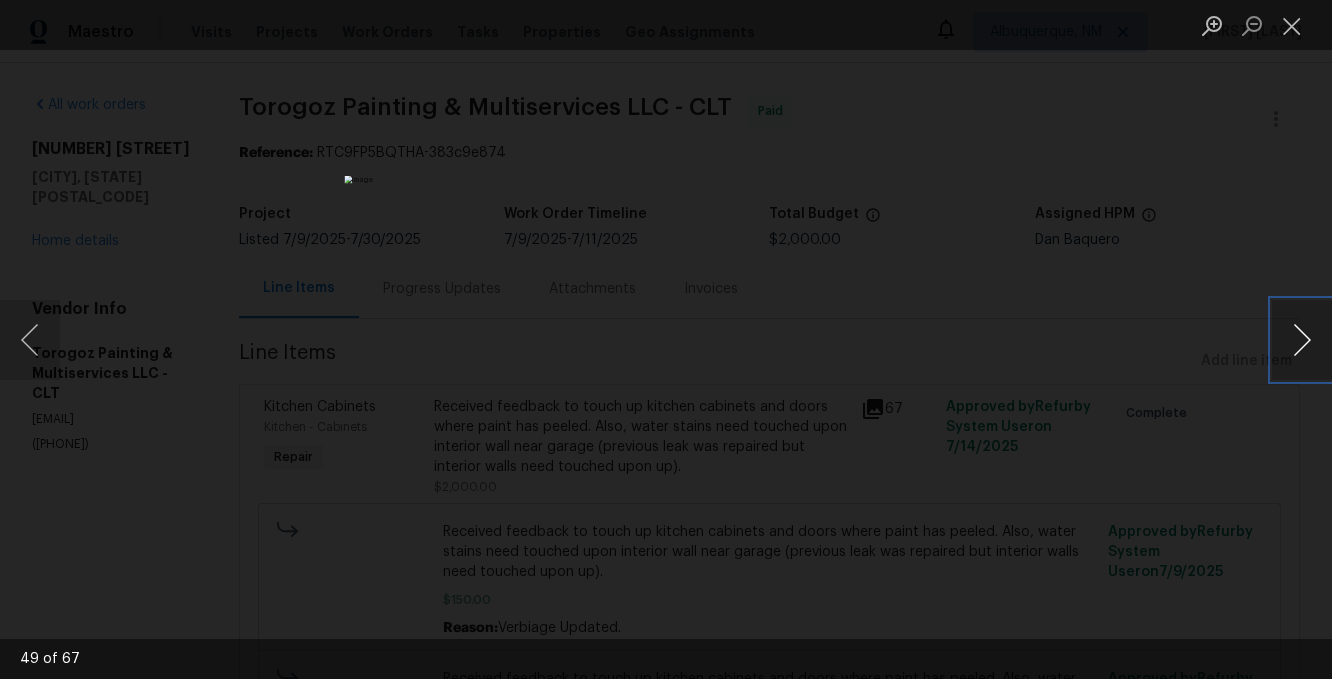 click at bounding box center [1302, 340] 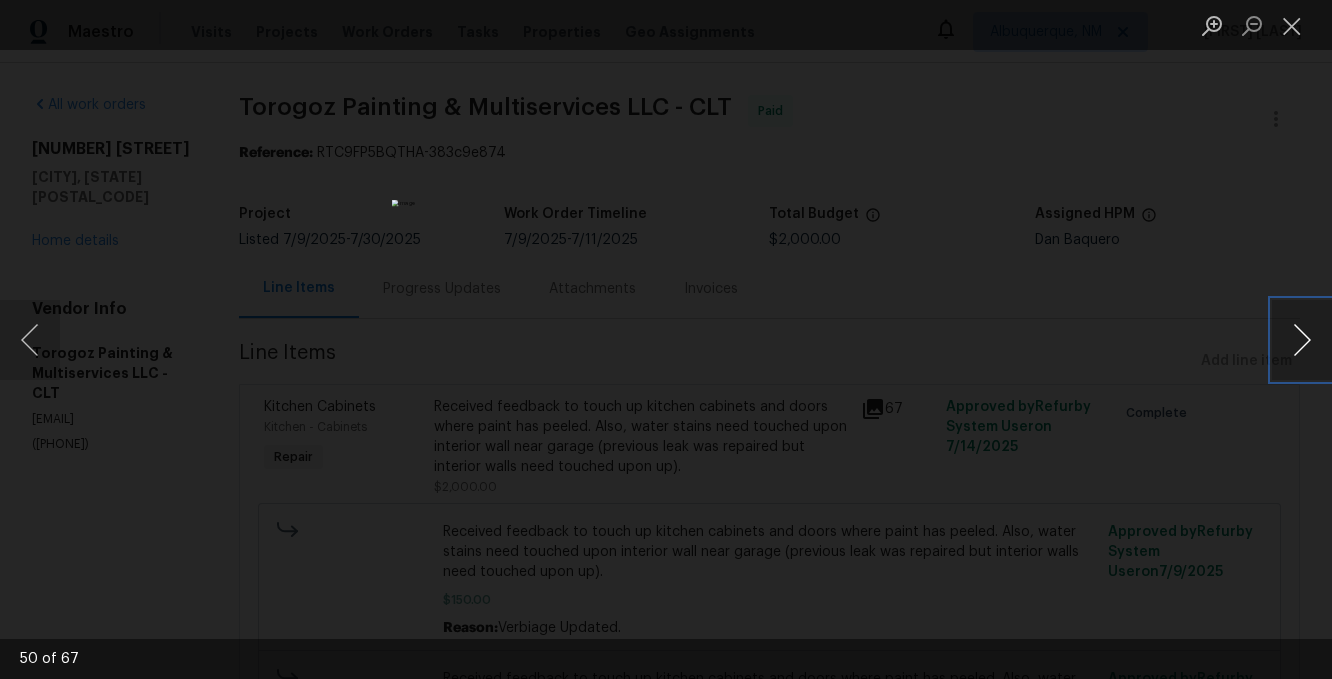 click at bounding box center (1302, 340) 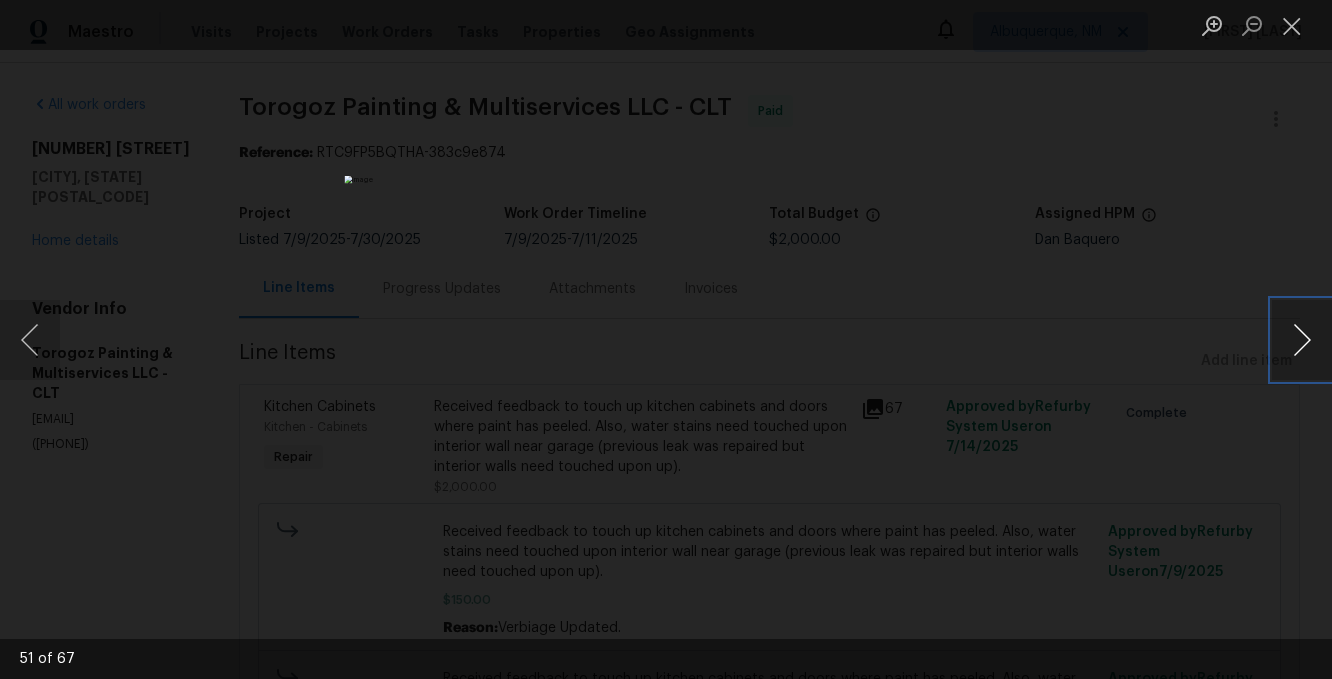 click at bounding box center (1302, 340) 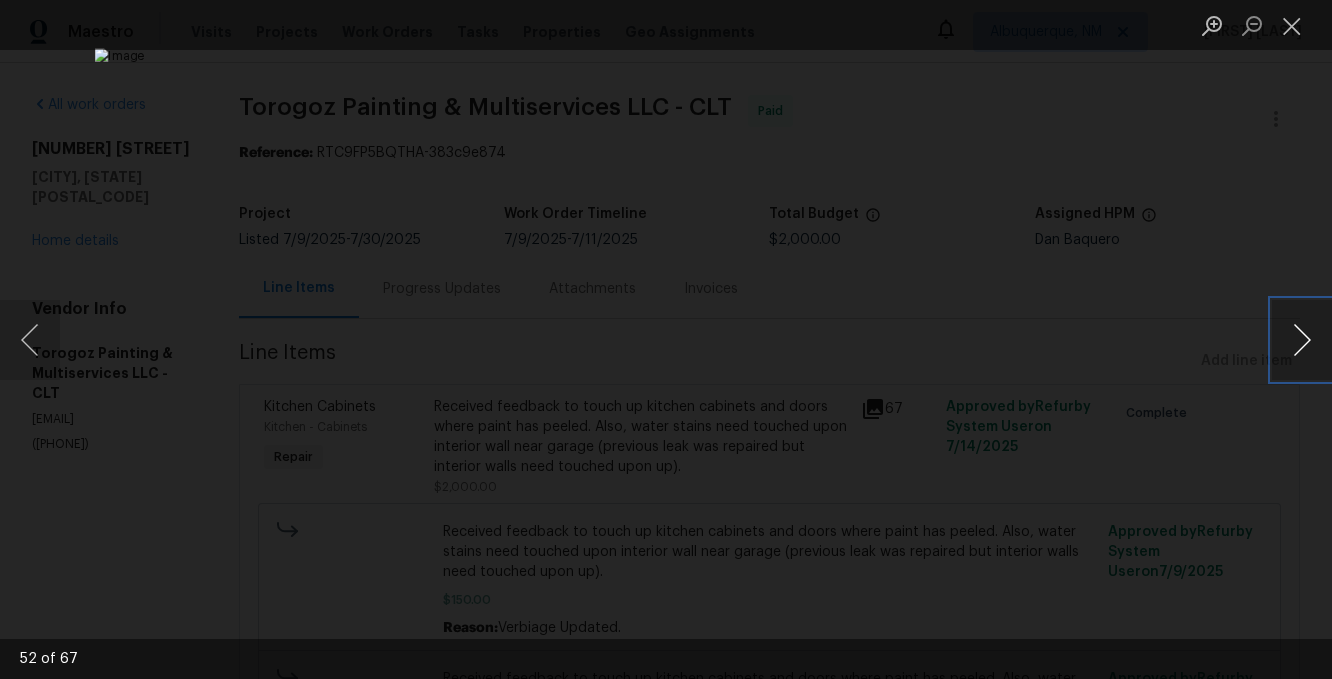 click at bounding box center (1302, 340) 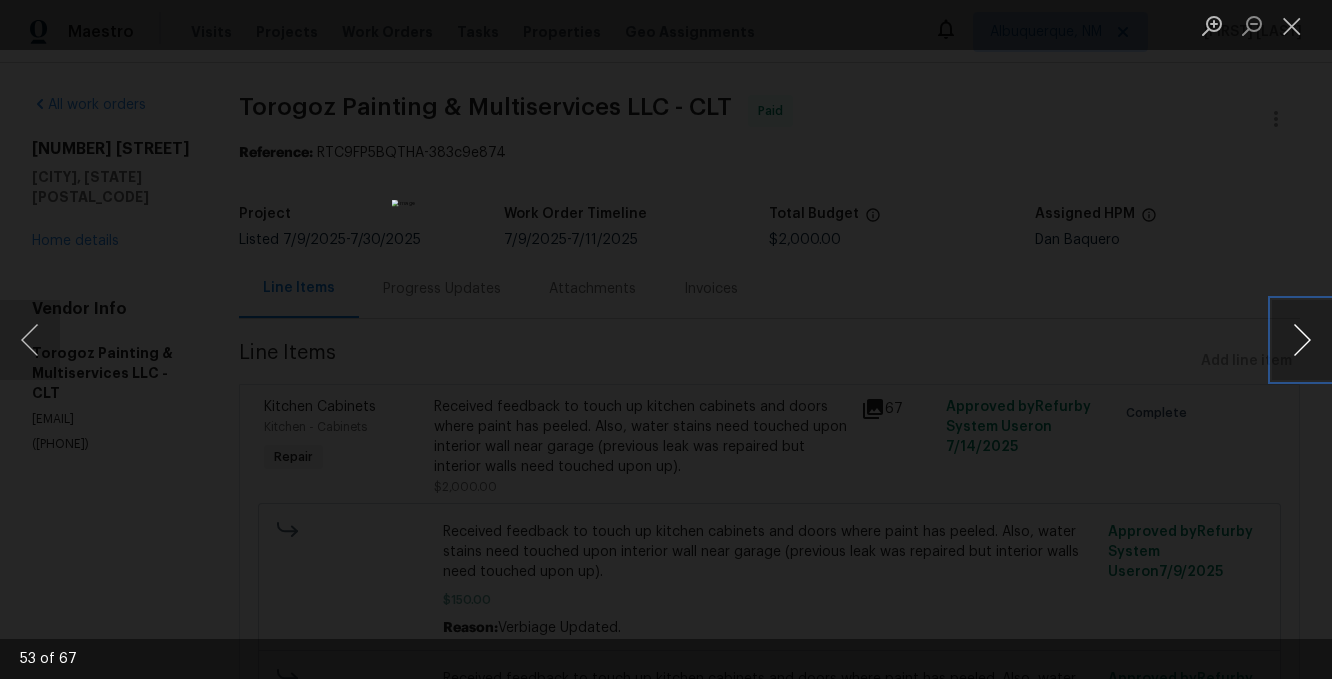click at bounding box center [1302, 340] 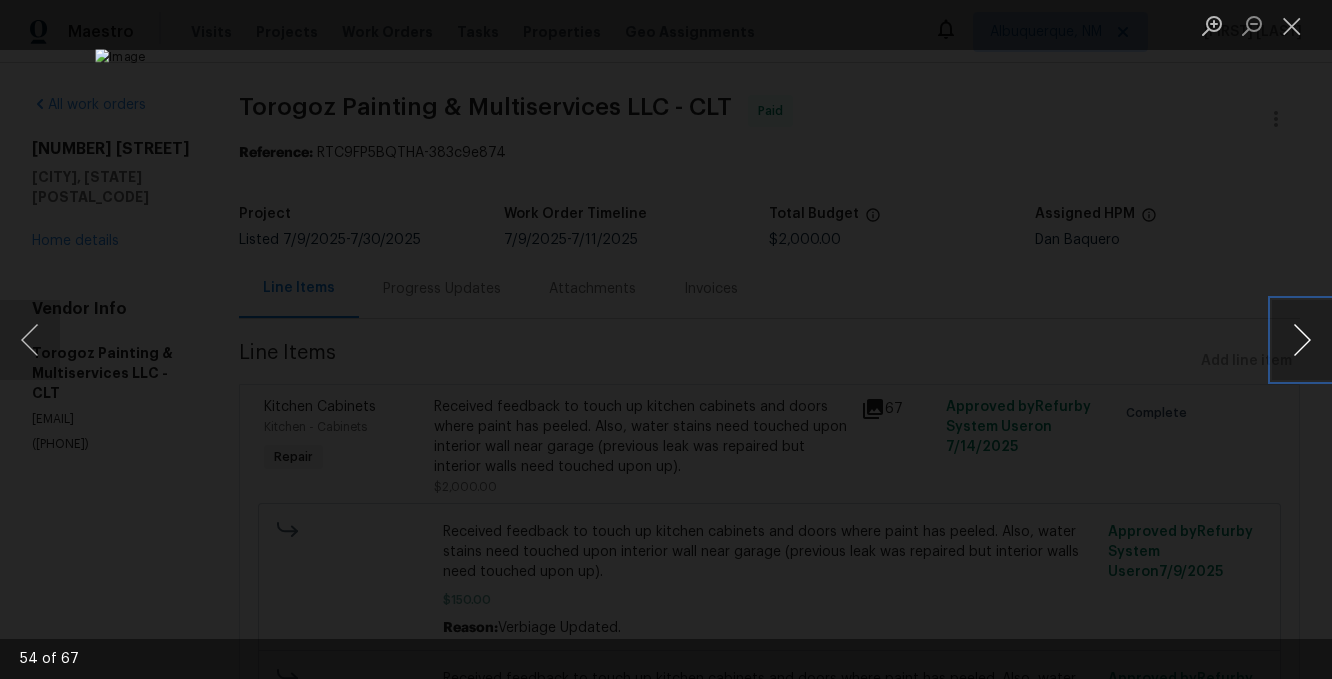 click at bounding box center (1302, 340) 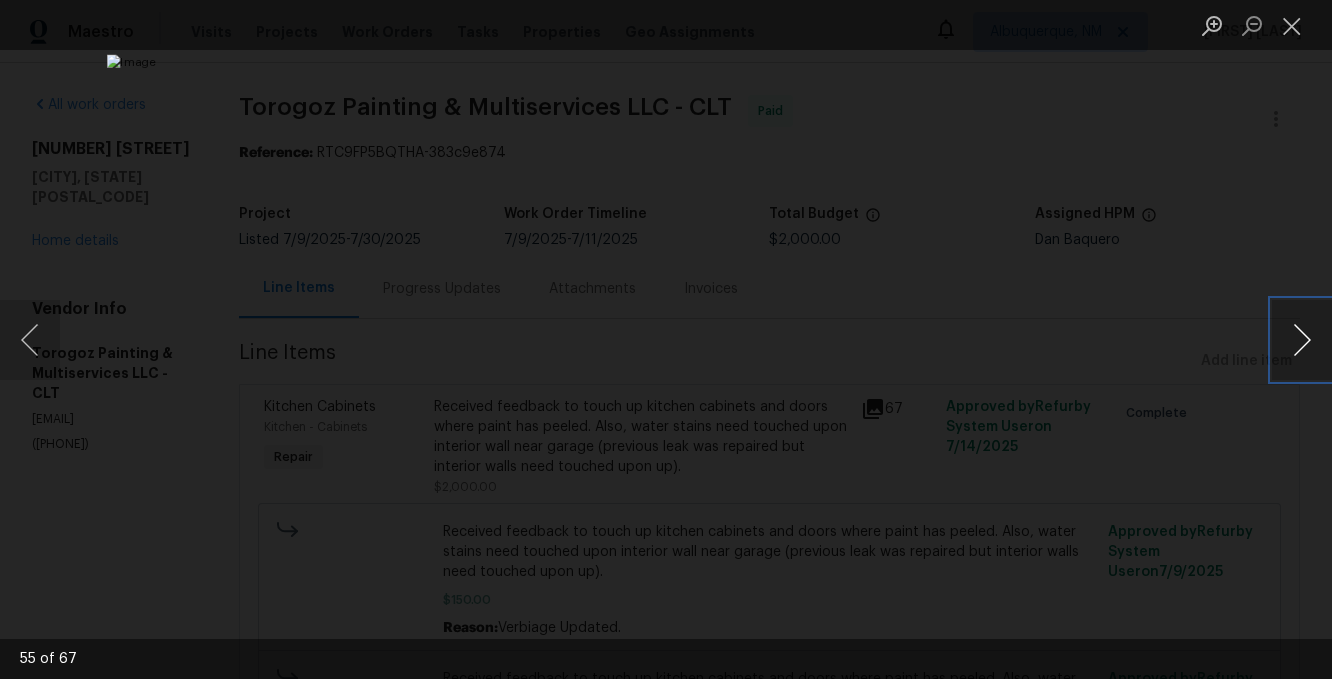 click at bounding box center (1302, 340) 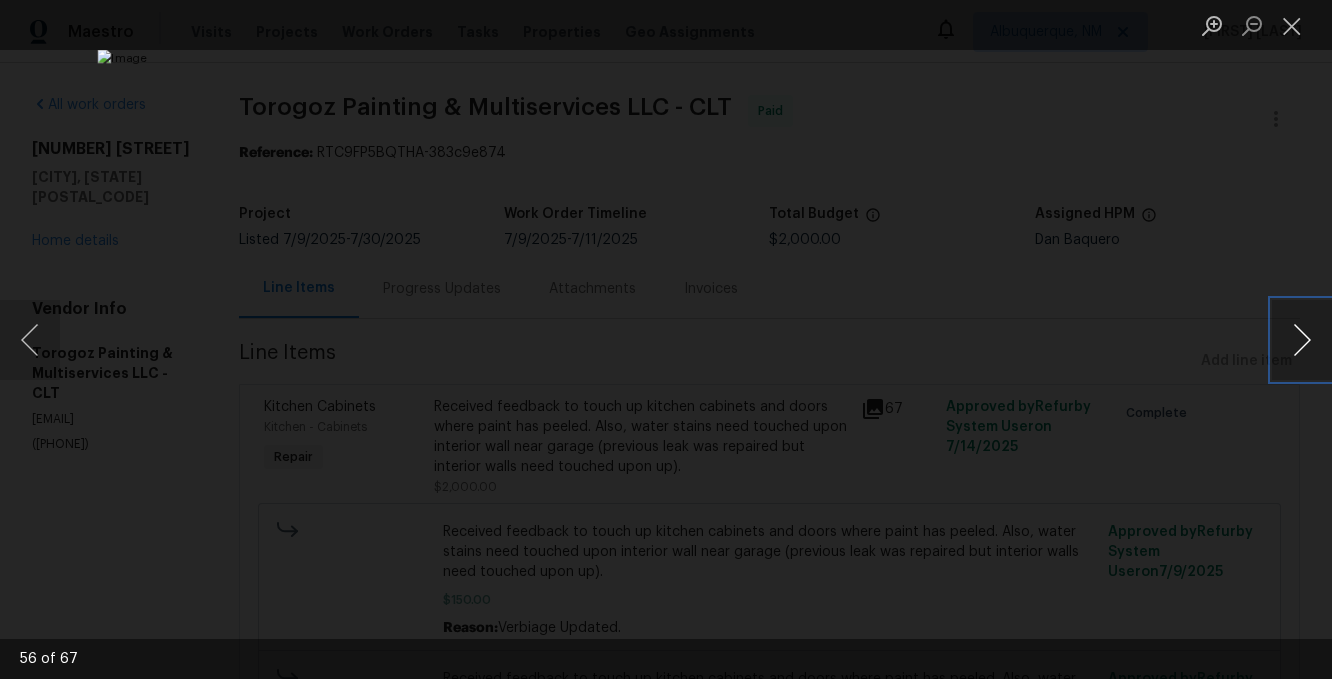 click at bounding box center (1302, 340) 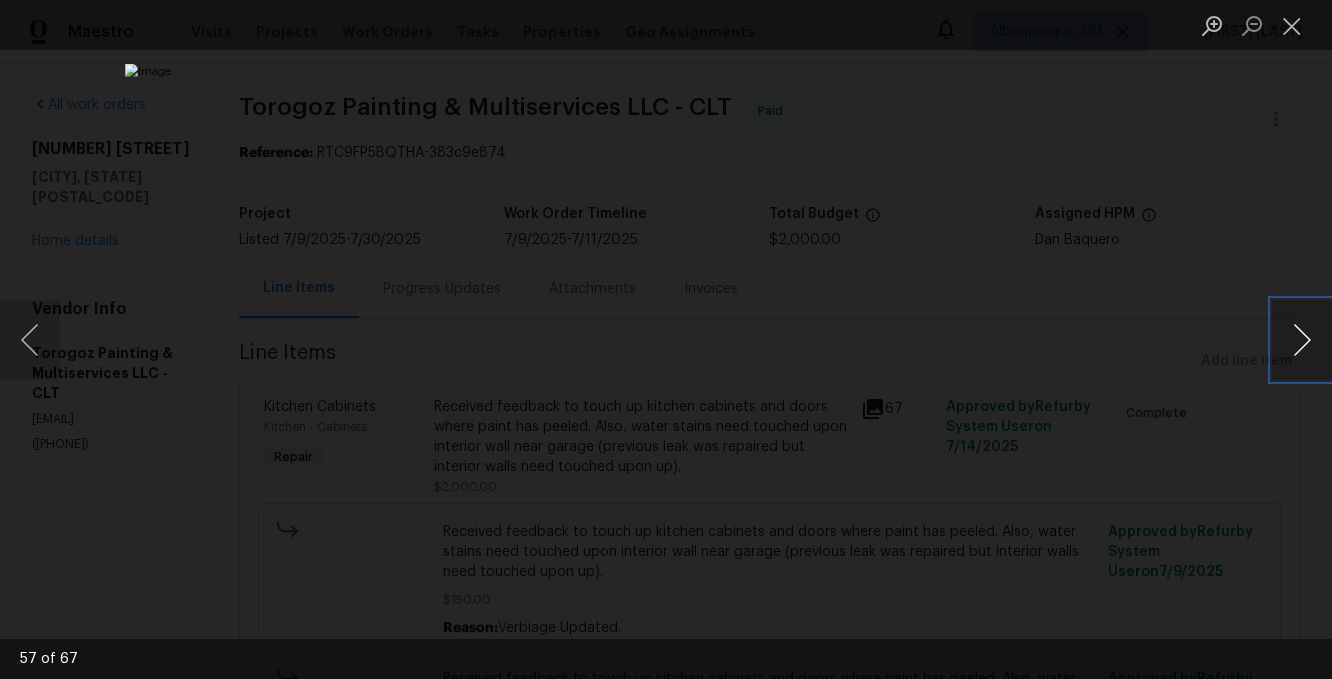 click at bounding box center [1302, 340] 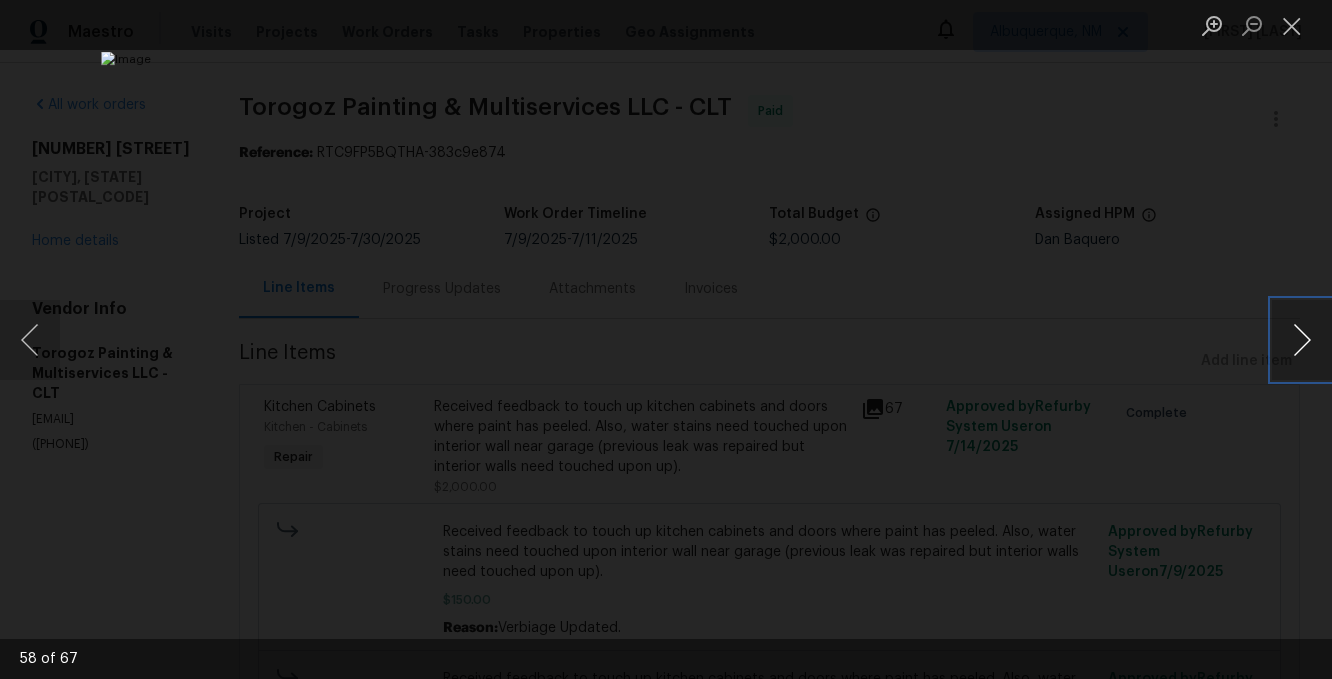 click at bounding box center [1302, 340] 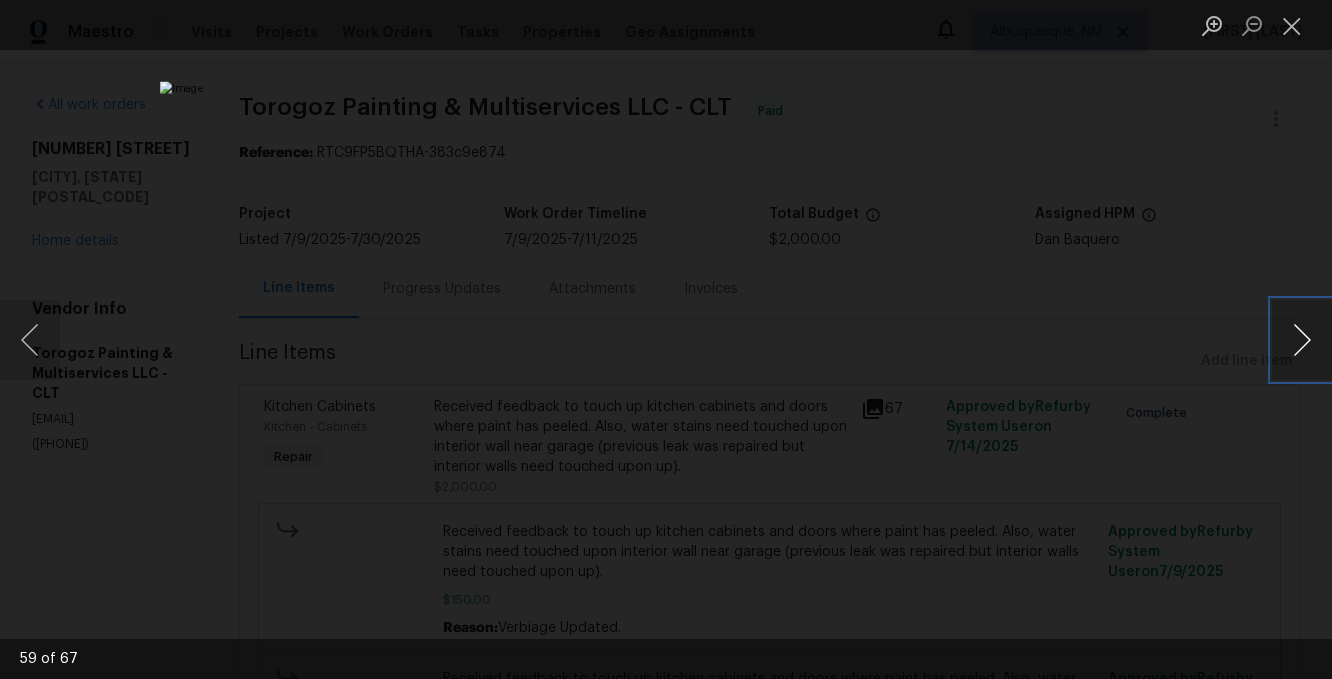 click at bounding box center (1302, 340) 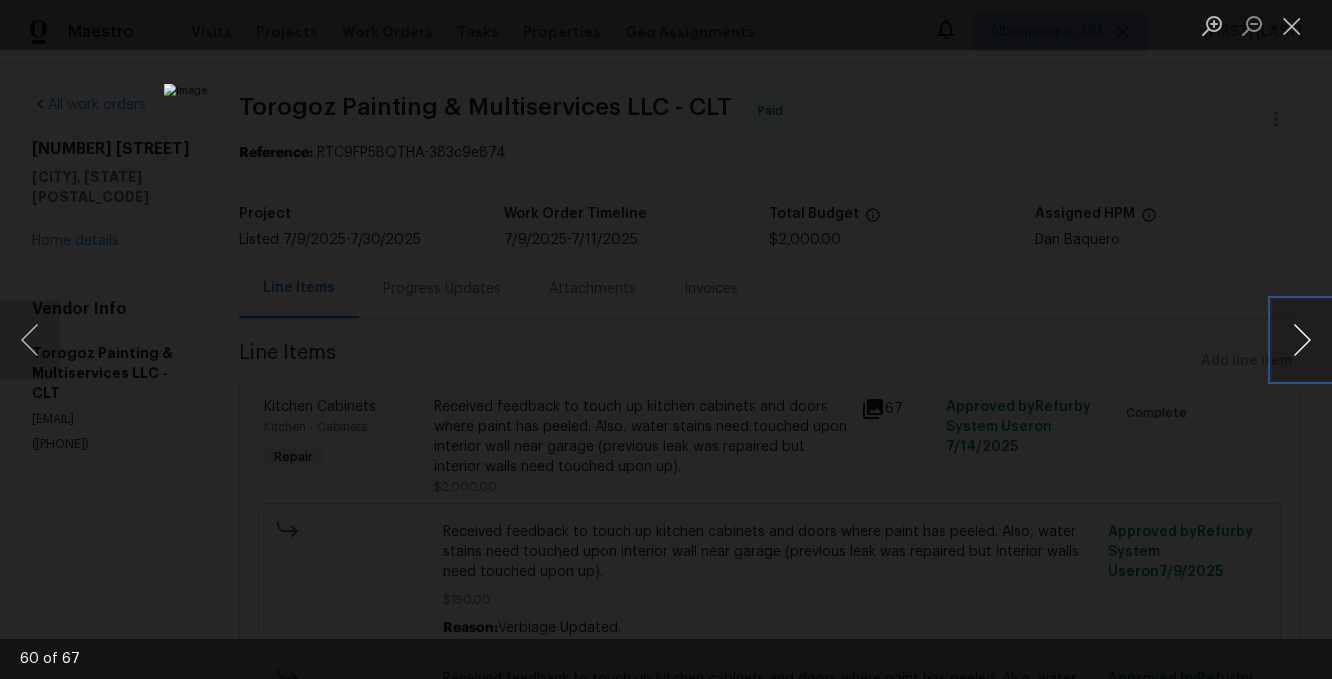 click at bounding box center [1302, 340] 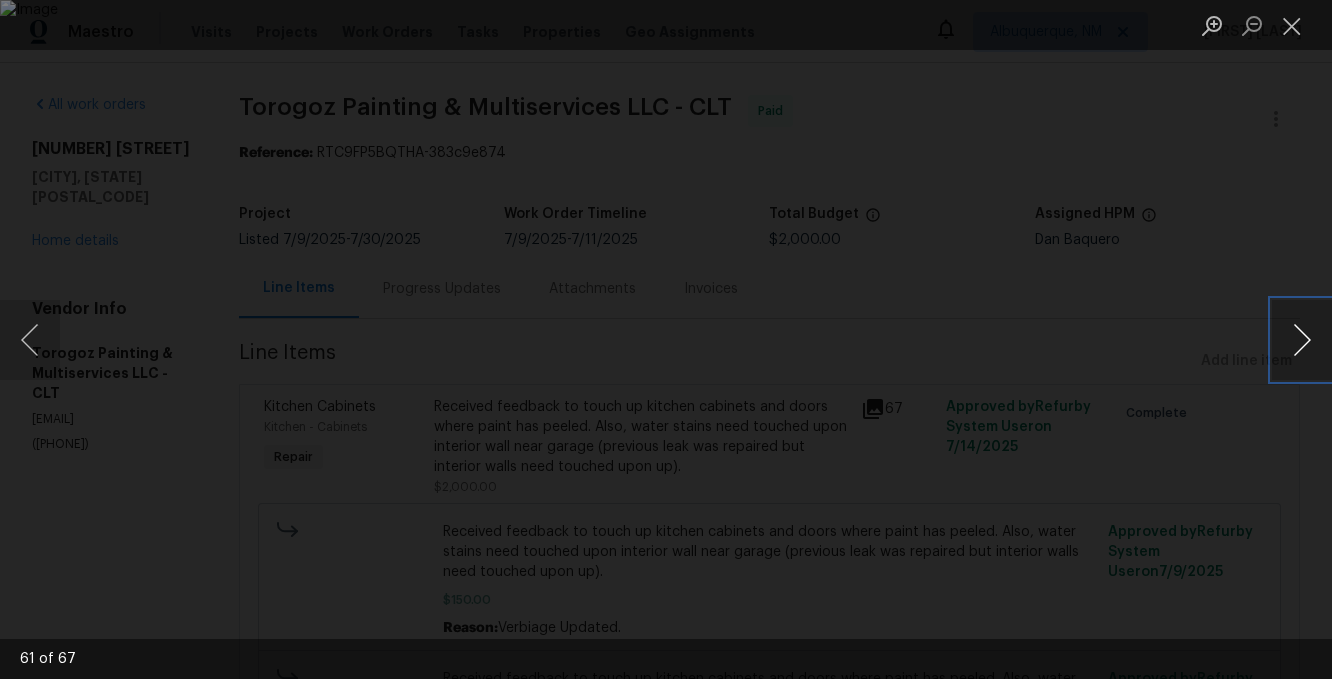 click at bounding box center (1302, 340) 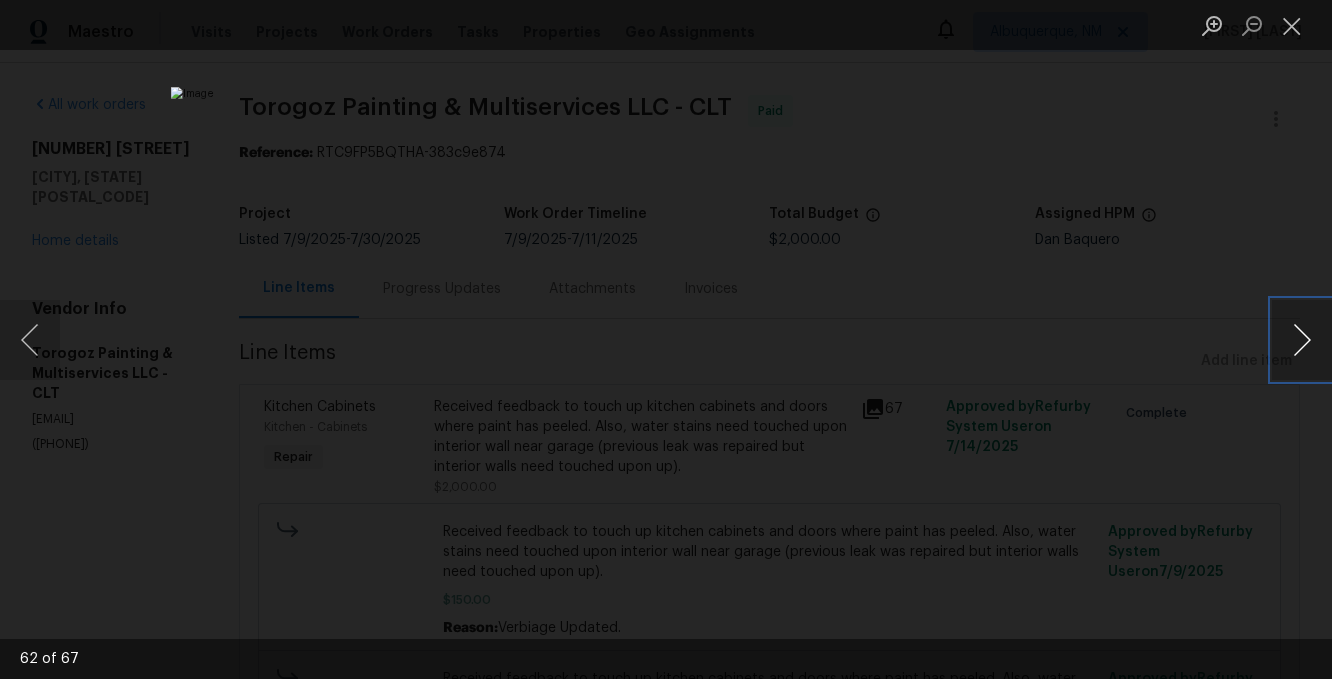 click at bounding box center [1302, 340] 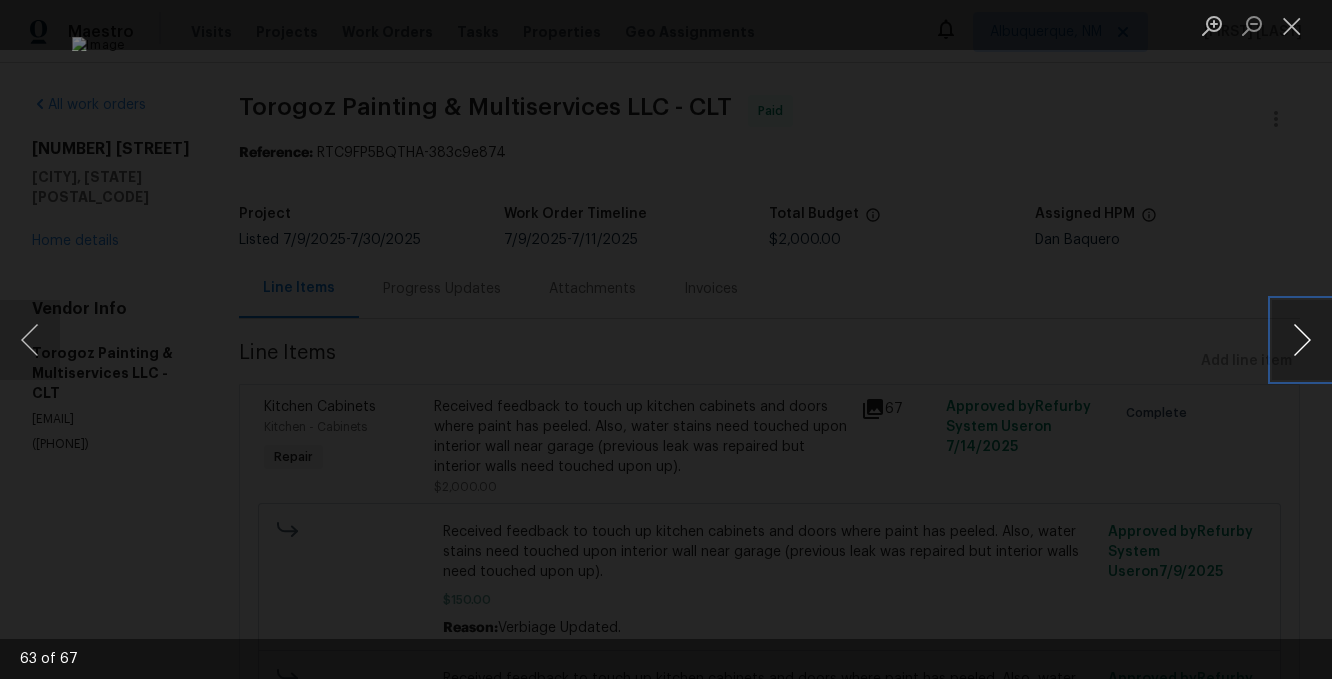 click at bounding box center [1302, 340] 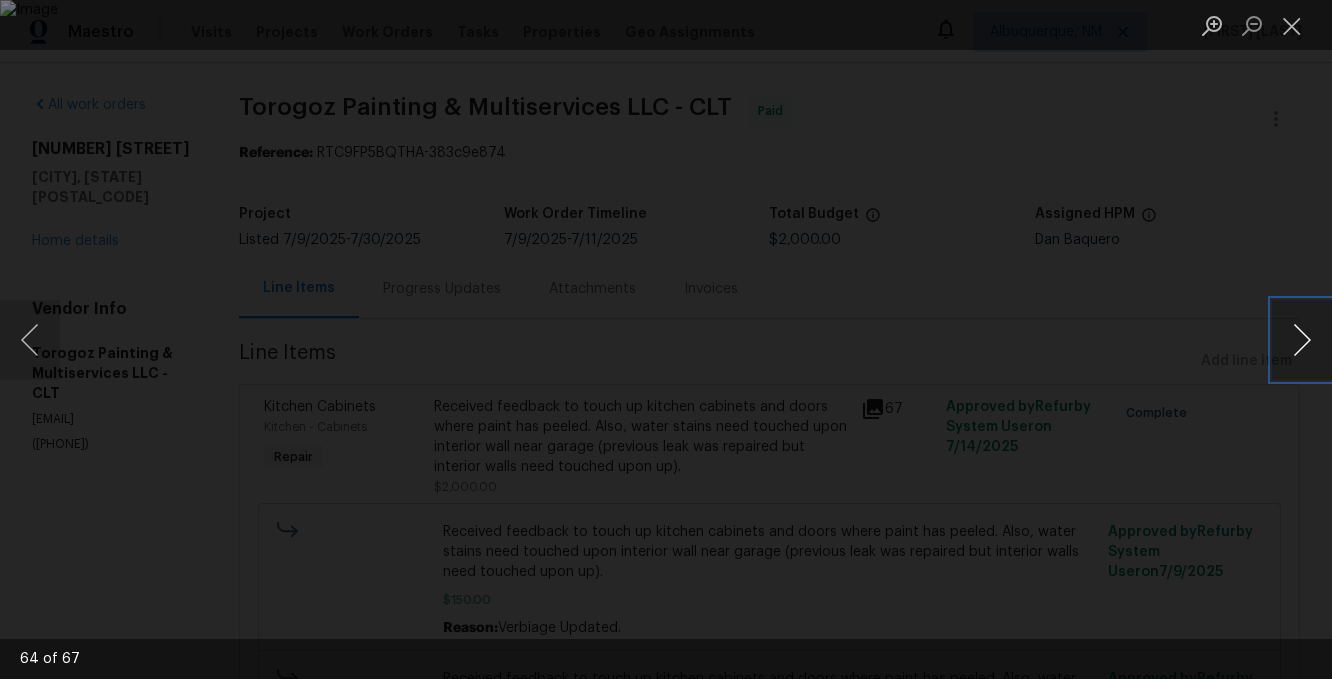 click at bounding box center (1302, 340) 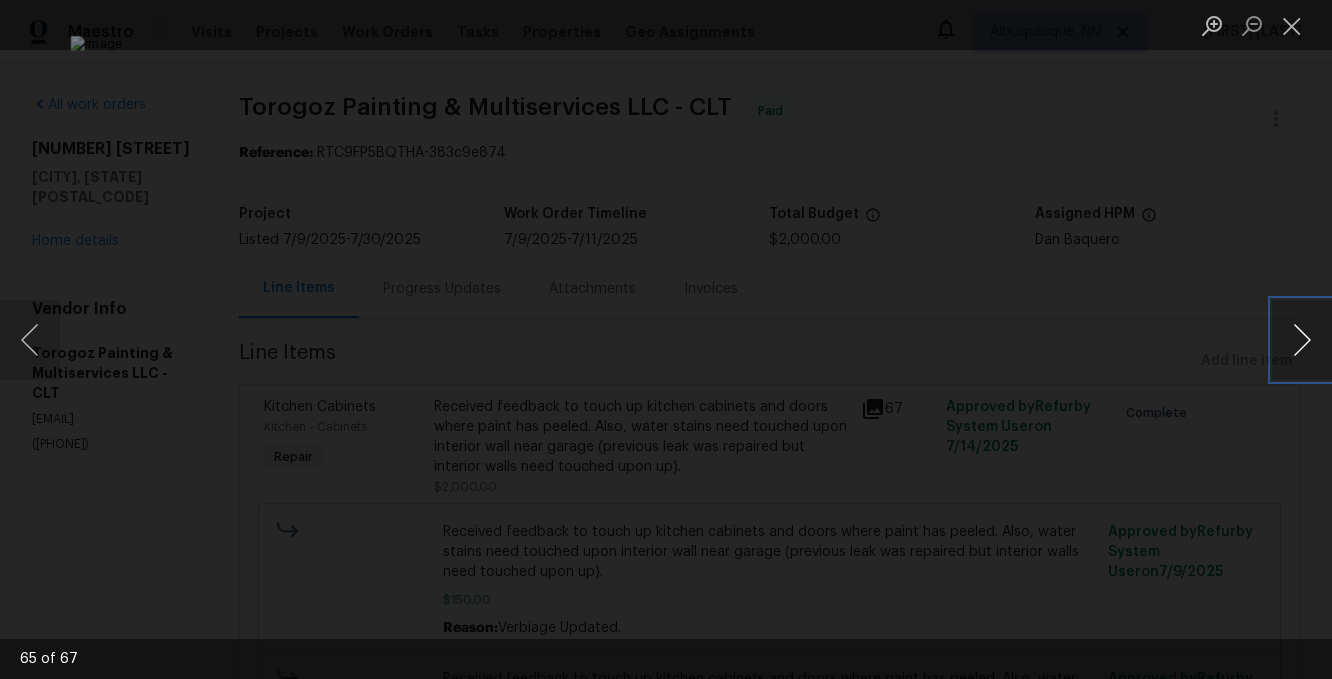 click at bounding box center (1302, 340) 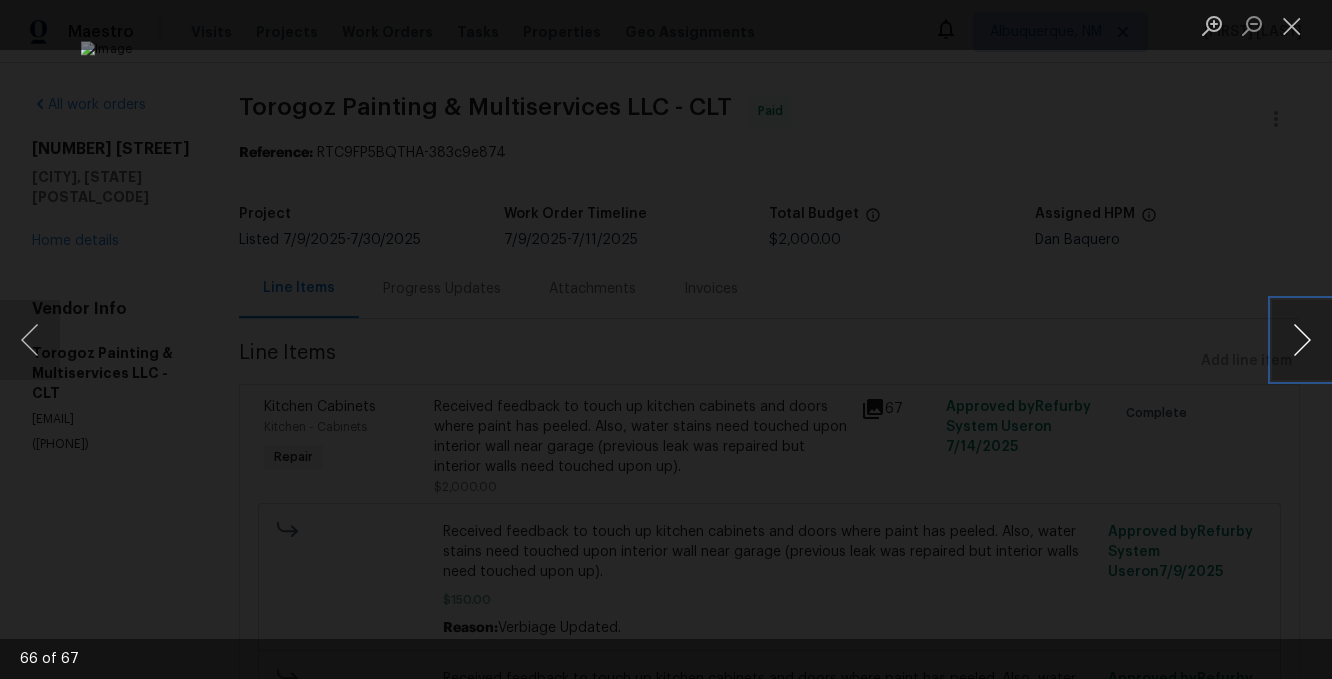 click at bounding box center (1302, 340) 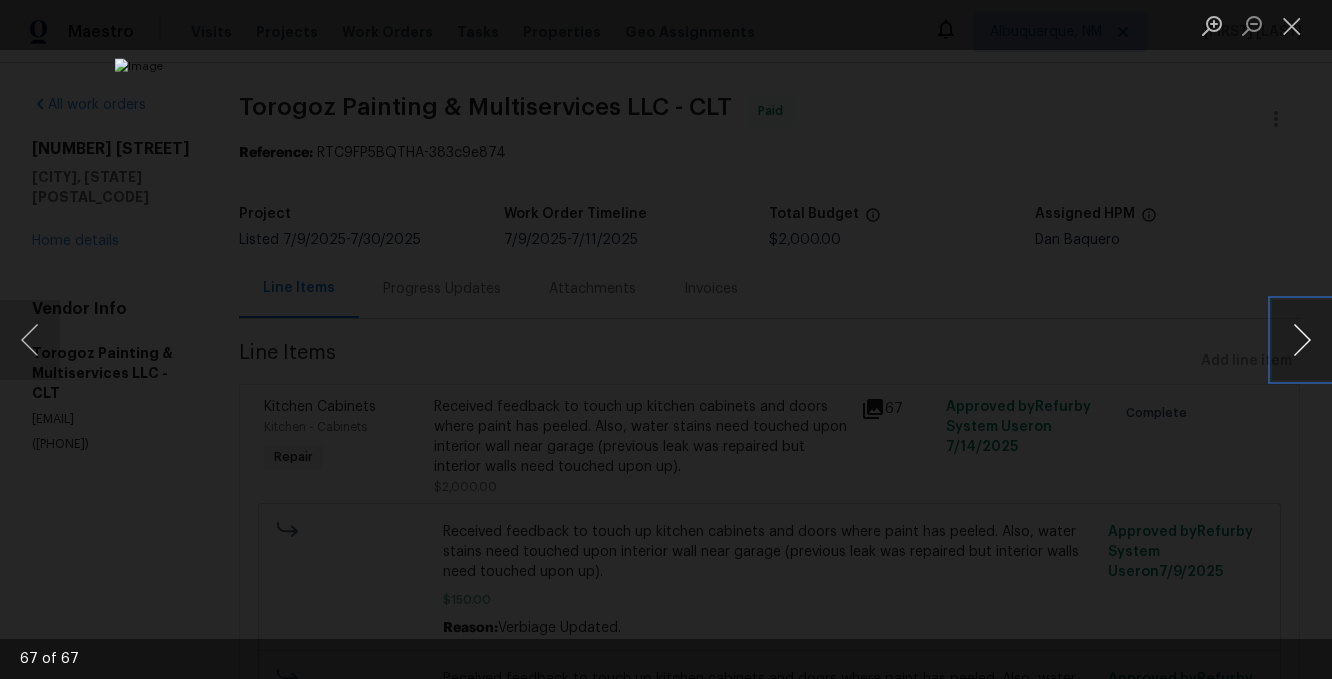 click at bounding box center (1302, 340) 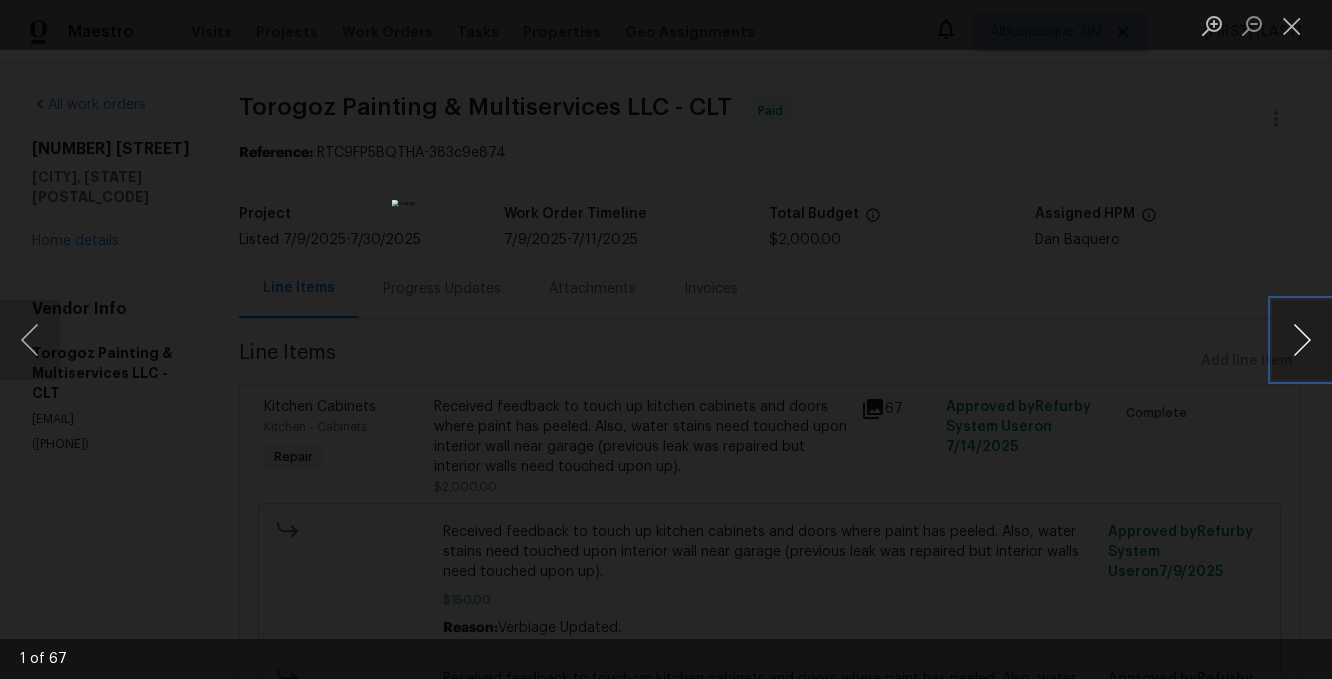click at bounding box center [1302, 340] 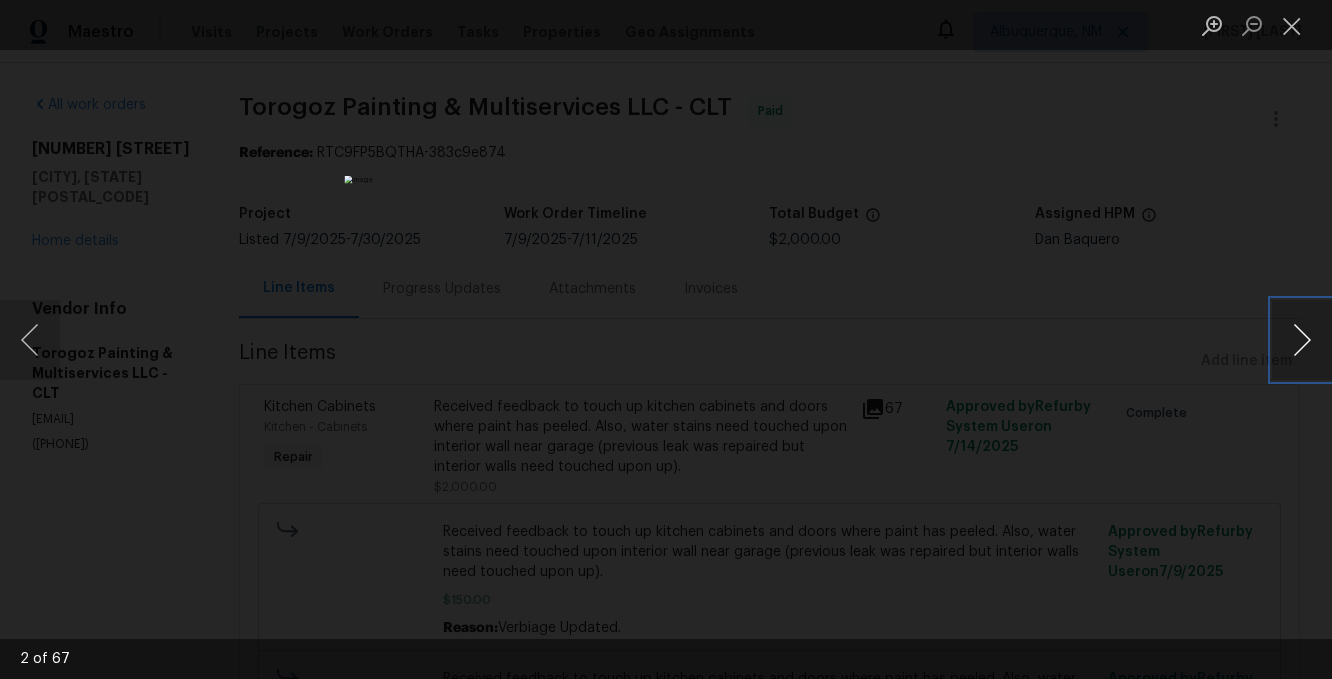 click at bounding box center (1302, 340) 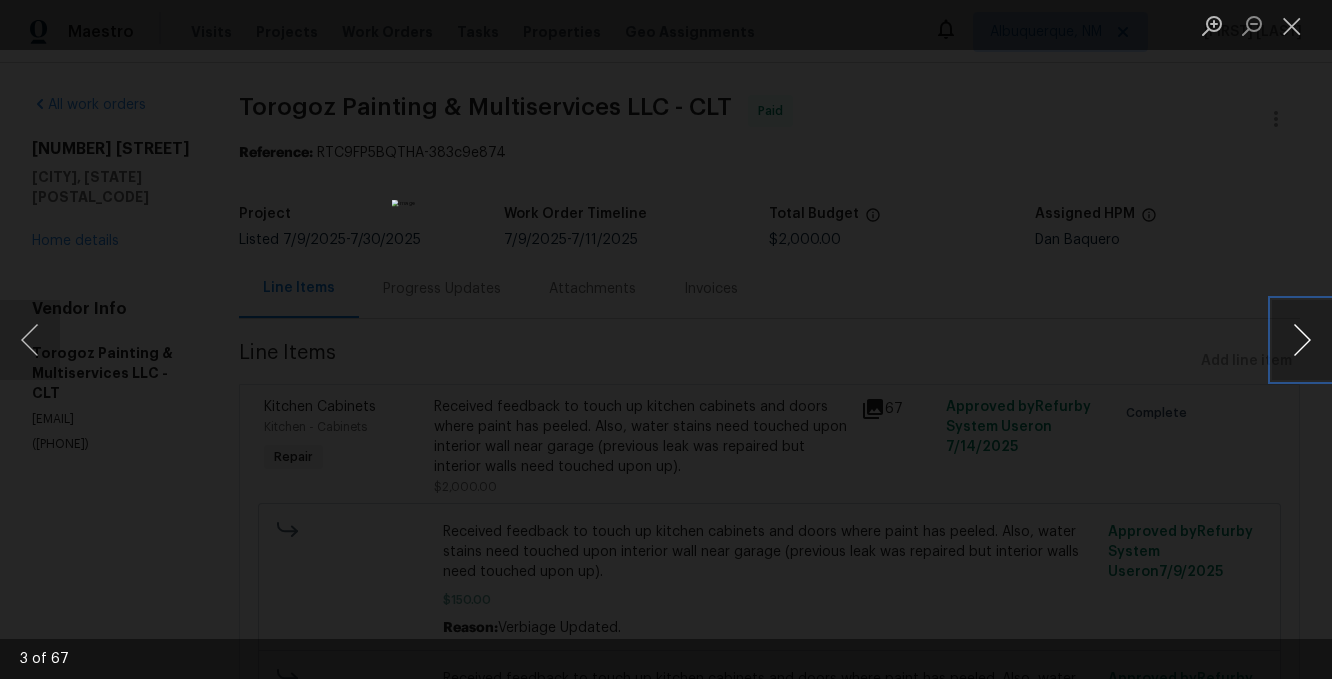 click at bounding box center (1302, 340) 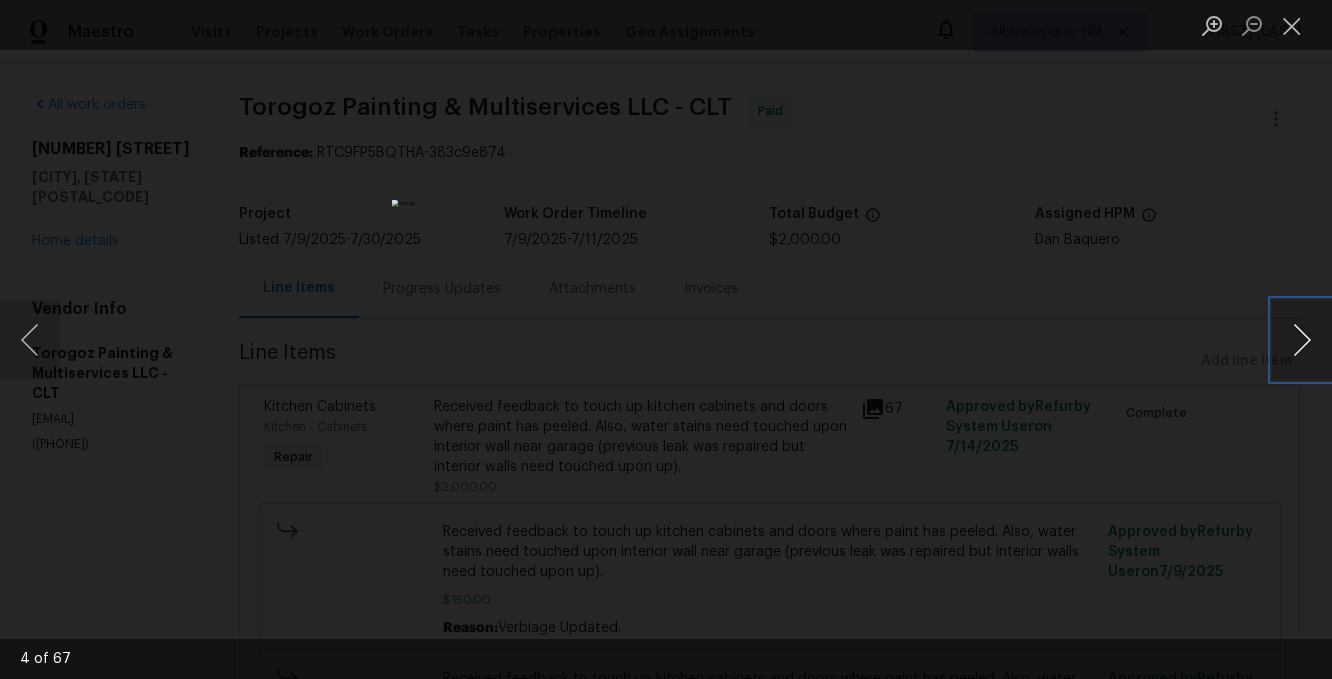 click at bounding box center [1302, 340] 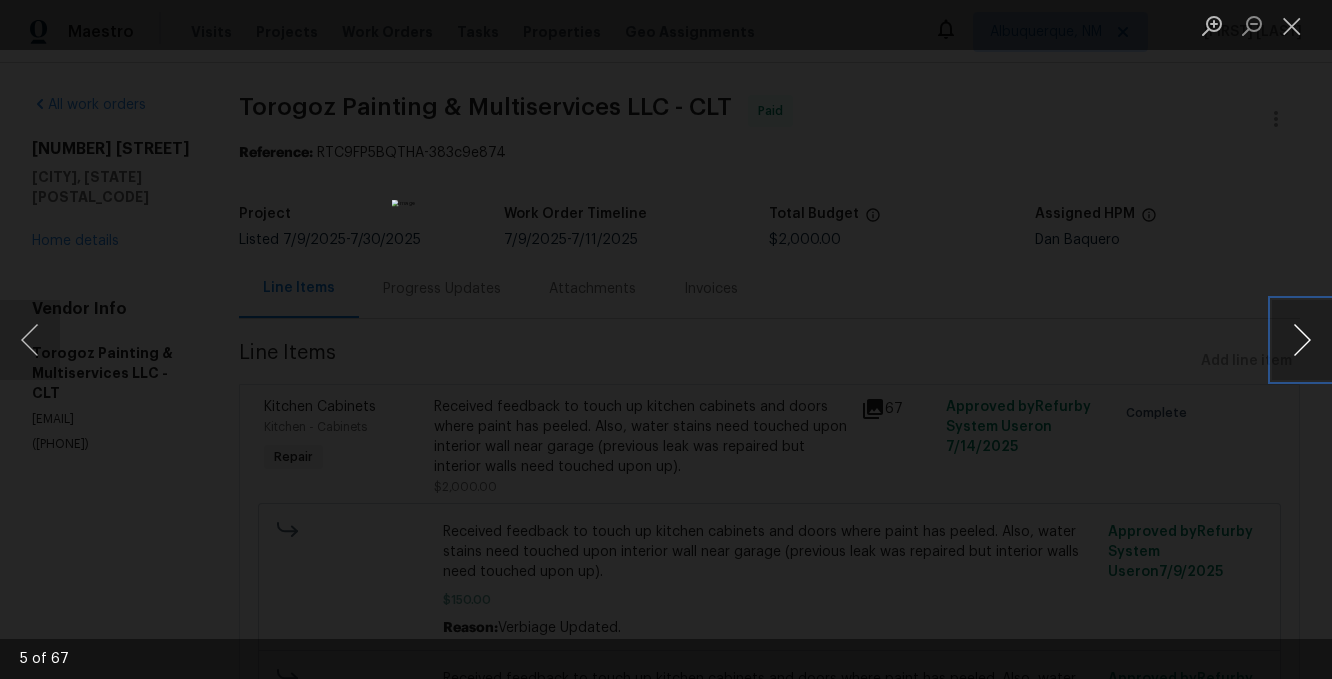 click at bounding box center (1302, 340) 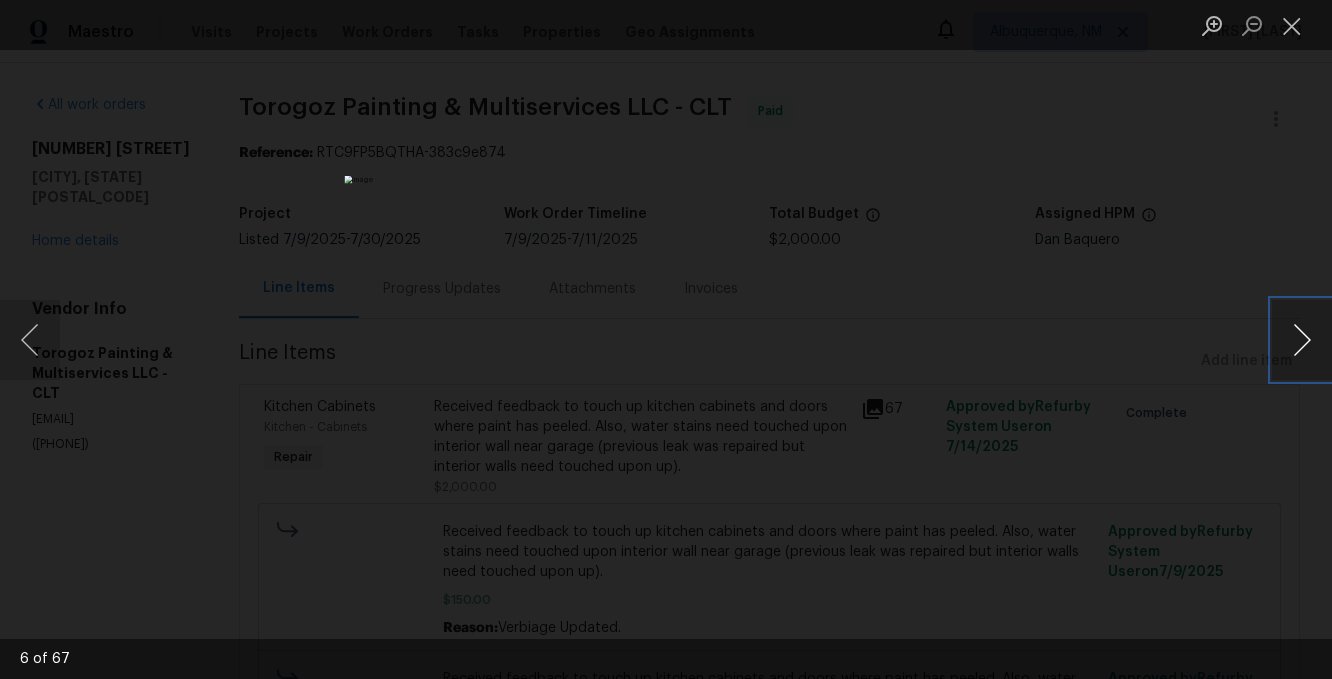 click at bounding box center [1302, 340] 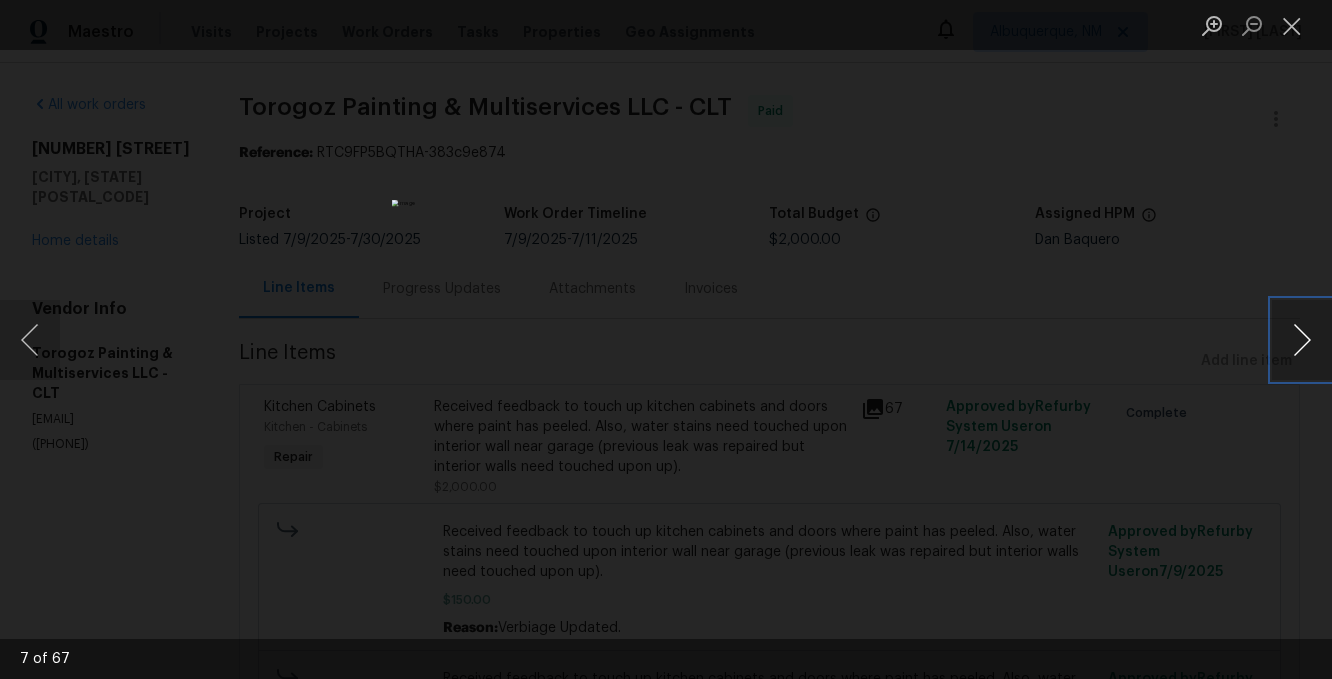 click at bounding box center [1302, 340] 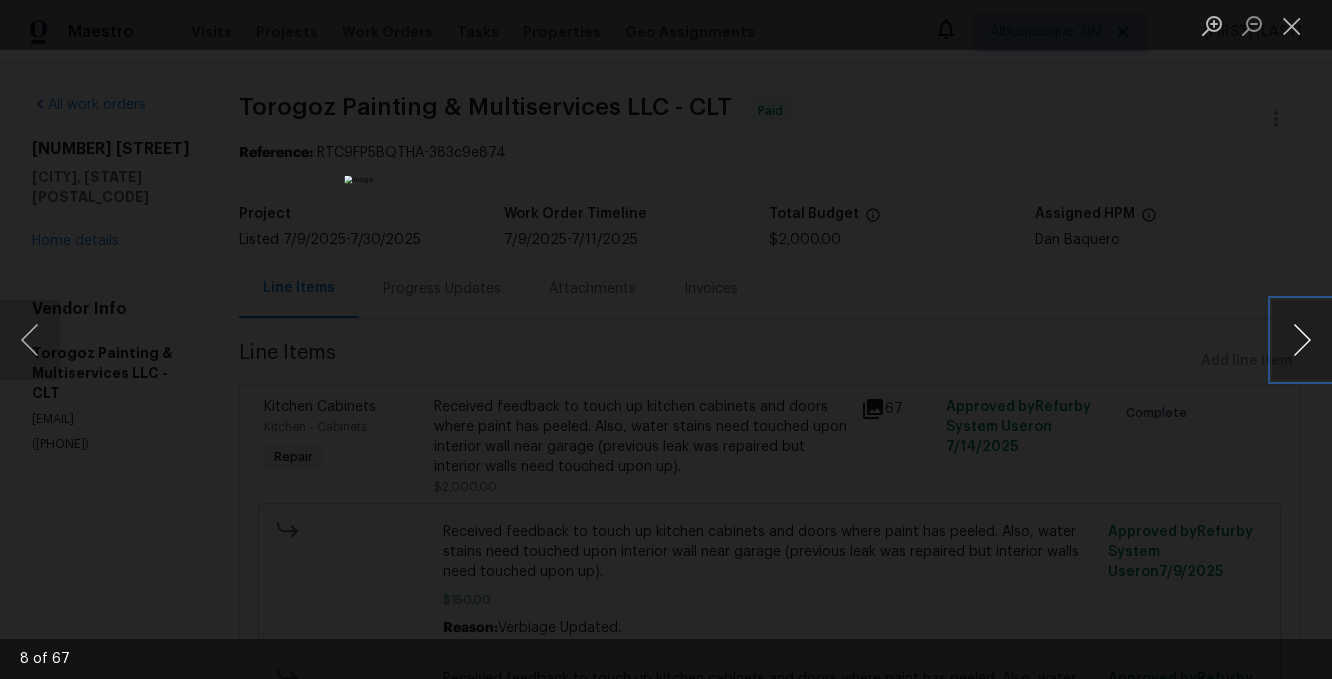 click at bounding box center [1302, 340] 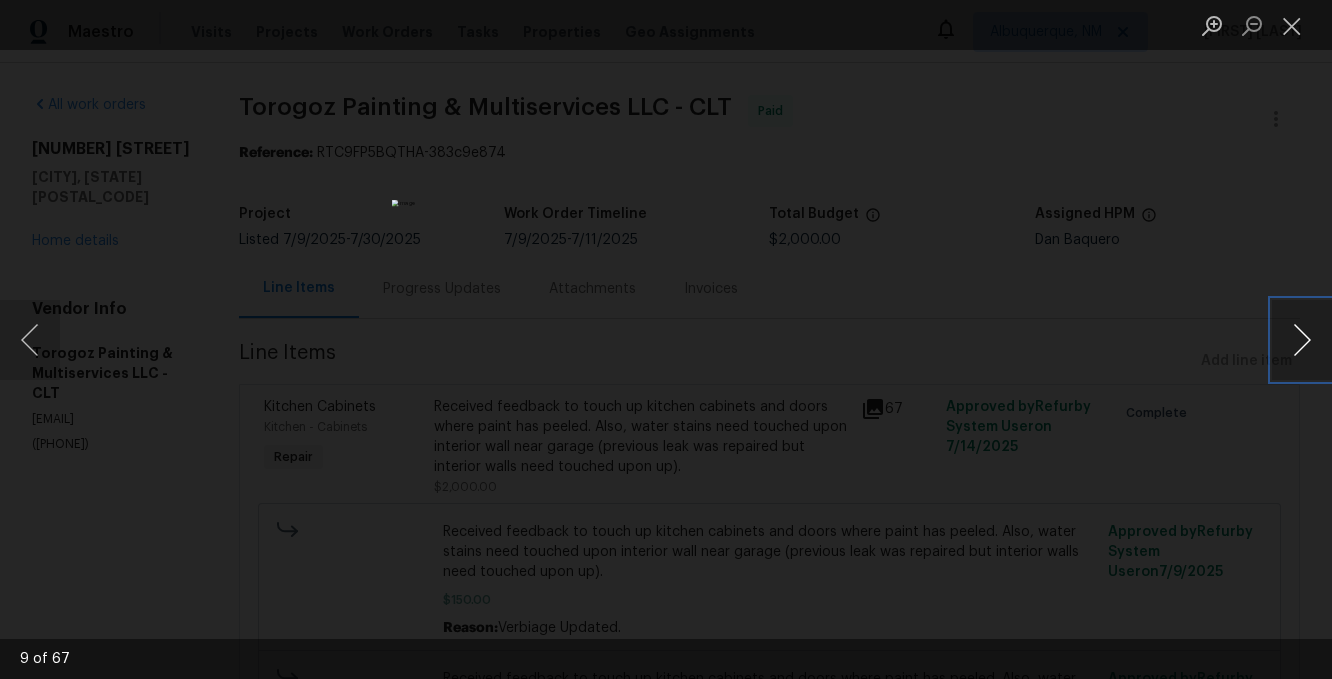 click at bounding box center [1302, 340] 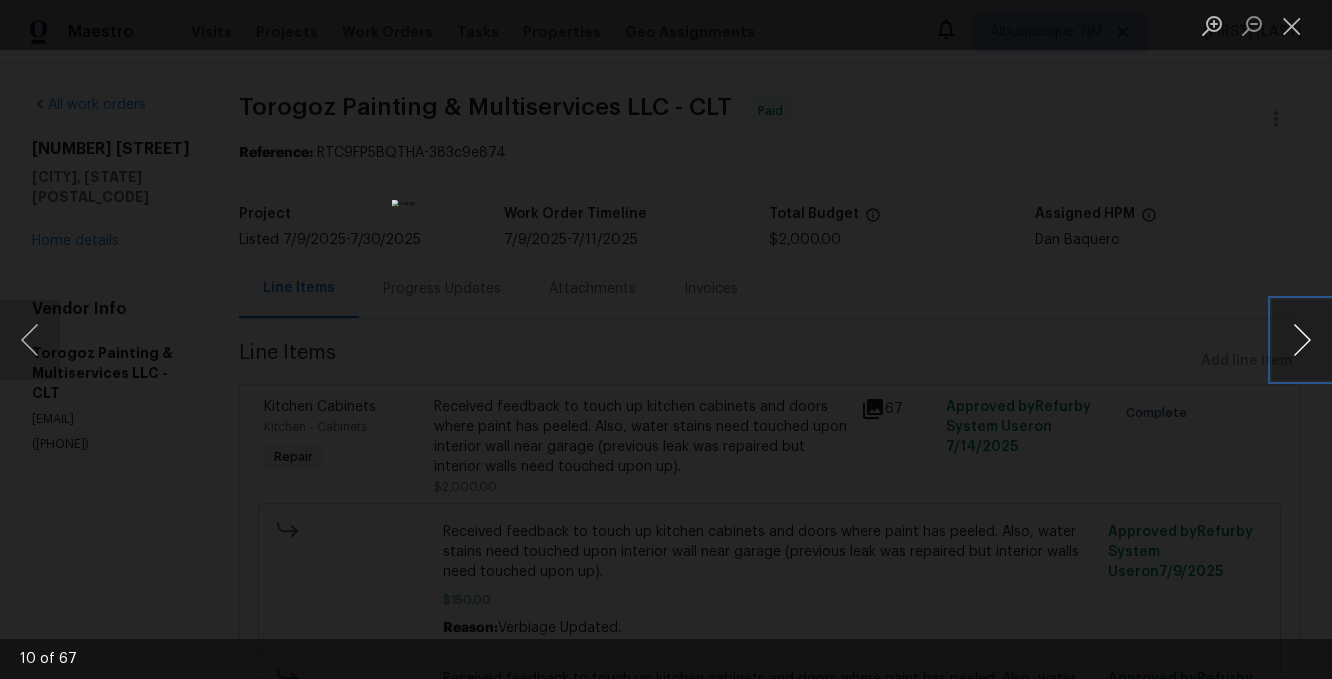 click at bounding box center [1302, 340] 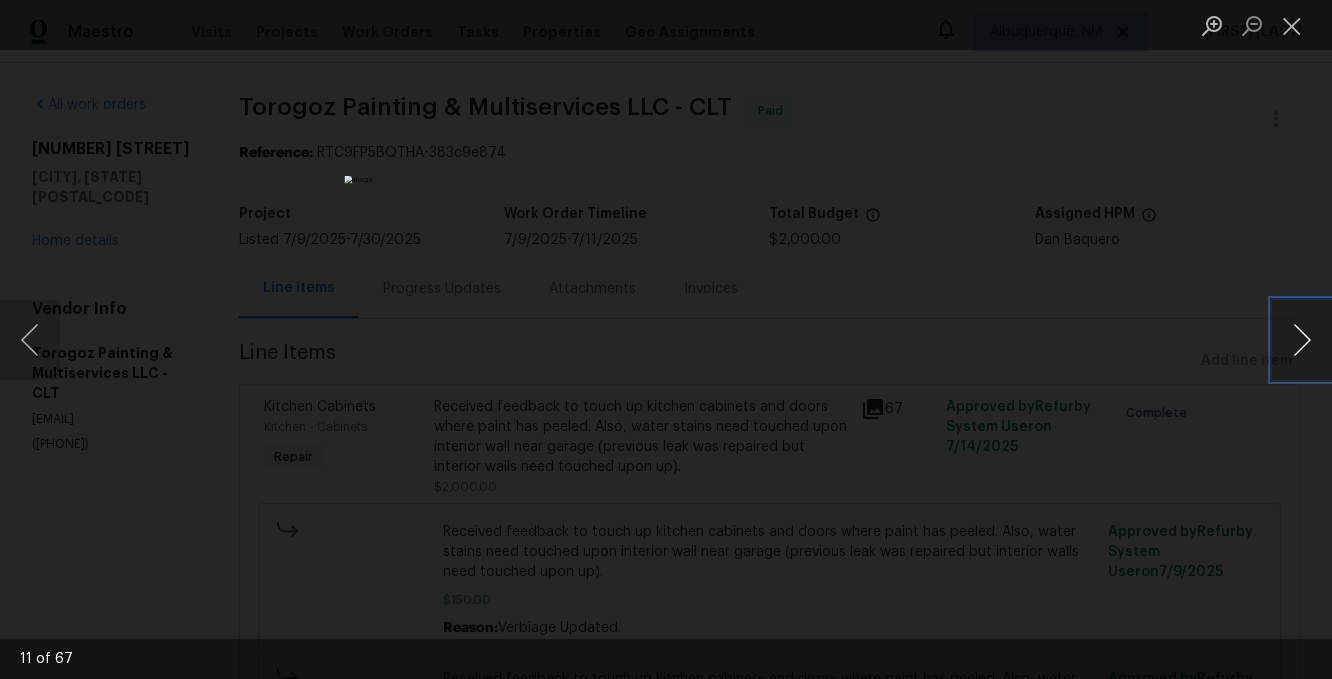 click at bounding box center (1302, 340) 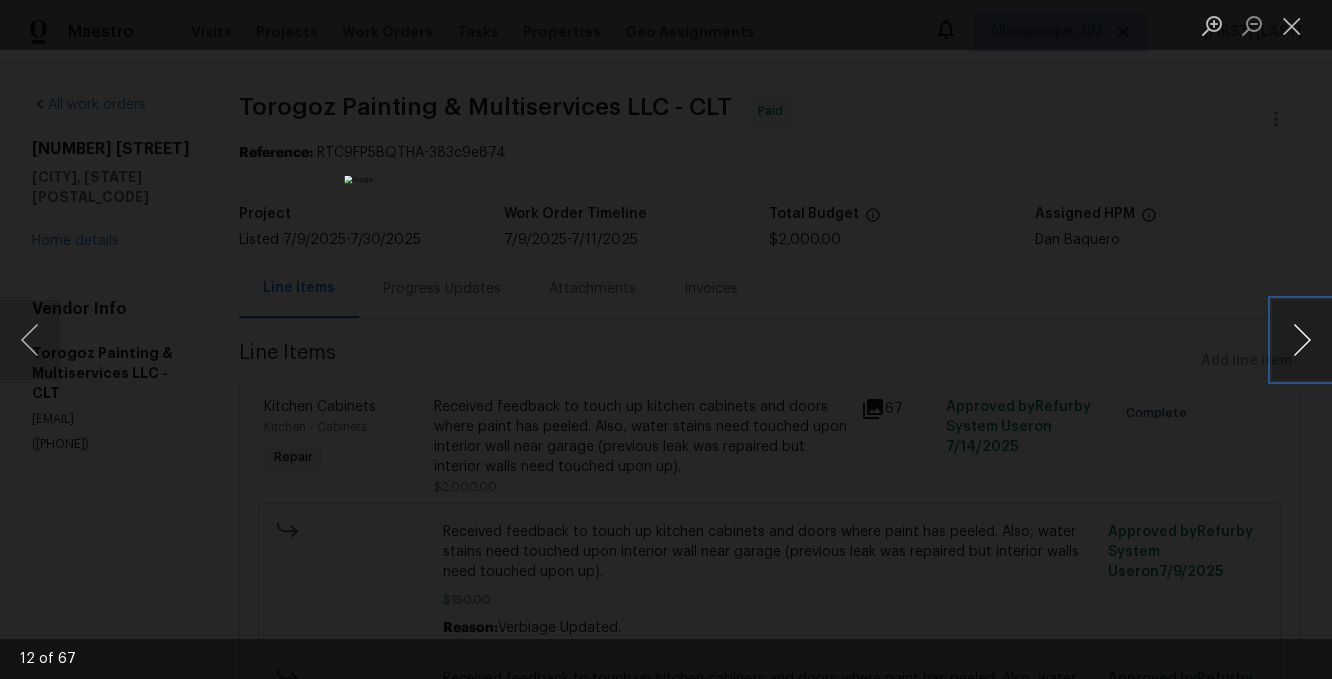 click at bounding box center (1302, 340) 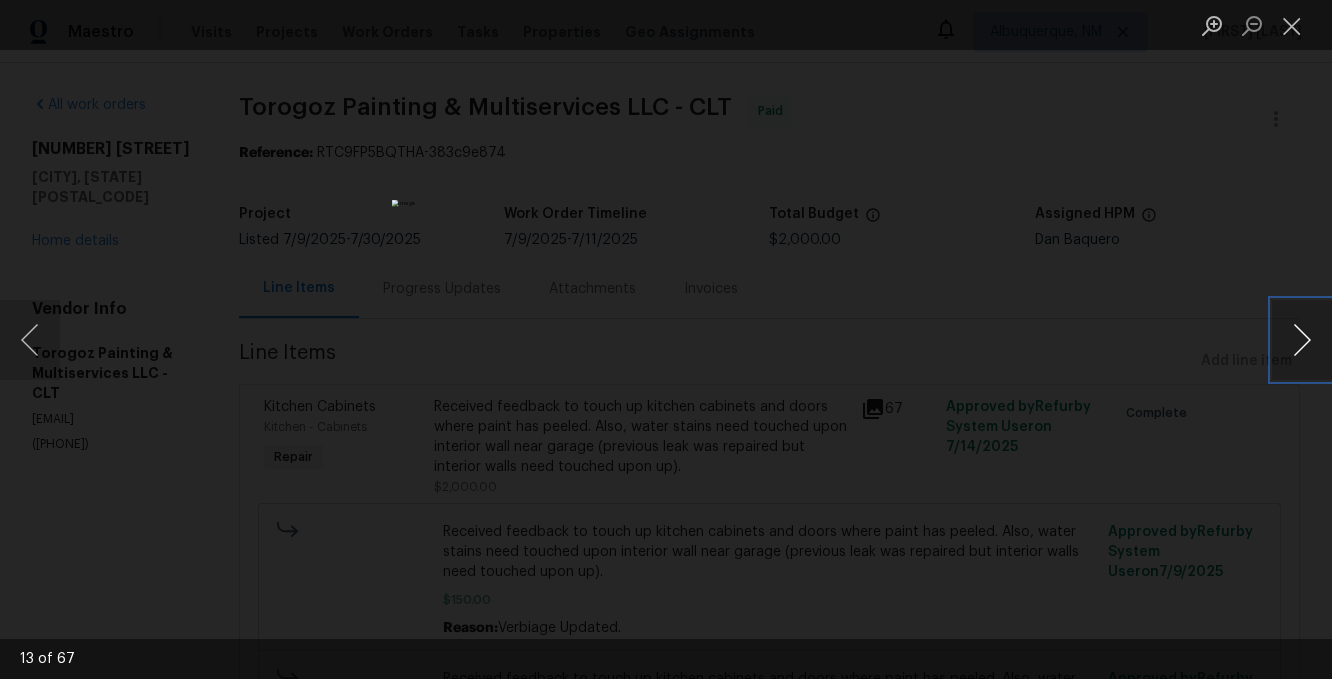 click at bounding box center (1302, 340) 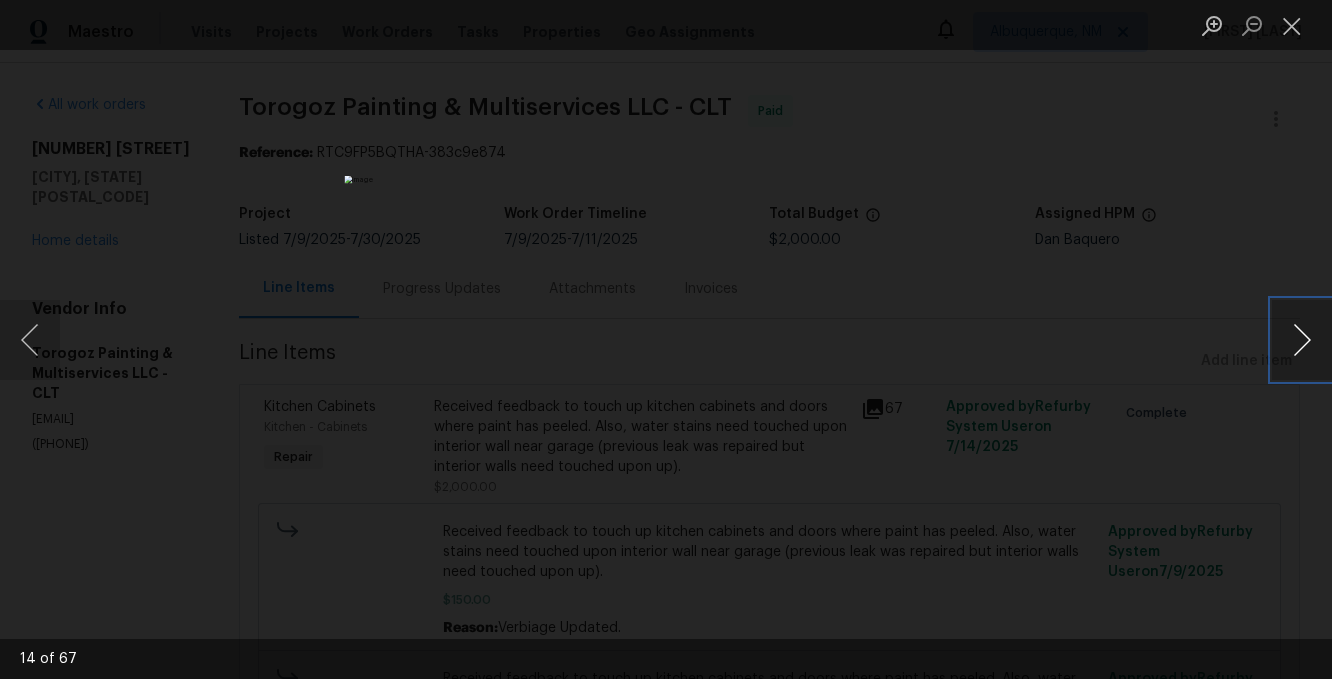 click at bounding box center [1302, 340] 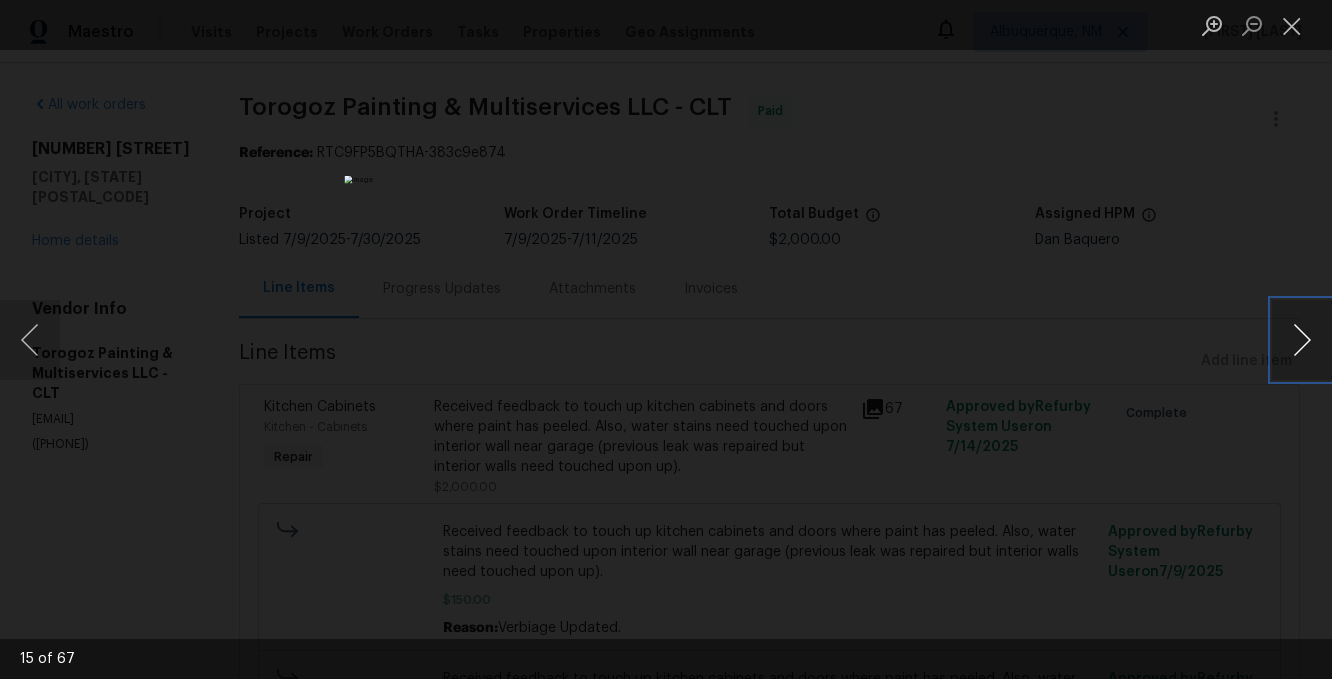 click at bounding box center (1302, 340) 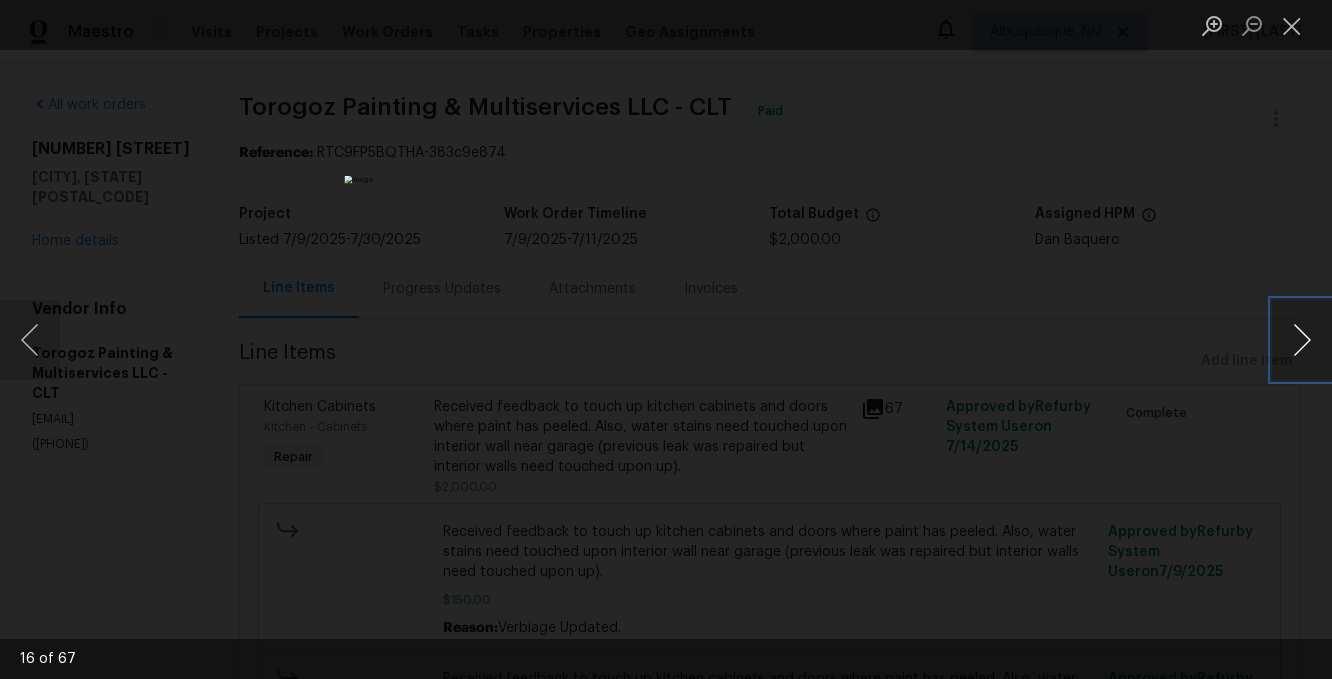 click at bounding box center [1302, 340] 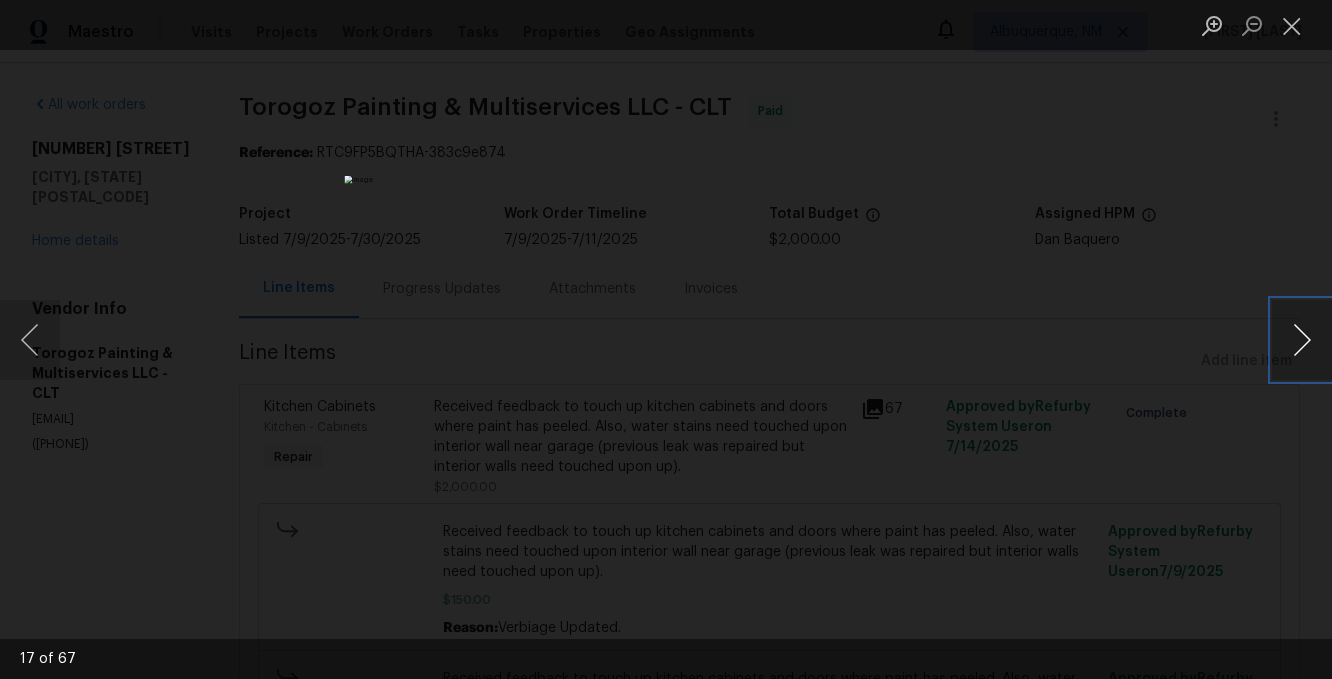 click at bounding box center (1302, 340) 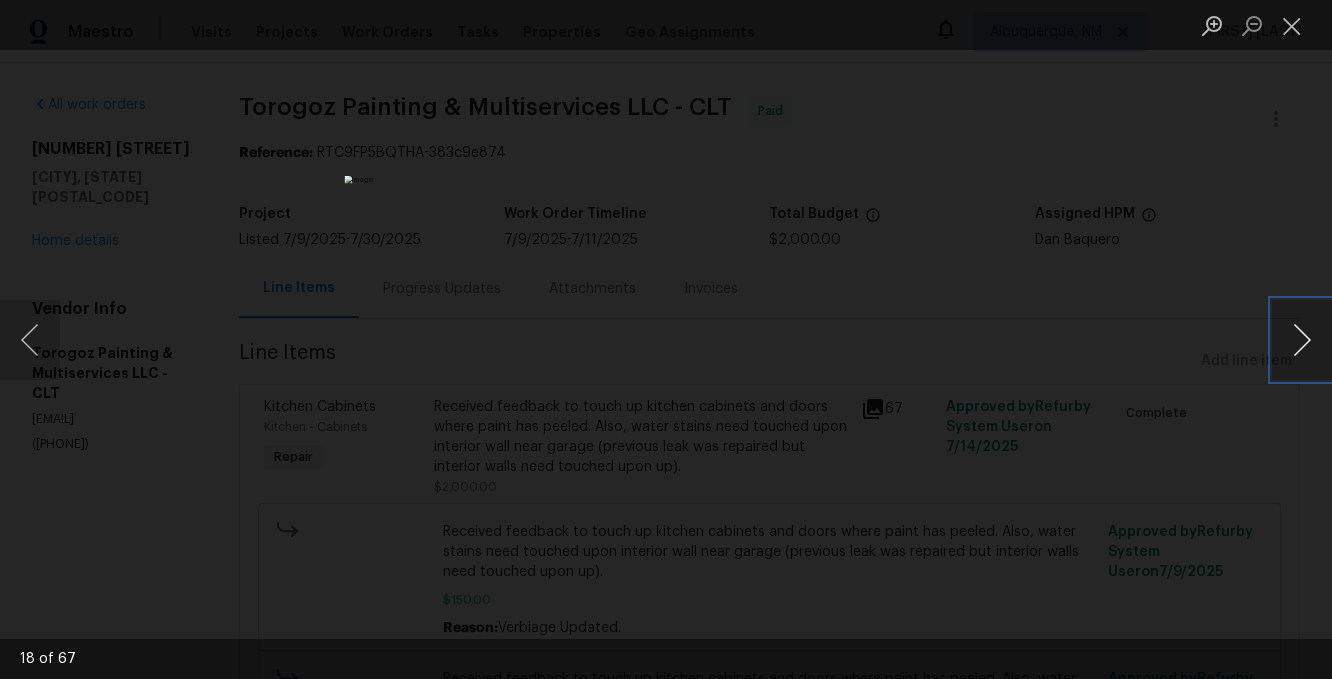 click at bounding box center (1302, 340) 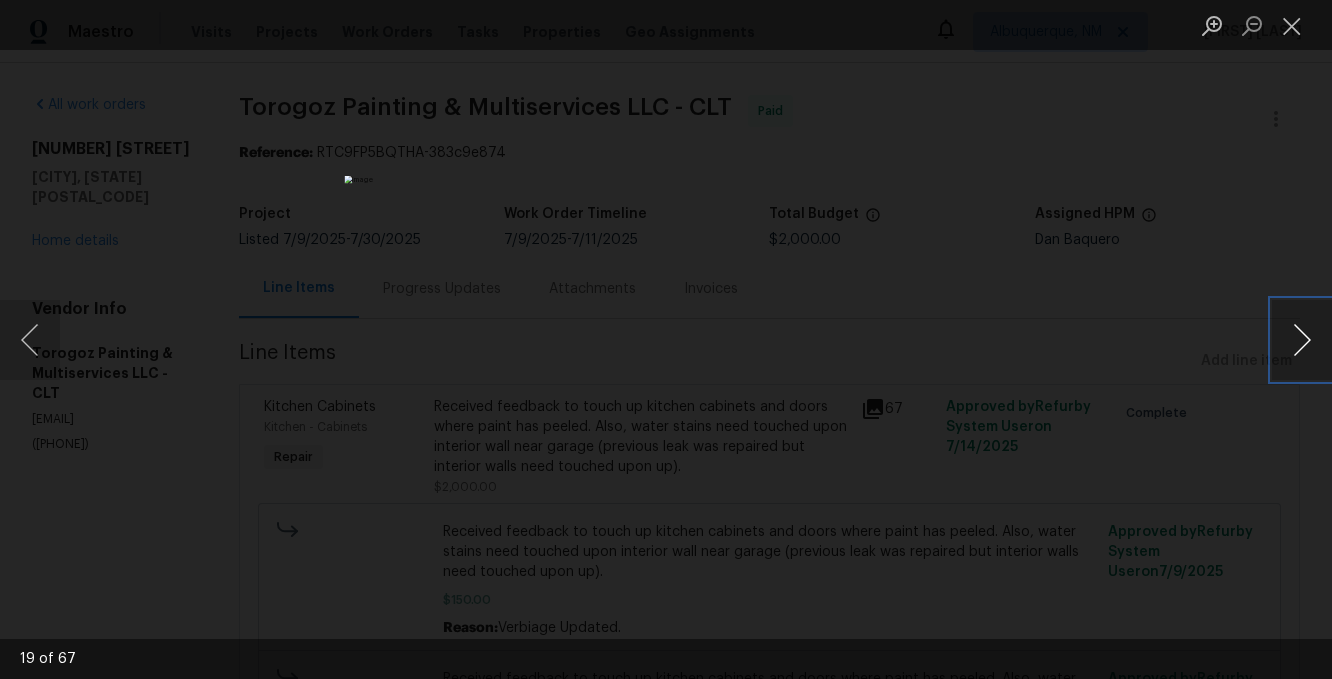 click at bounding box center (1302, 340) 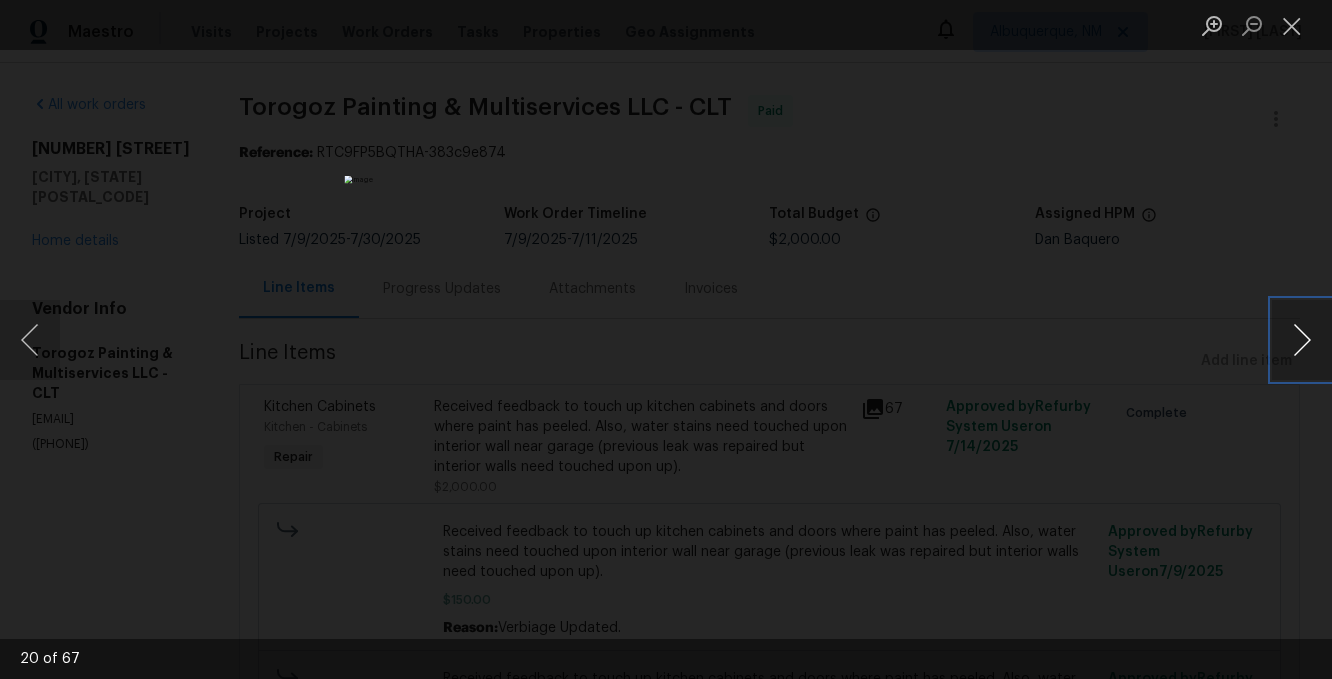 click at bounding box center [1302, 340] 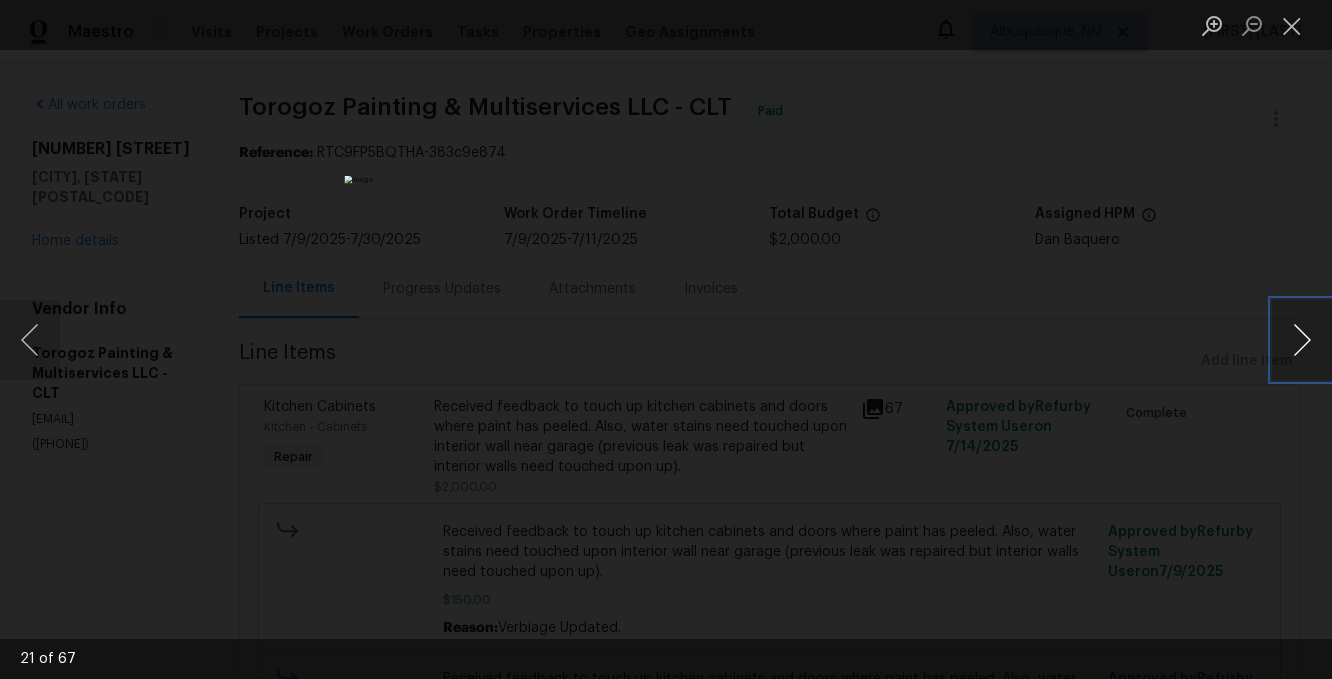 click at bounding box center (1302, 340) 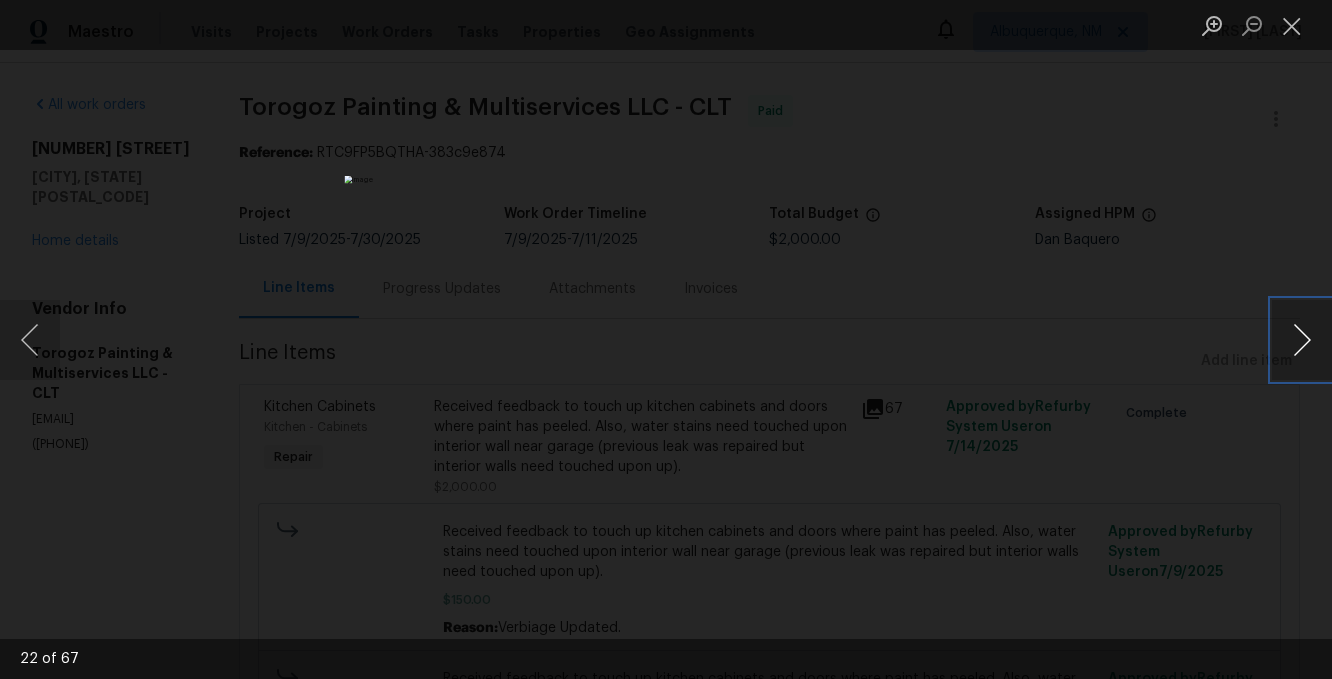 click at bounding box center [1302, 340] 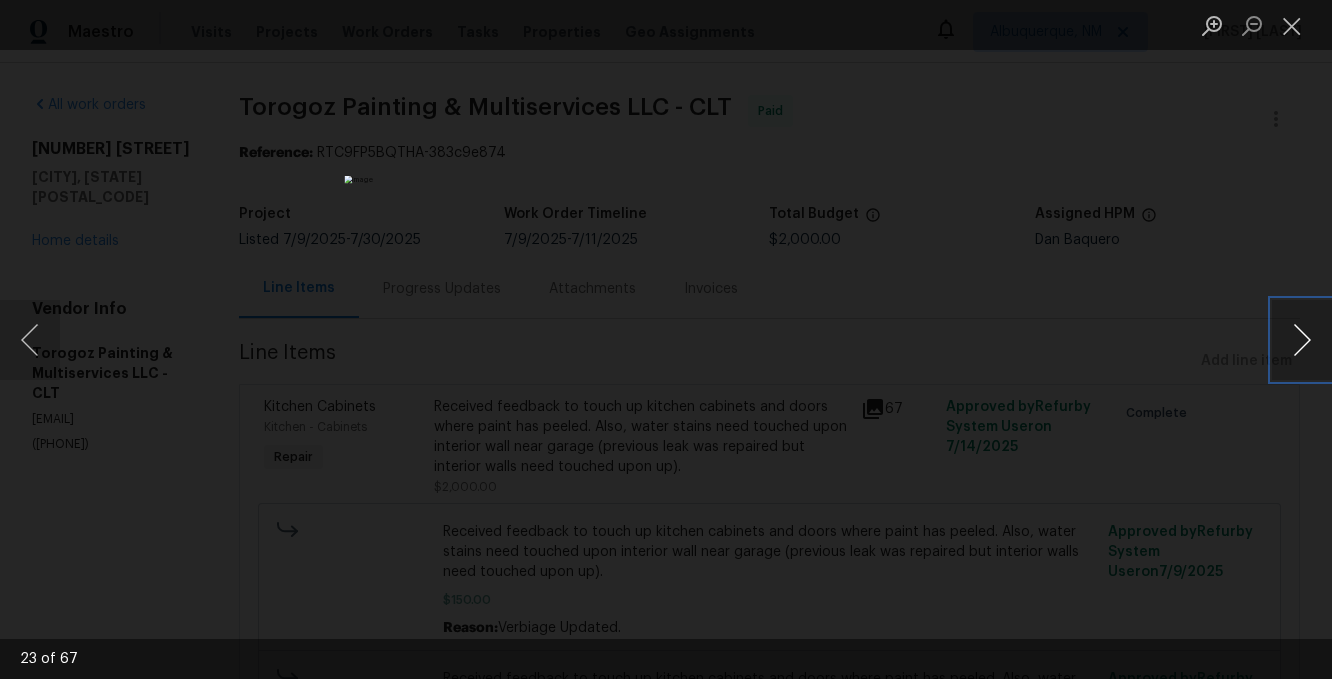 click at bounding box center [1302, 340] 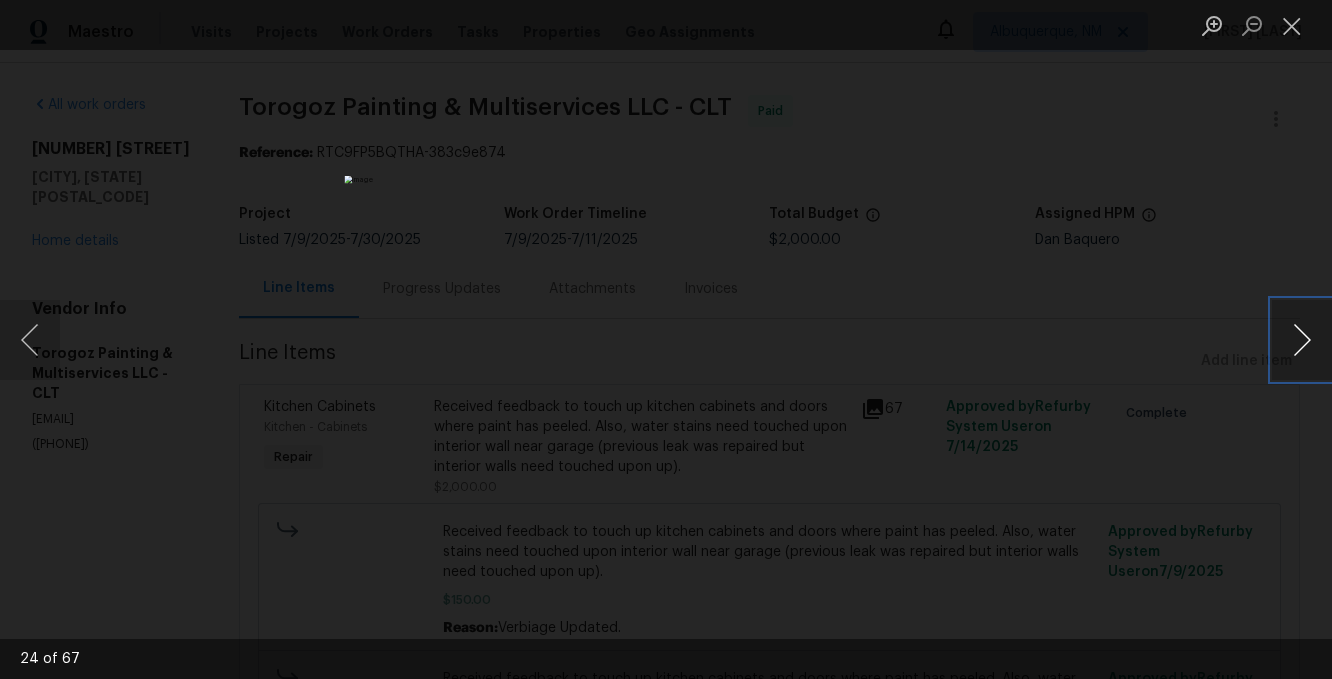 click at bounding box center (1302, 340) 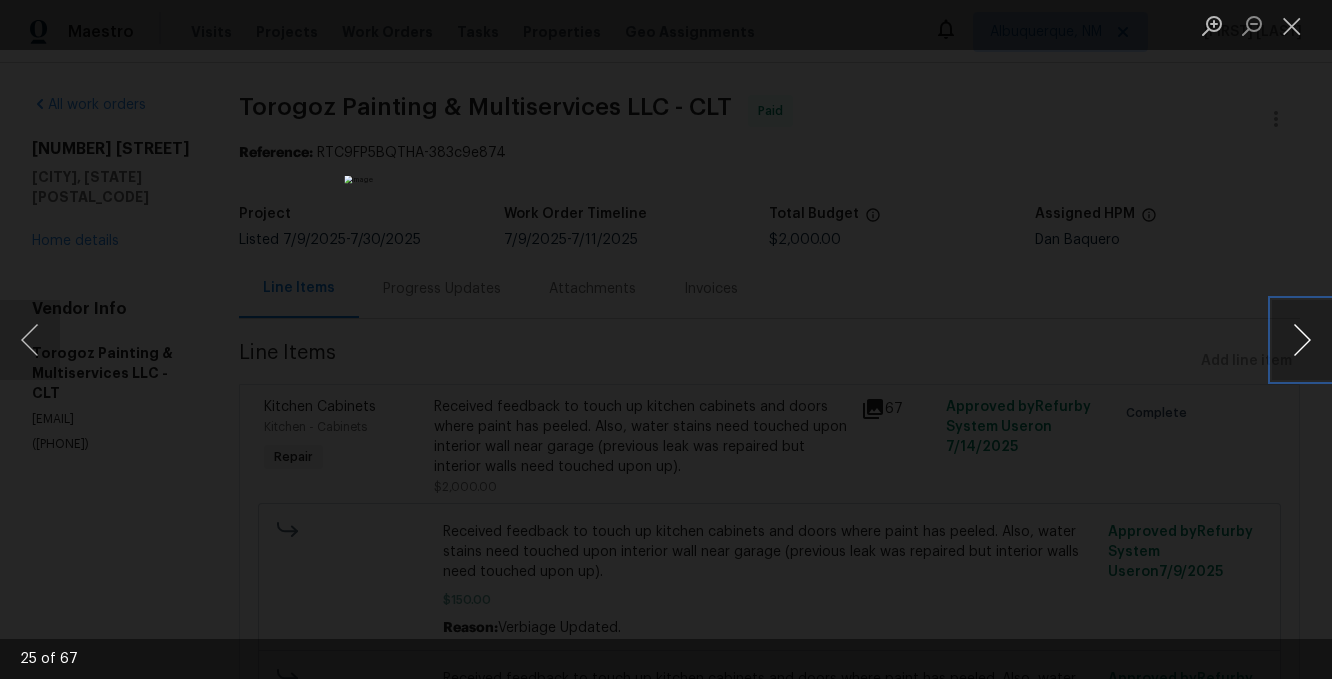 click at bounding box center (1302, 340) 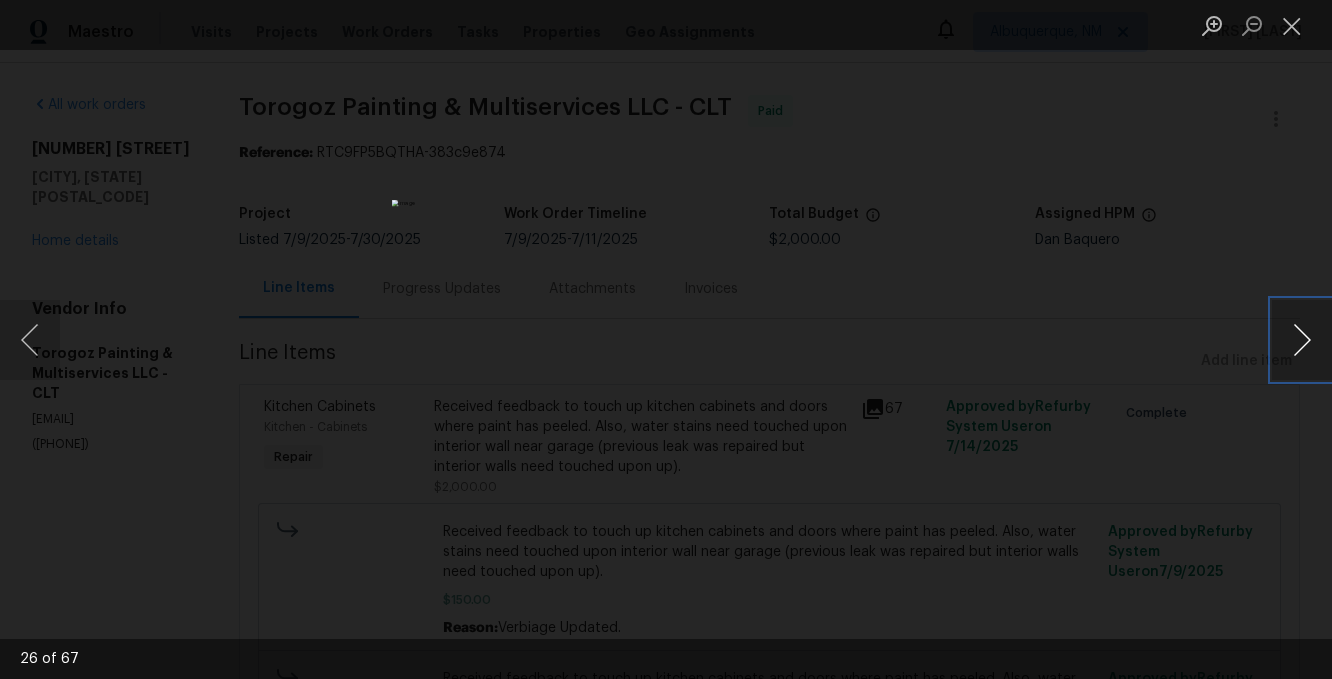 click at bounding box center (1302, 340) 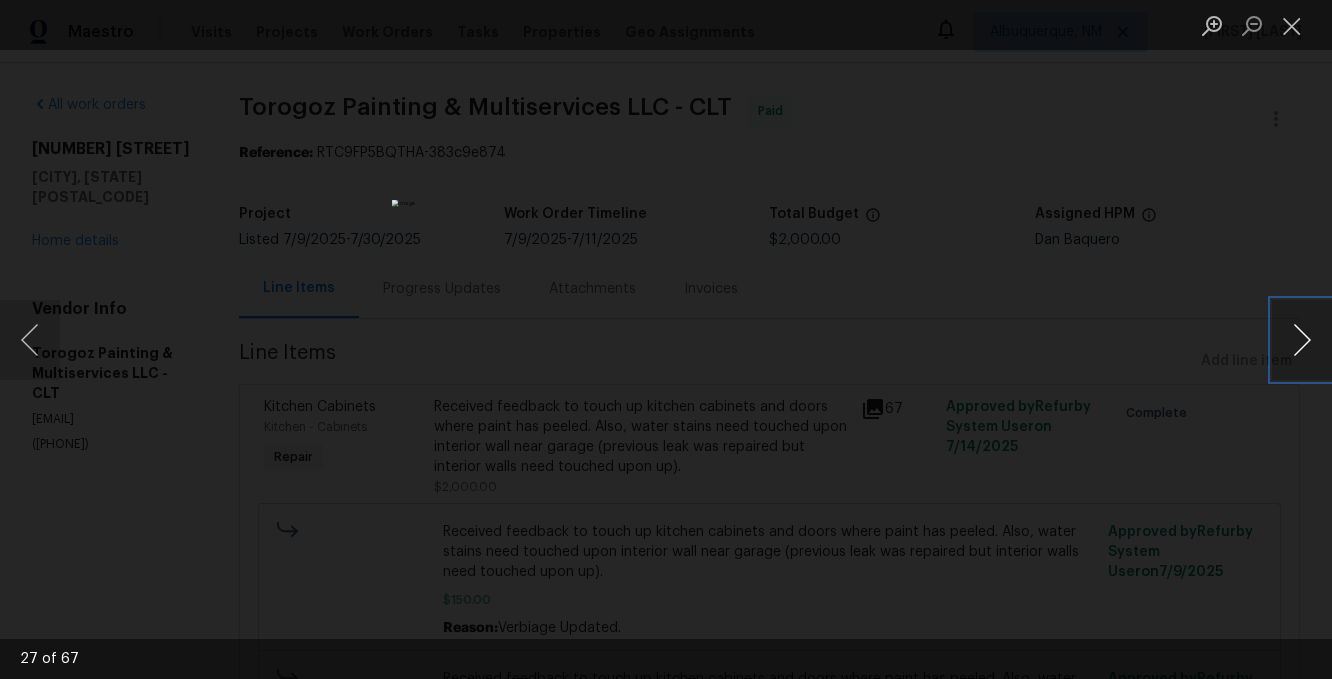 click at bounding box center (1302, 340) 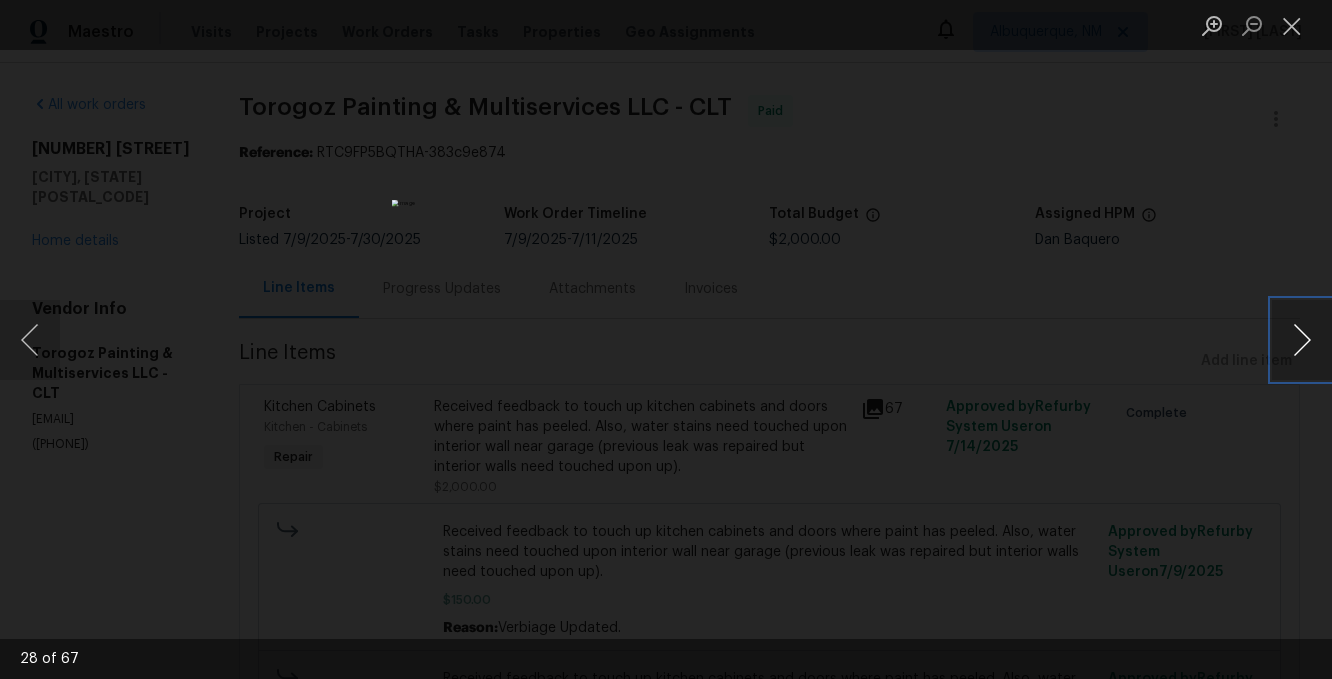click at bounding box center (1302, 340) 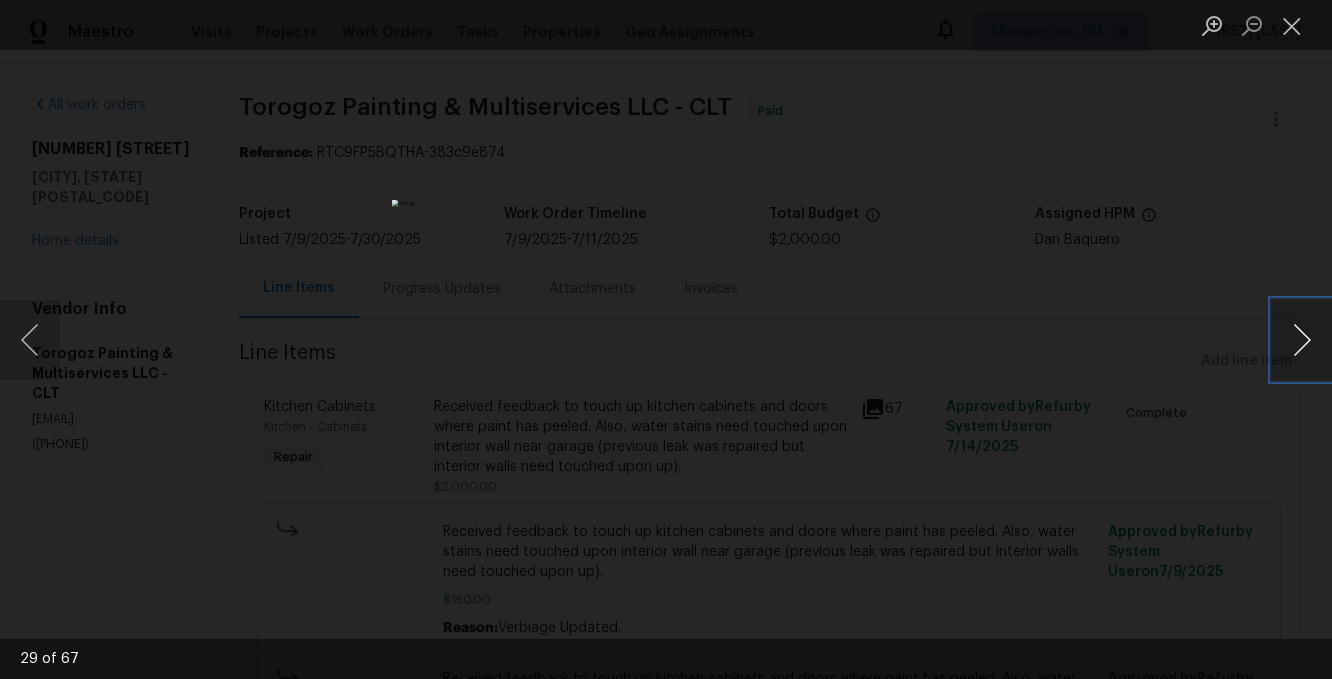 click at bounding box center (1302, 340) 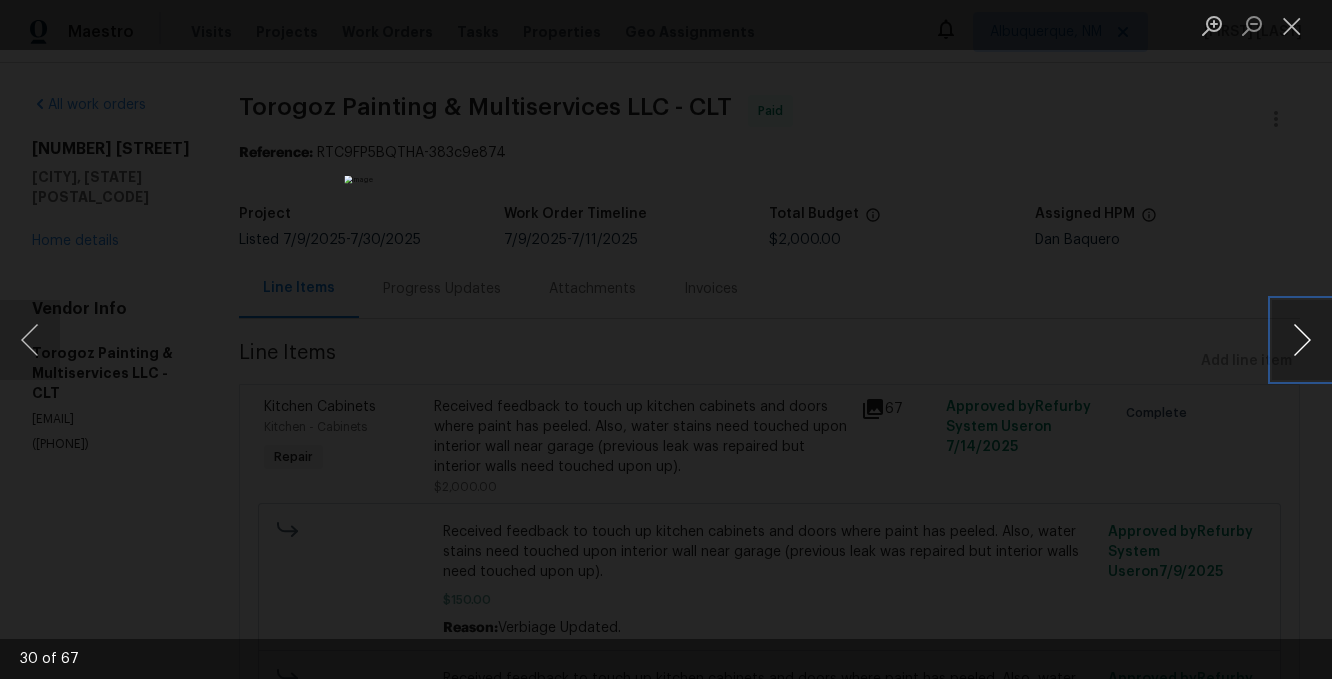 click at bounding box center [1302, 340] 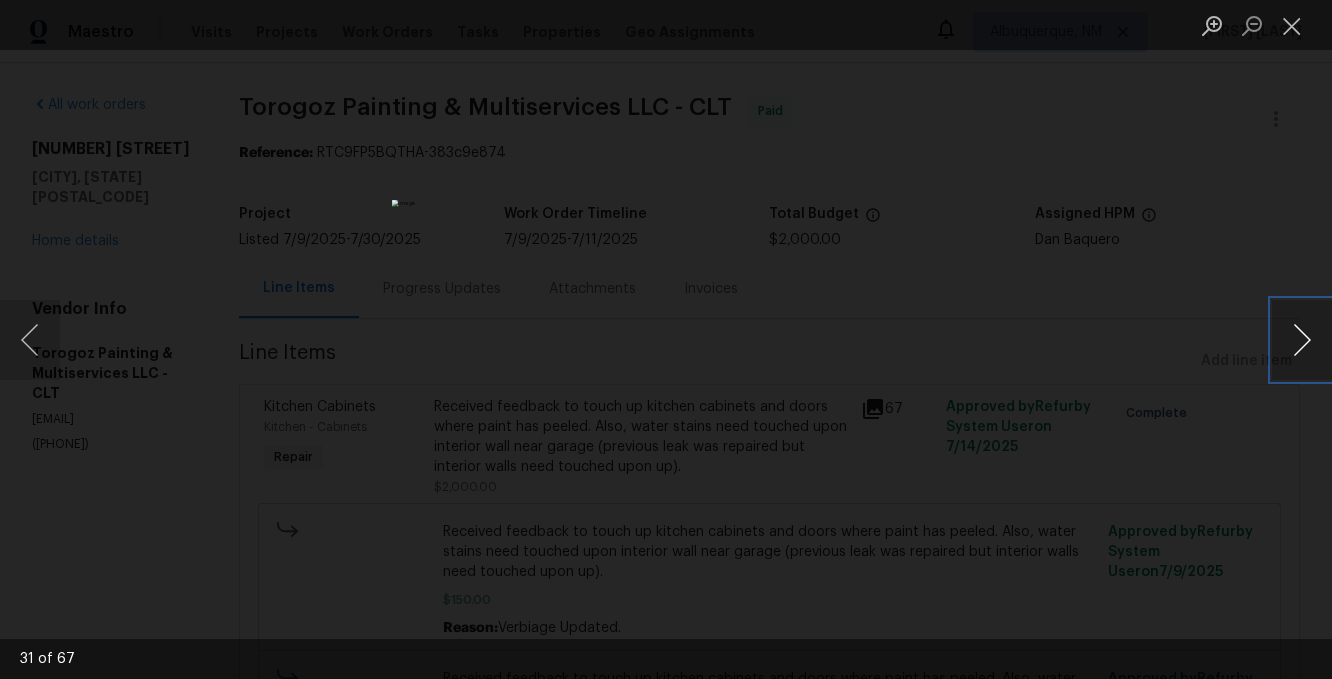 click at bounding box center (1302, 340) 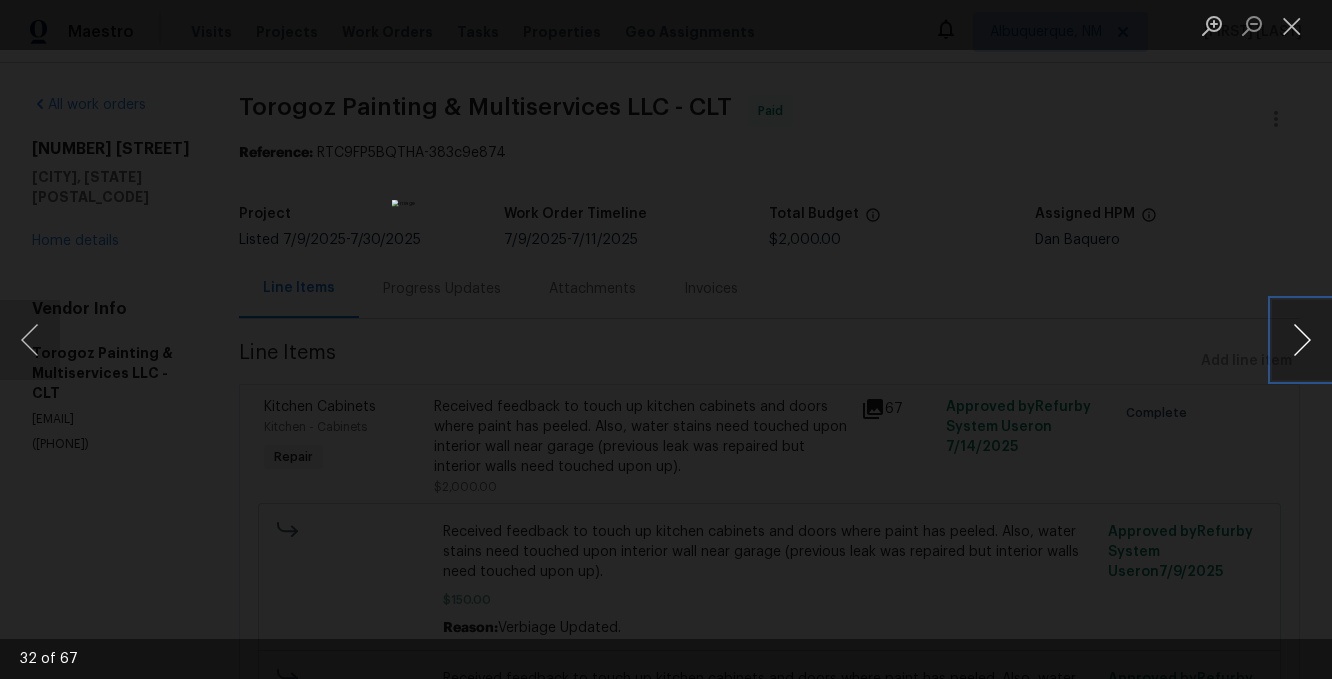 click at bounding box center (1302, 340) 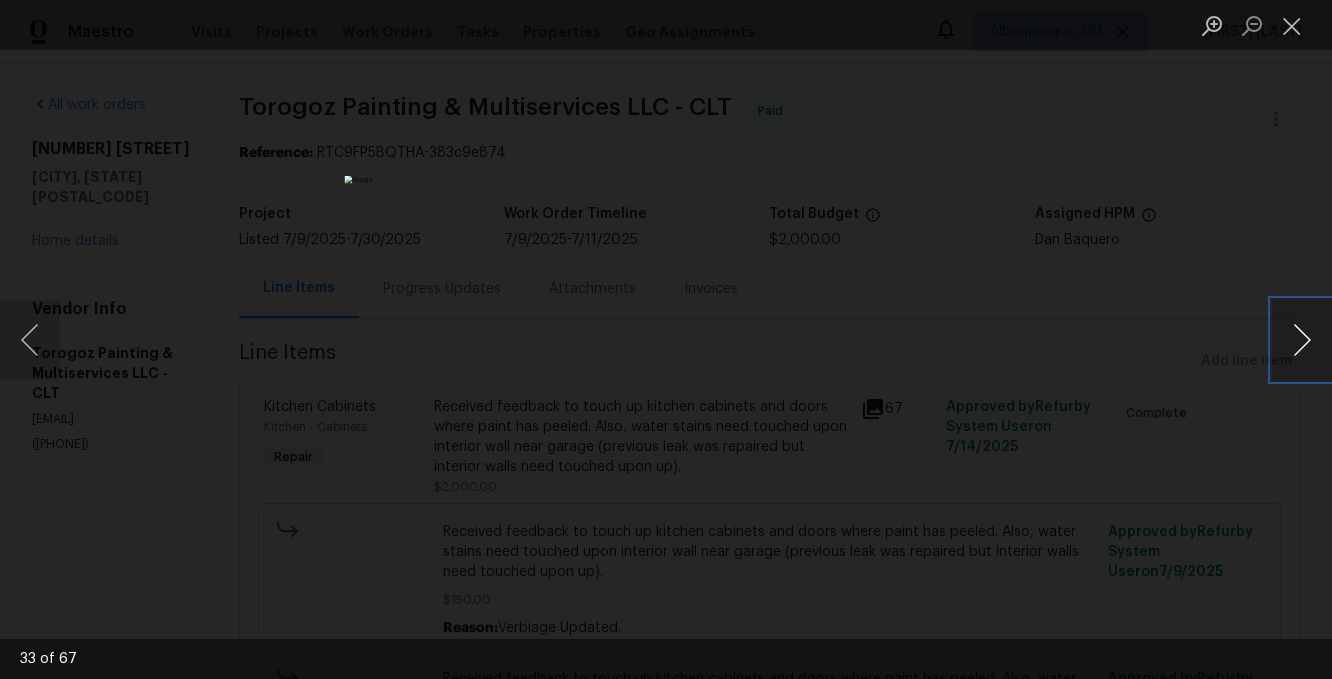 click at bounding box center [1302, 340] 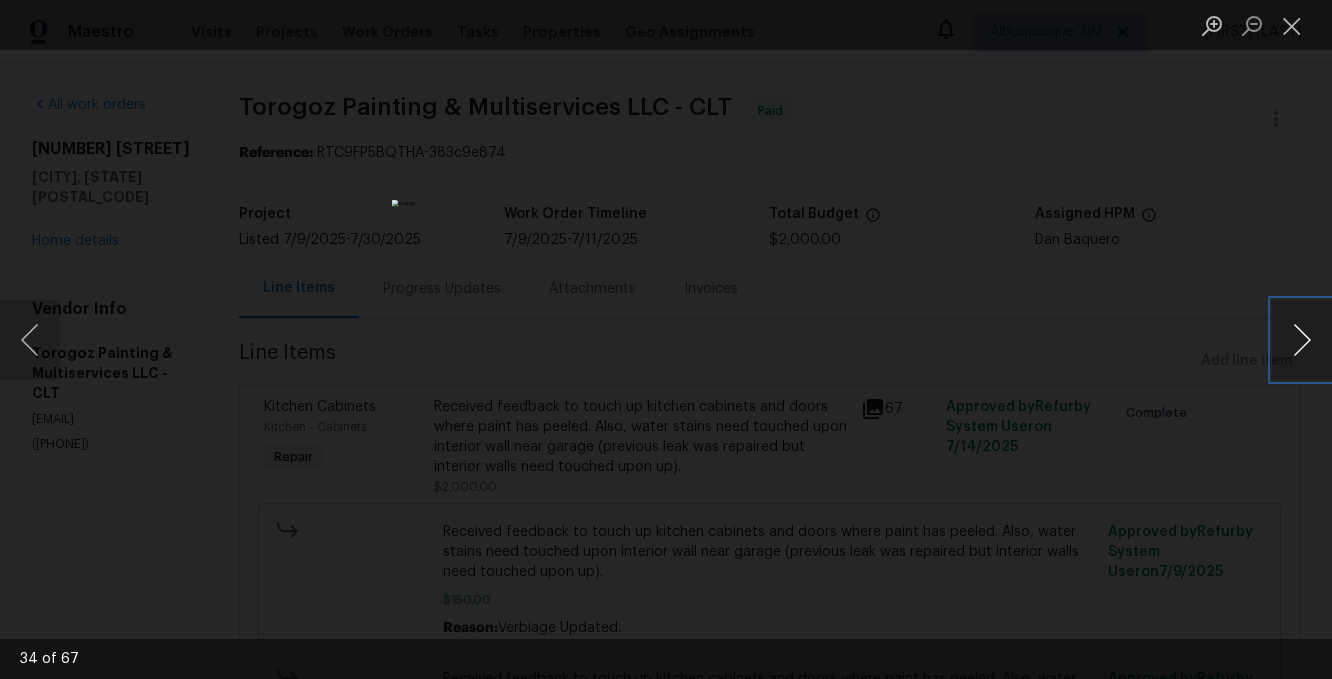 click at bounding box center [1302, 340] 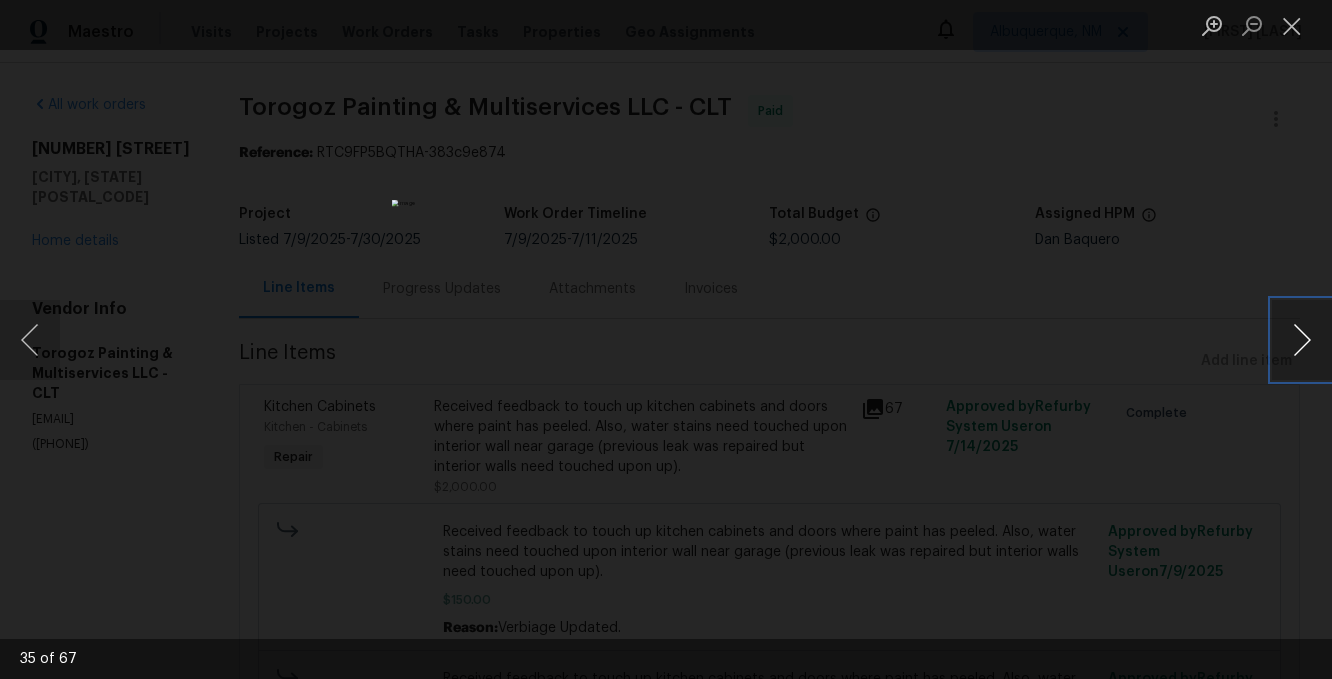 click at bounding box center [1302, 340] 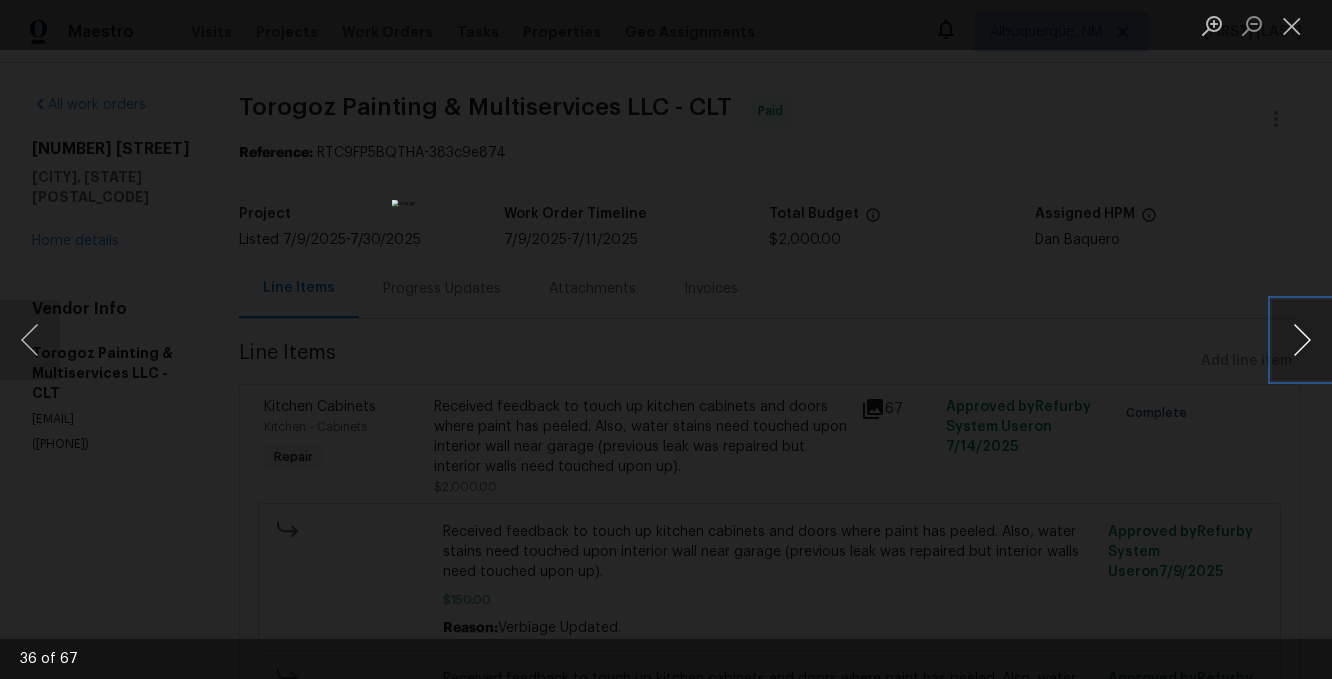 click at bounding box center [1302, 340] 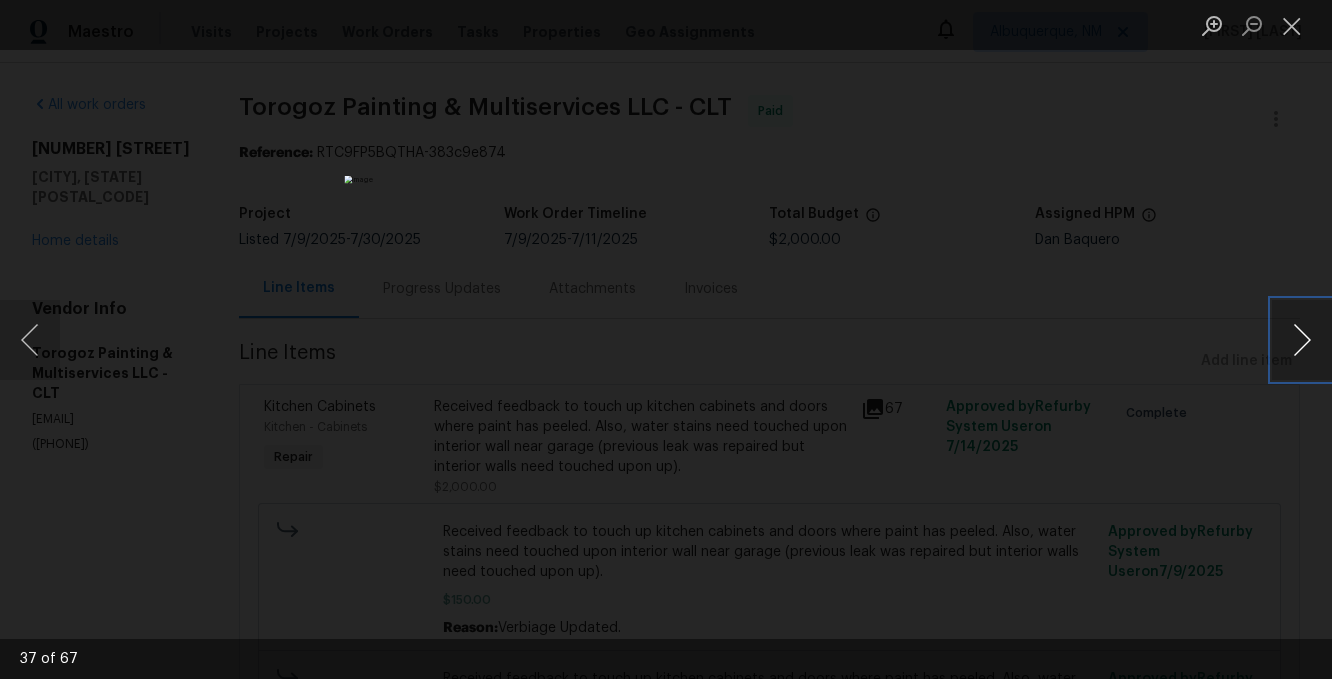 click at bounding box center (1302, 340) 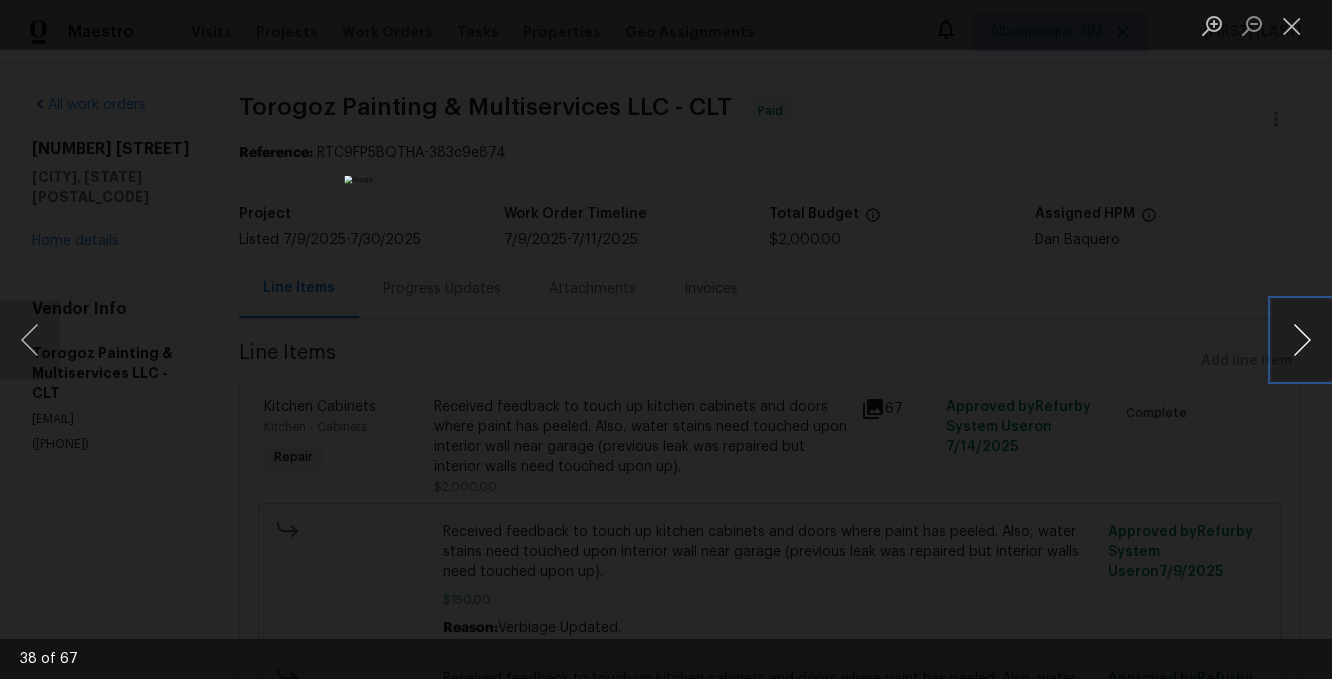 click at bounding box center [1302, 340] 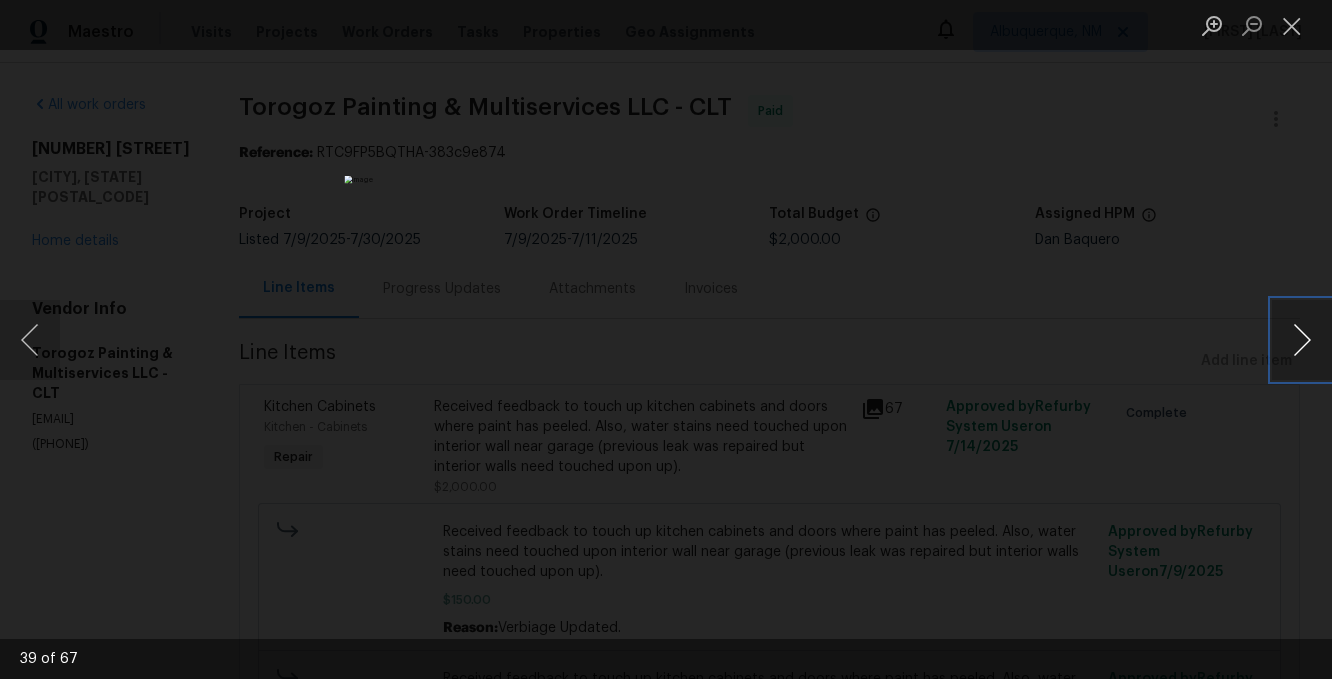 click at bounding box center (1302, 340) 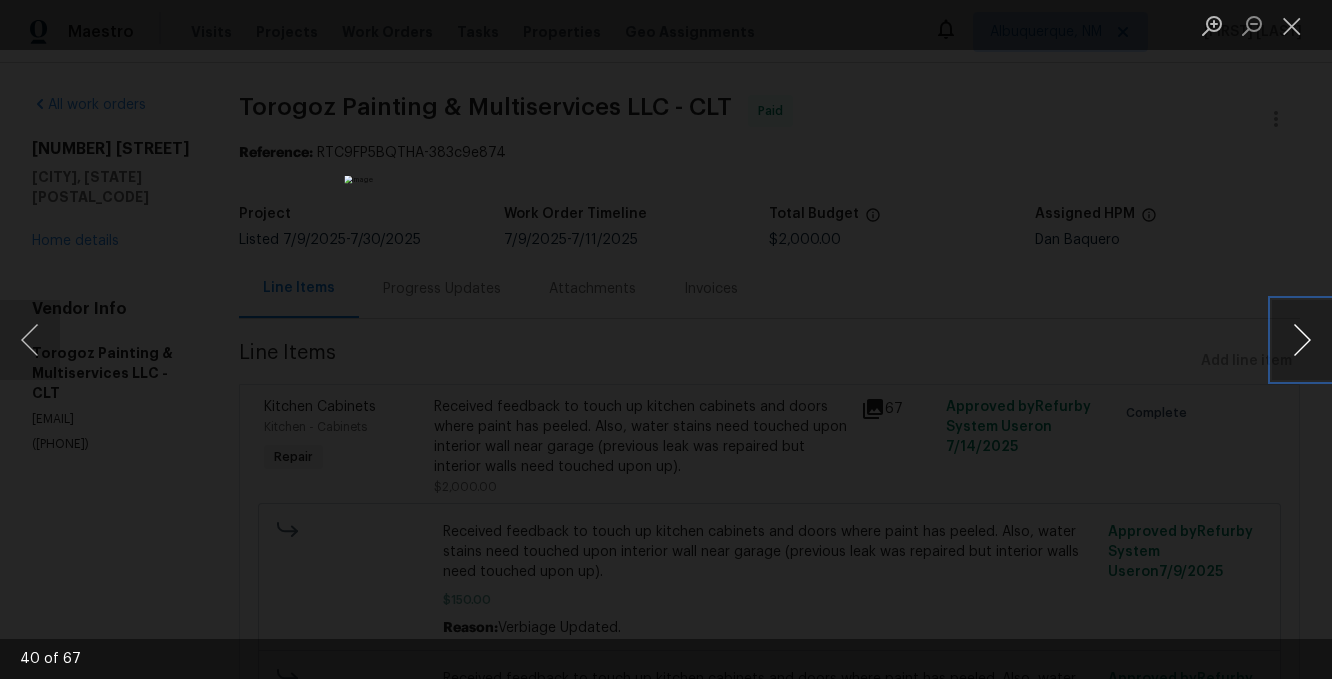 click at bounding box center (1302, 340) 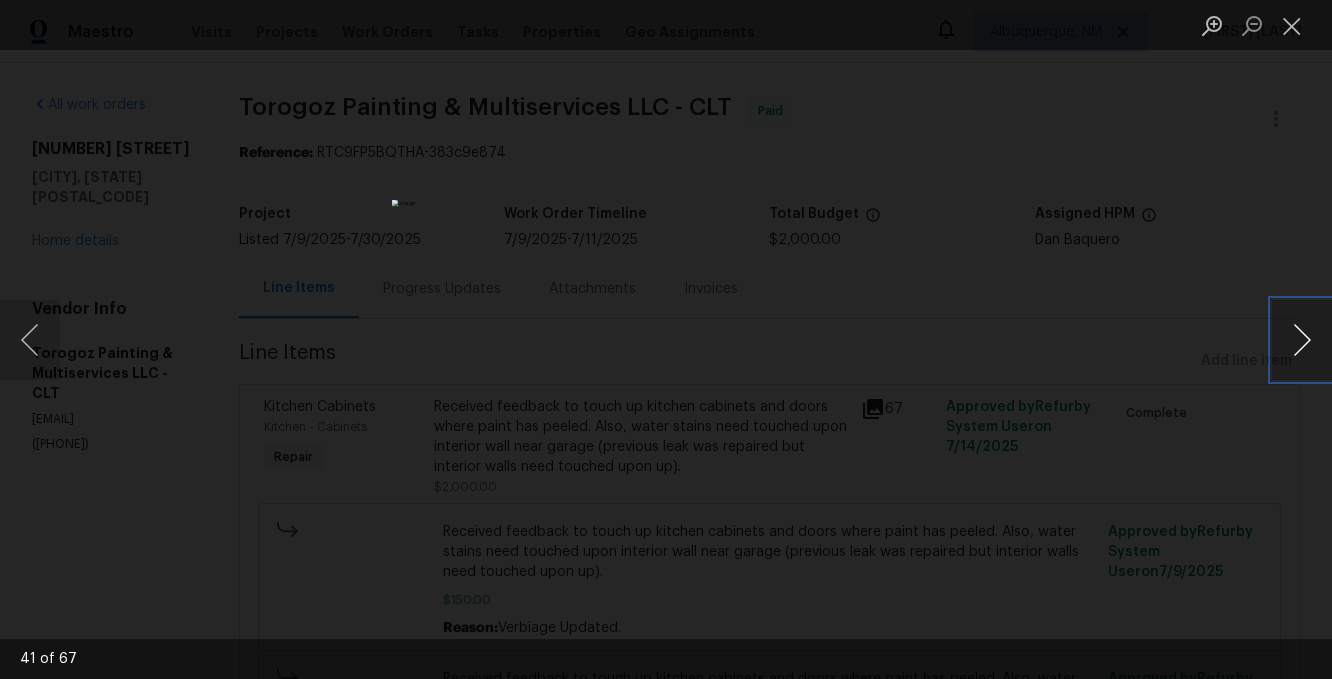click at bounding box center [1302, 340] 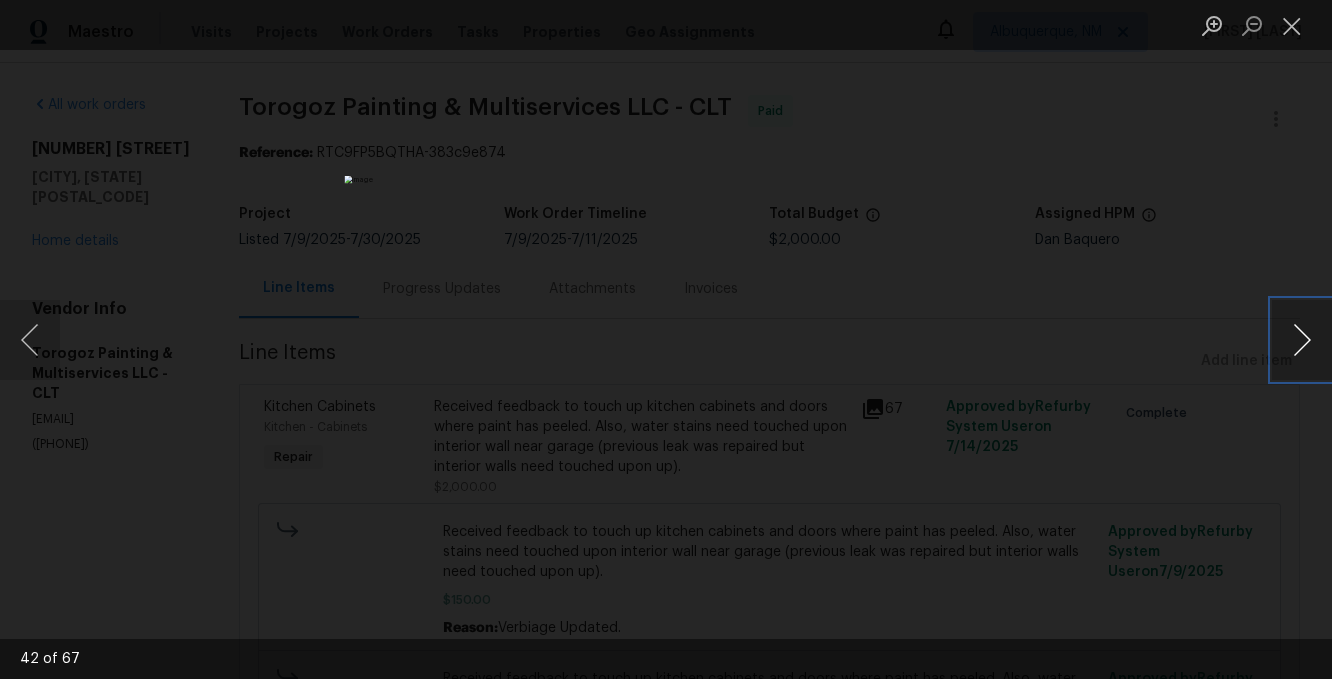 click at bounding box center (1302, 340) 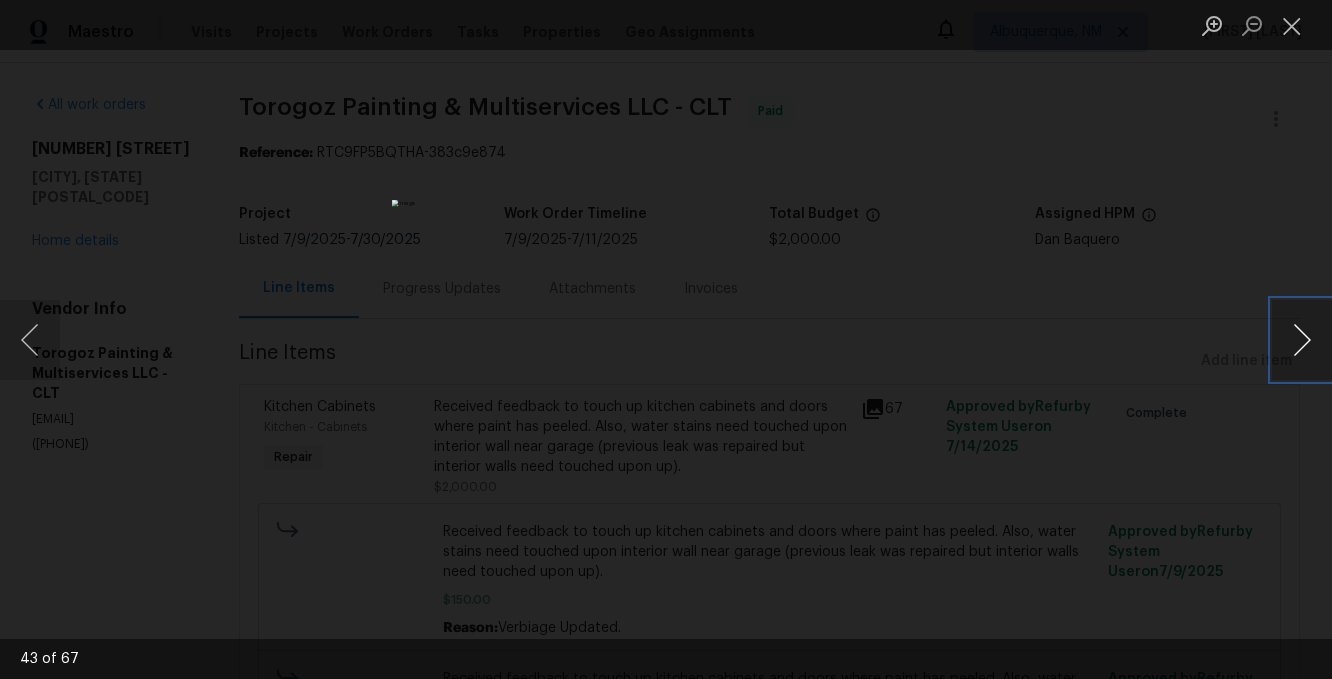 click at bounding box center (1302, 340) 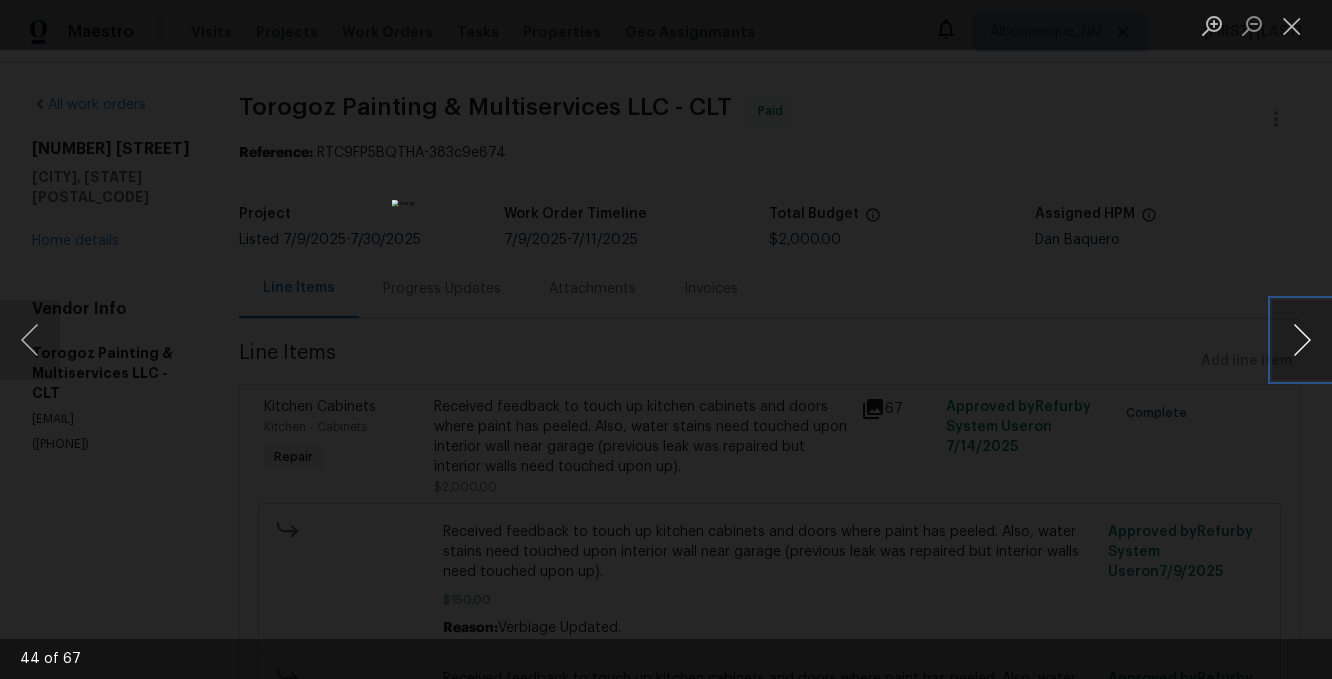 click at bounding box center (1302, 340) 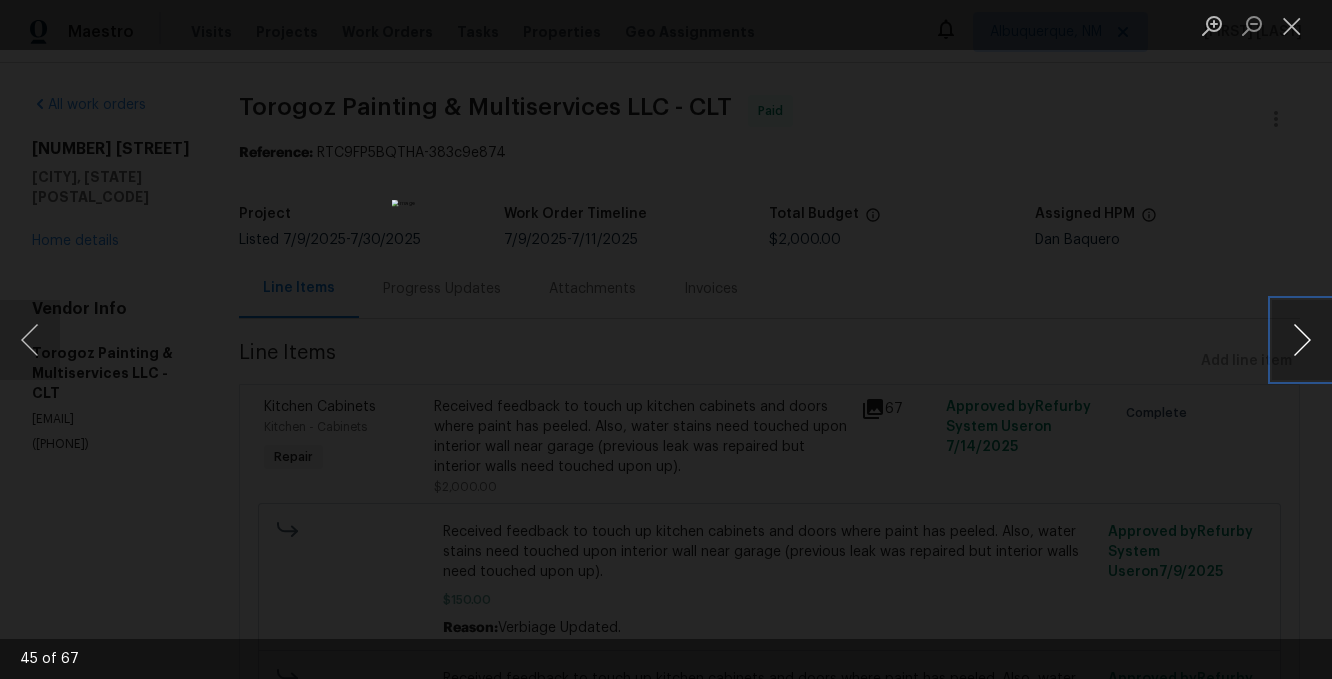 click at bounding box center [1302, 340] 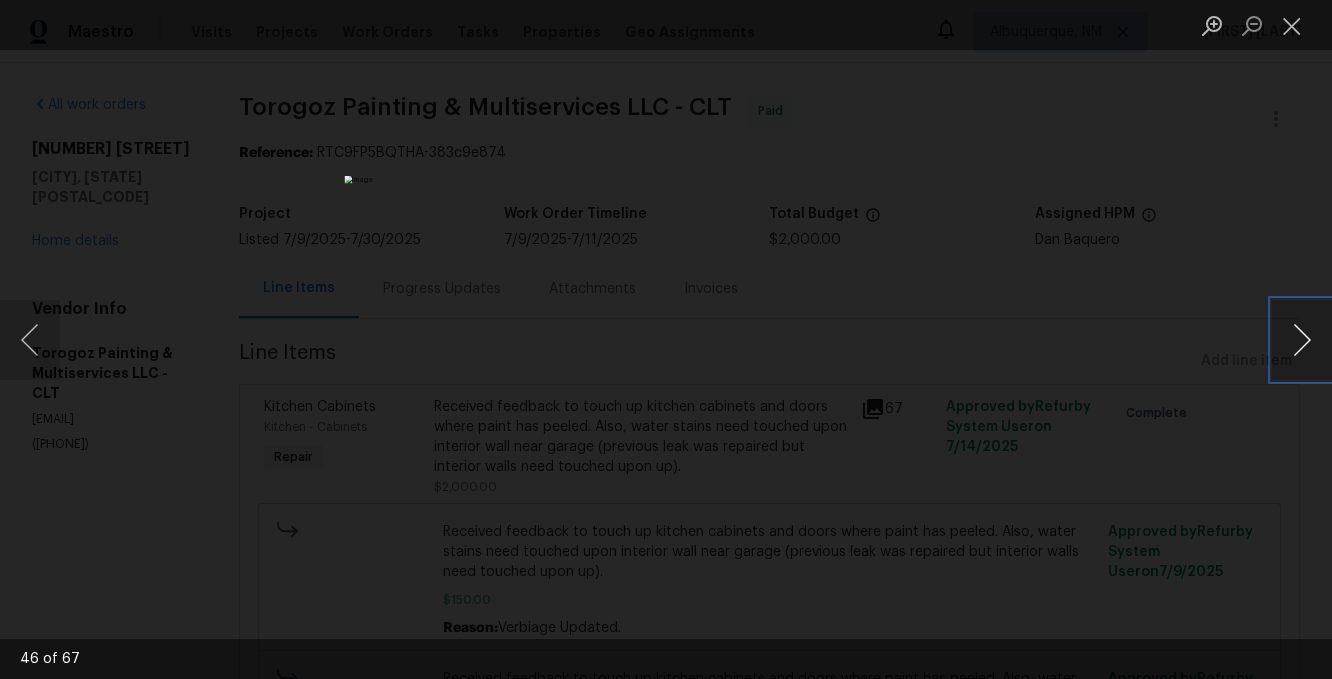 click at bounding box center [1302, 340] 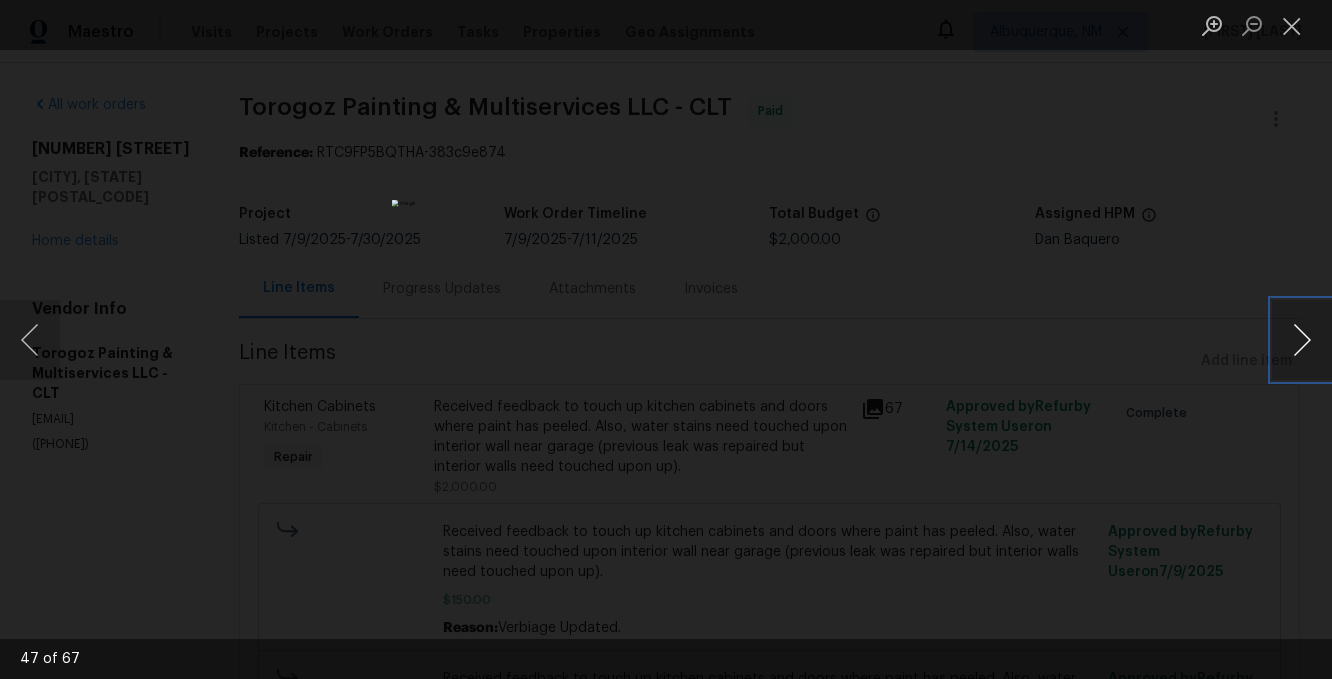 click at bounding box center (1302, 340) 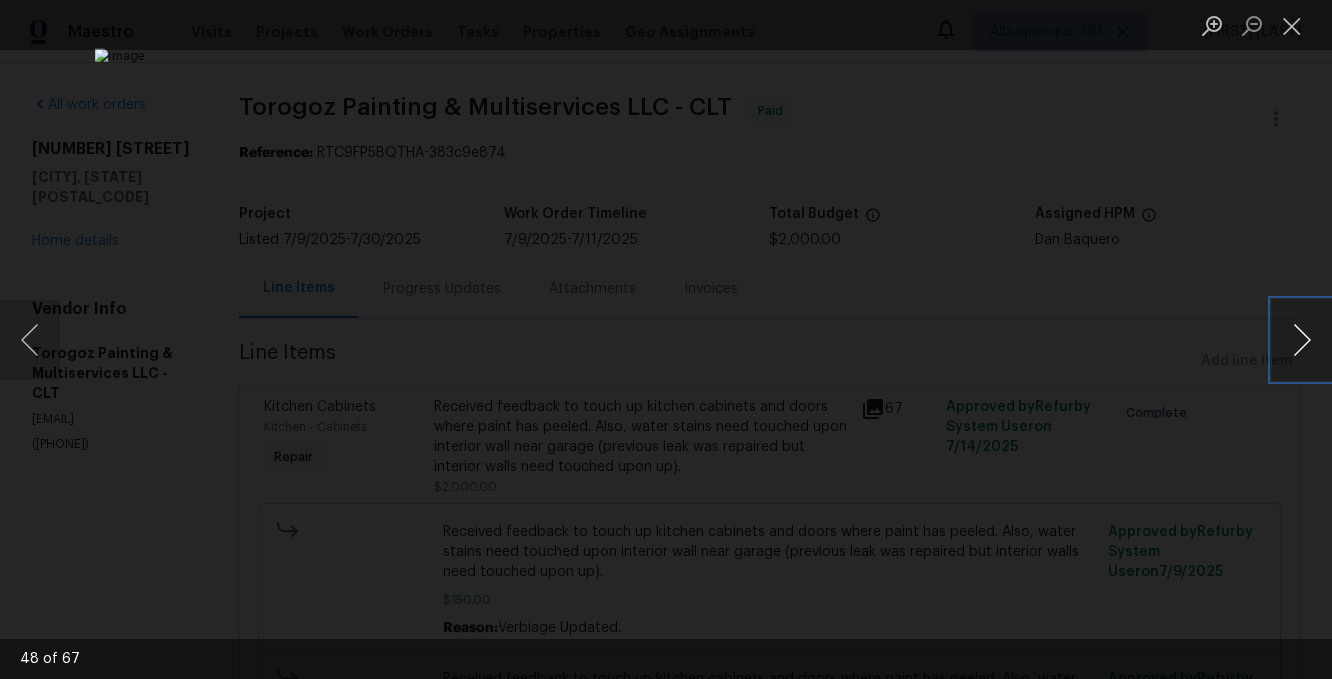 click at bounding box center (1302, 340) 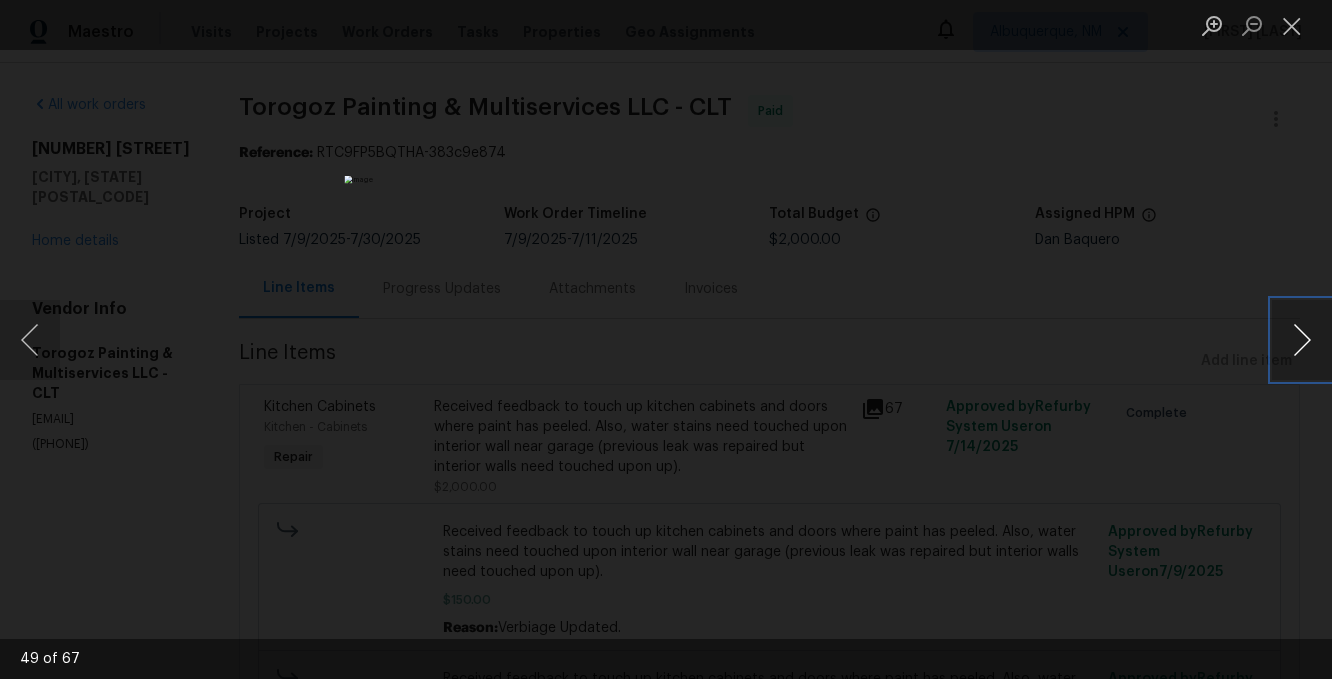 click at bounding box center [1302, 340] 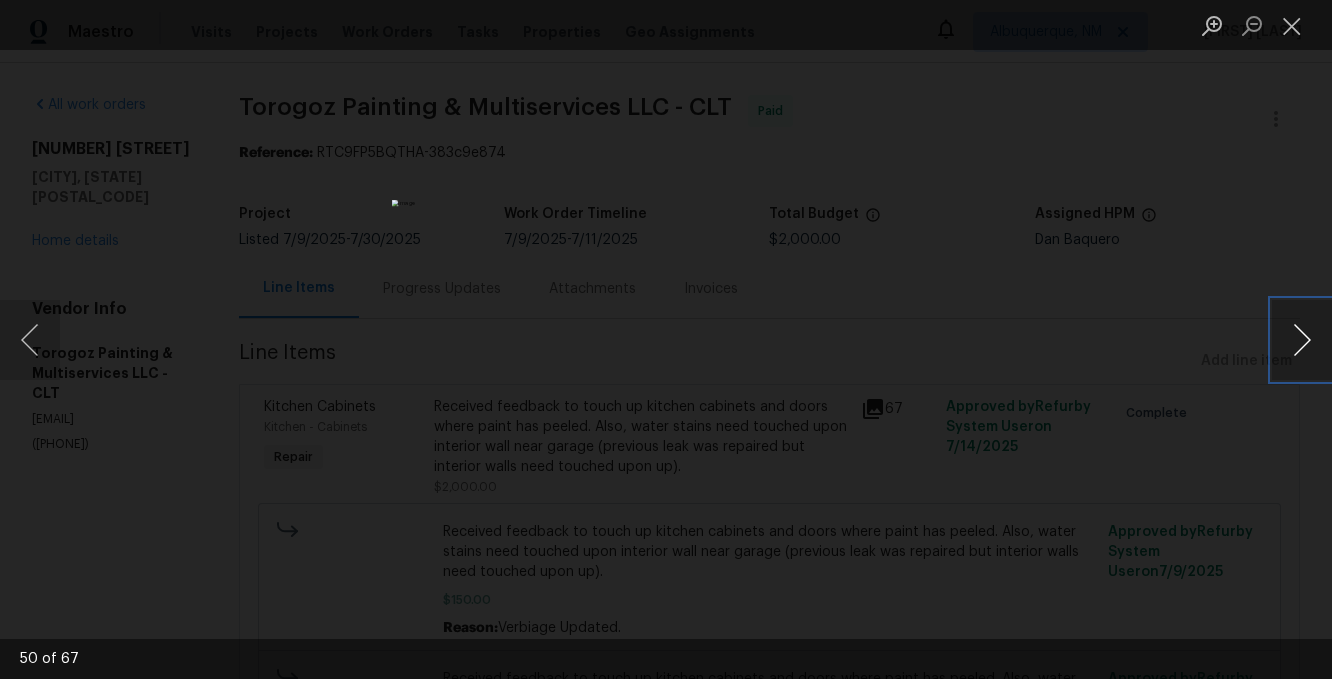 click at bounding box center (1302, 340) 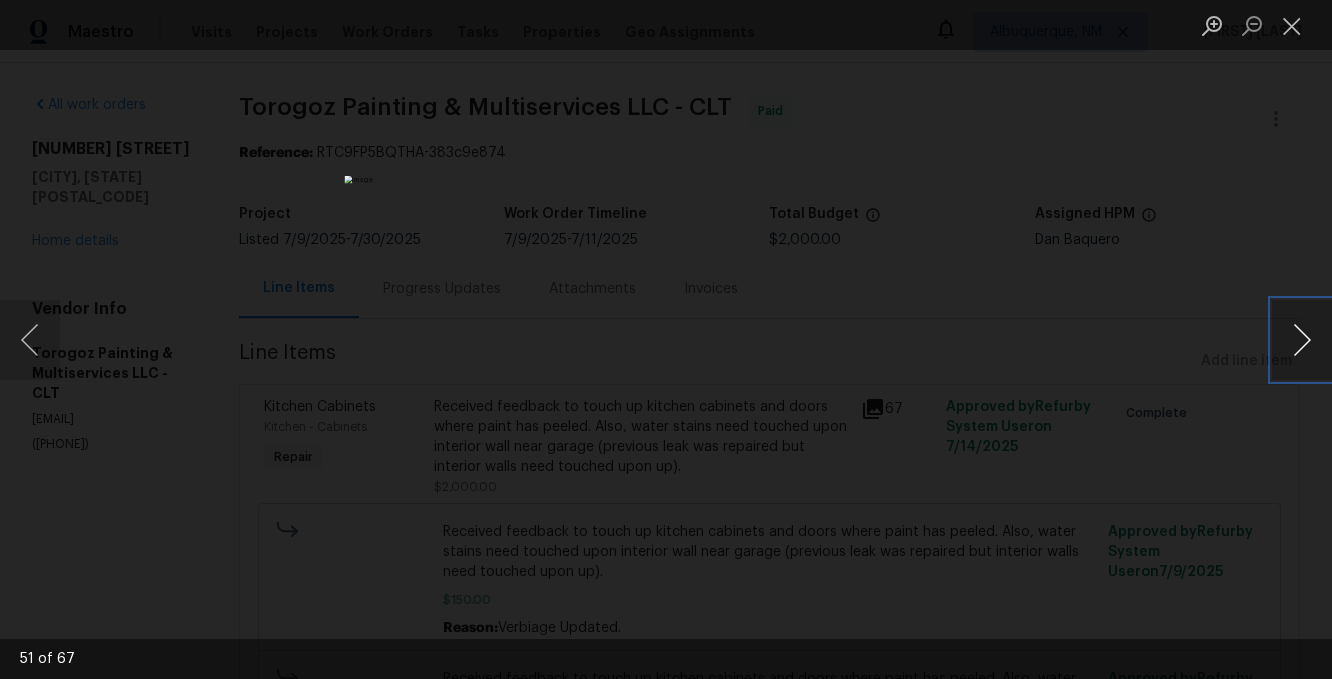 click at bounding box center (1302, 340) 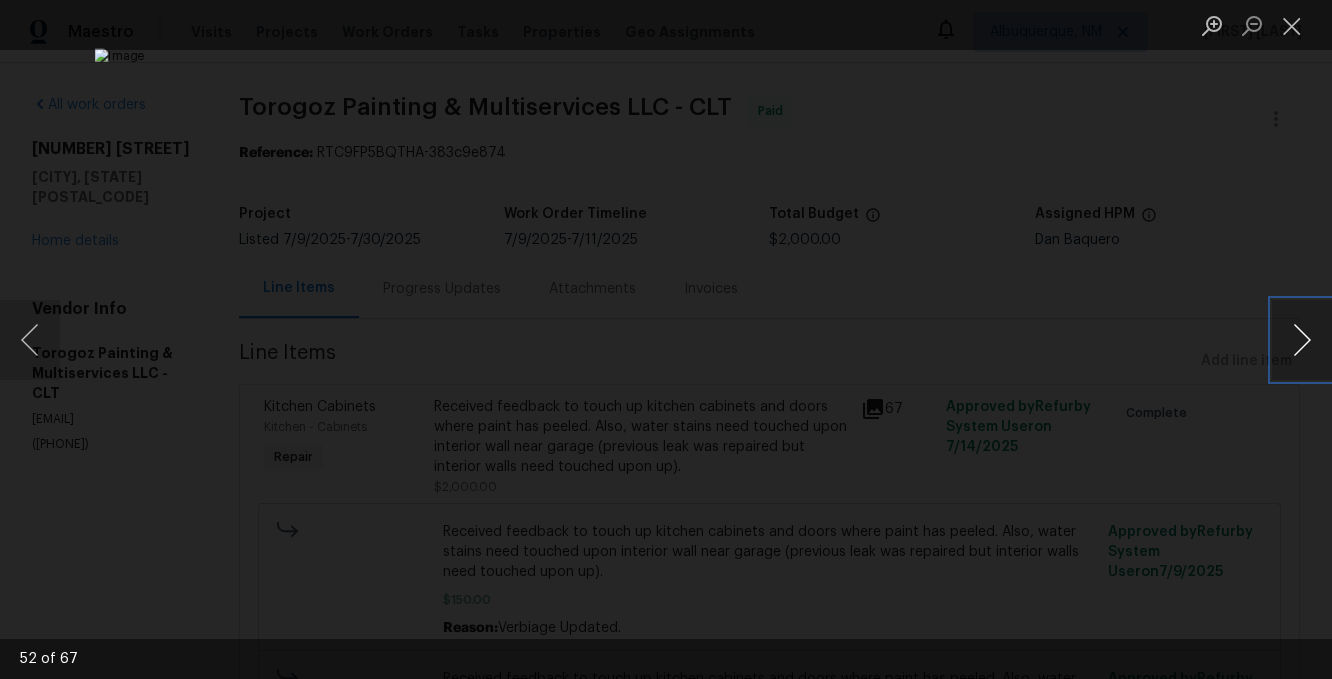 click at bounding box center (1302, 340) 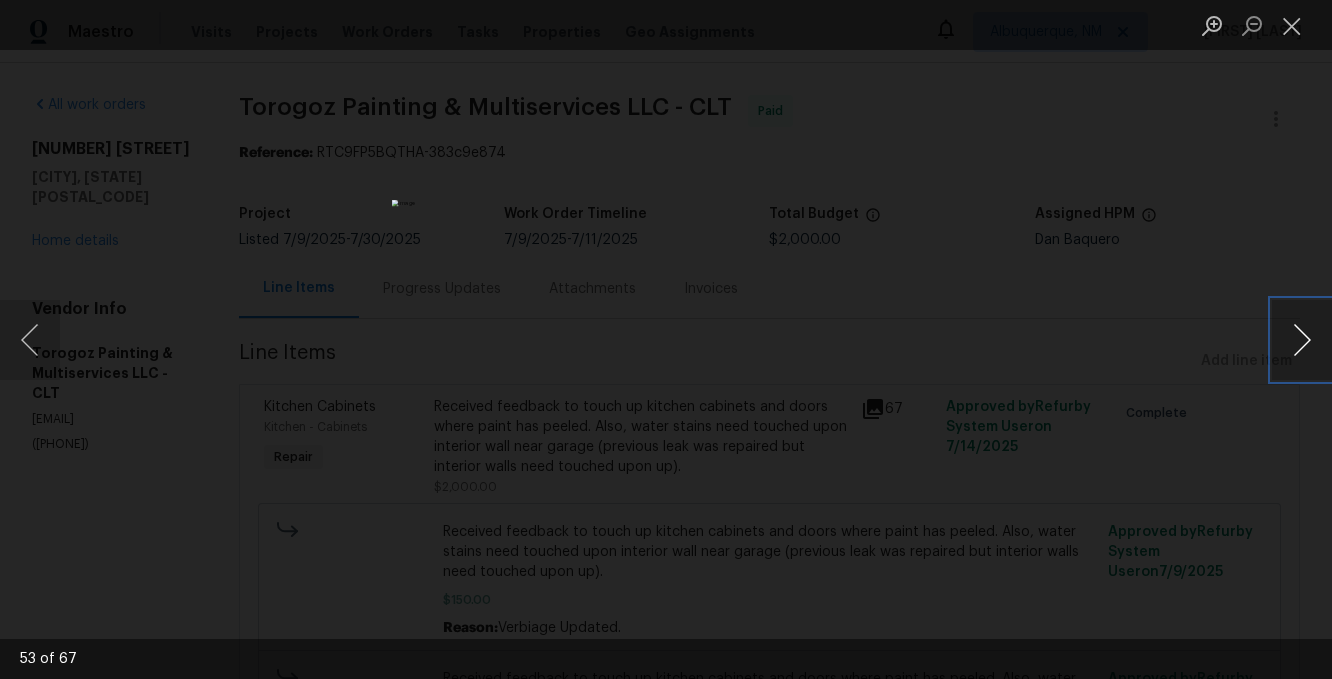 click at bounding box center (1302, 340) 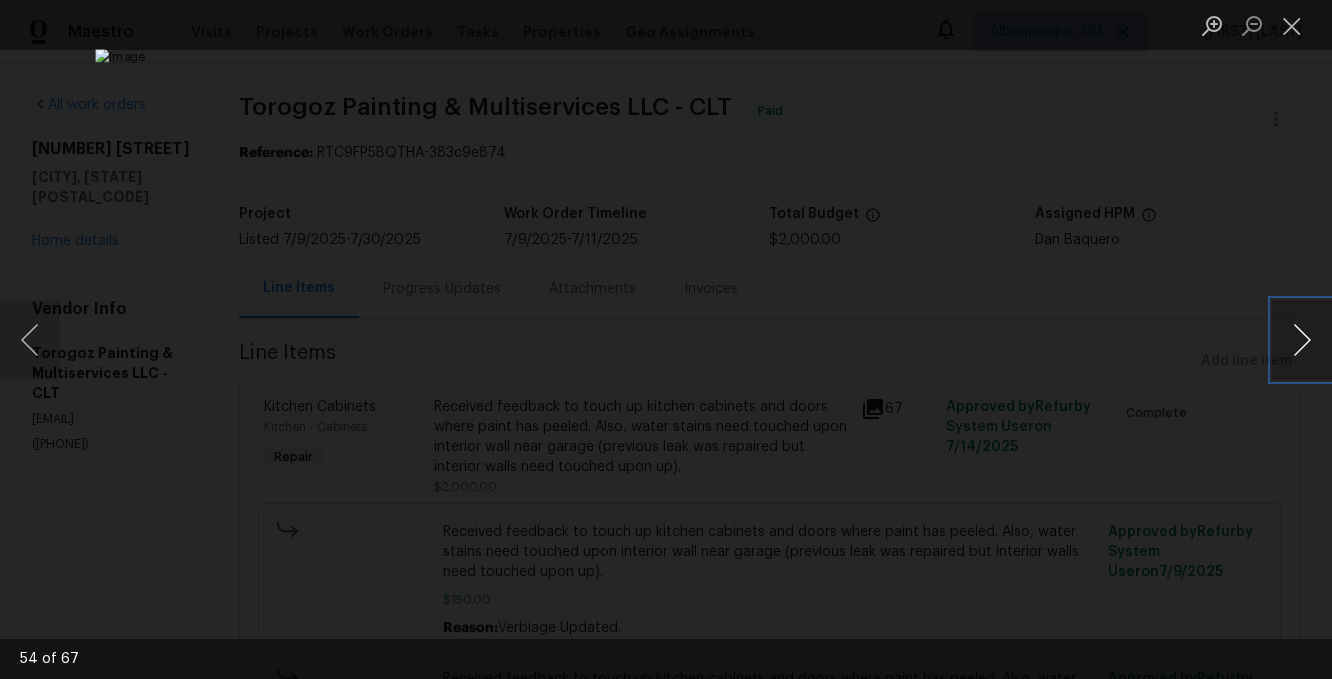 click at bounding box center (1302, 340) 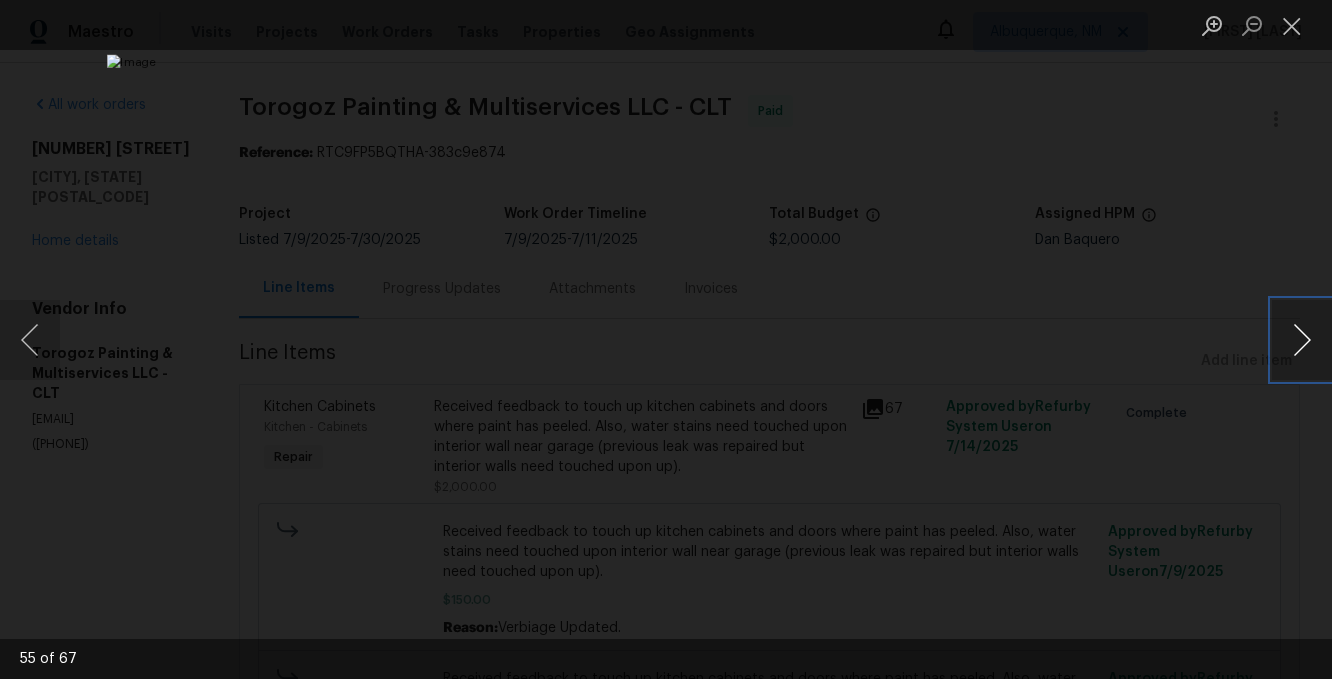 click at bounding box center (1302, 340) 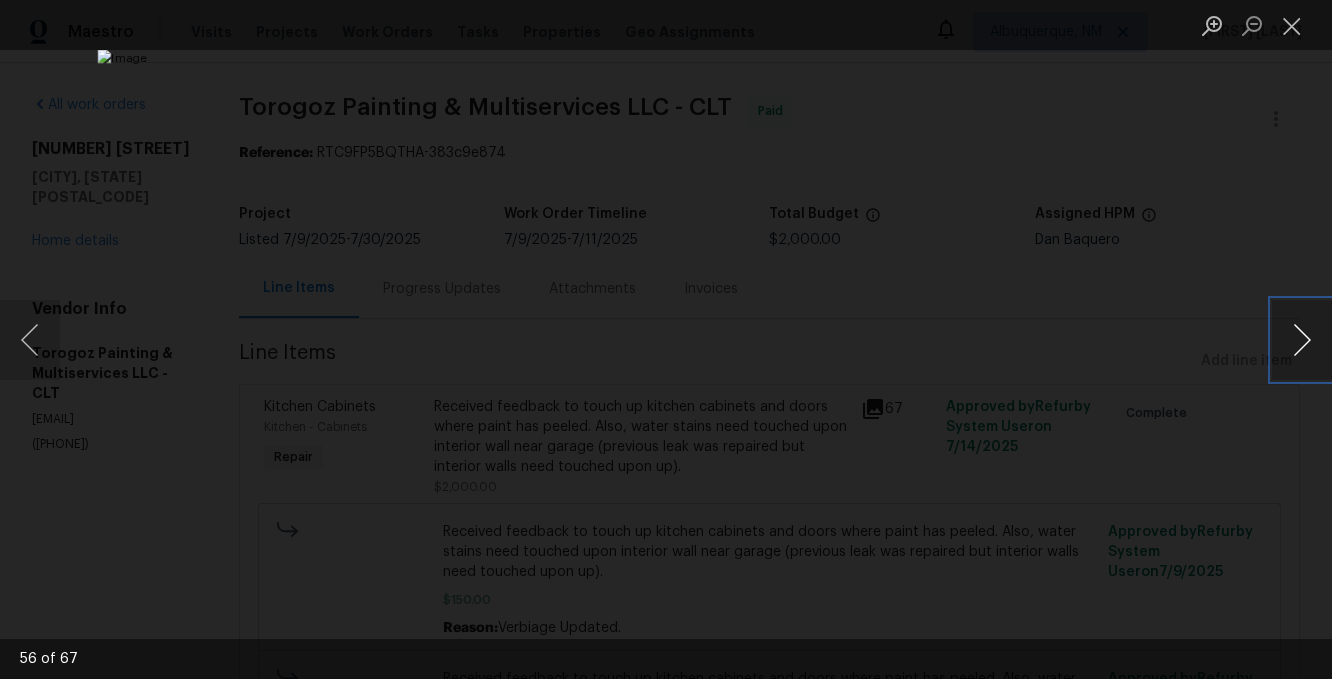 click at bounding box center [1302, 340] 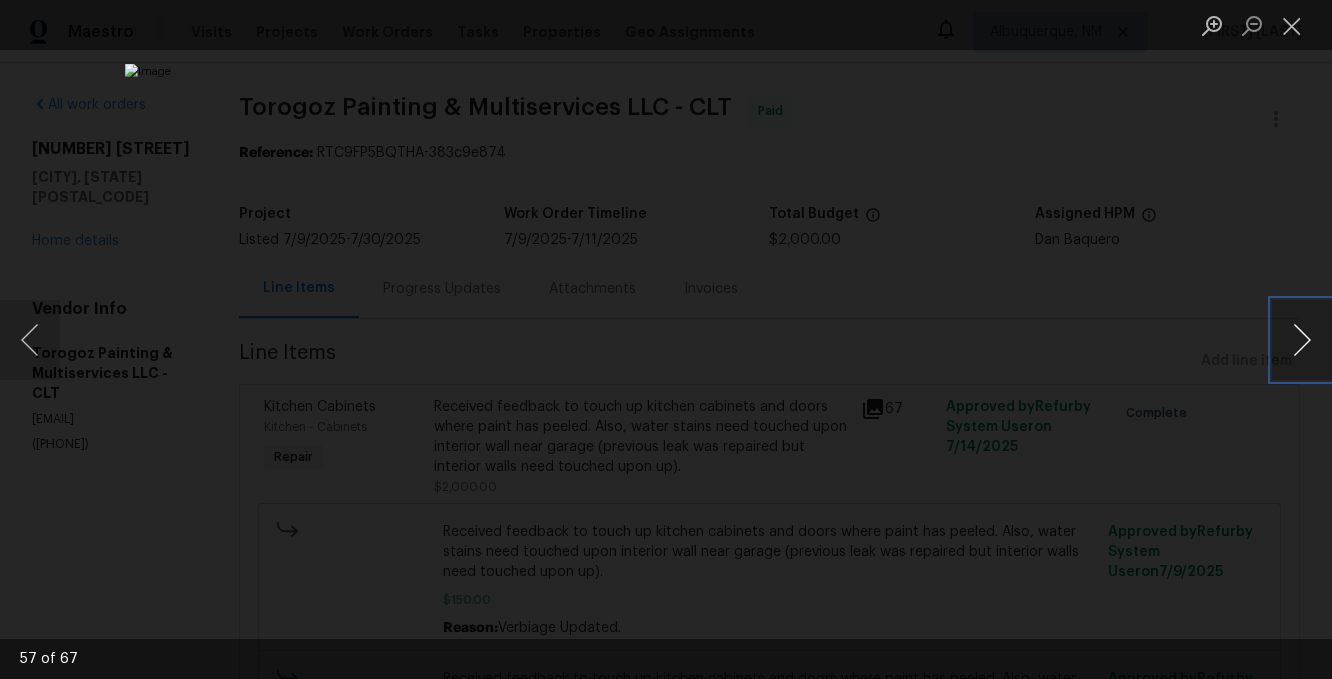 click at bounding box center (1302, 340) 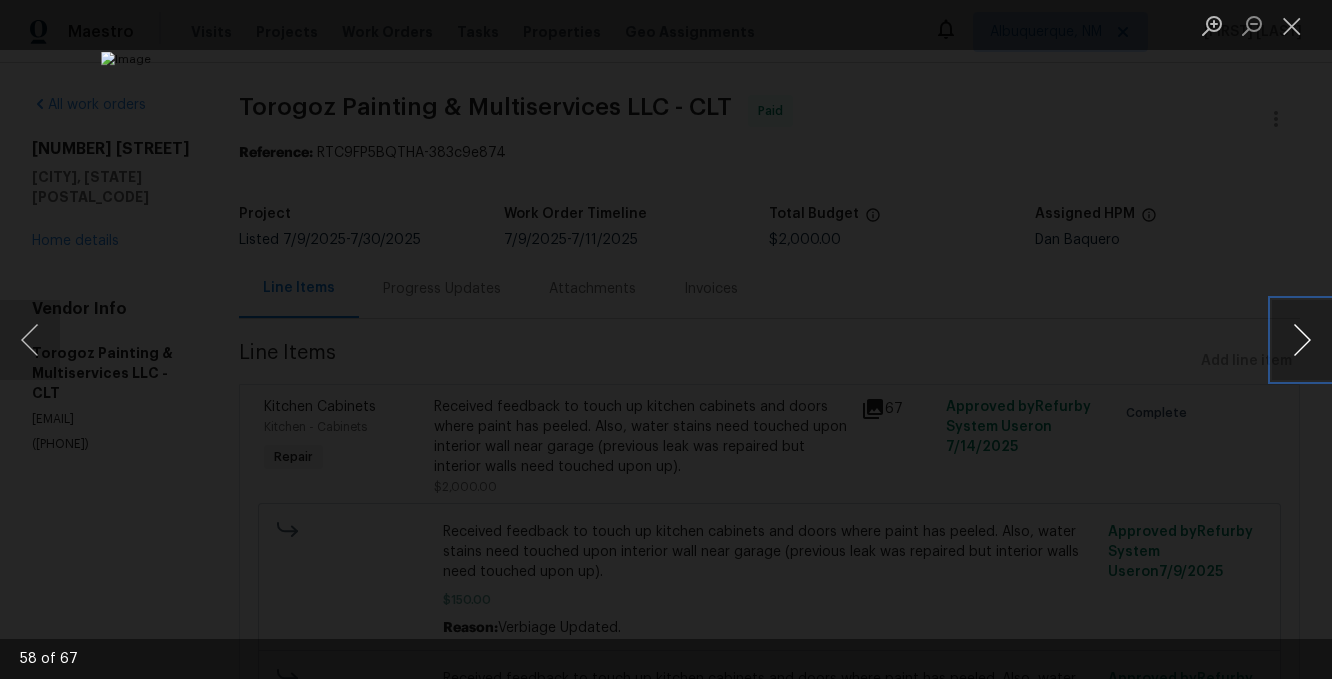 click at bounding box center [1302, 340] 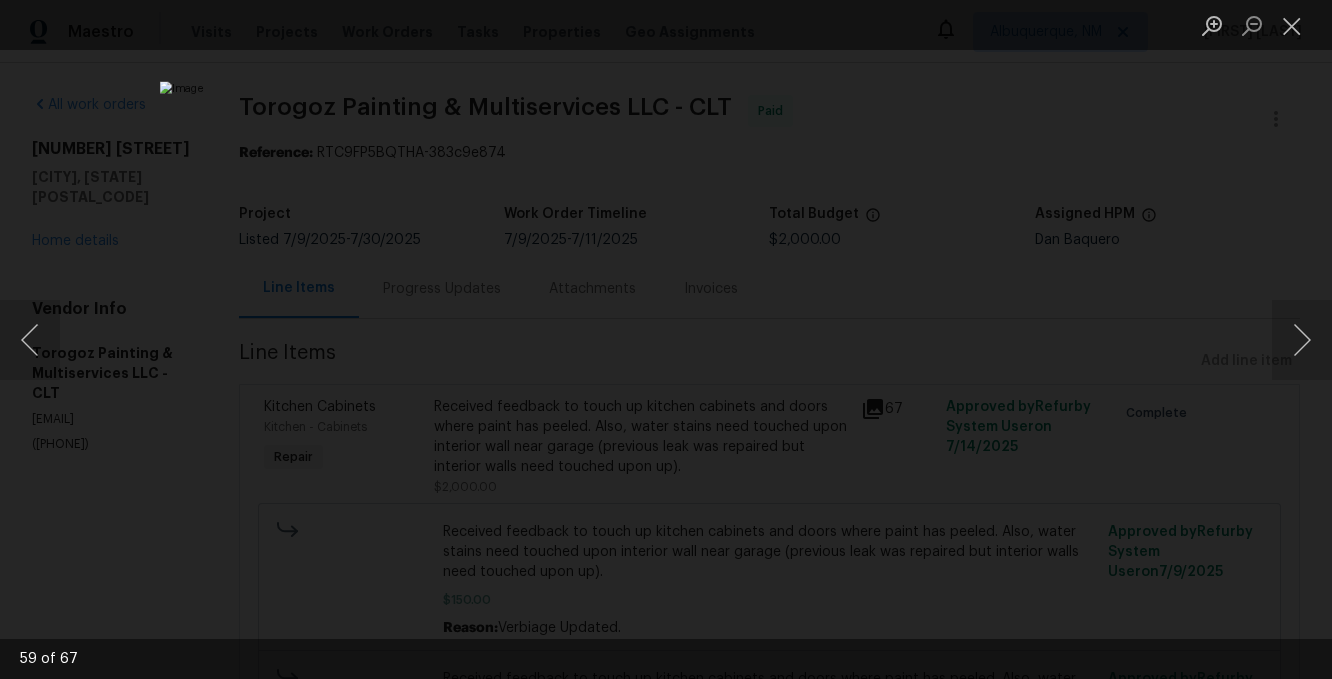 click at bounding box center (666, 339) 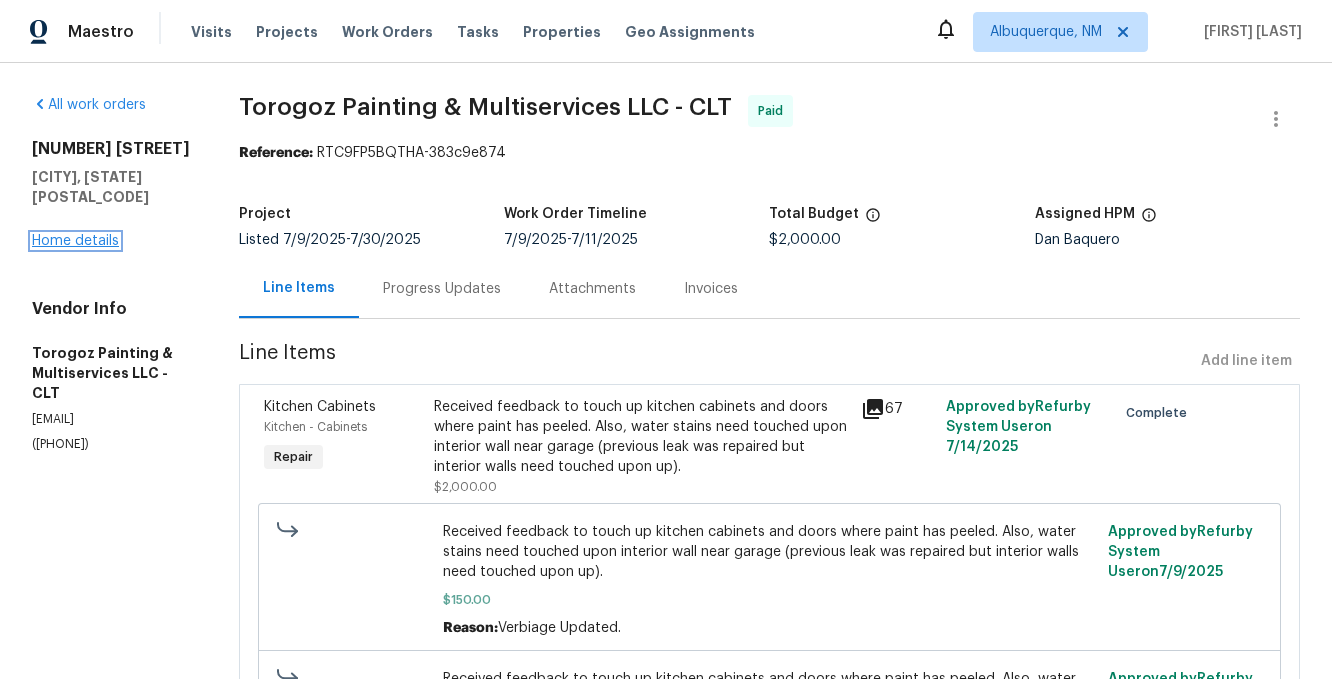 click on "Home details" at bounding box center (75, 241) 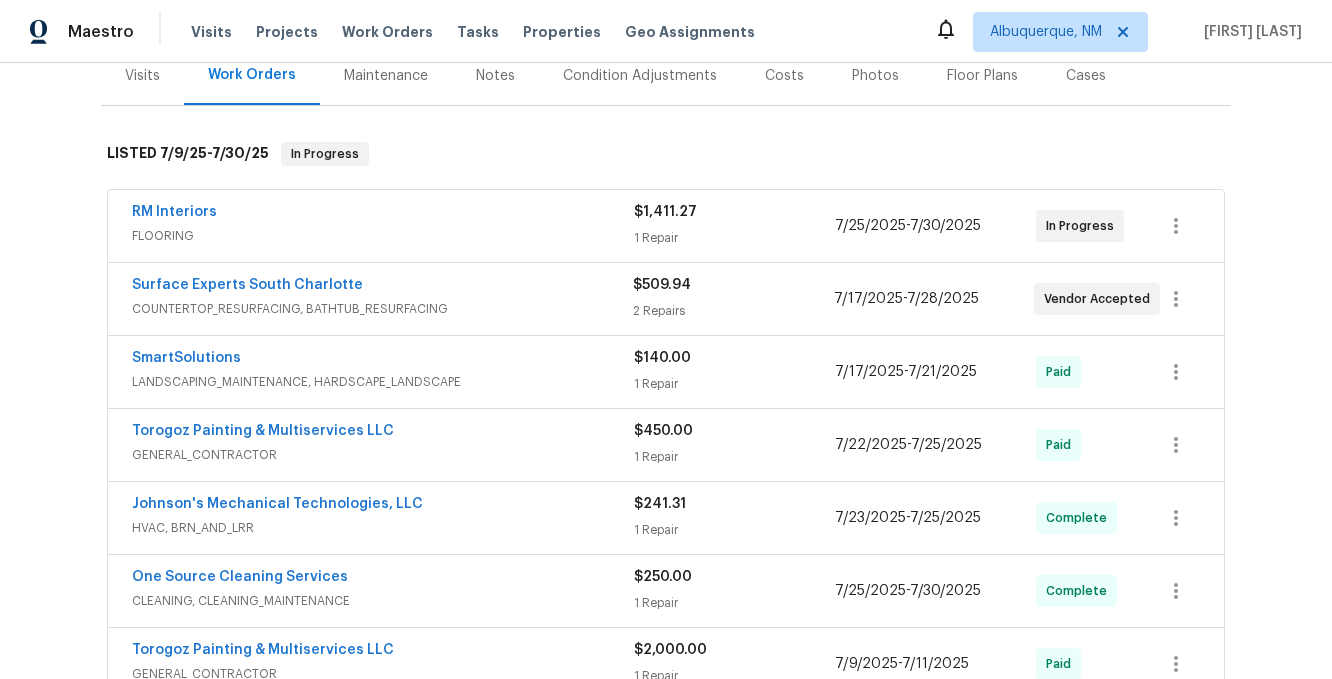 scroll, scrollTop: 292, scrollLeft: 0, axis: vertical 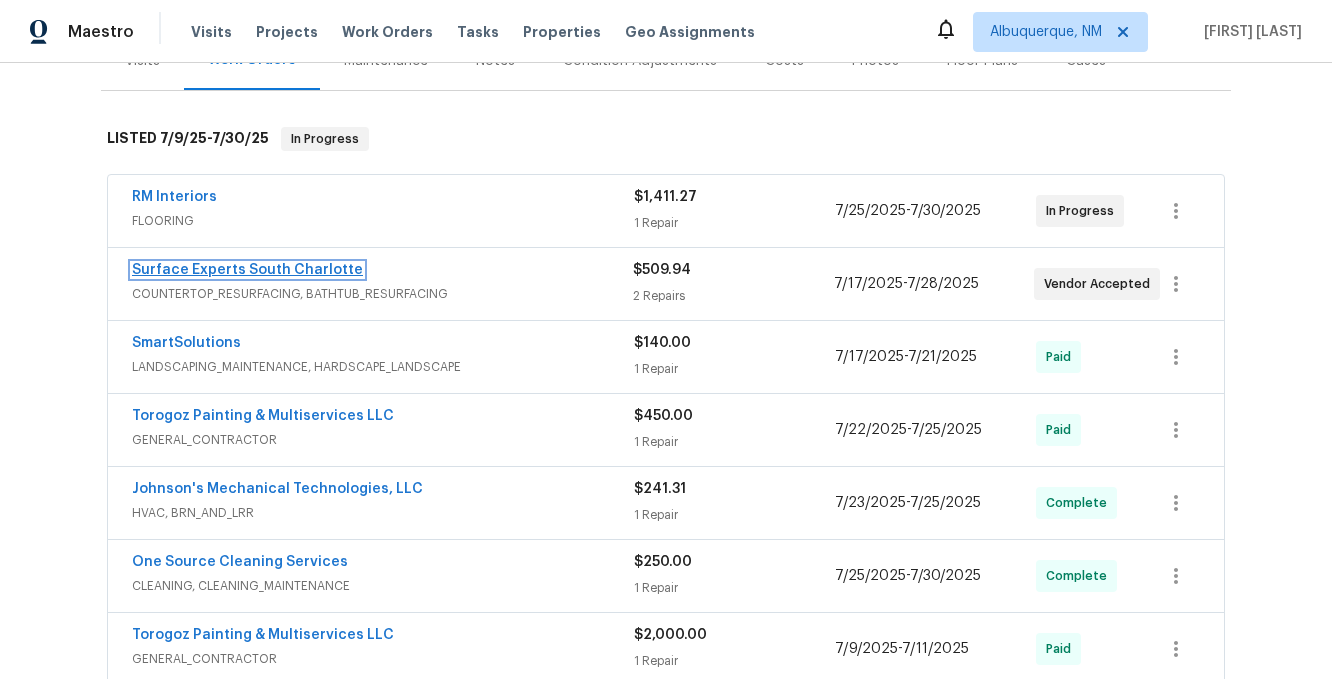 click on "Surface Experts South Charlotte" at bounding box center [247, 270] 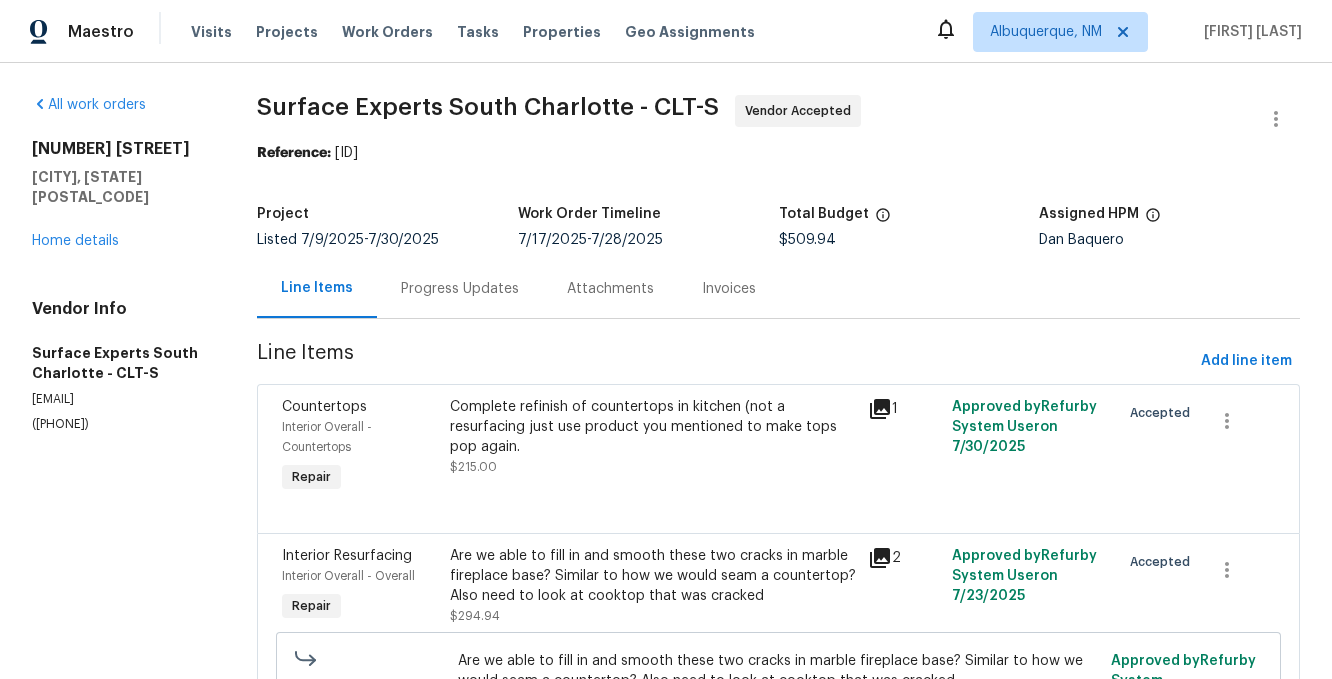click 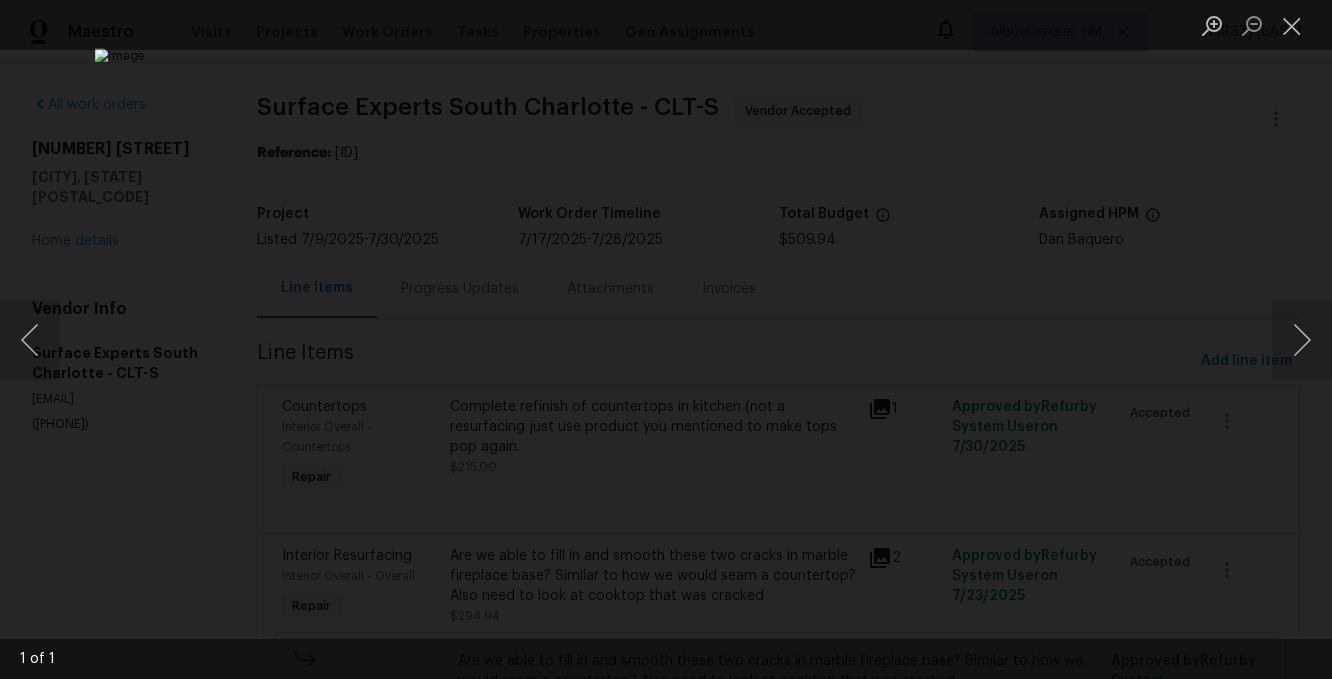 click at bounding box center (666, 339) 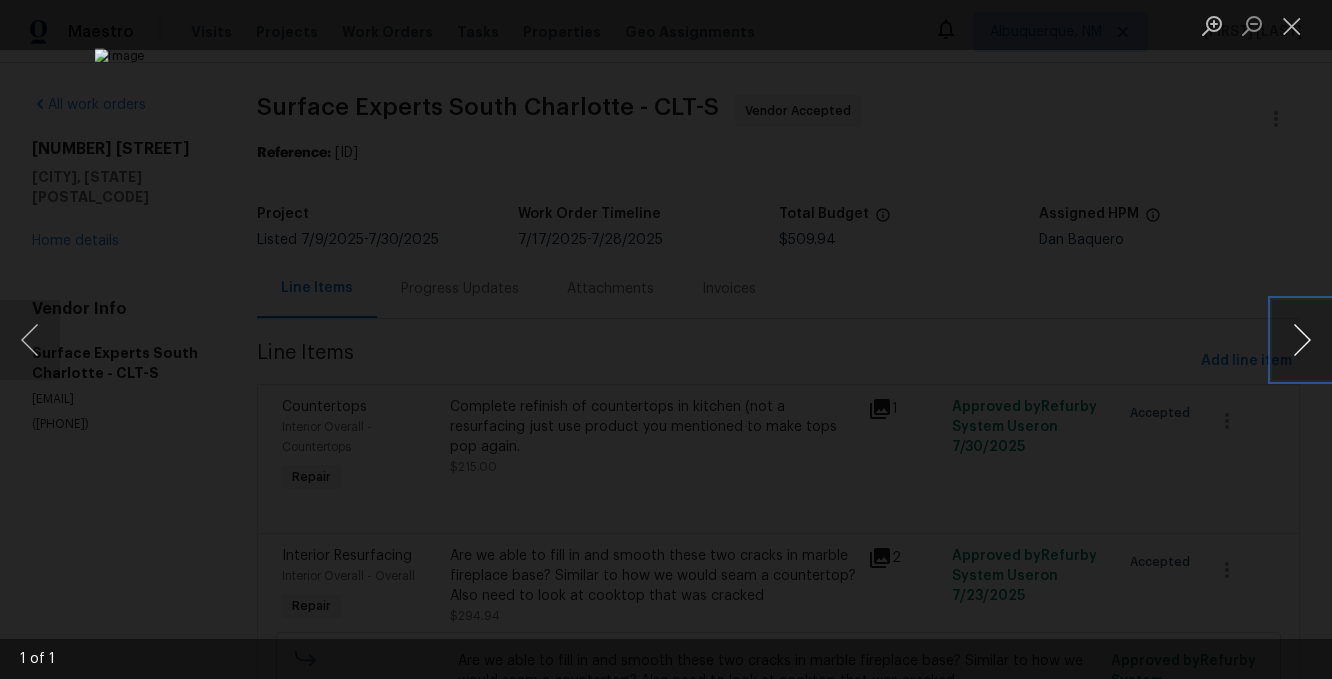 click at bounding box center [1302, 340] 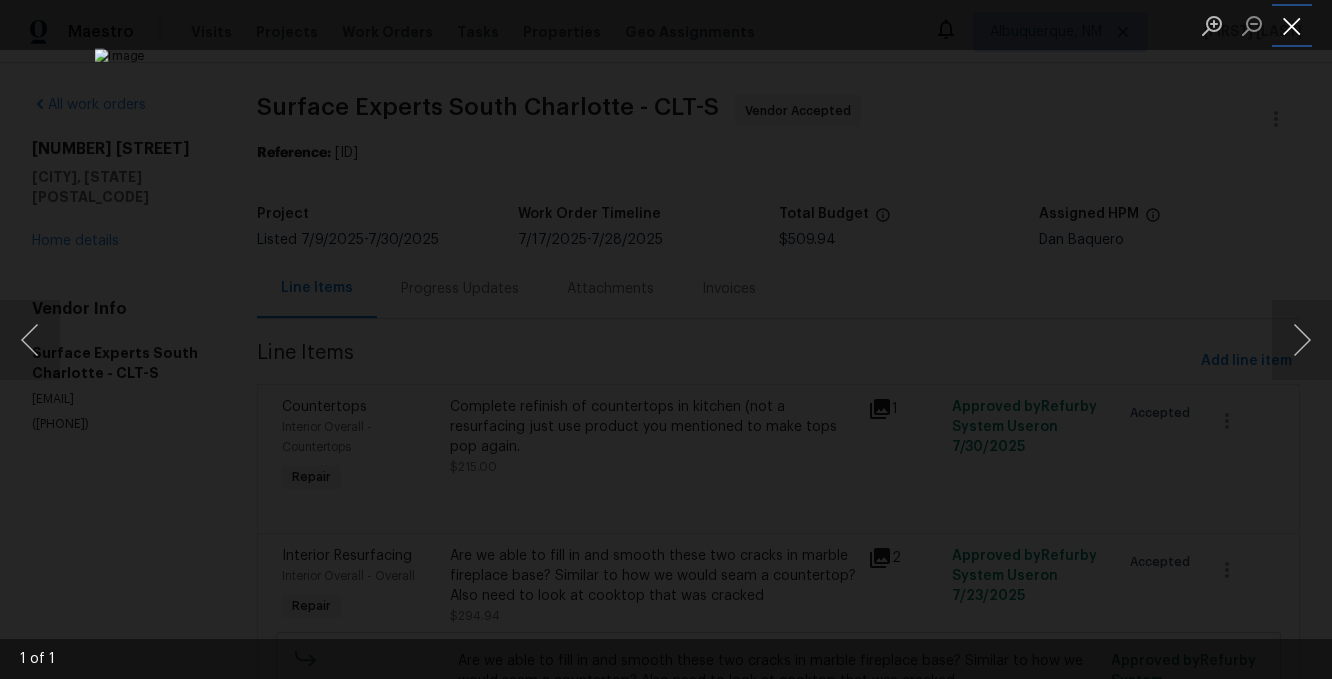click at bounding box center (1292, 25) 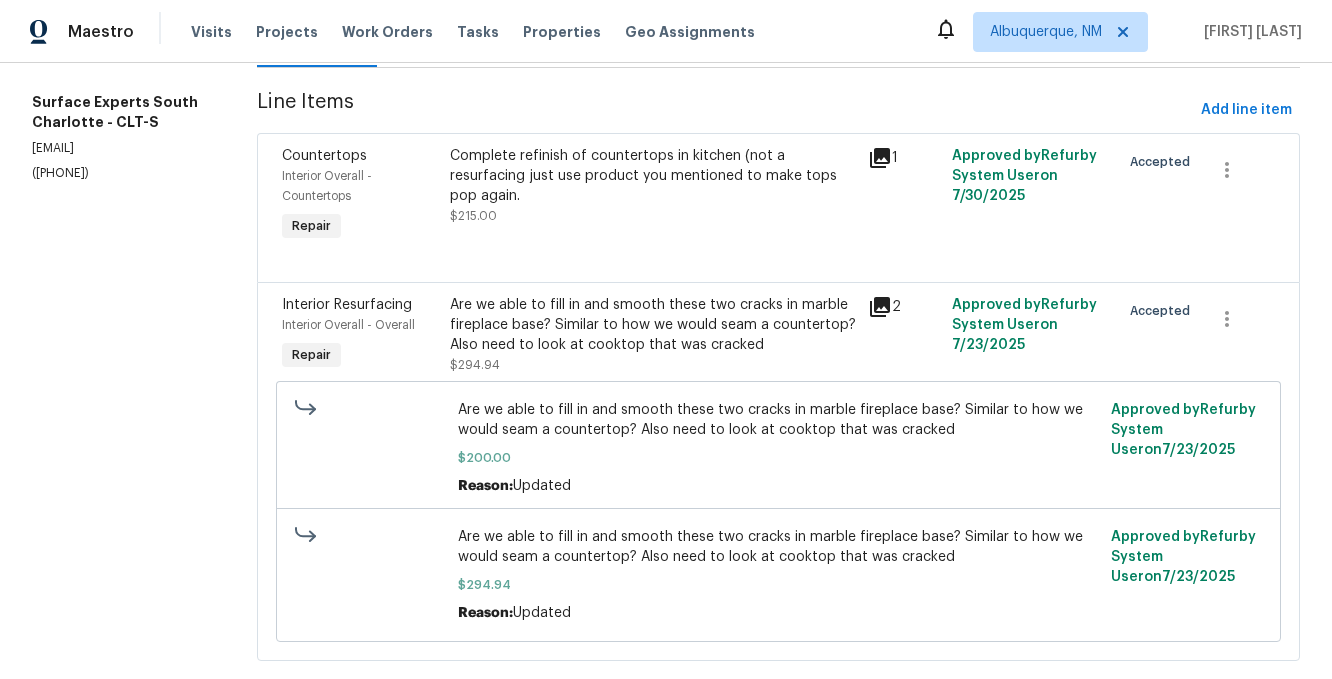scroll, scrollTop: 266, scrollLeft: 0, axis: vertical 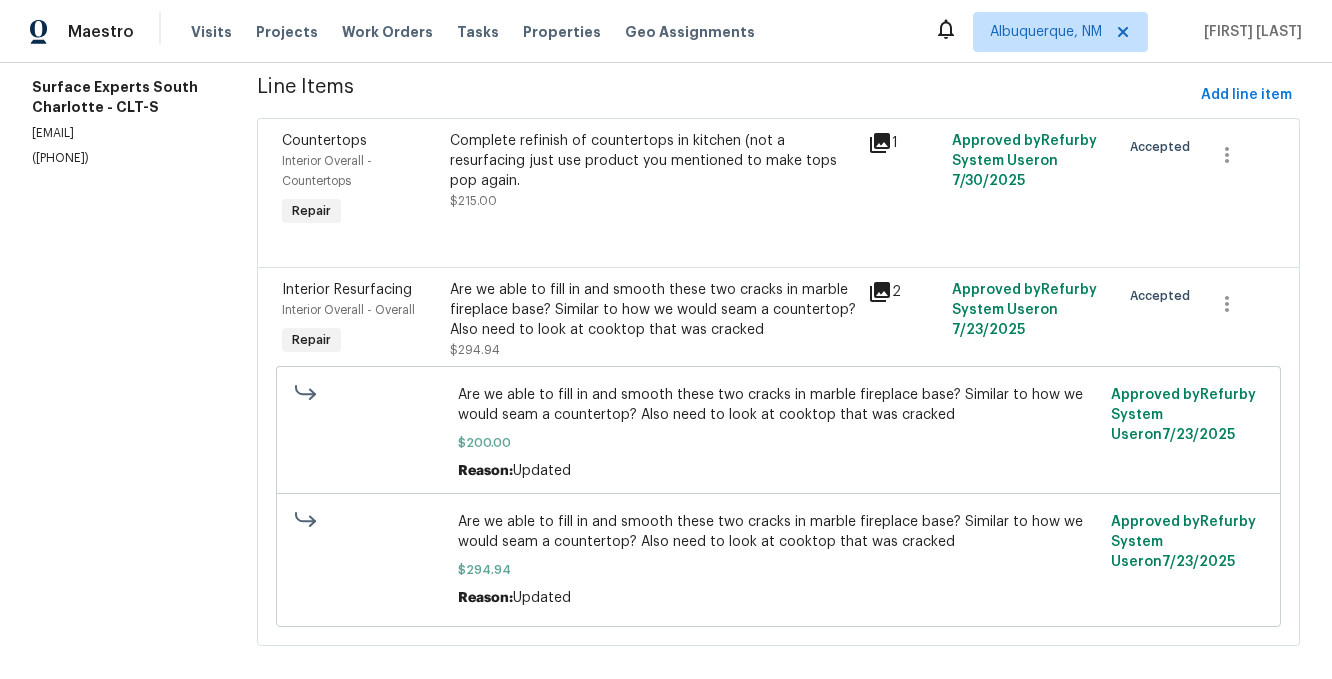 click 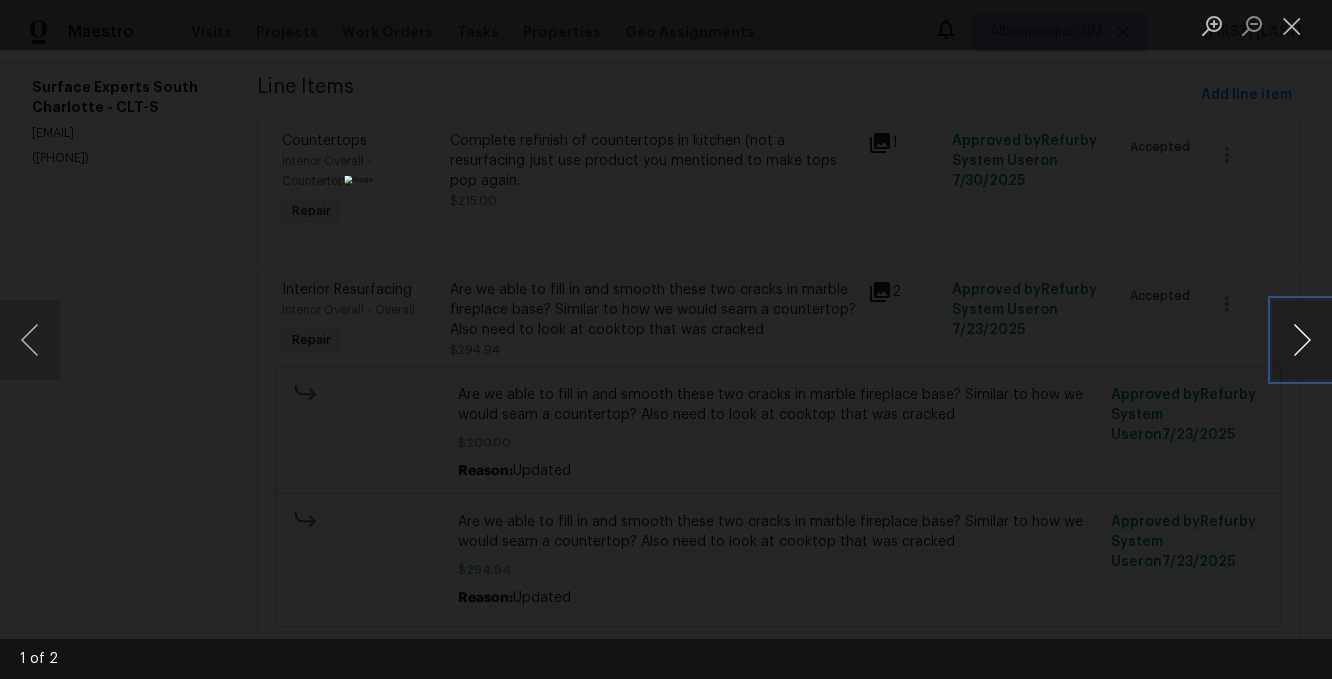 click at bounding box center [1302, 340] 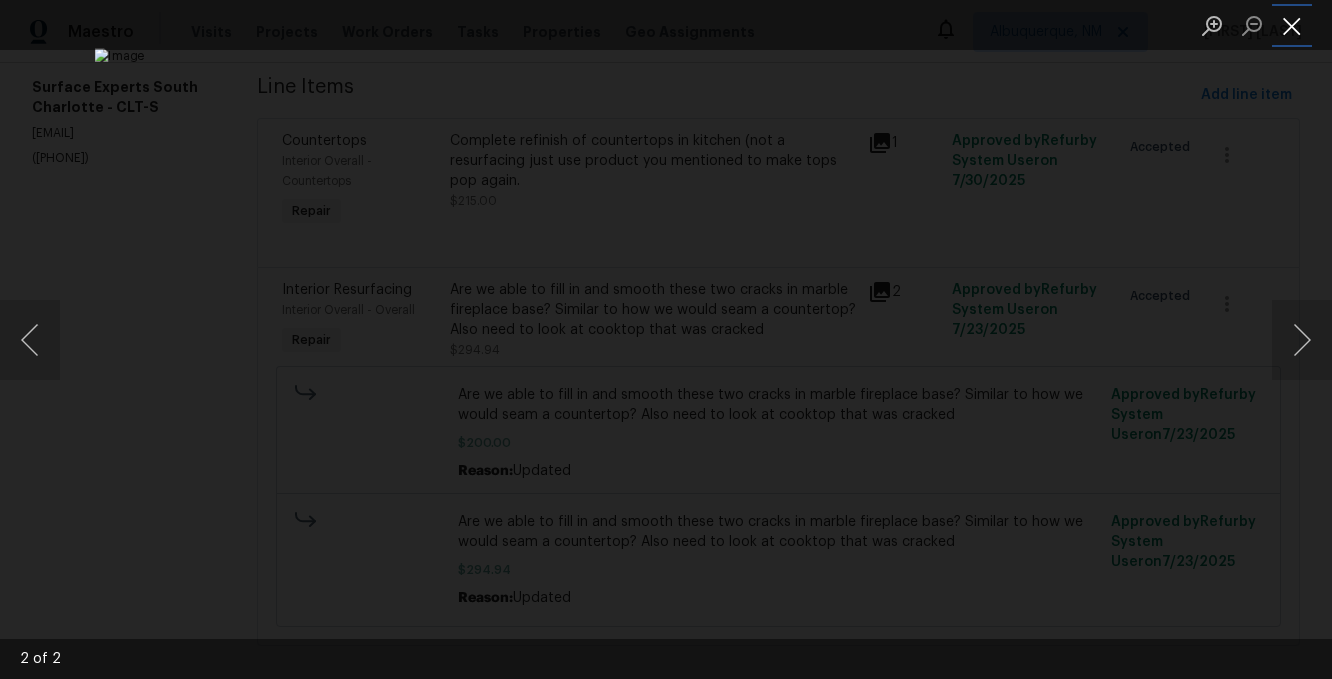 click at bounding box center (1292, 25) 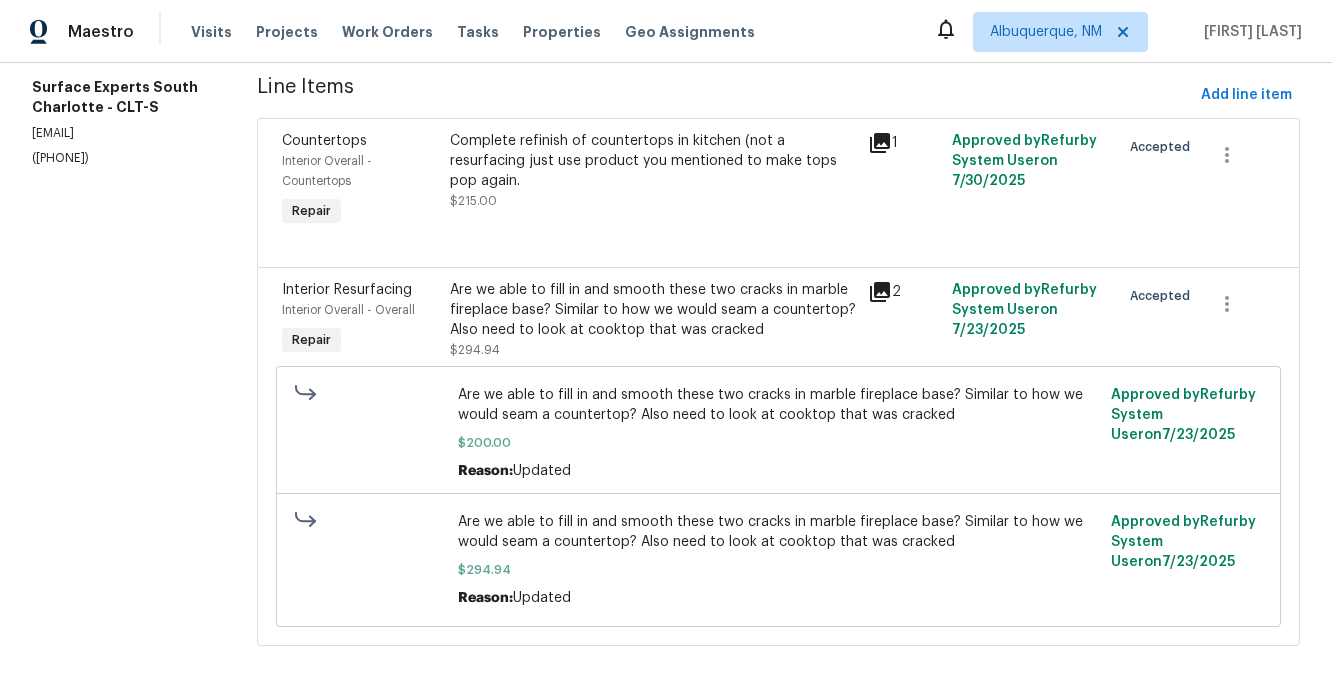scroll, scrollTop: 0, scrollLeft: 0, axis: both 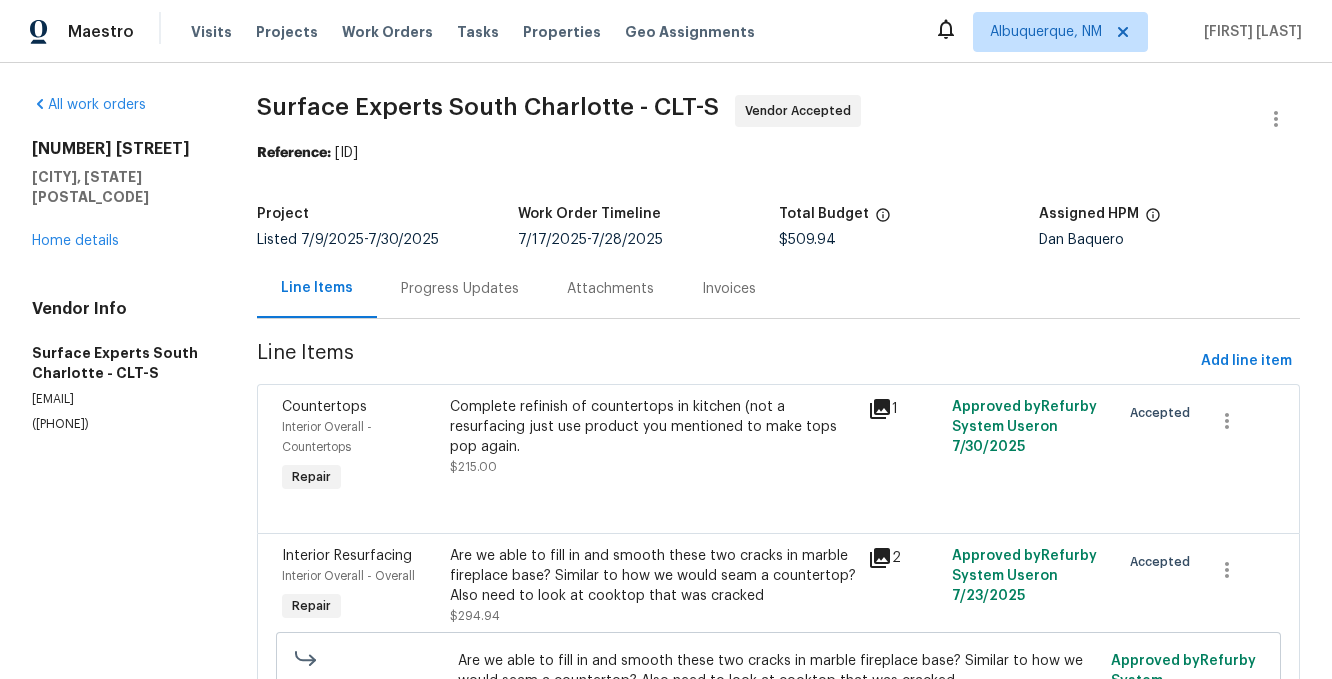 click on "All work orders 8353 Ainsworth St [CITY], [STATE] [POSTAL_CODE] Home details Vendor Info Surface Experts South Charlotte - CLT-S [EMAIL] ([PHONE])" at bounding box center (120, 264) 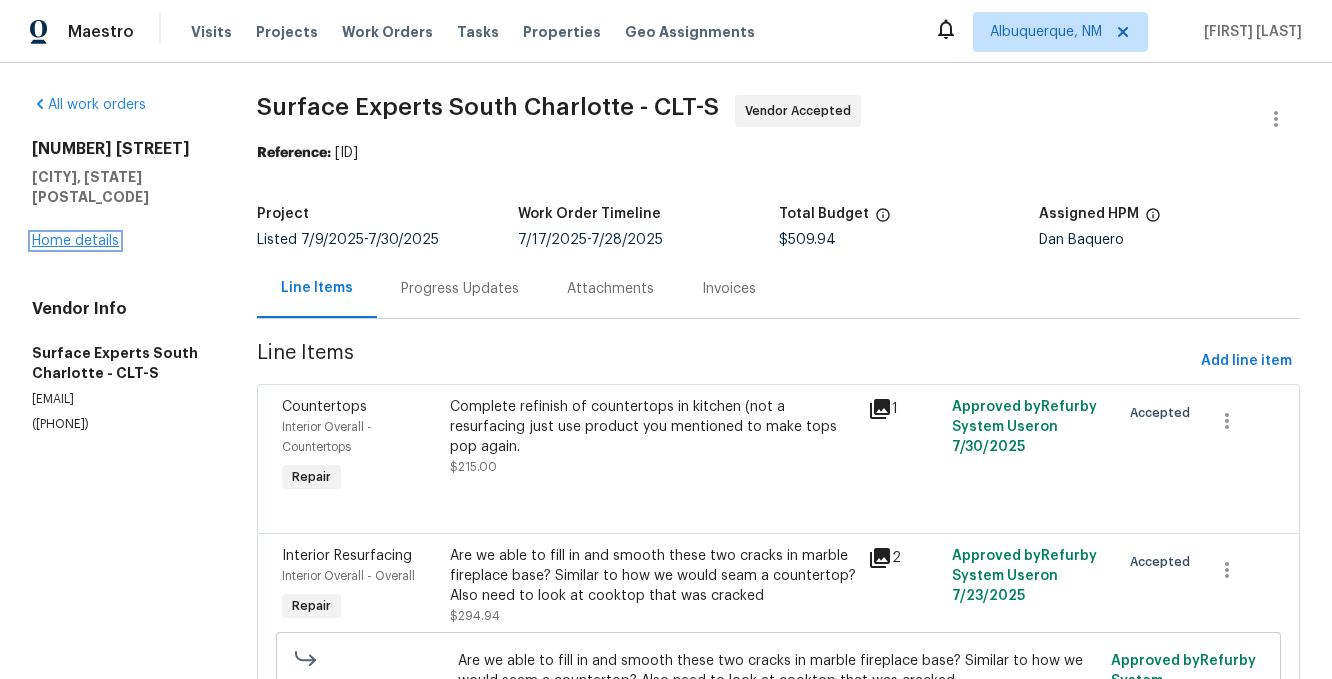 click on "Home details" at bounding box center [75, 241] 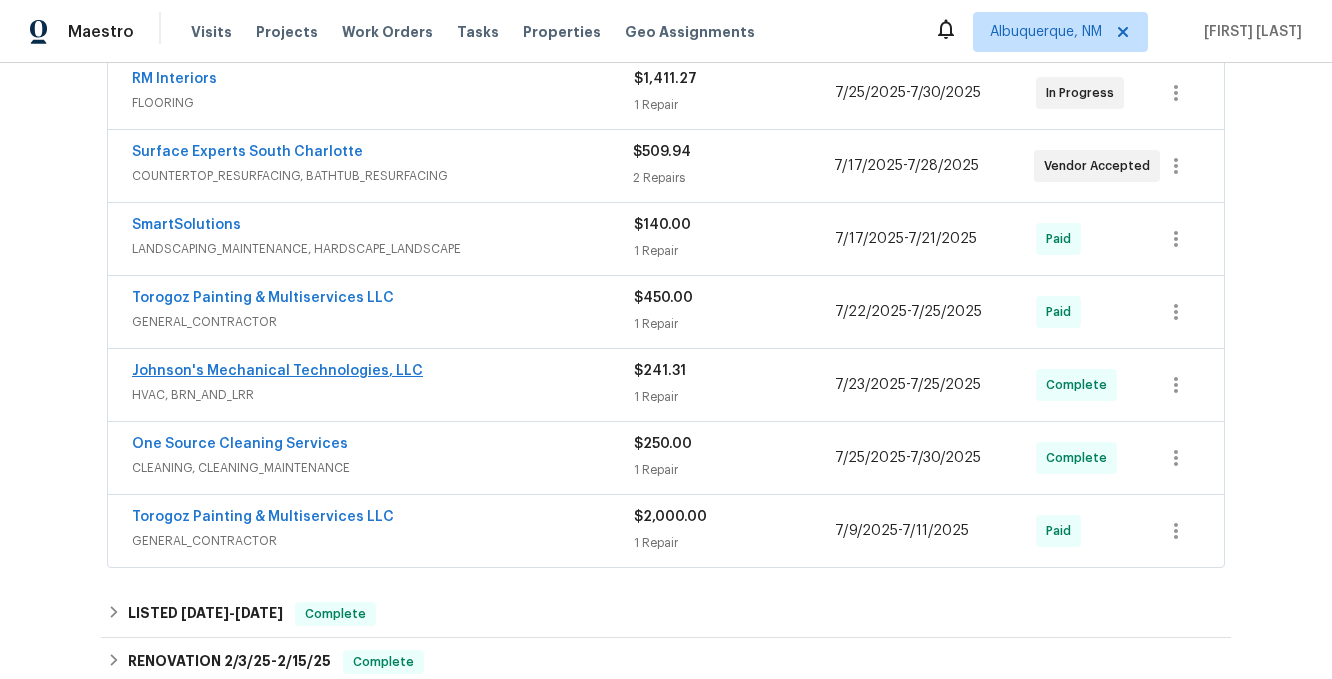 scroll, scrollTop: 411, scrollLeft: 0, axis: vertical 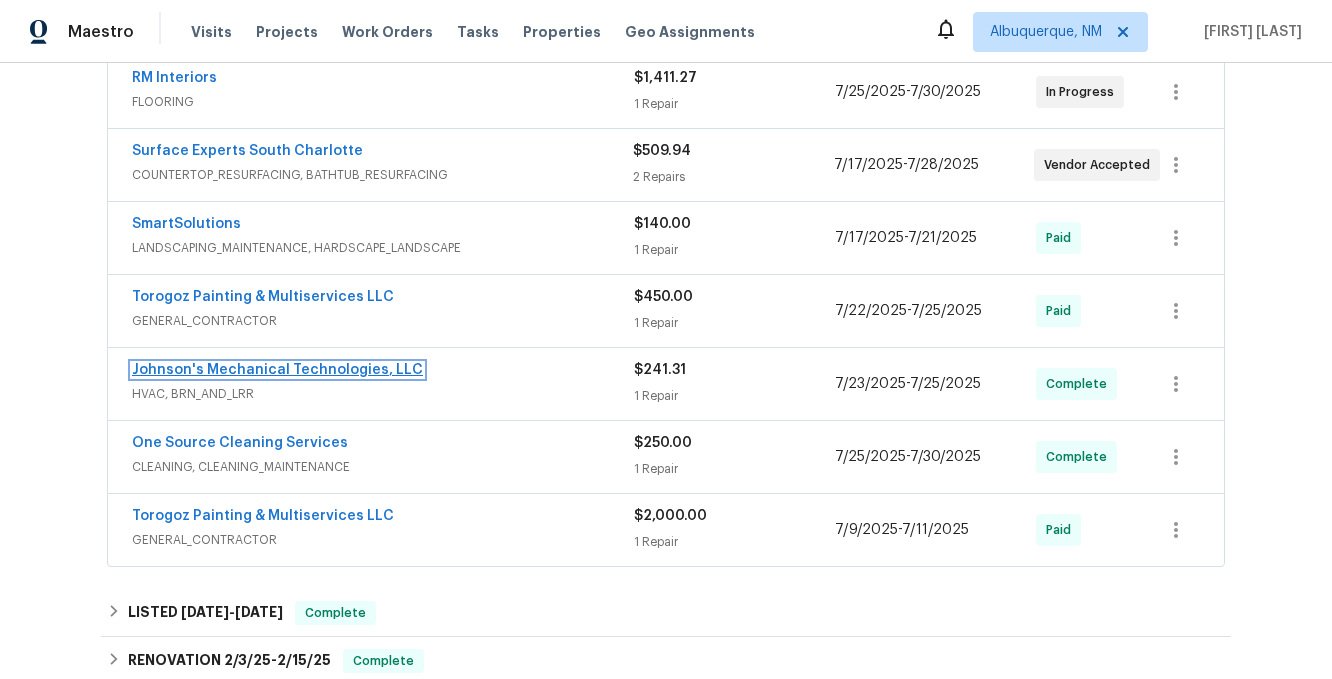 click on "Johnson's Mechanical Technologies, LLC" at bounding box center (277, 370) 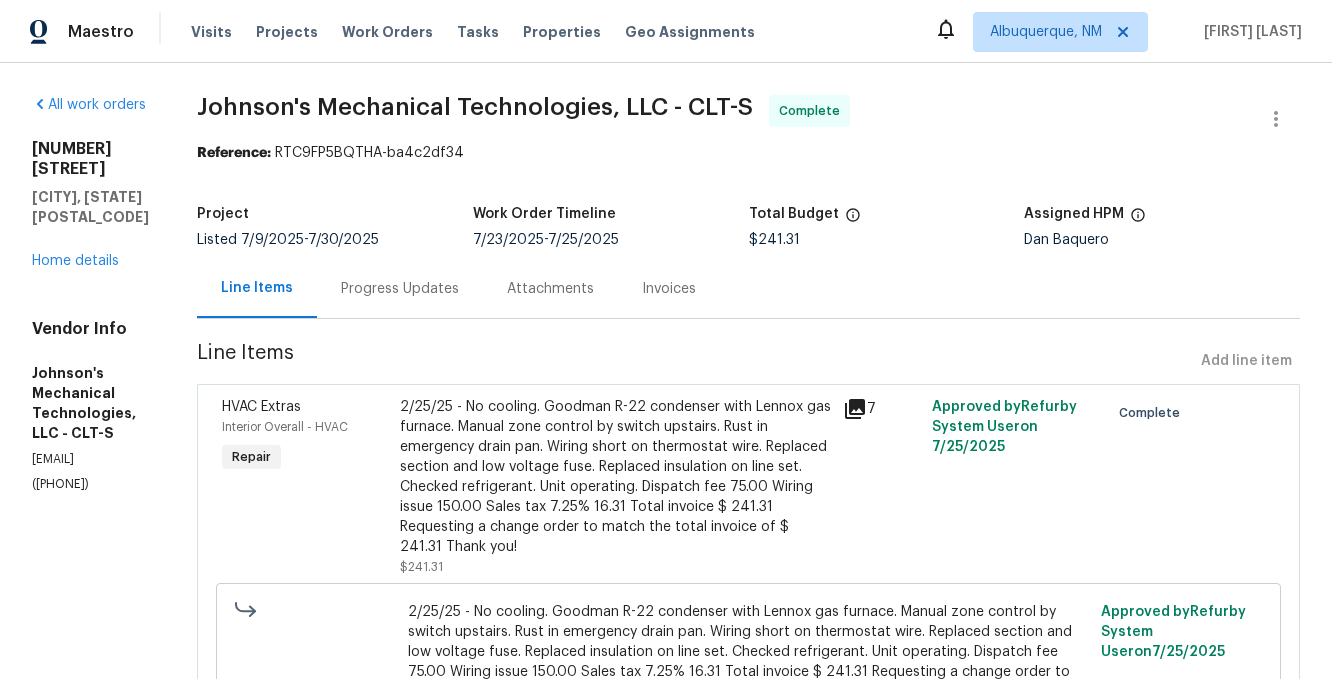 click 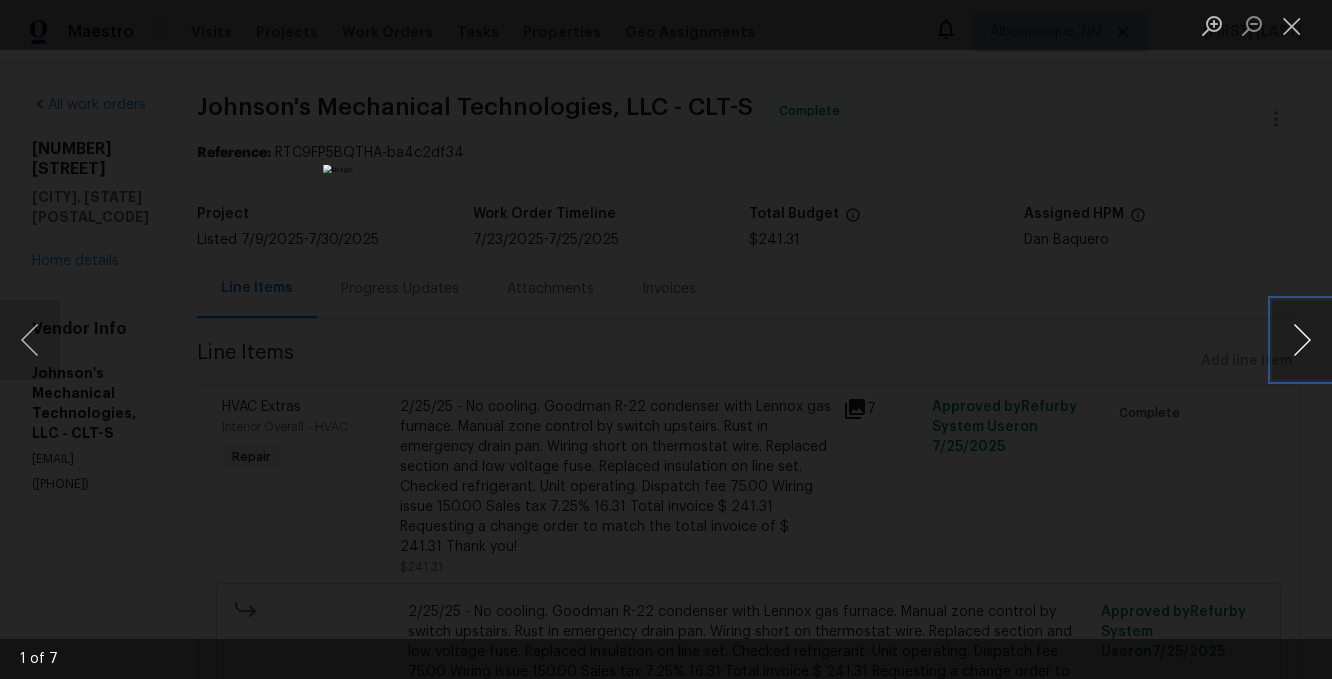 click at bounding box center [1302, 340] 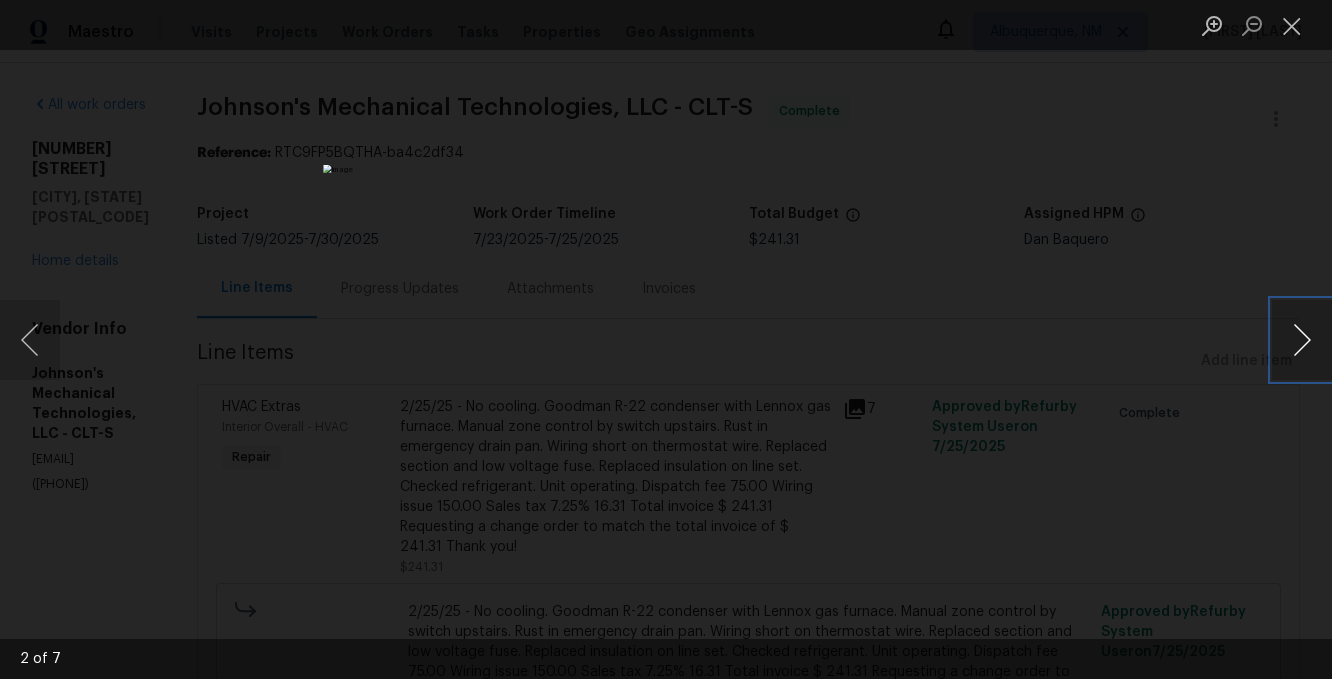 click at bounding box center [1302, 340] 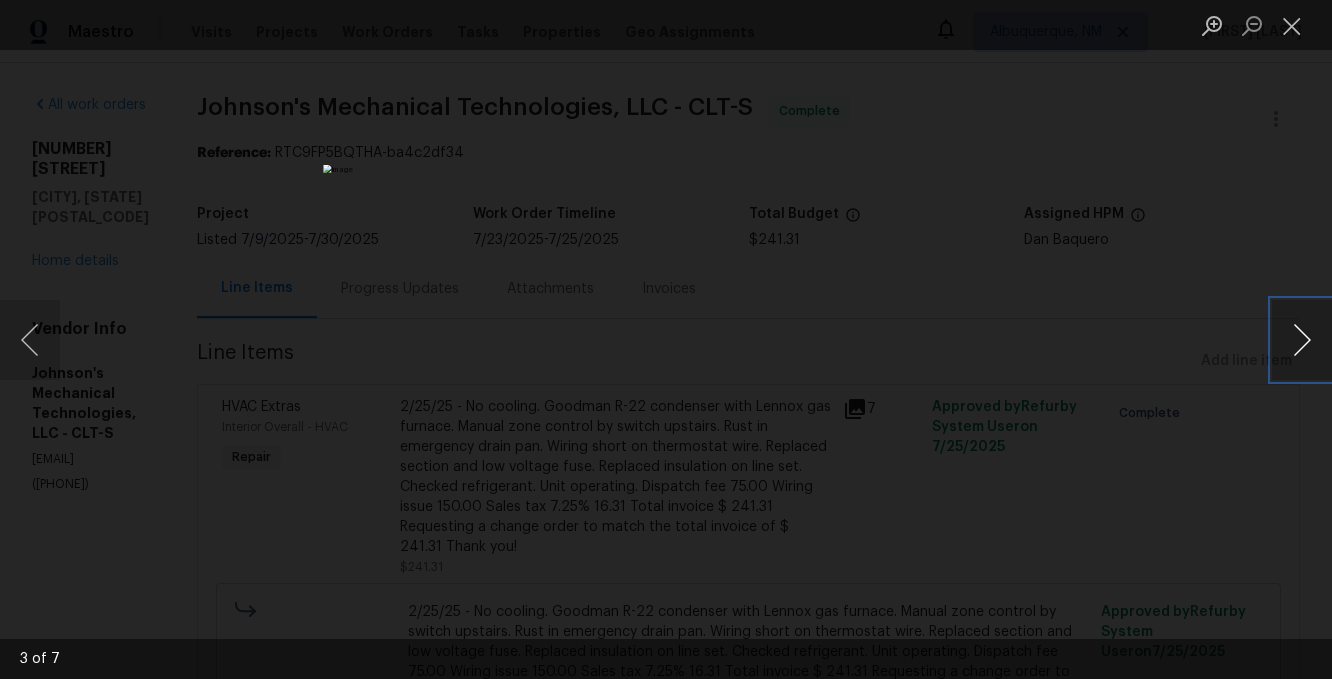 click at bounding box center (1302, 340) 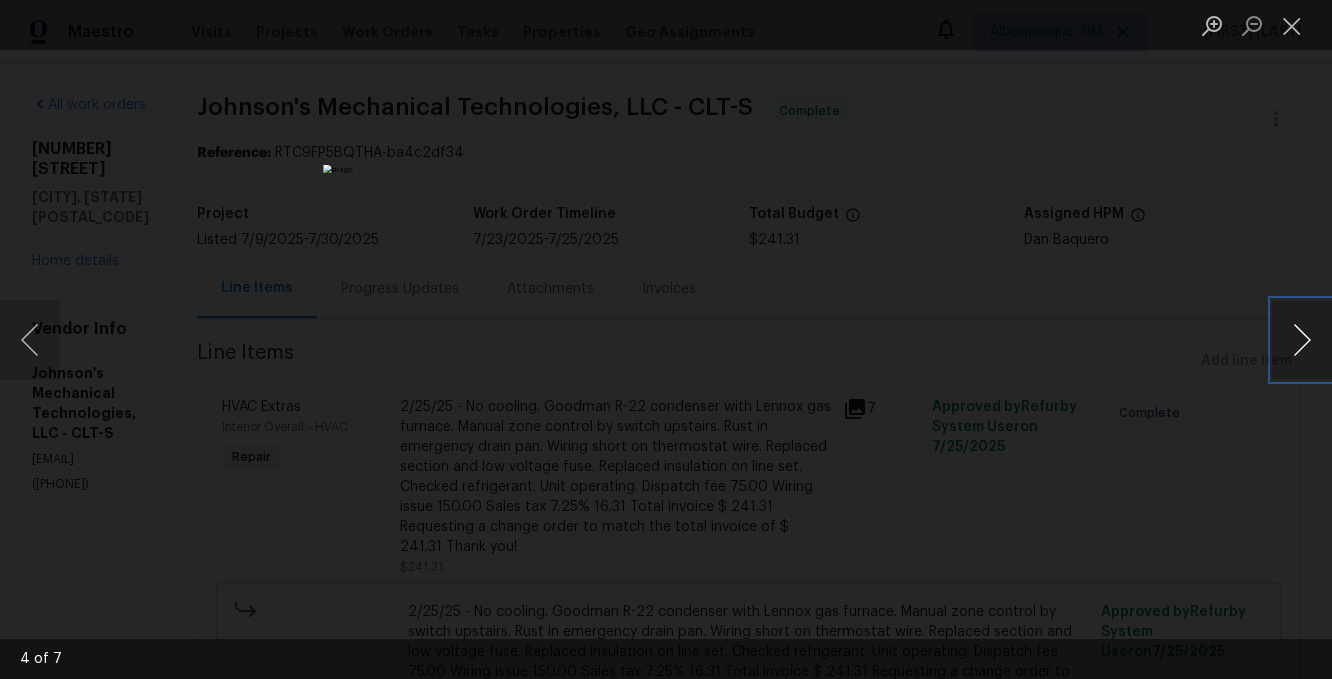 click at bounding box center [1302, 340] 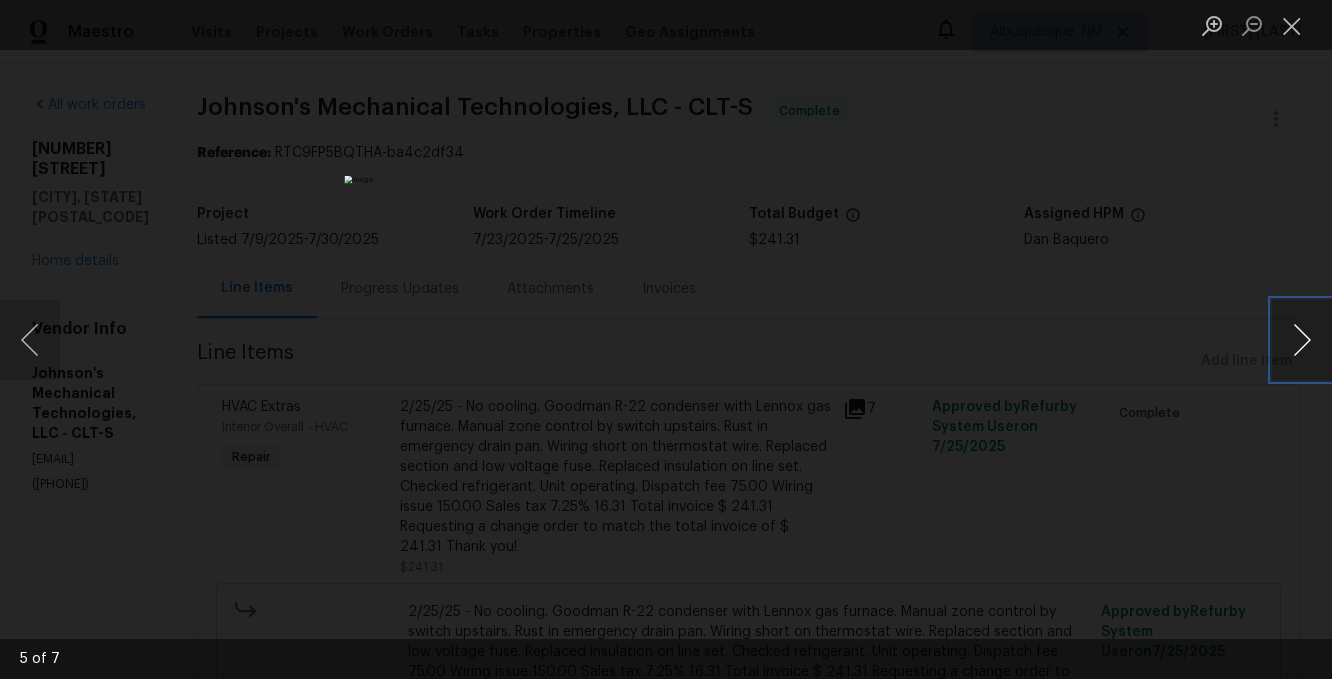 click at bounding box center (1302, 340) 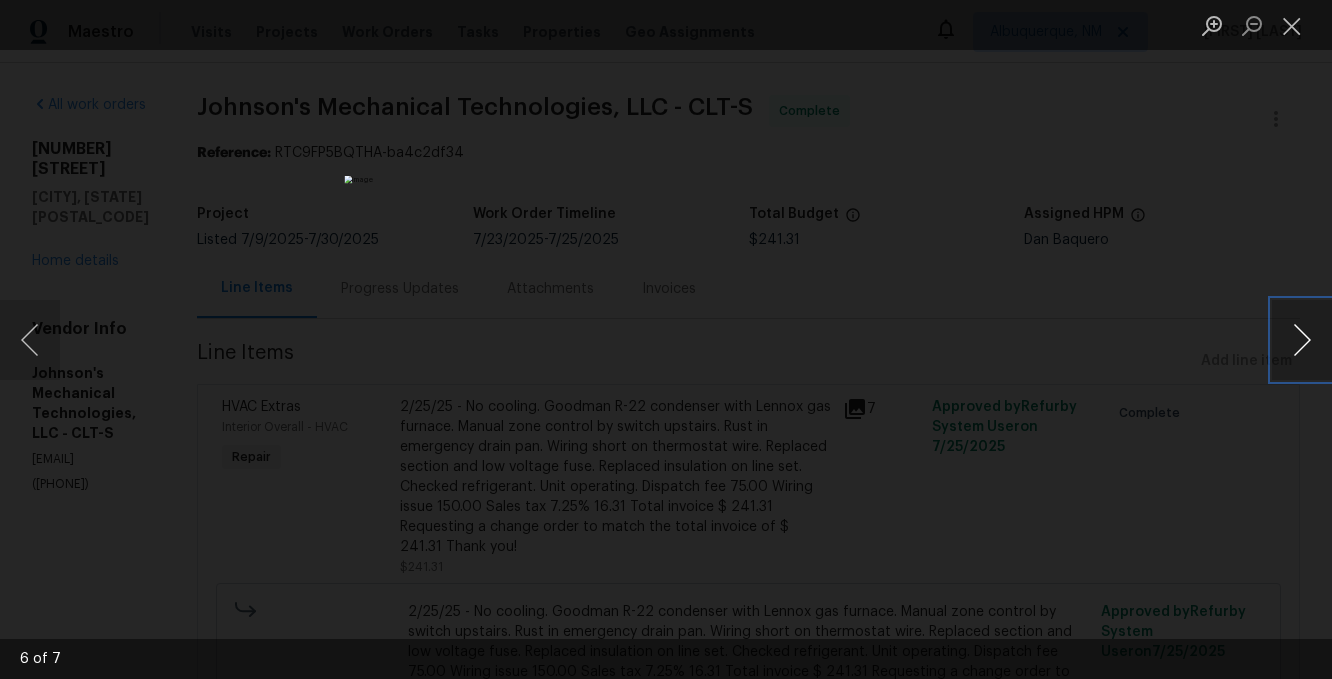 click at bounding box center [1302, 340] 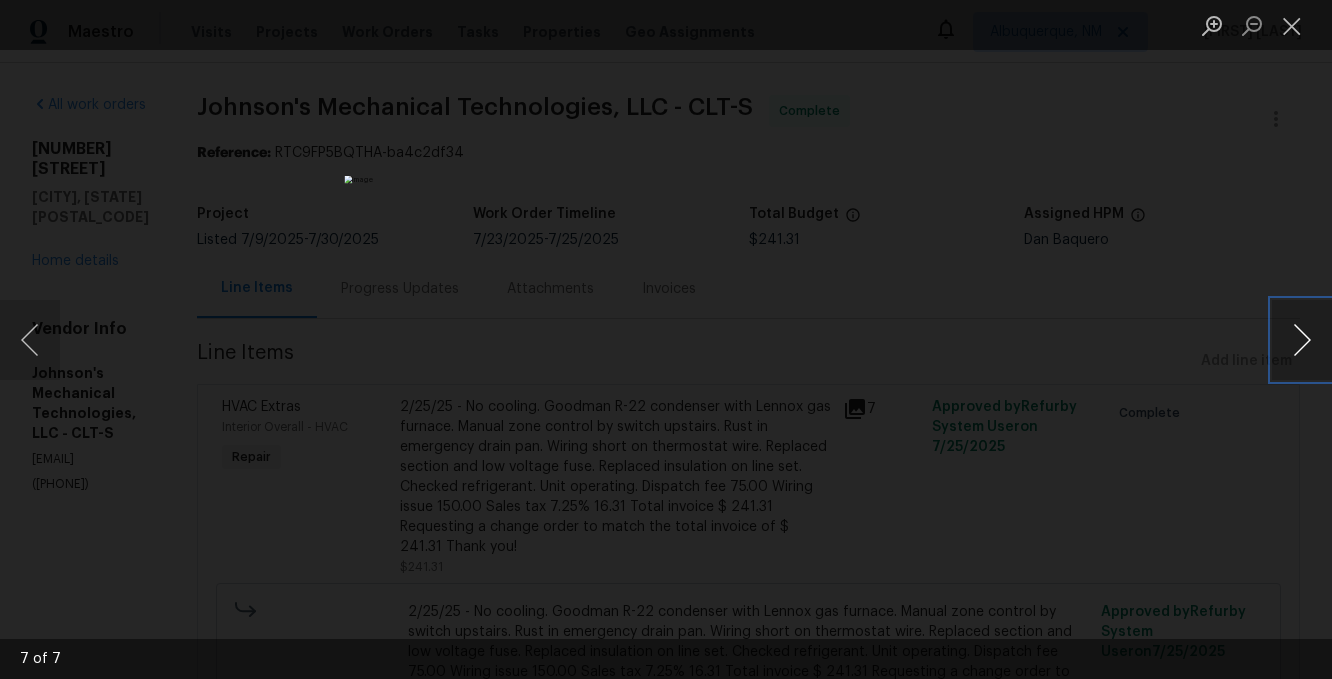 click at bounding box center (1302, 340) 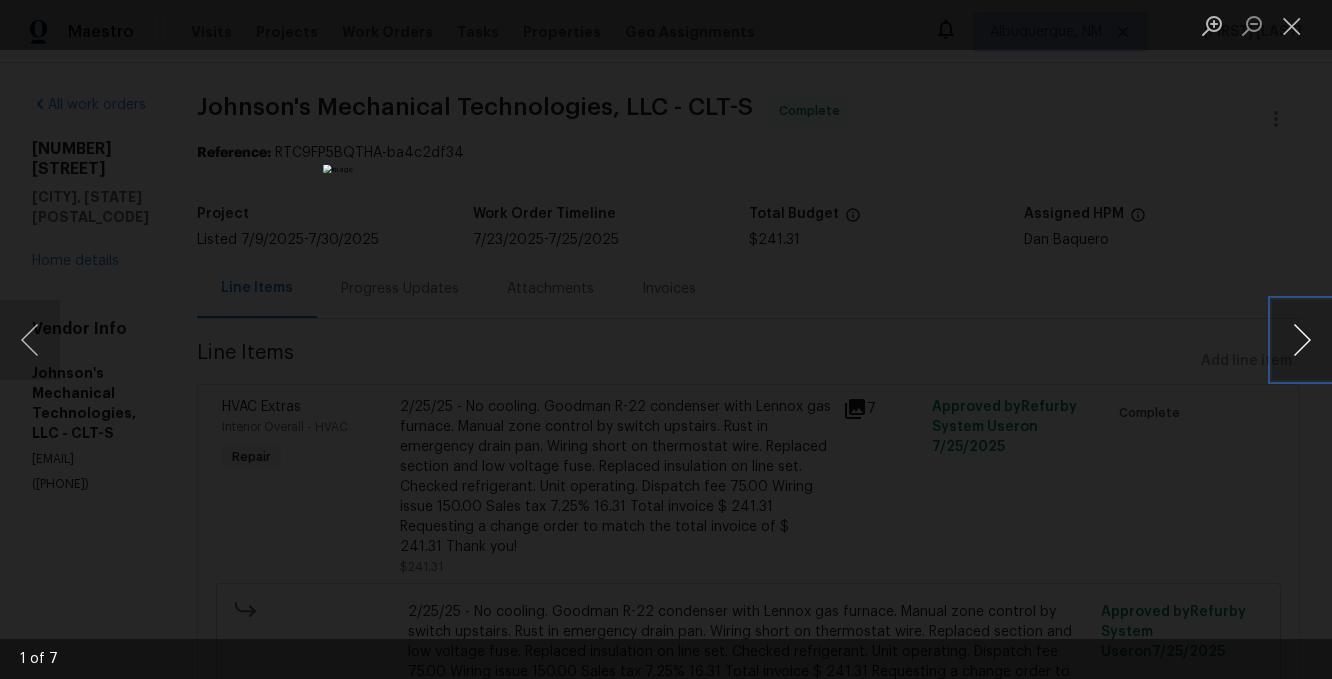 click at bounding box center [1302, 340] 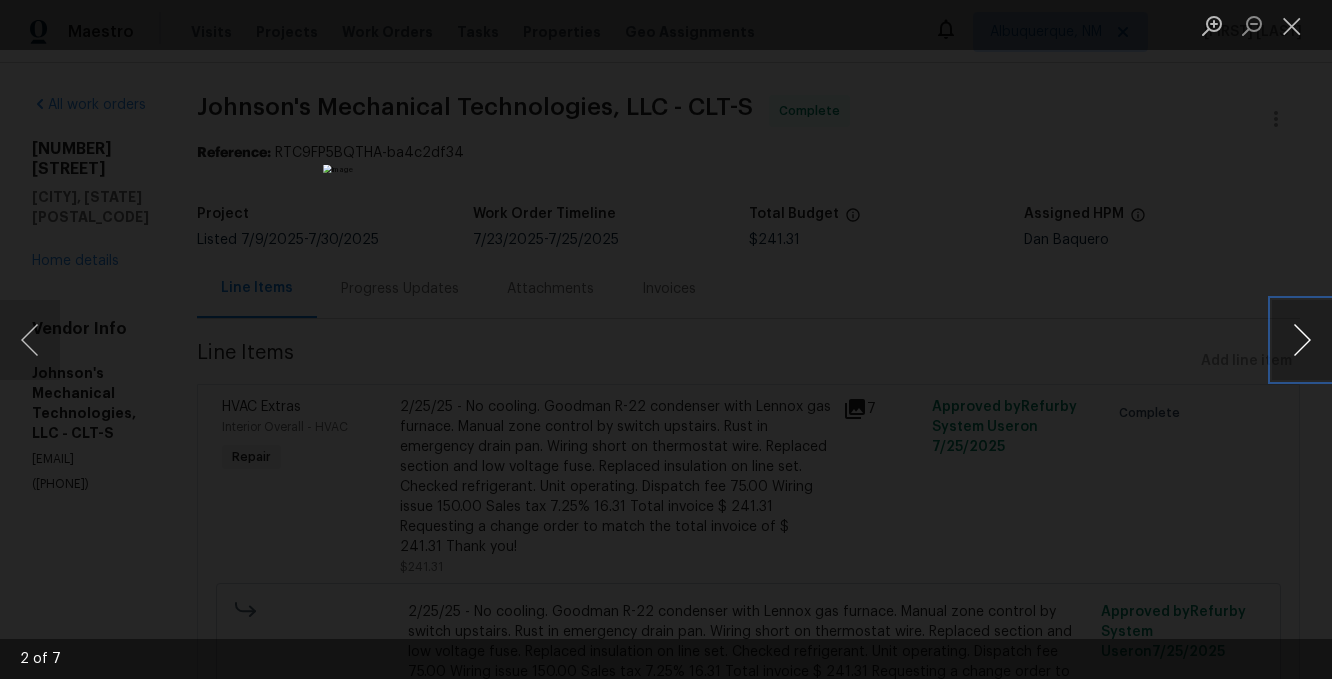 click at bounding box center [1302, 340] 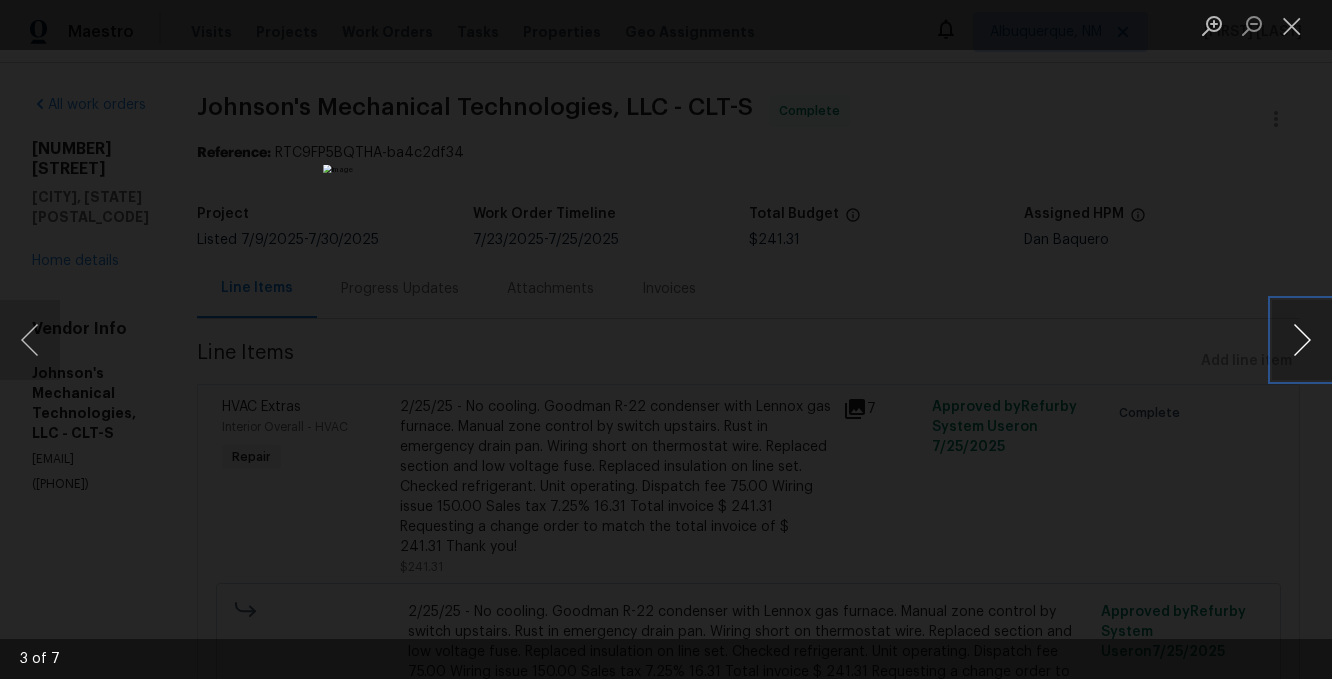 click at bounding box center (1302, 340) 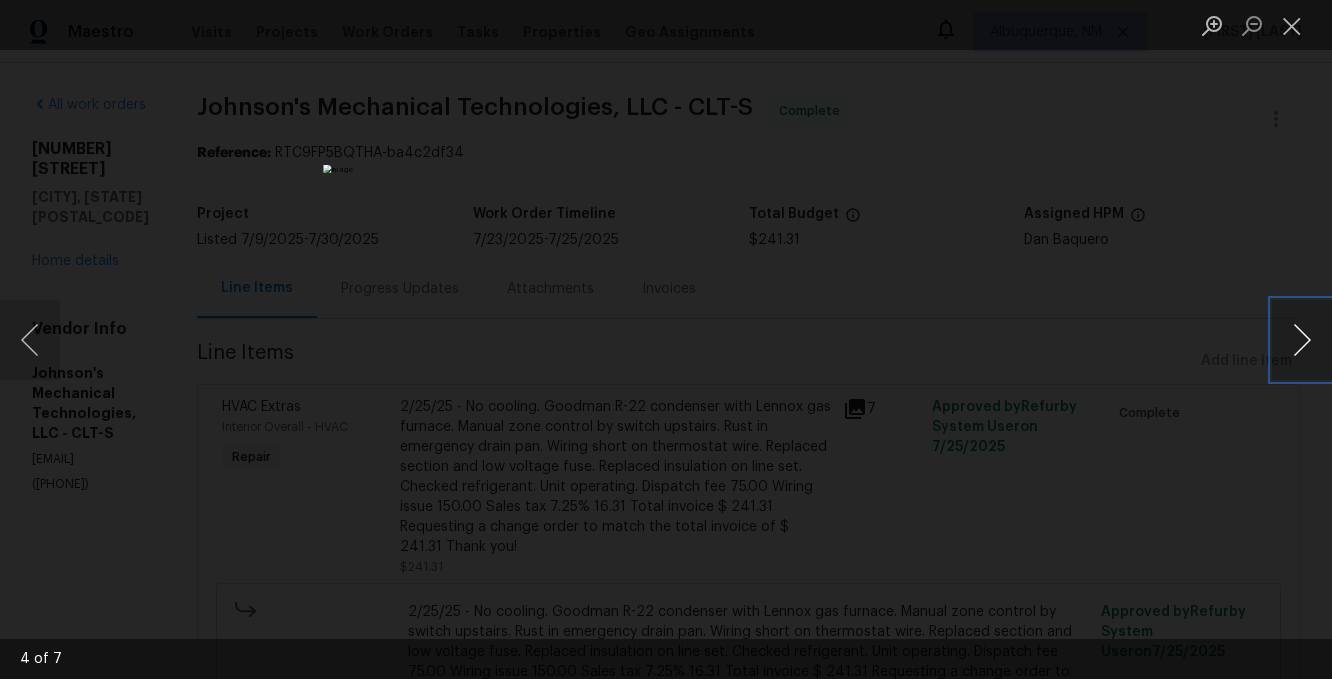click at bounding box center [1302, 340] 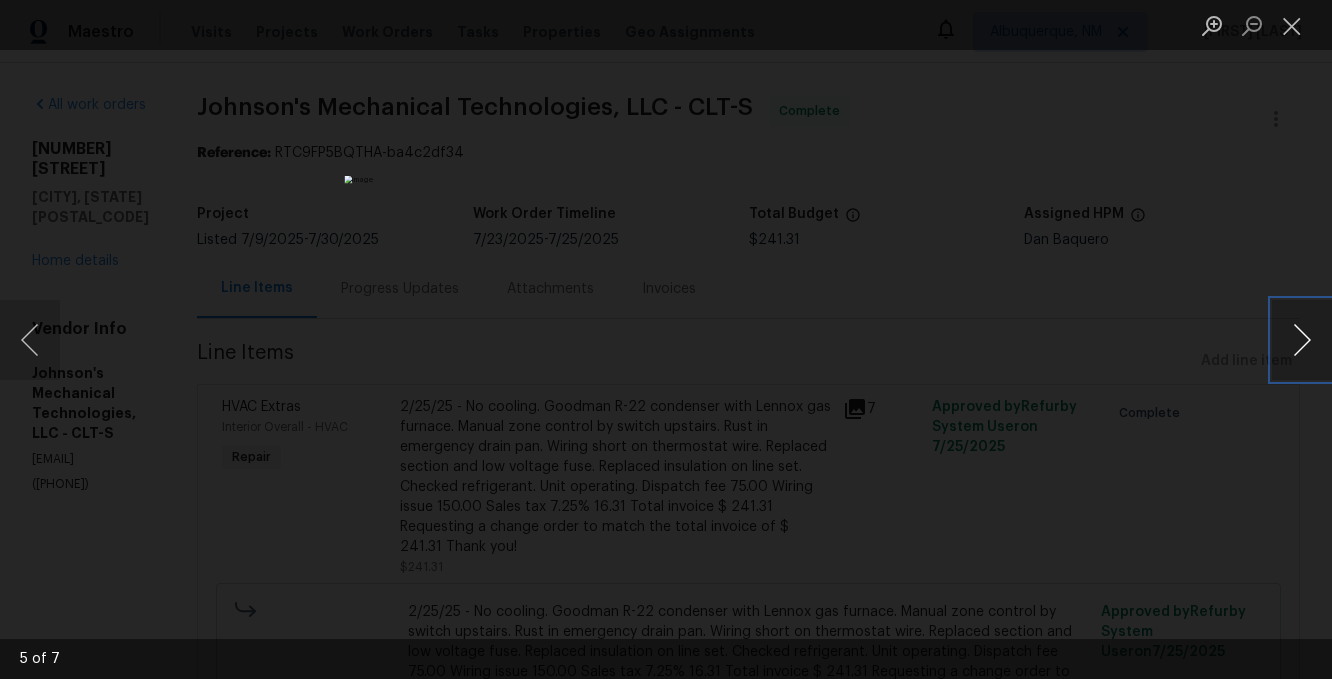 click at bounding box center [1302, 340] 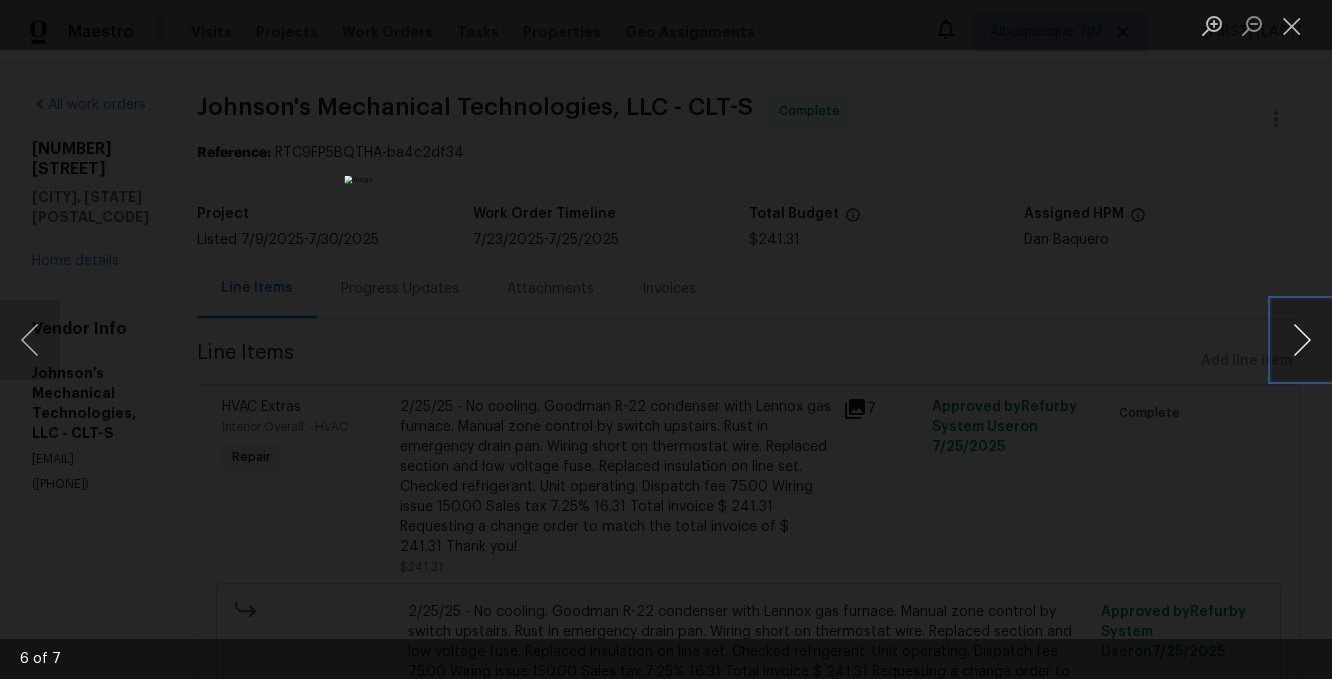 click at bounding box center [1302, 340] 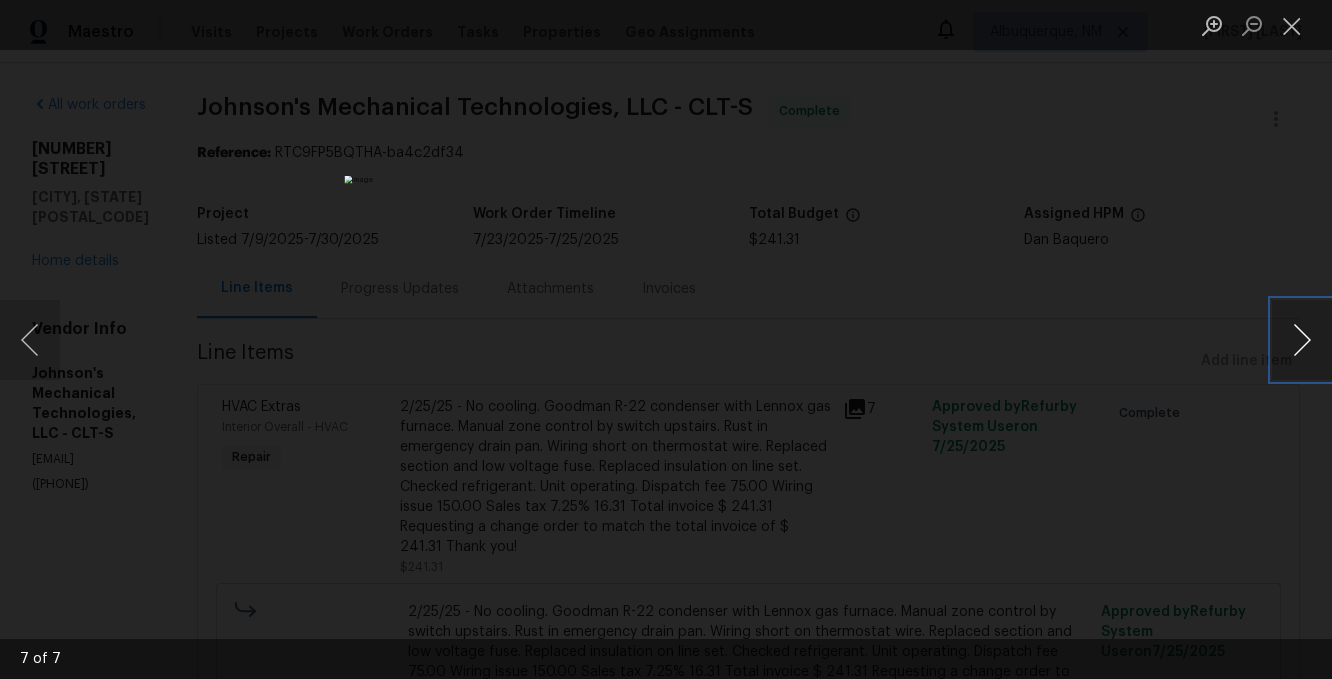 click at bounding box center [1302, 340] 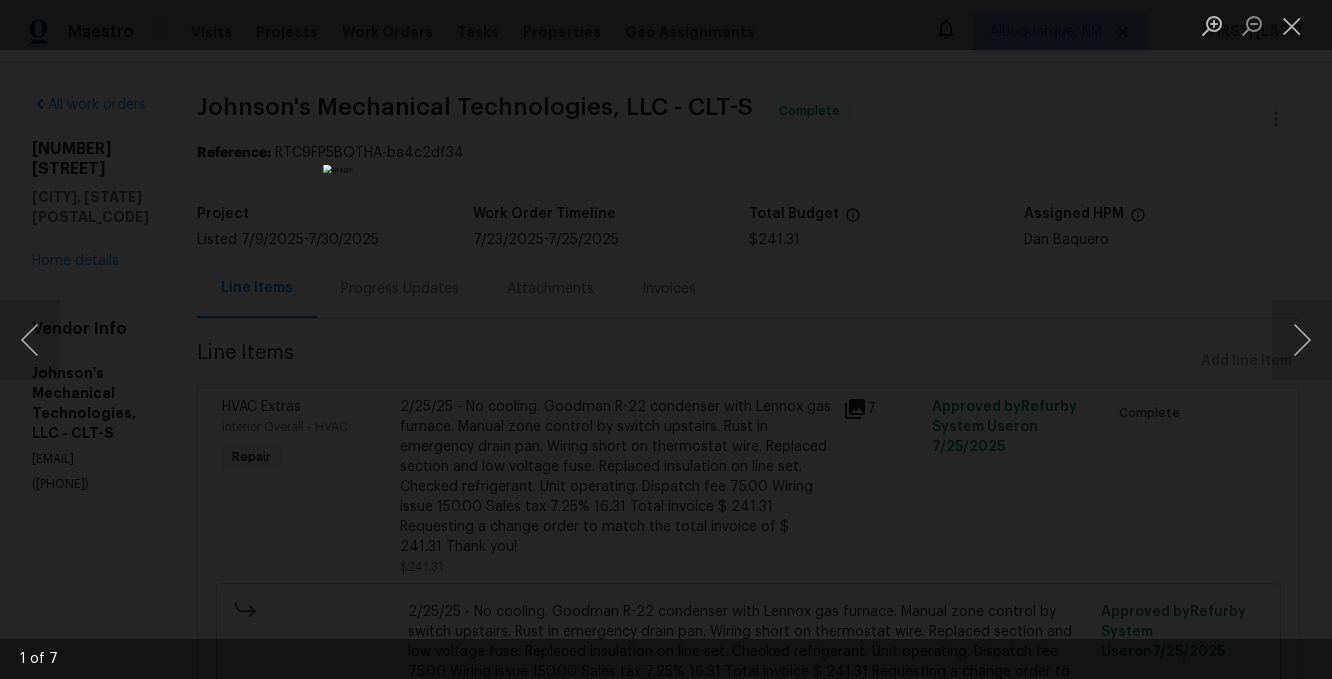 click at bounding box center [666, 339] 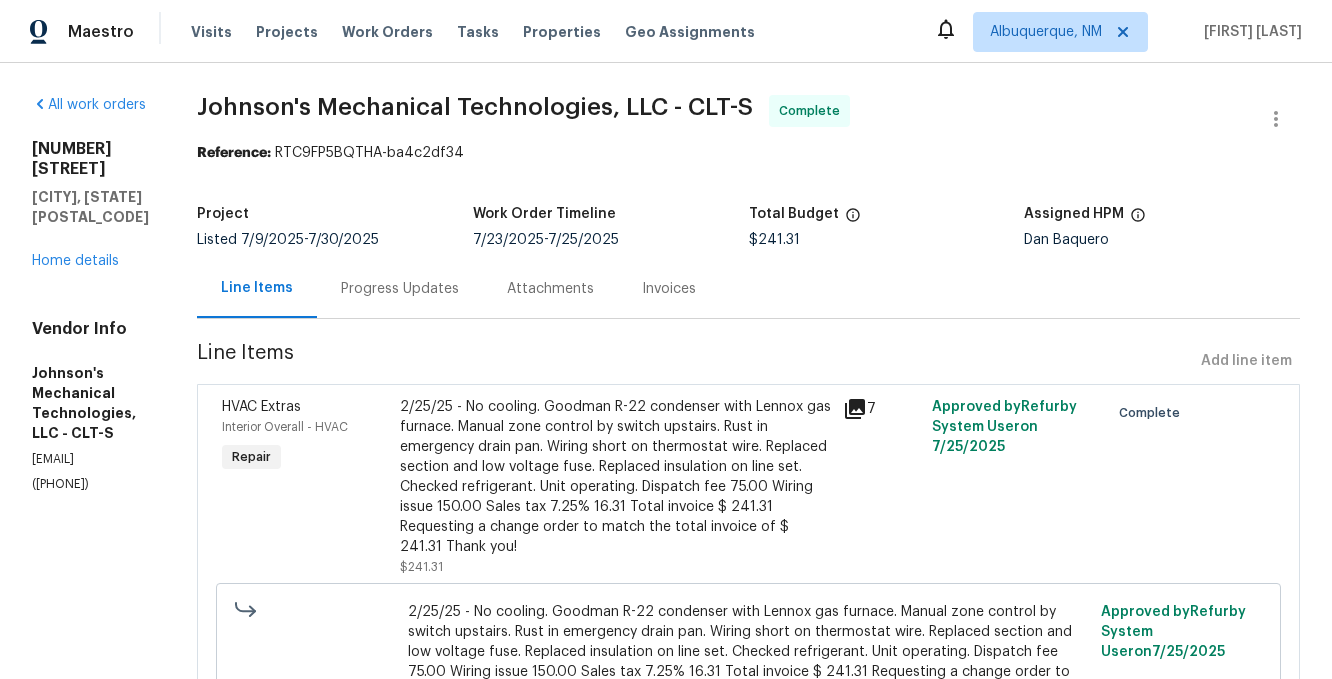 click on "All work orders 8353 Ainsworth St [CITY], [STATE] [POSTAL_CODE] Home details Vendor Info Johnson's Mechanical Technologies, LLC - CLT-S [EMAIL] ([PHONE])" at bounding box center (90, 294) 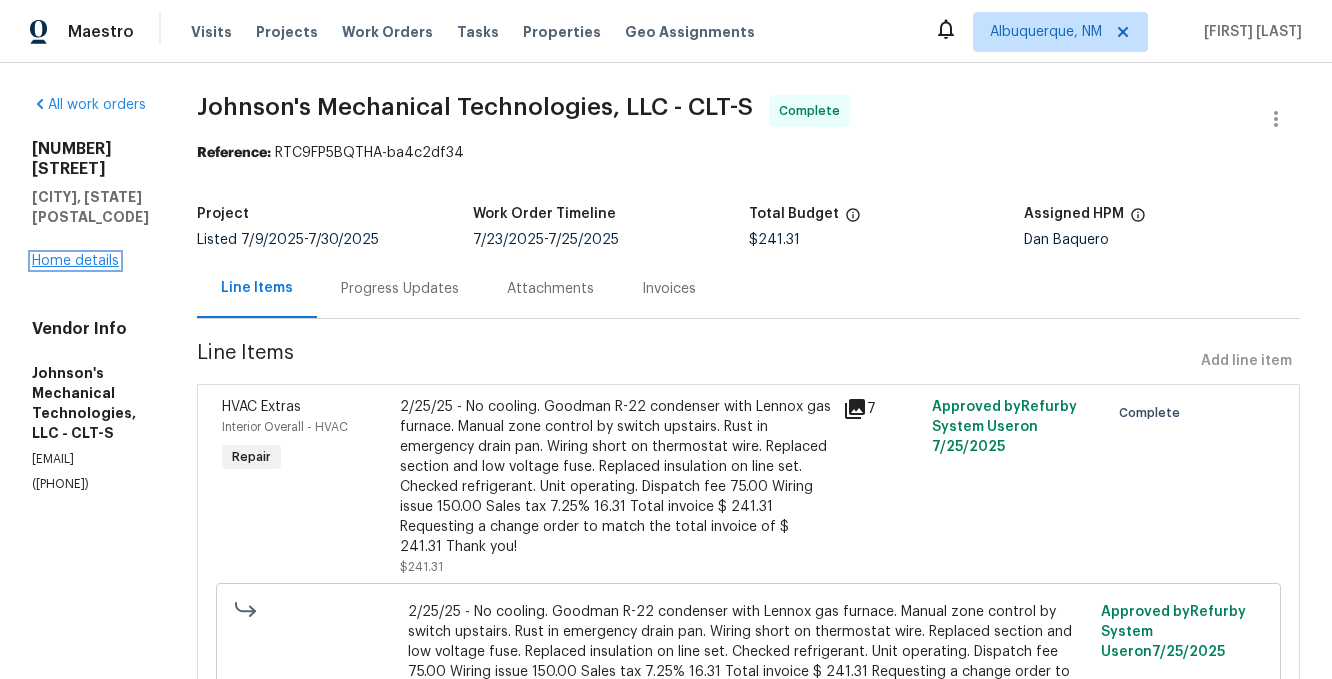 click on "Home details" at bounding box center (75, 261) 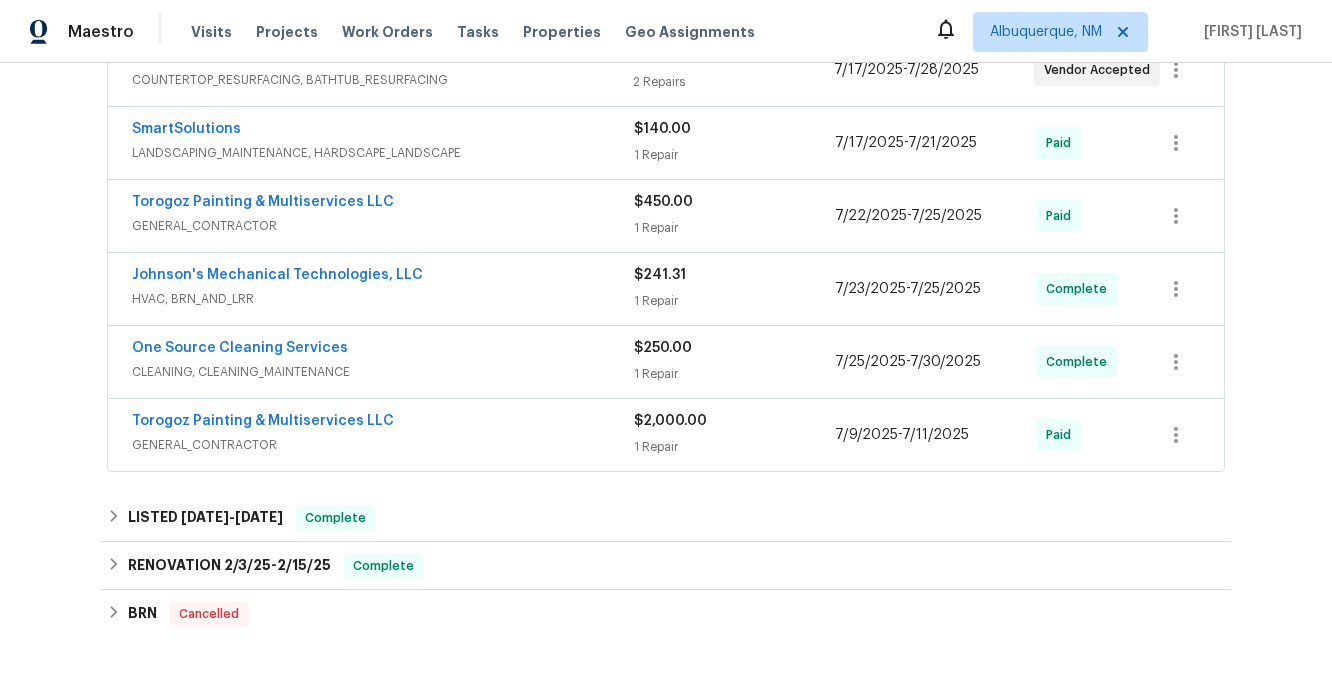scroll, scrollTop: 509, scrollLeft: 0, axis: vertical 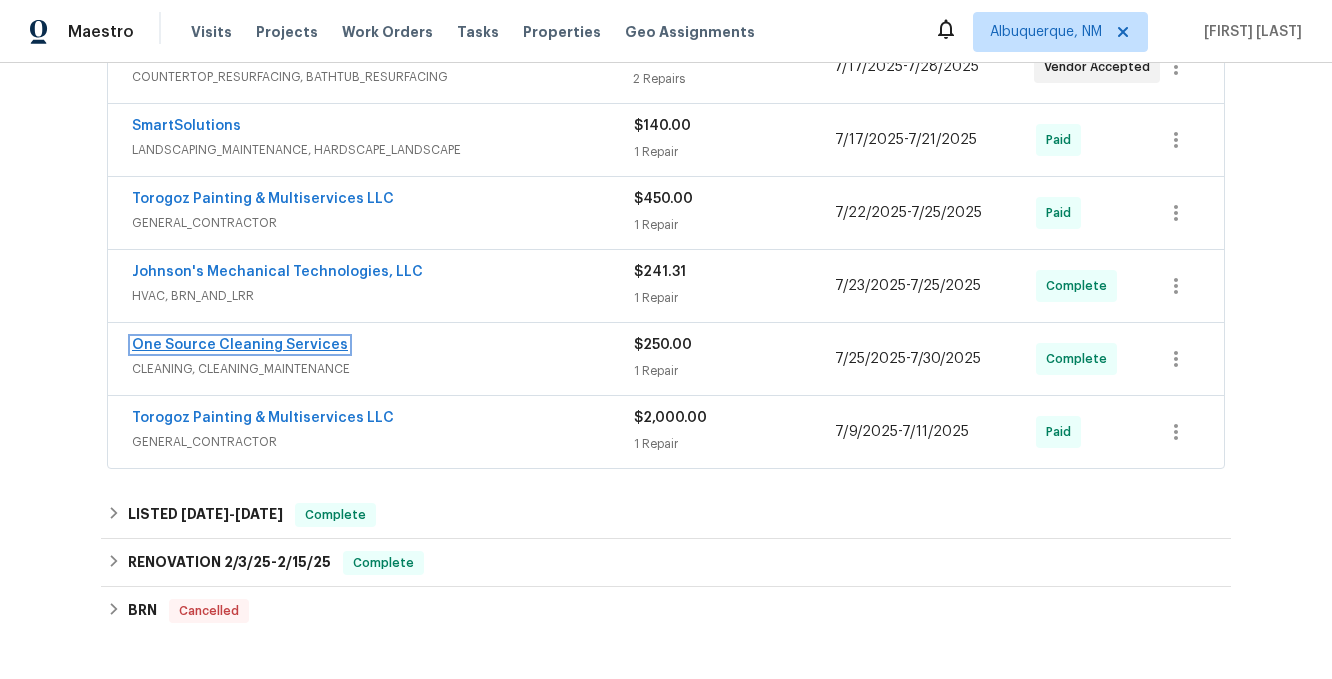 click on "One Source Cleaning Services" at bounding box center [240, 345] 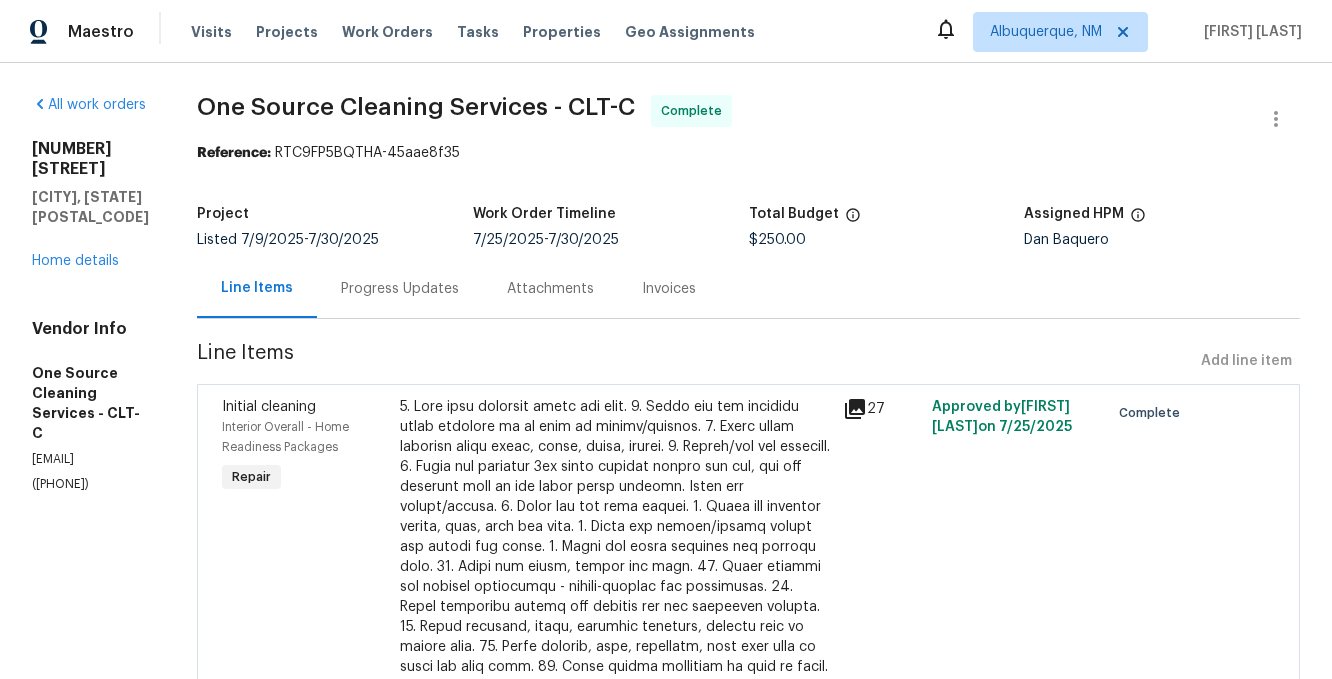 click 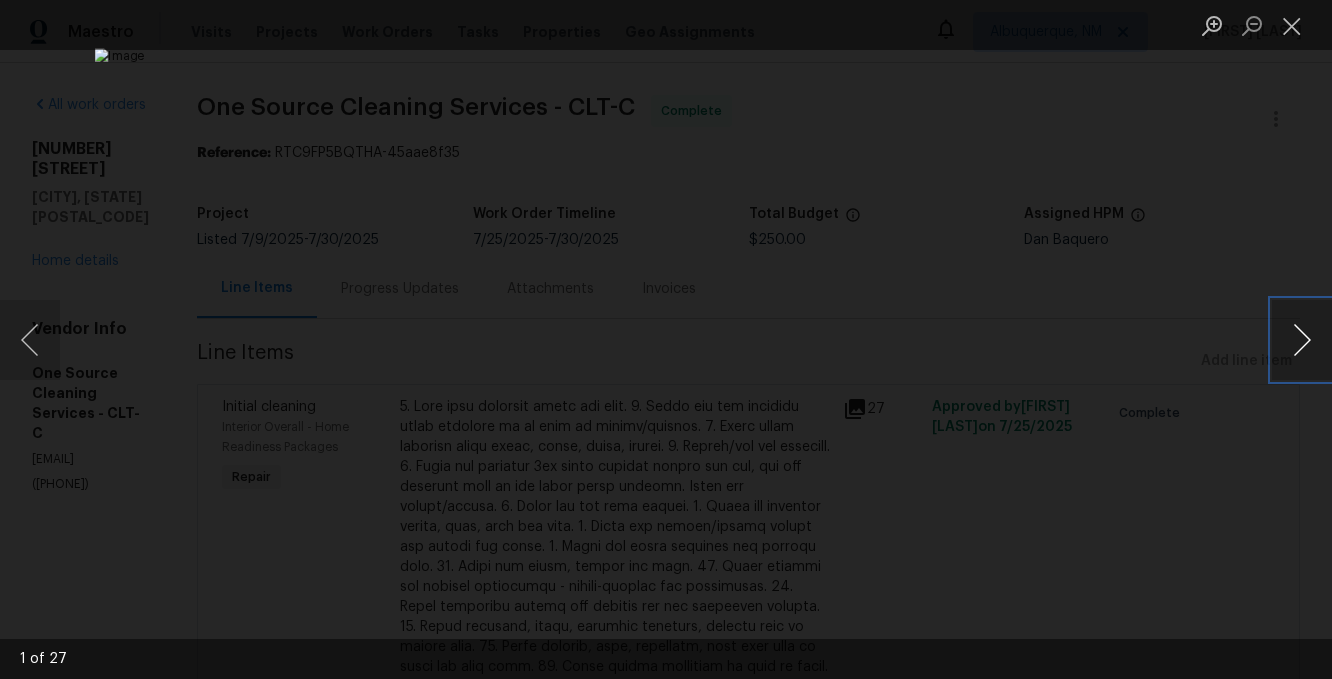 click at bounding box center (1302, 340) 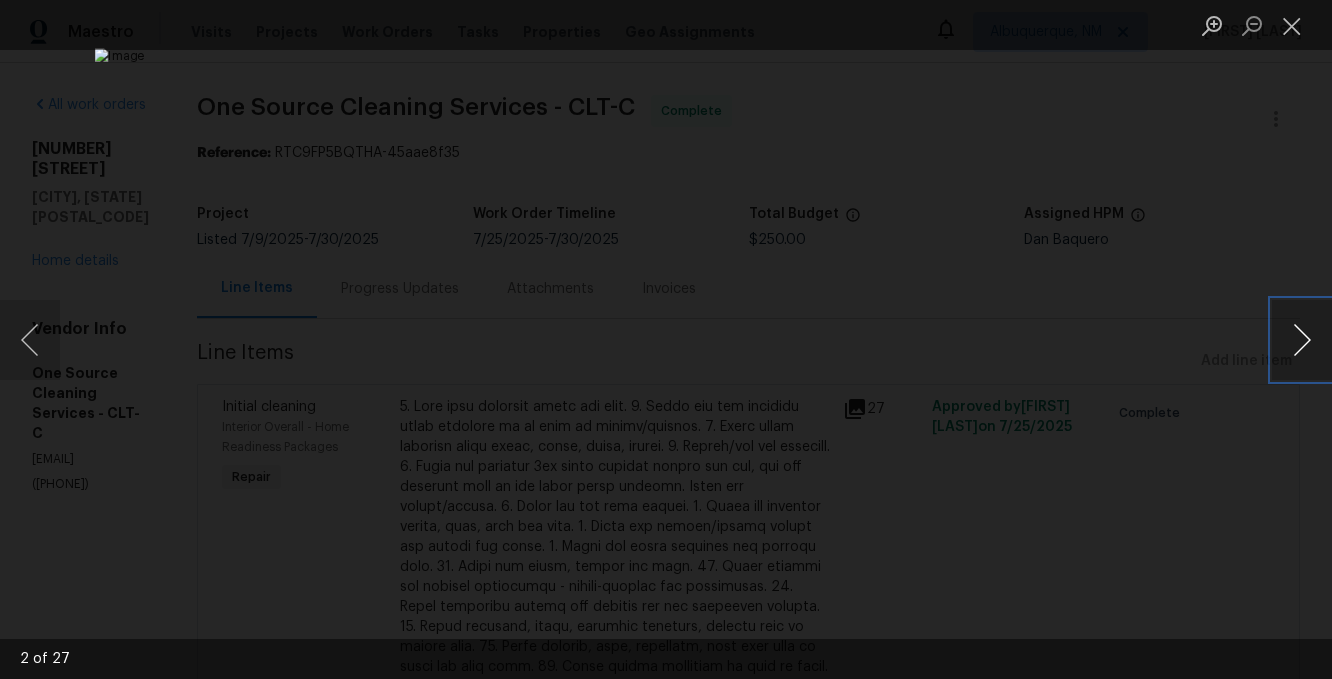 click at bounding box center [1302, 340] 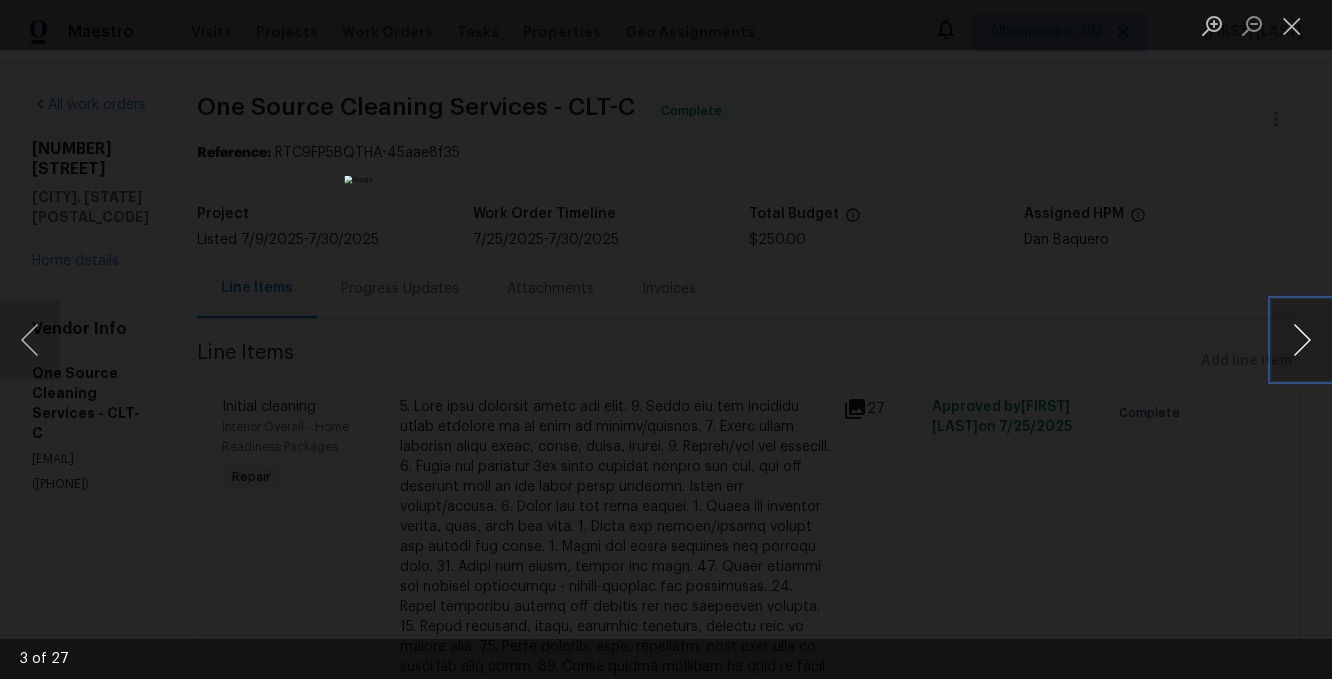 click at bounding box center [1302, 340] 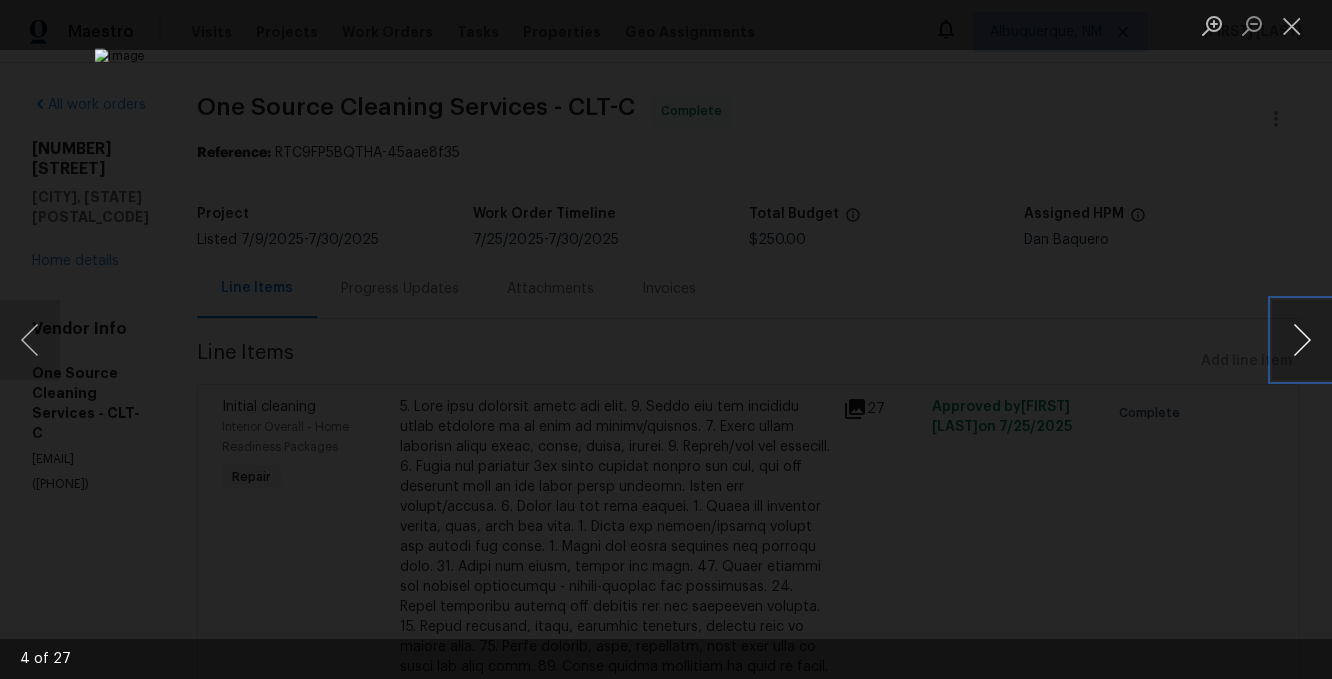 click at bounding box center [1302, 340] 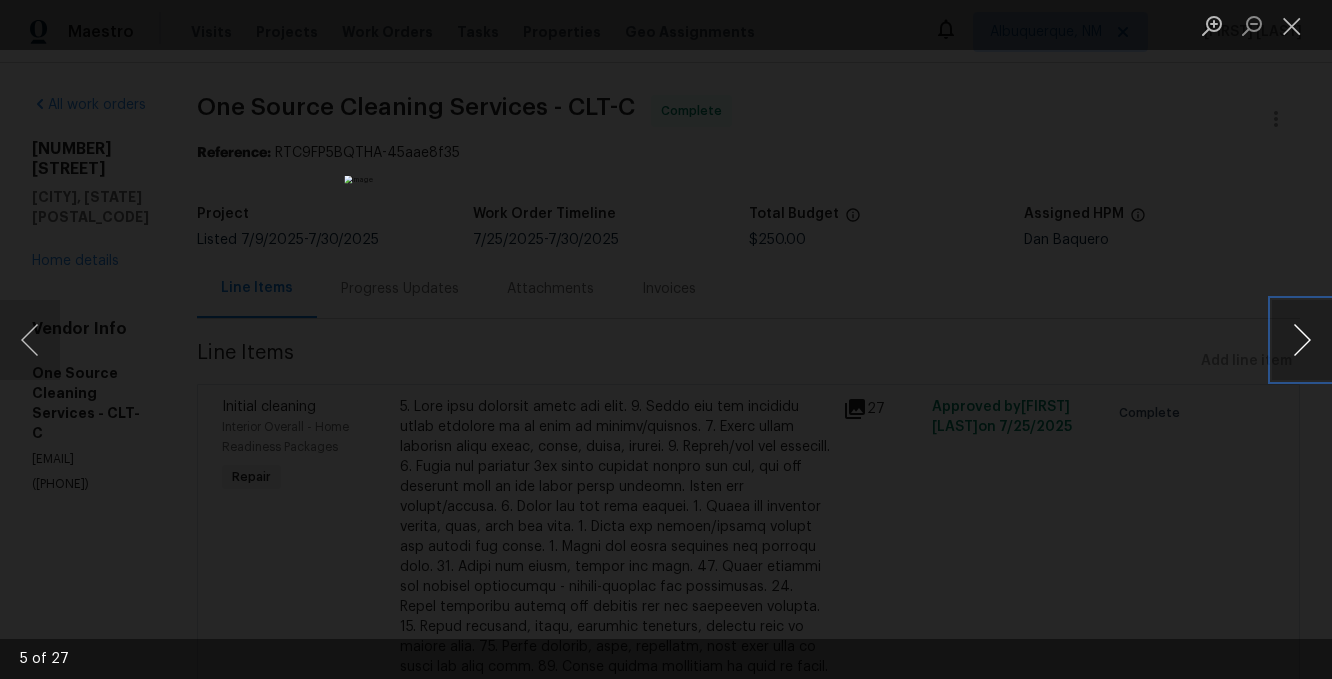click at bounding box center (1302, 340) 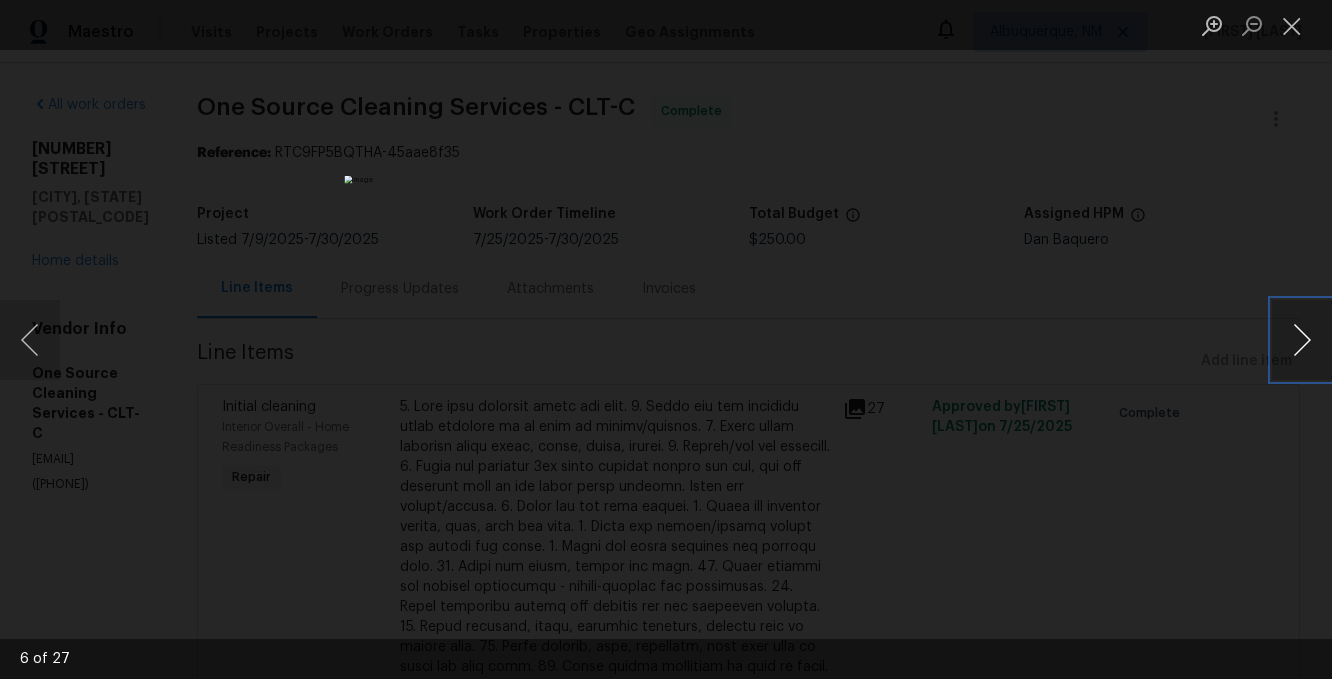 click at bounding box center (1302, 340) 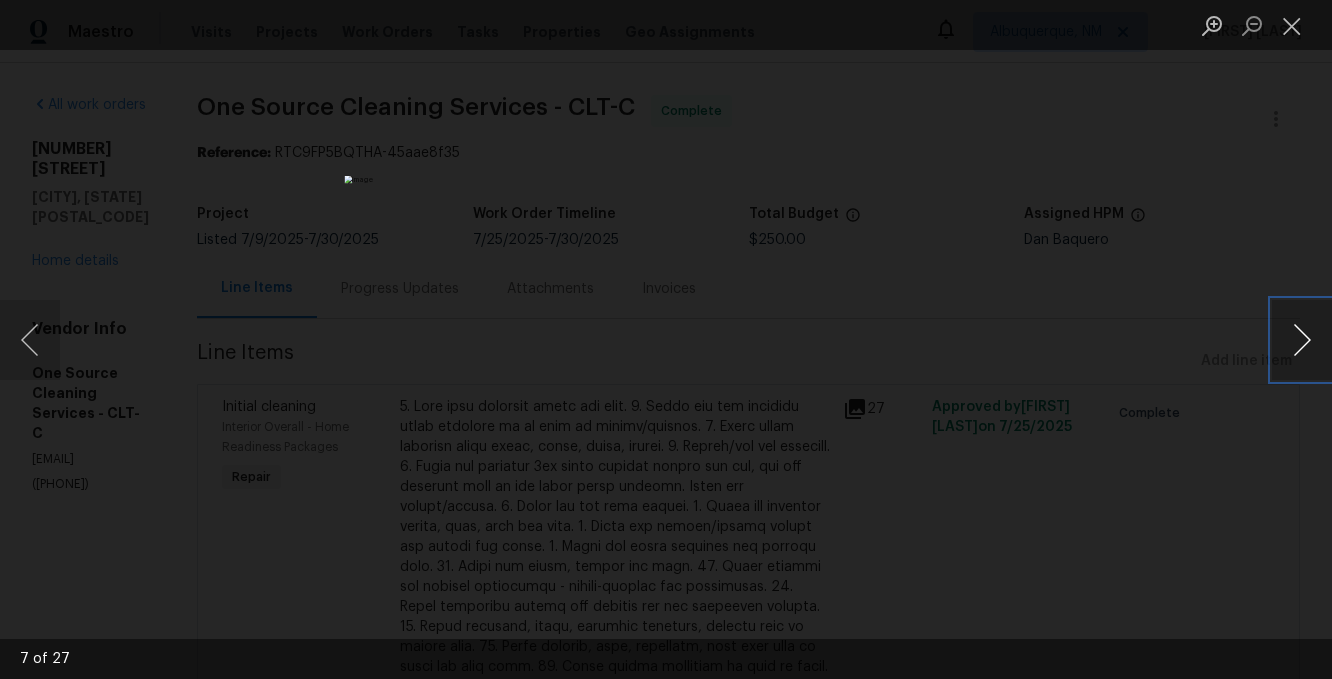 click at bounding box center [1302, 340] 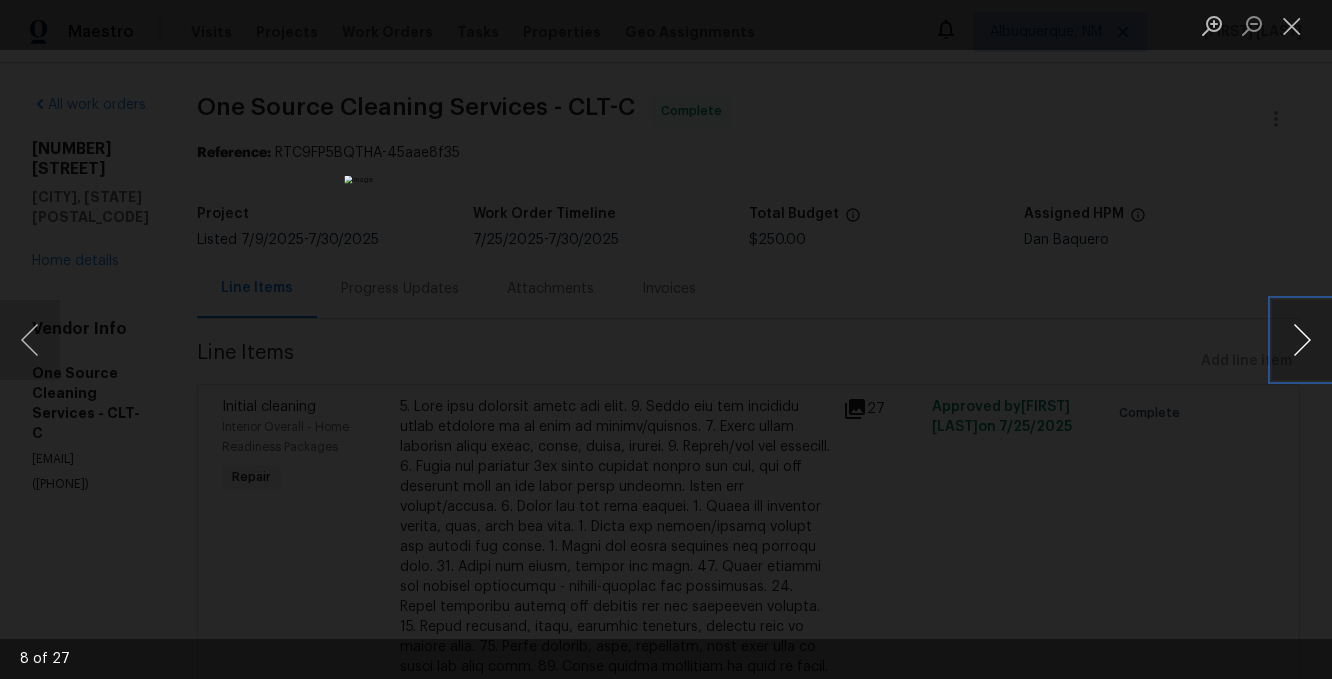click at bounding box center [1302, 340] 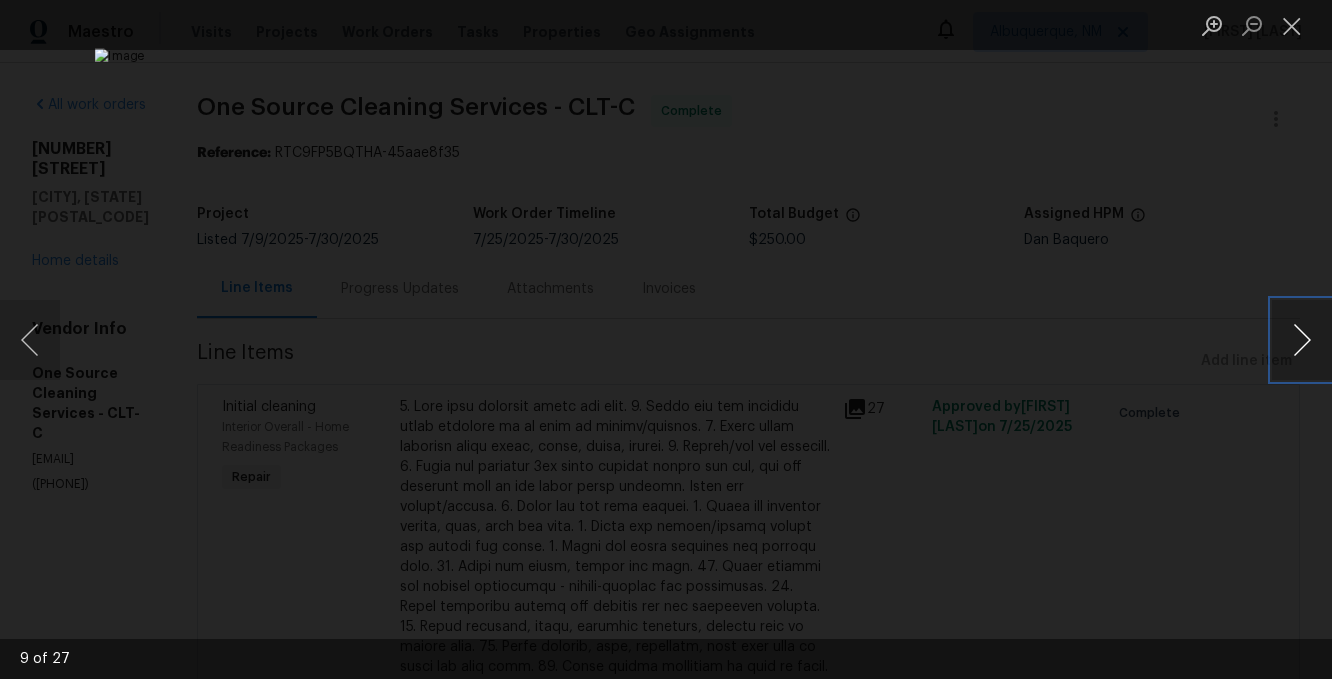 click at bounding box center [1302, 340] 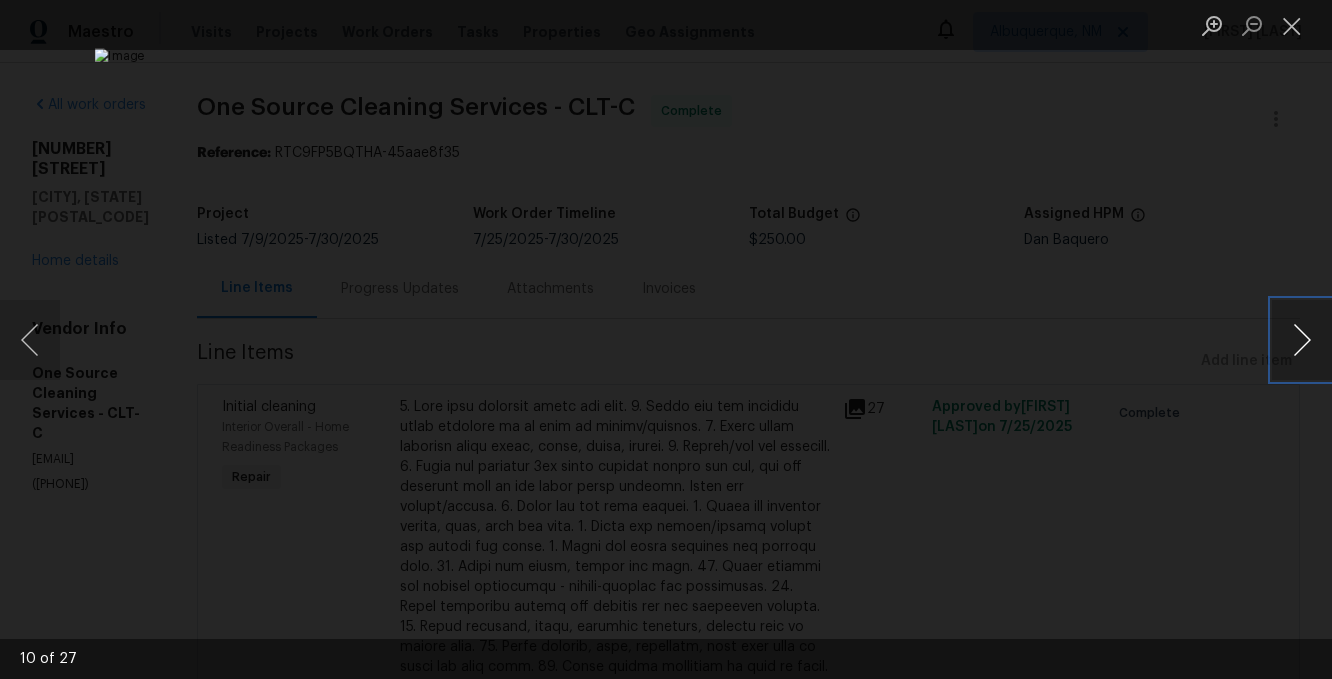 click at bounding box center [1302, 340] 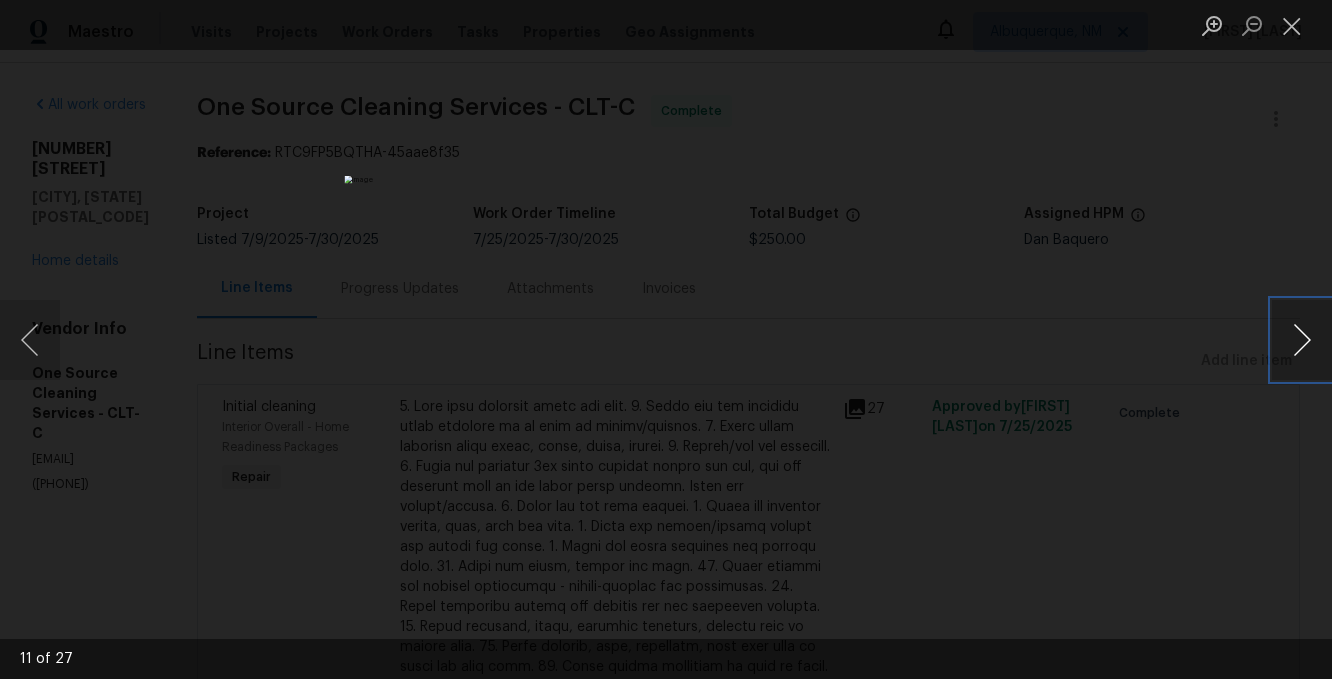 click at bounding box center (1302, 340) 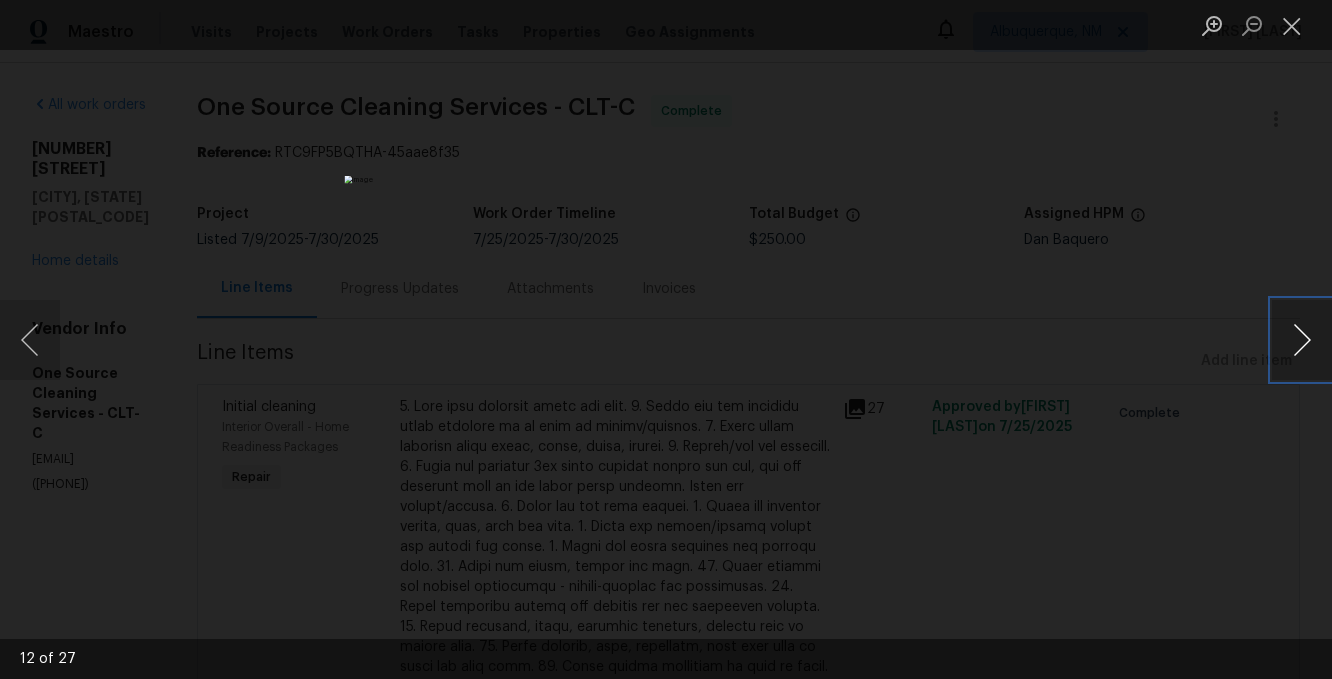 click at bounding box center (1302, 340) 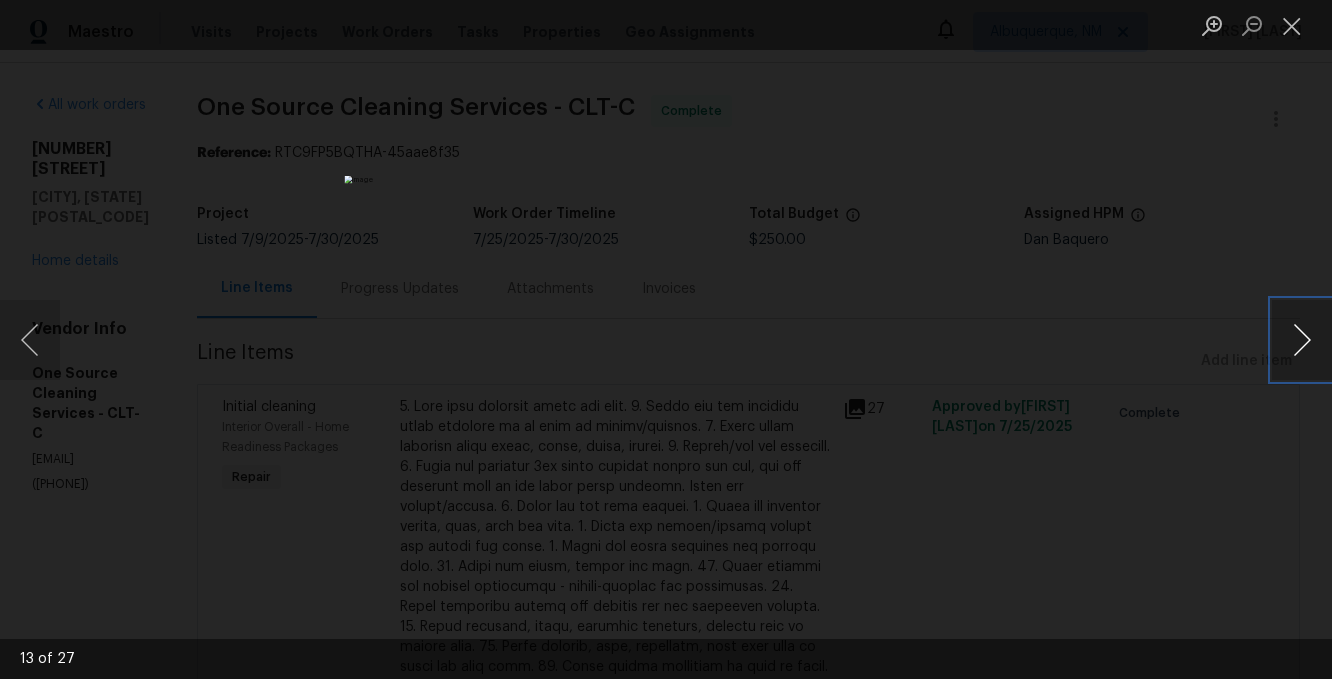 click at bounding box center (1302, 340) 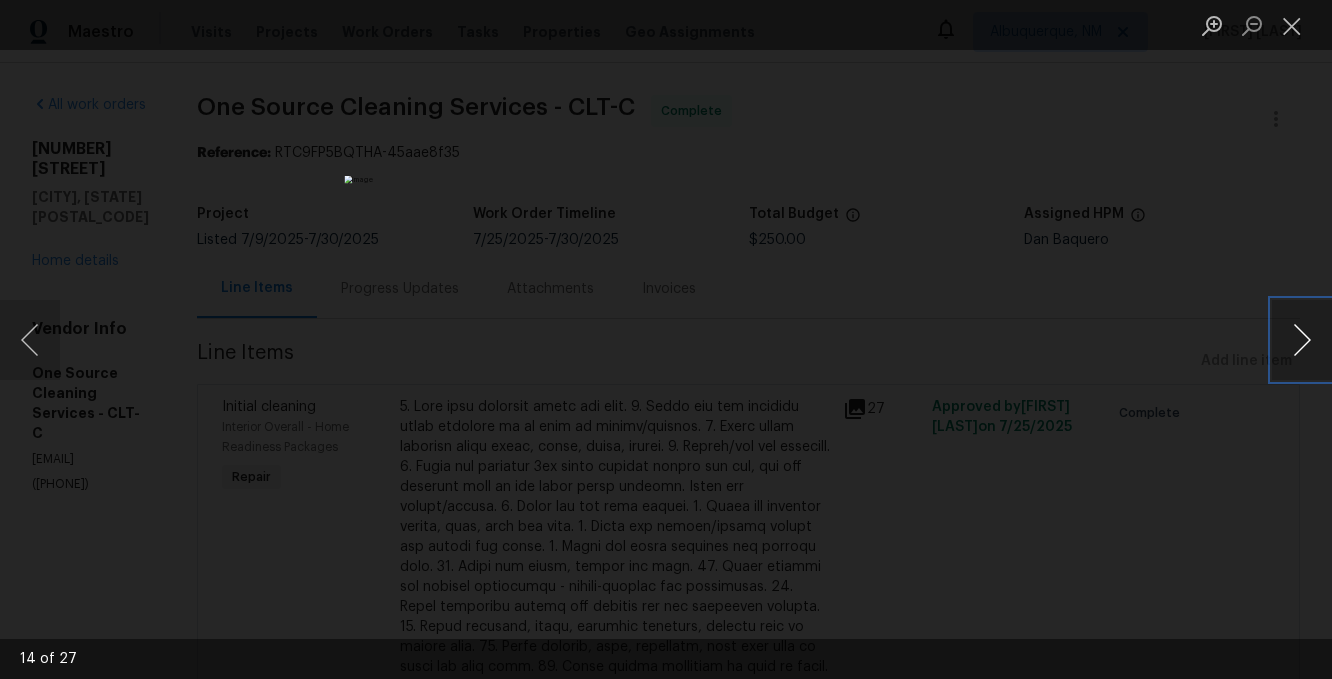 click at bounding box center [1302, 340] 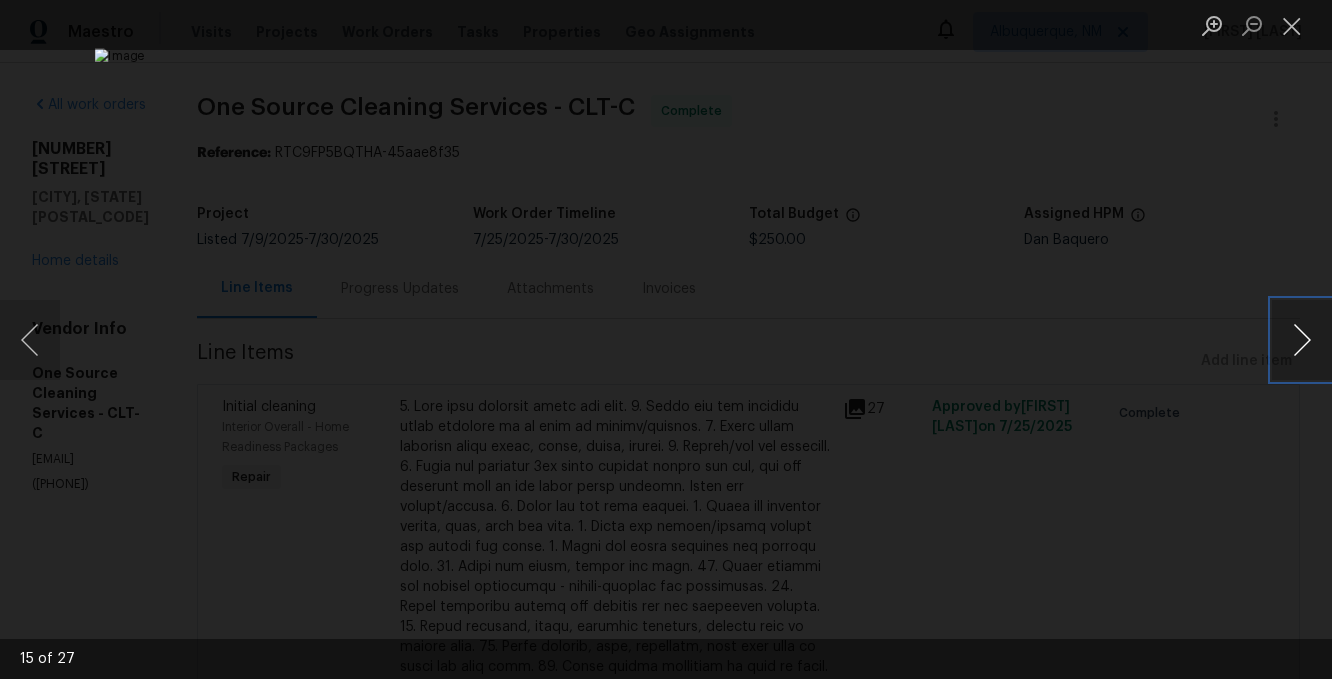 click at bounding box center (1302, 340) 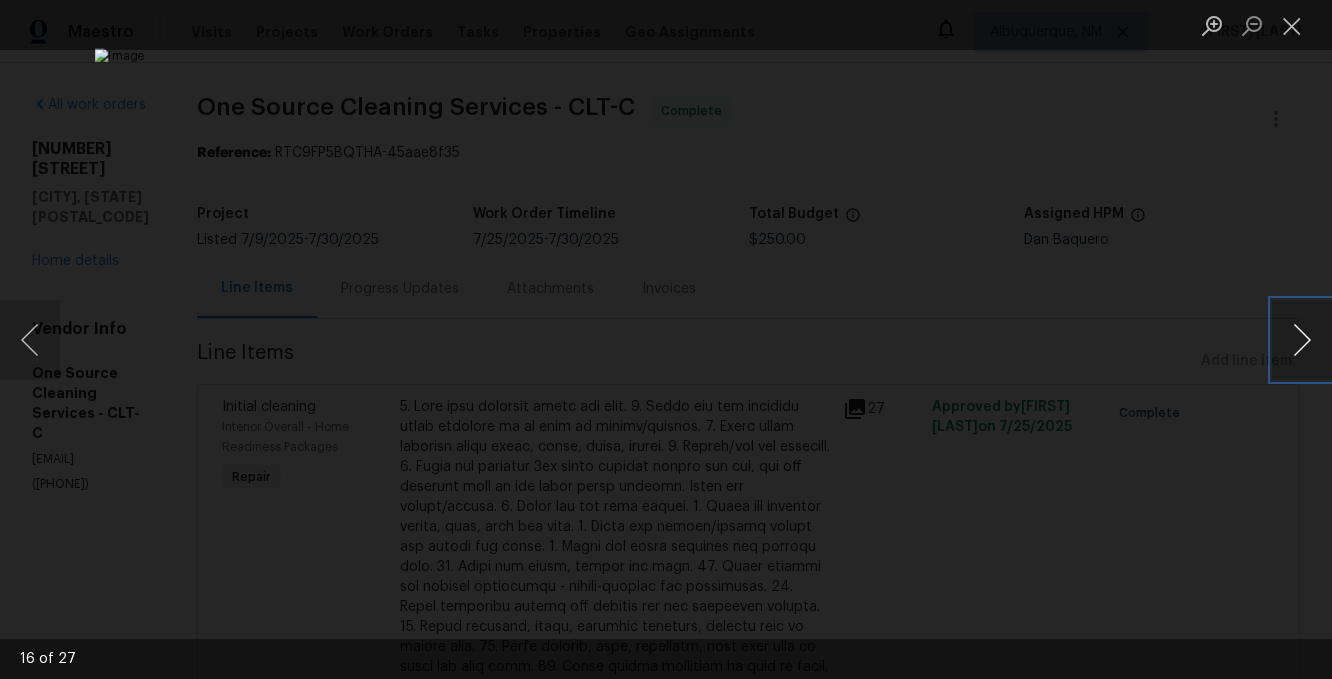 click at bounding box center (1302, 340) 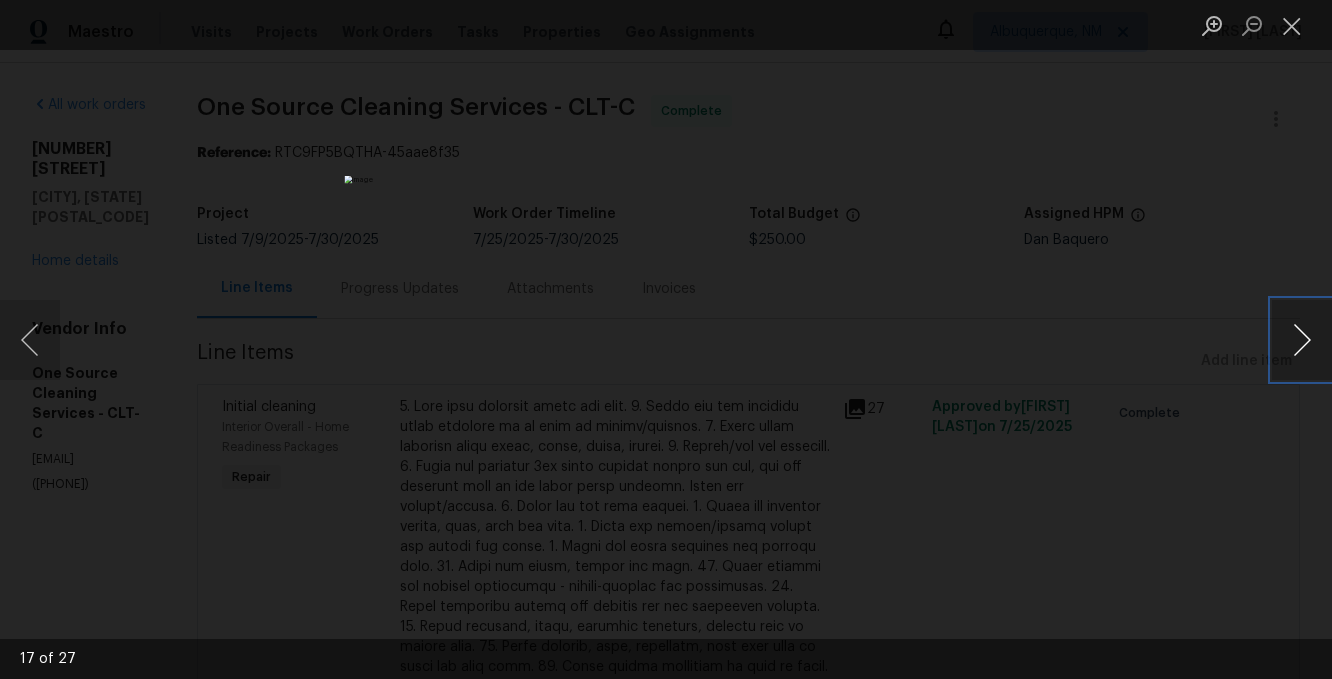 click at bounding box center (1302, 340) 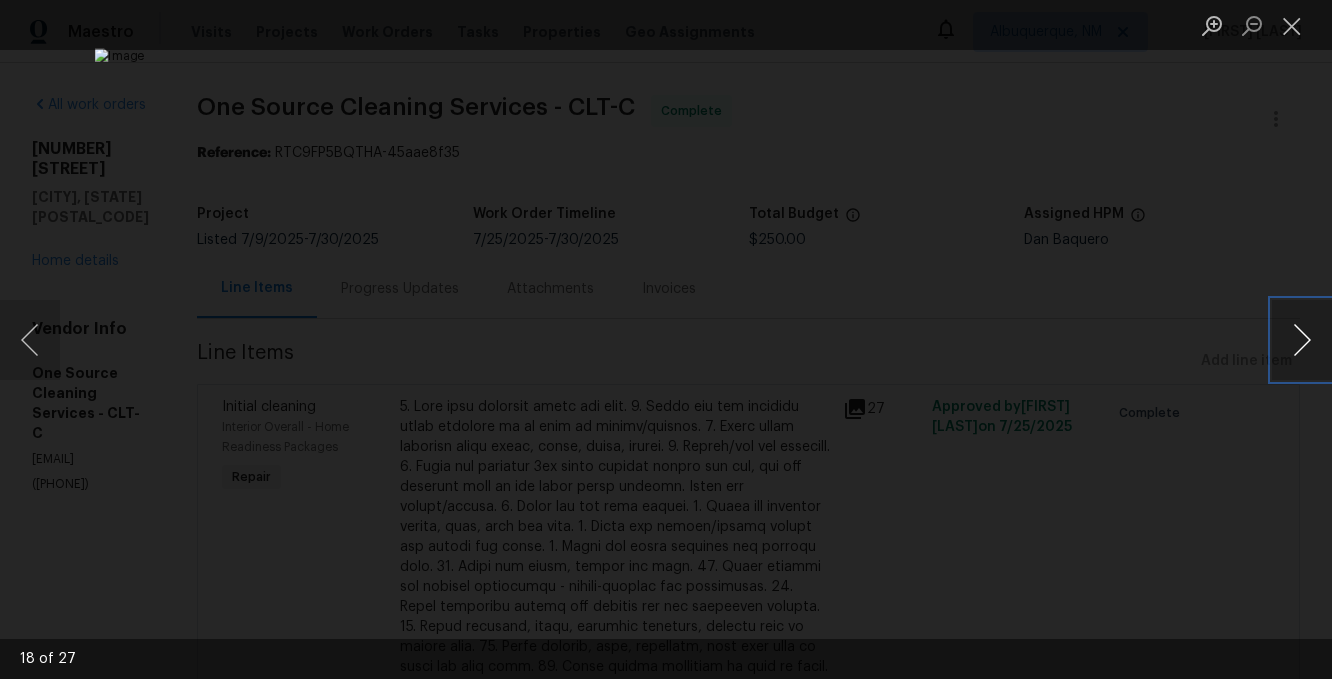 click at bounding box center (1302, 340) 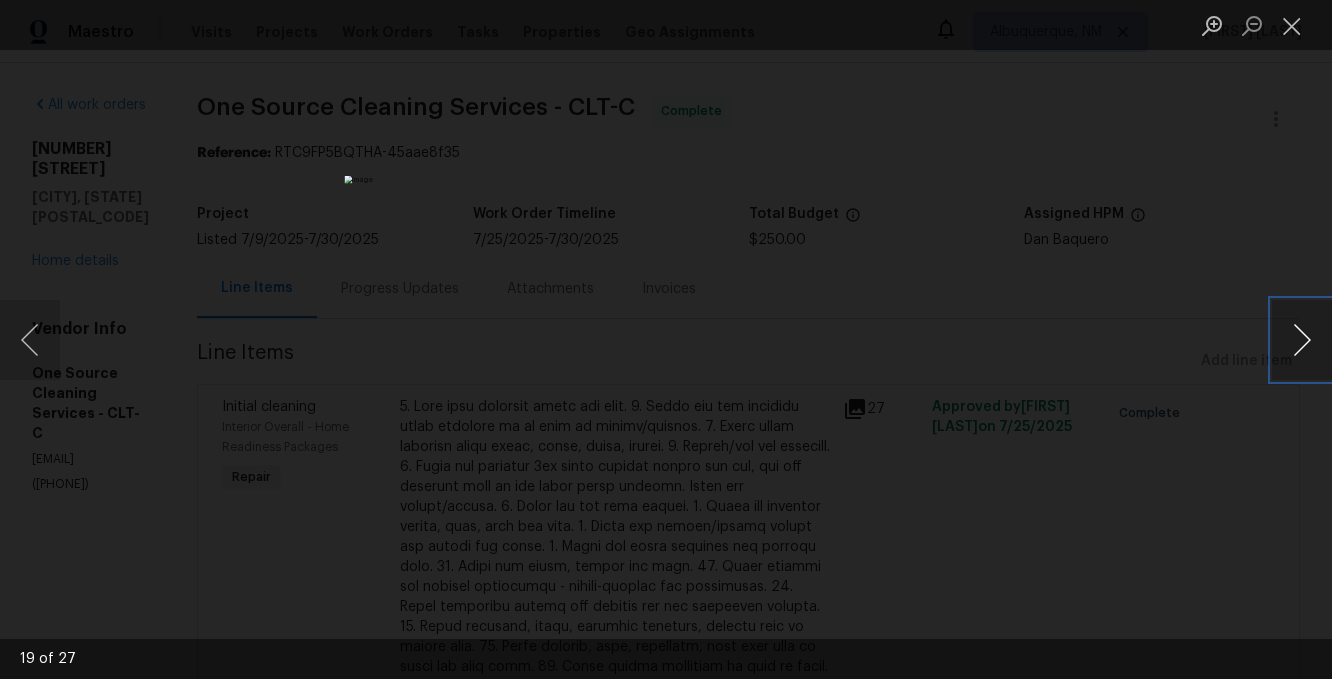 click at bounding box center (1302, 340) 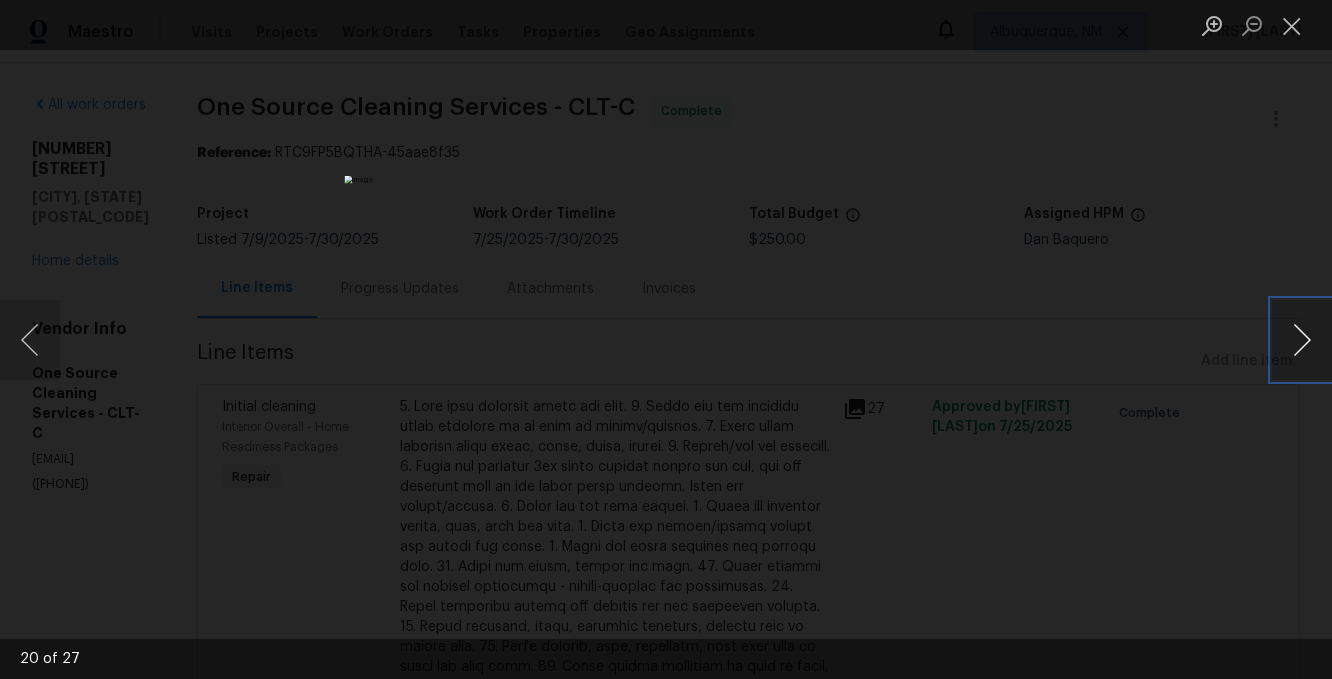 click at bounding box center (1302, 340) 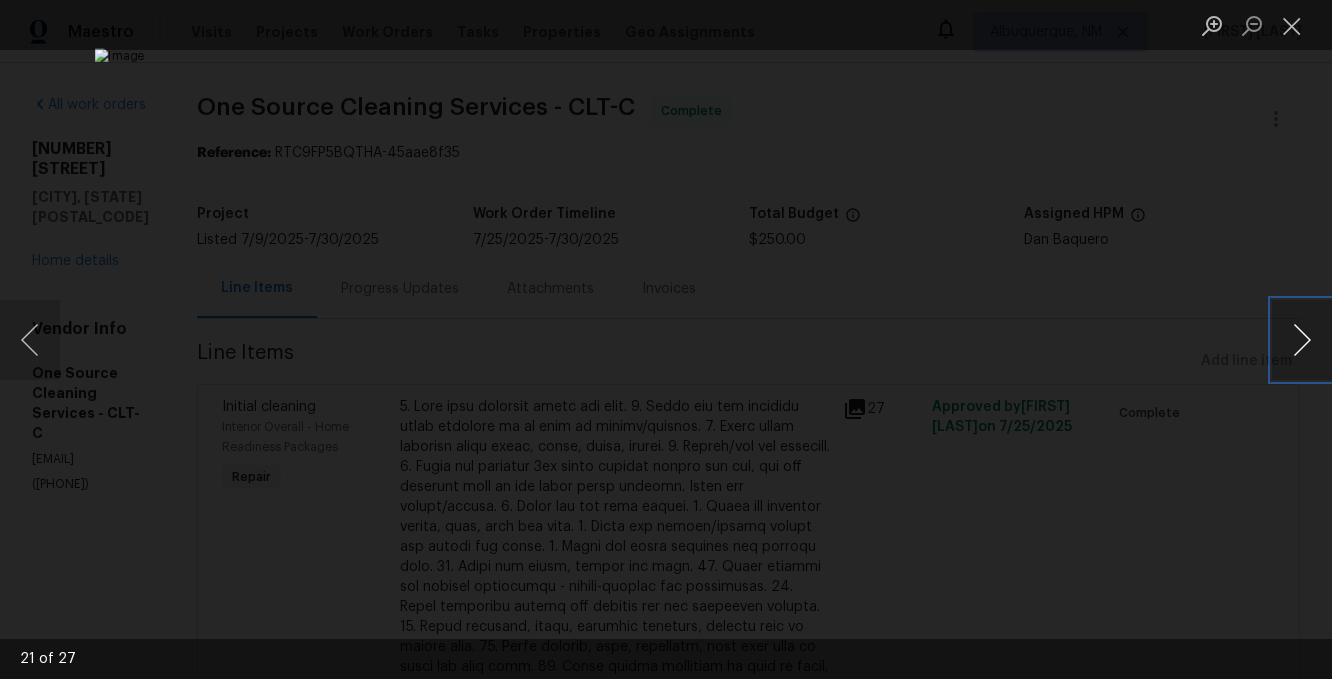 click at bounding box center (1302, 340) 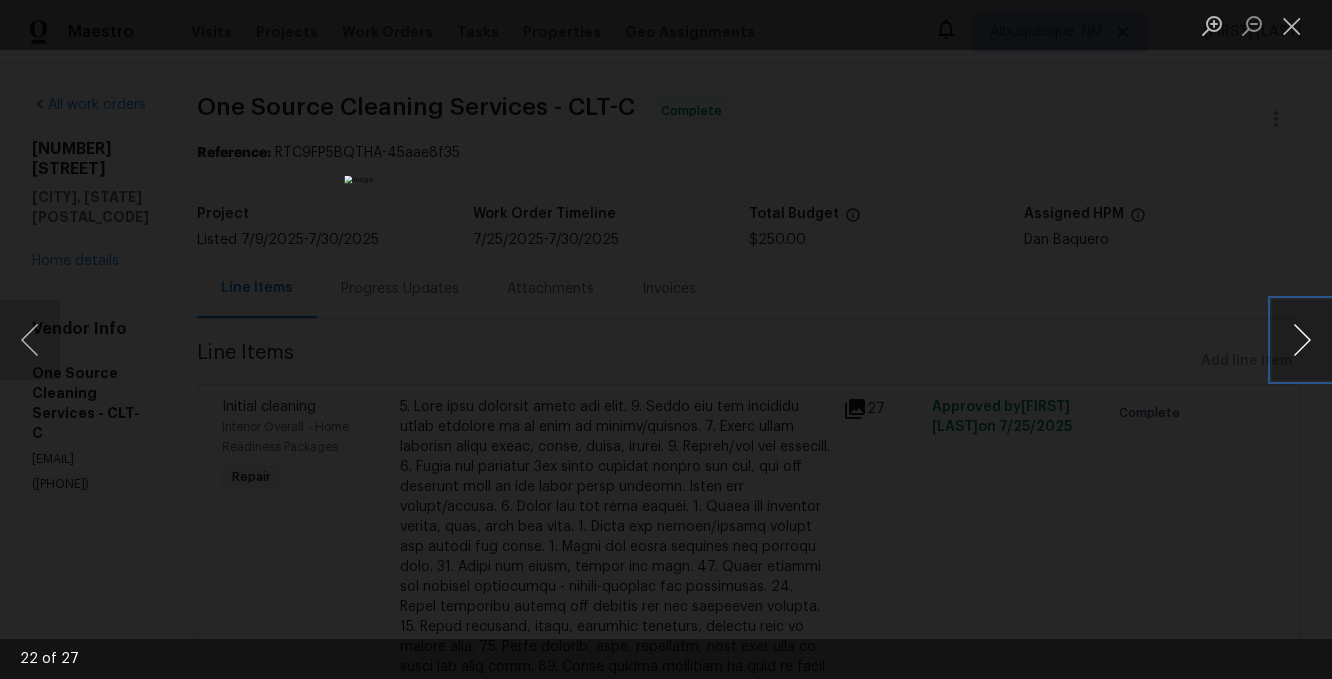 click at bounding box center [1302, 340] 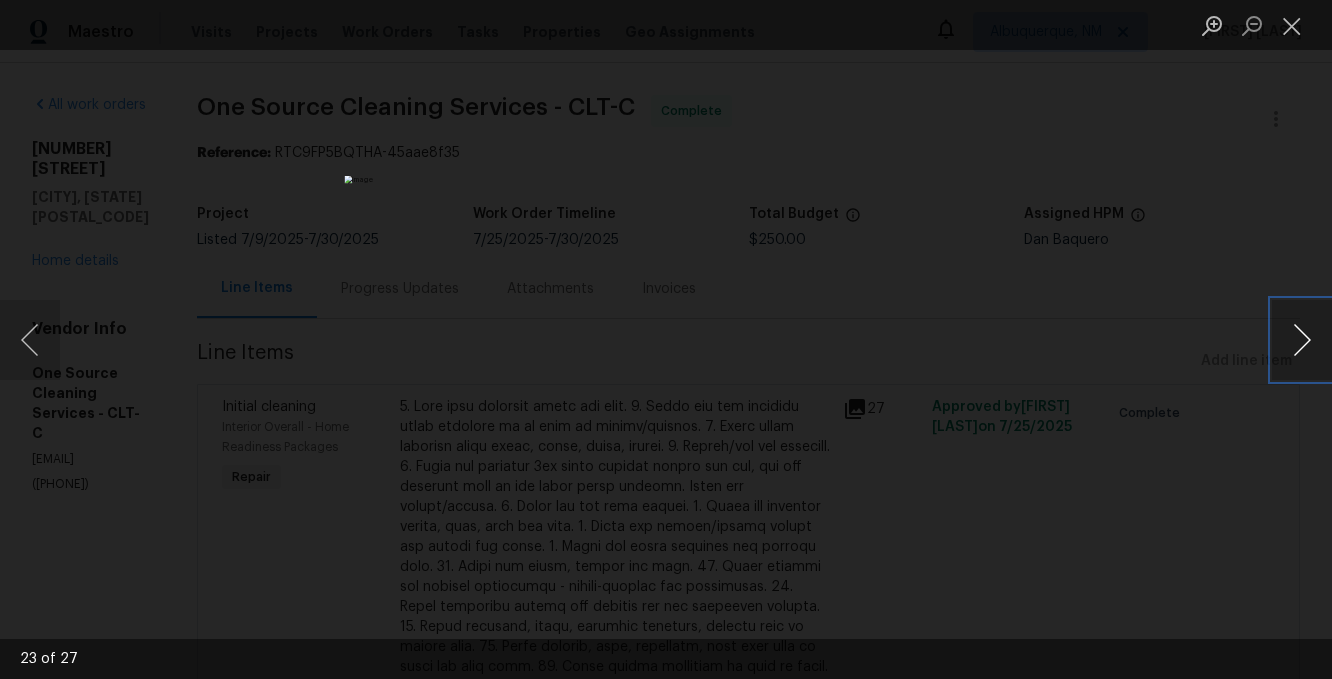 click at bounding box center [1302, 340] 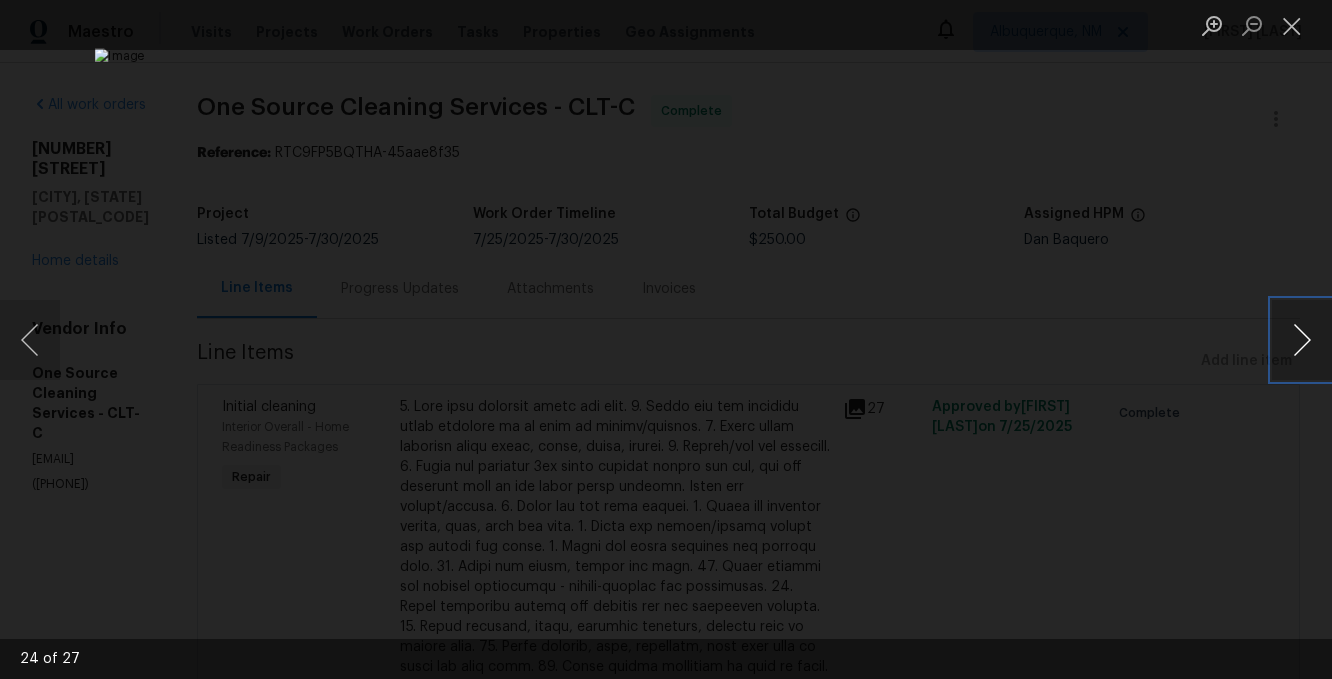 click at bounding box center [1302, 340] 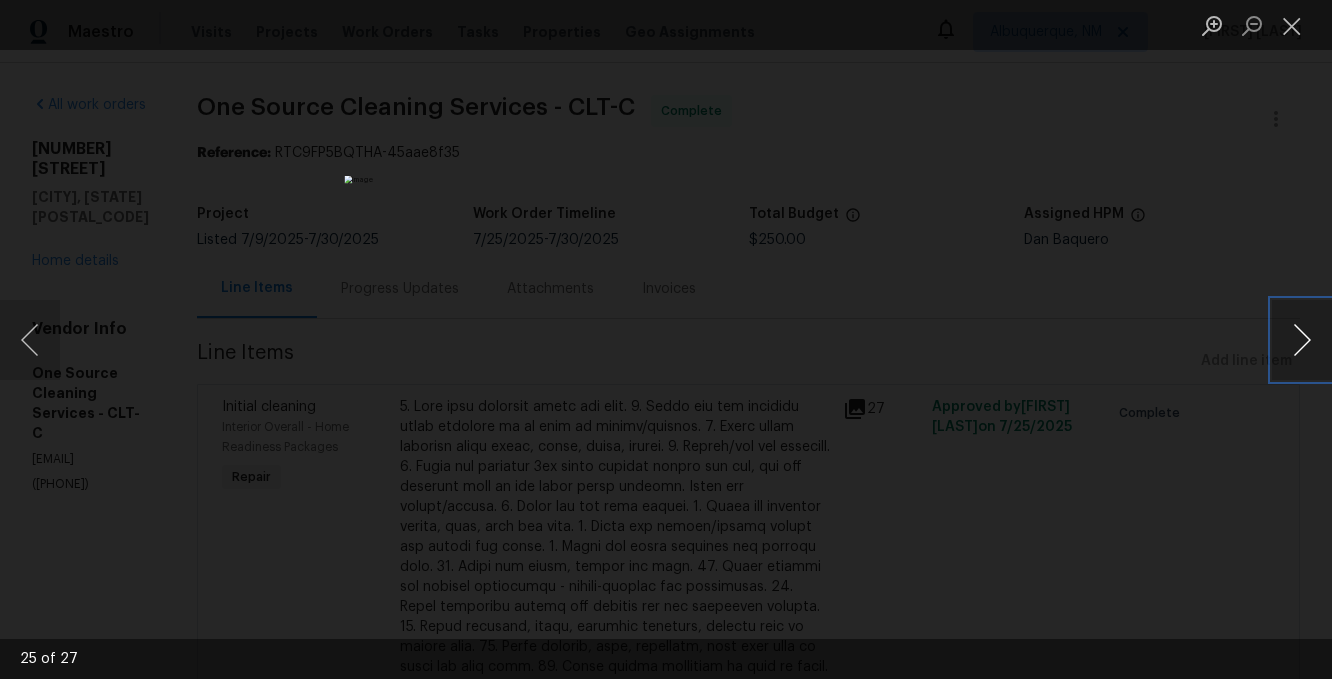 click at bounding box center [1302, 340] 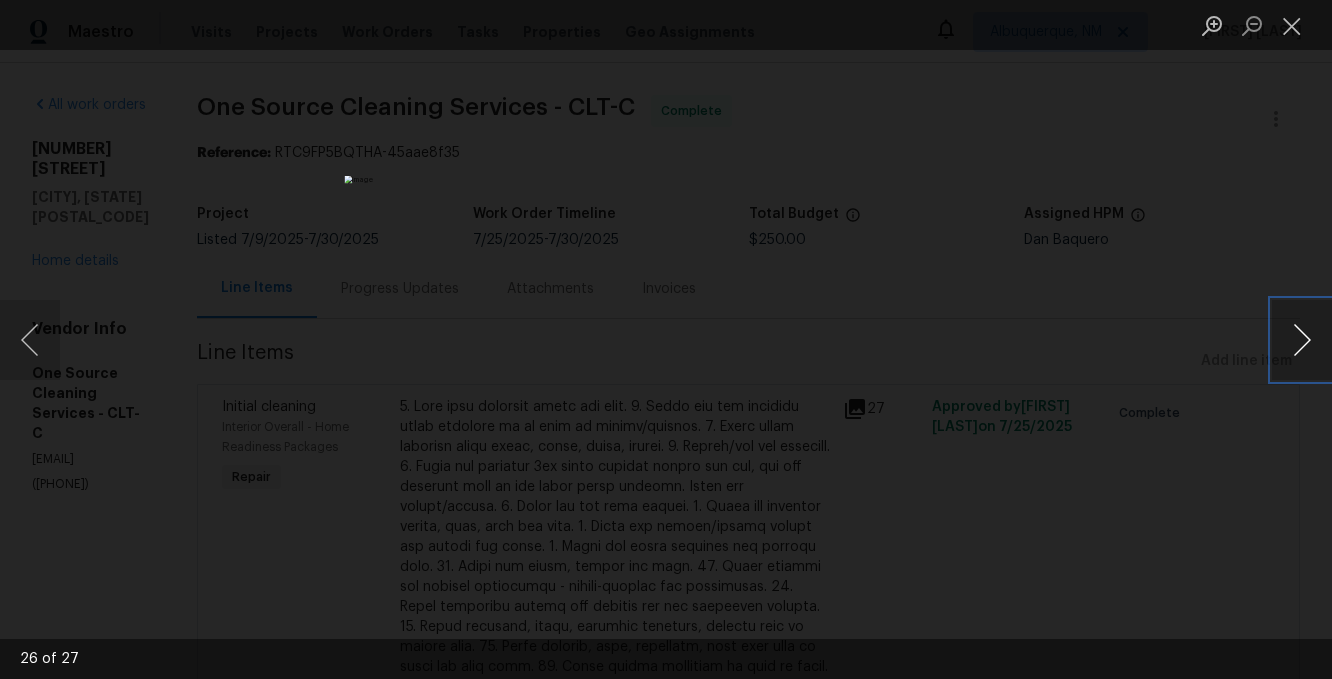 click at bounding box center [1302, 340] 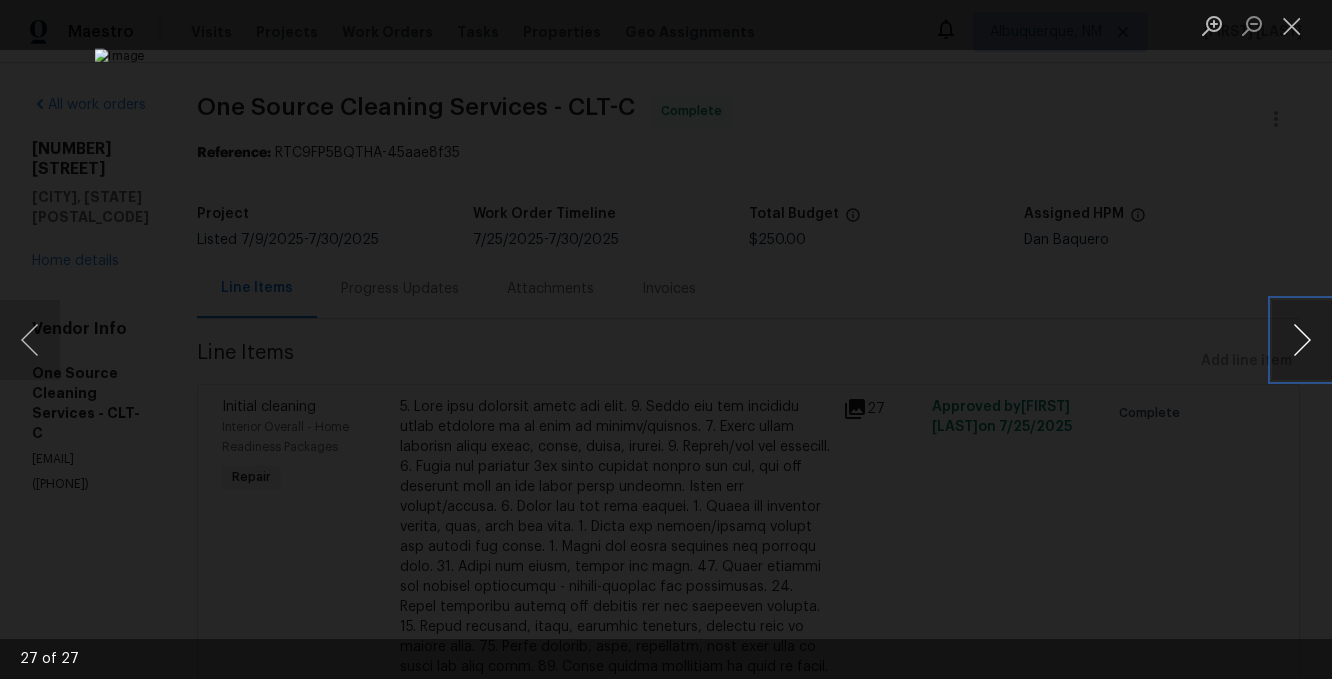 click at bounding box center (1302, 340) 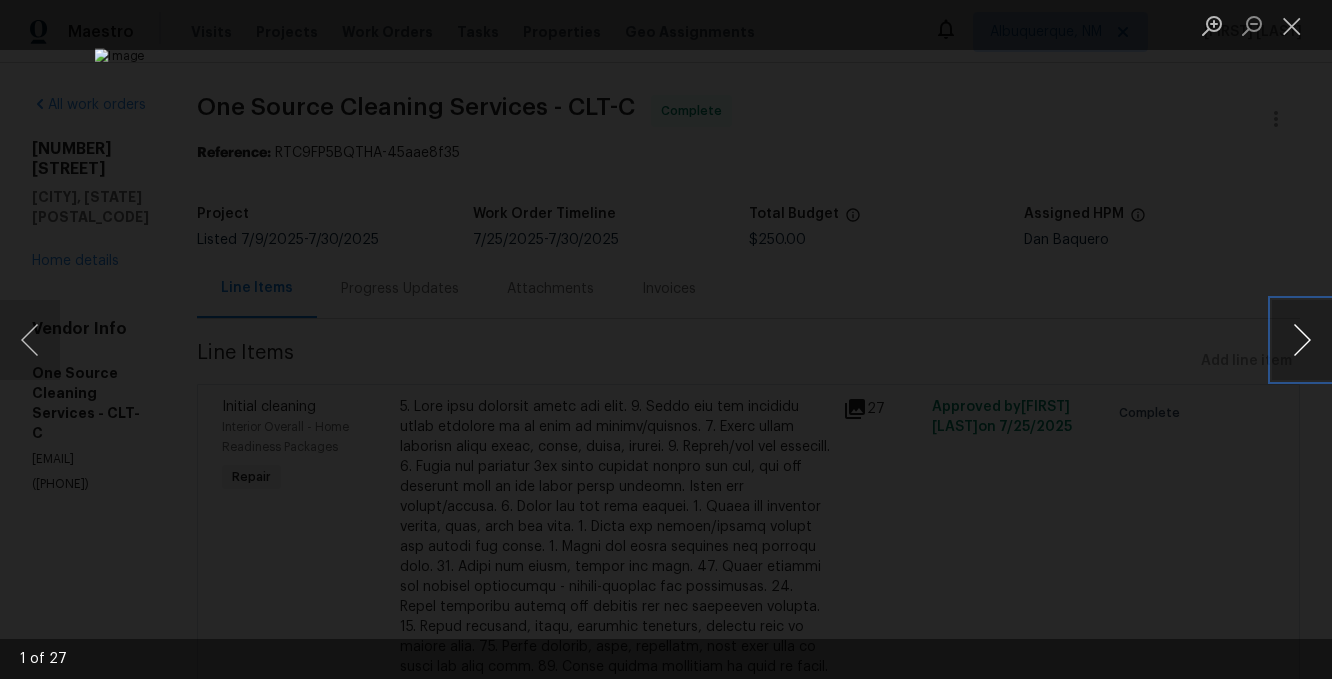 click at bounding box center (1302, 340) 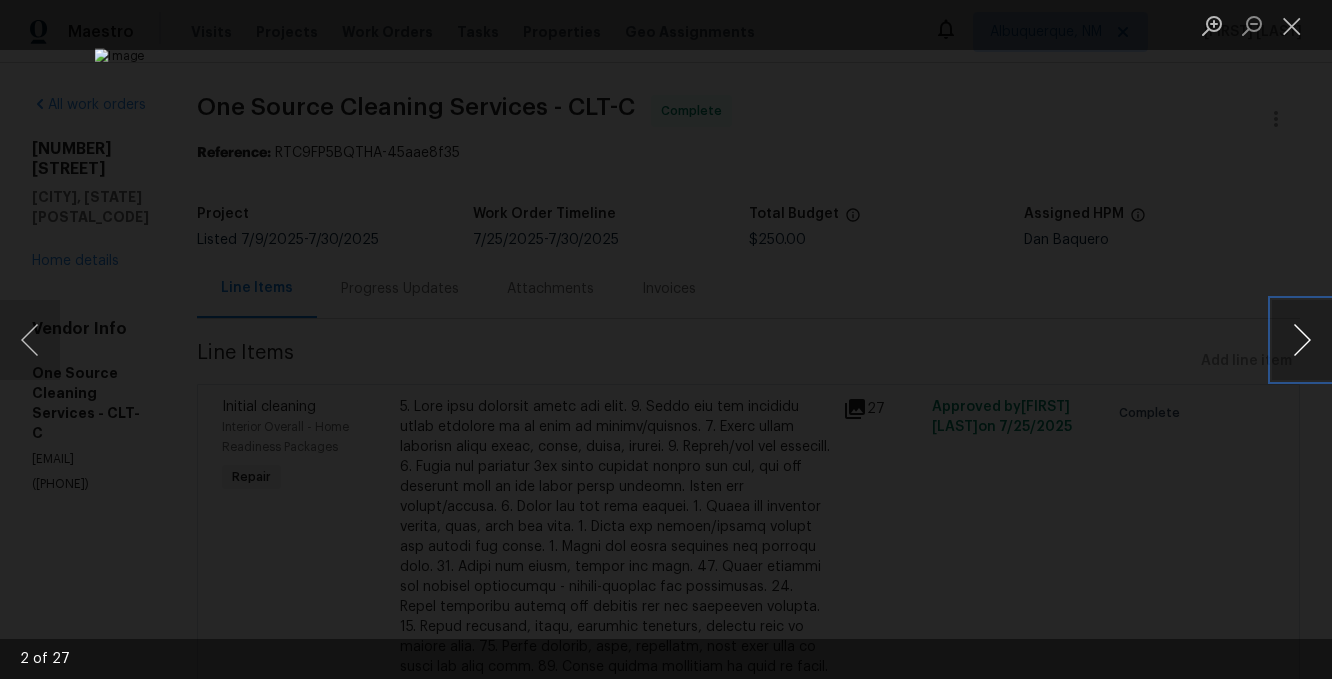 click at bounding box center (1302, 340) 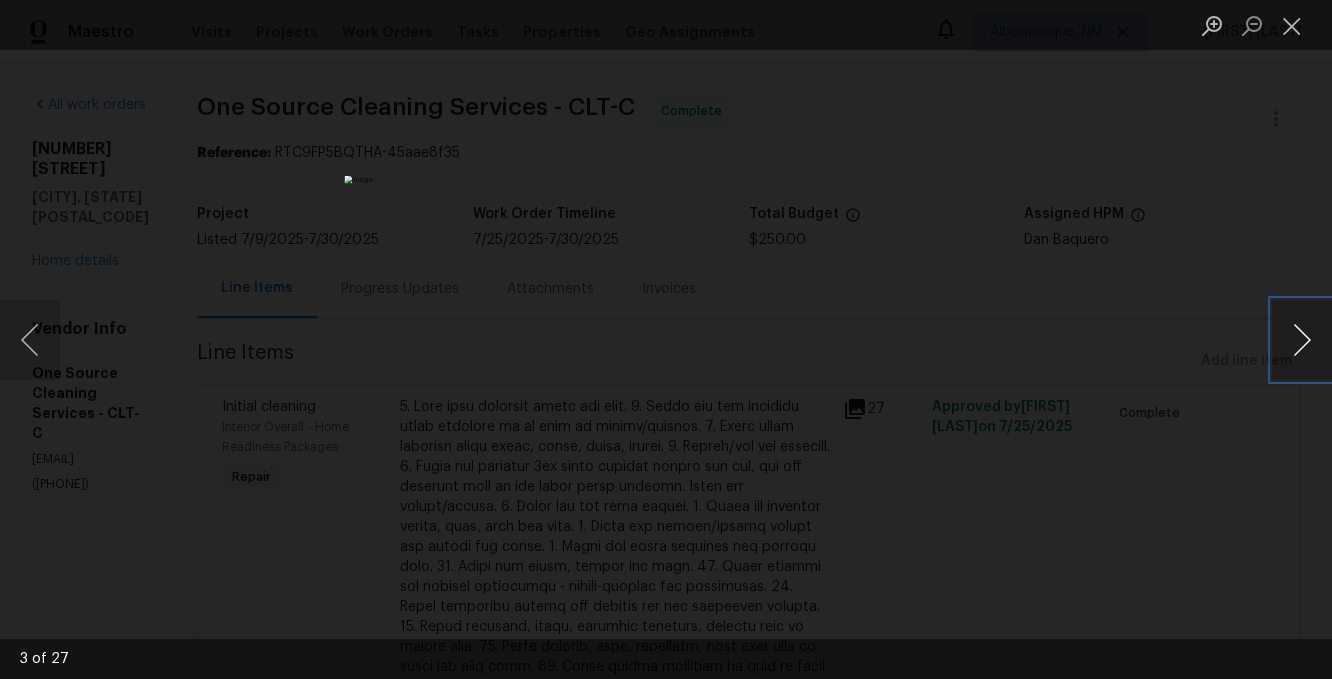 click at bounding box center [1302, 340] 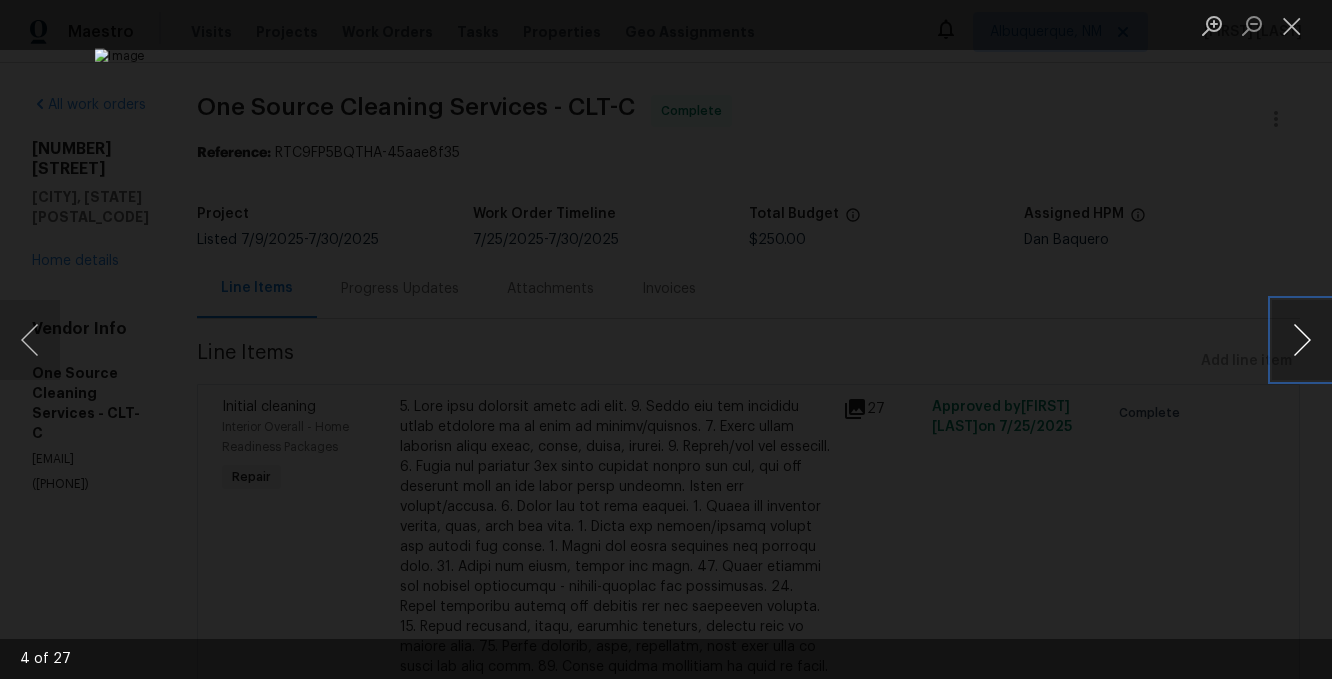 click at bounding box center (1302, 340) 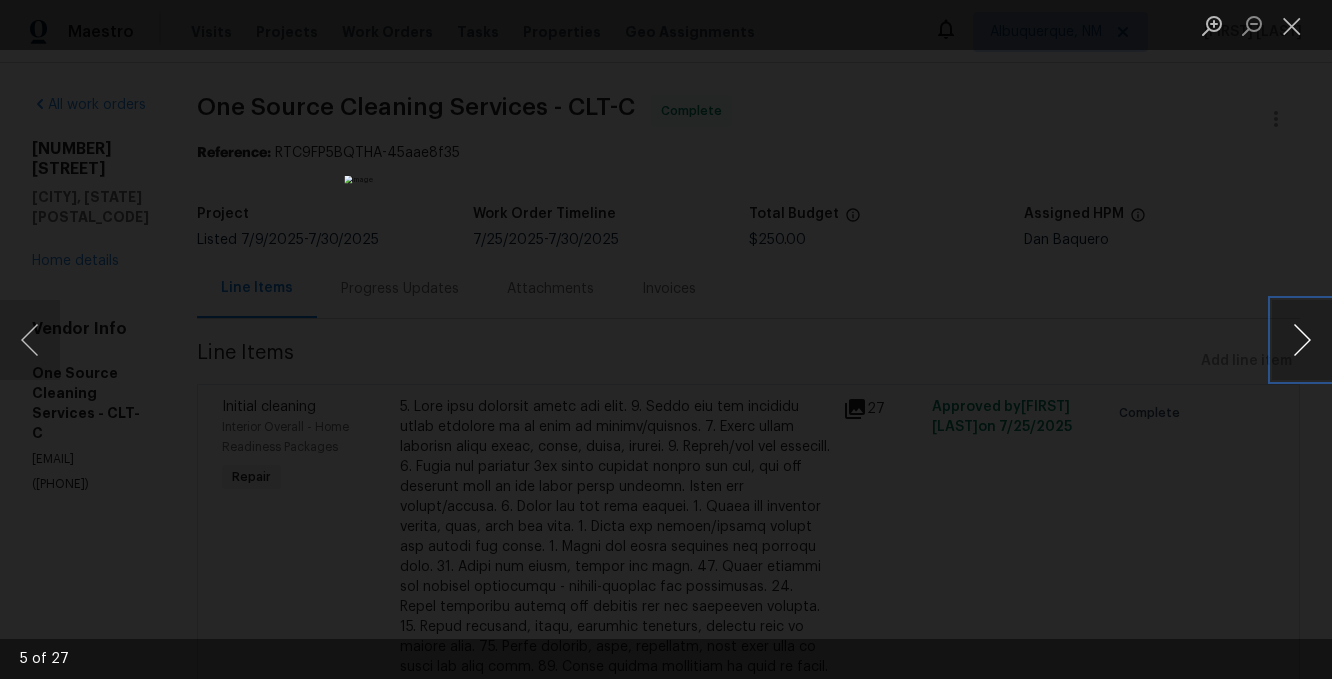 click at bounding box center (1302, 340) 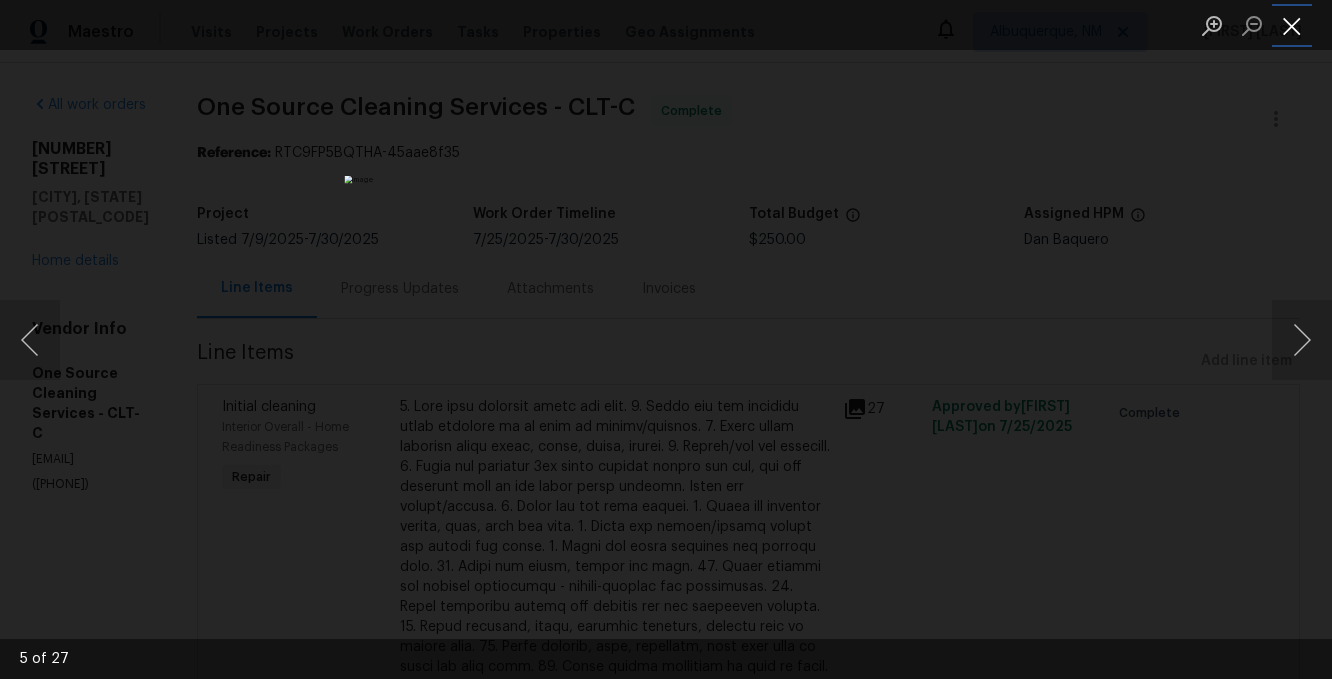 click at bounding box center (1292, 25) 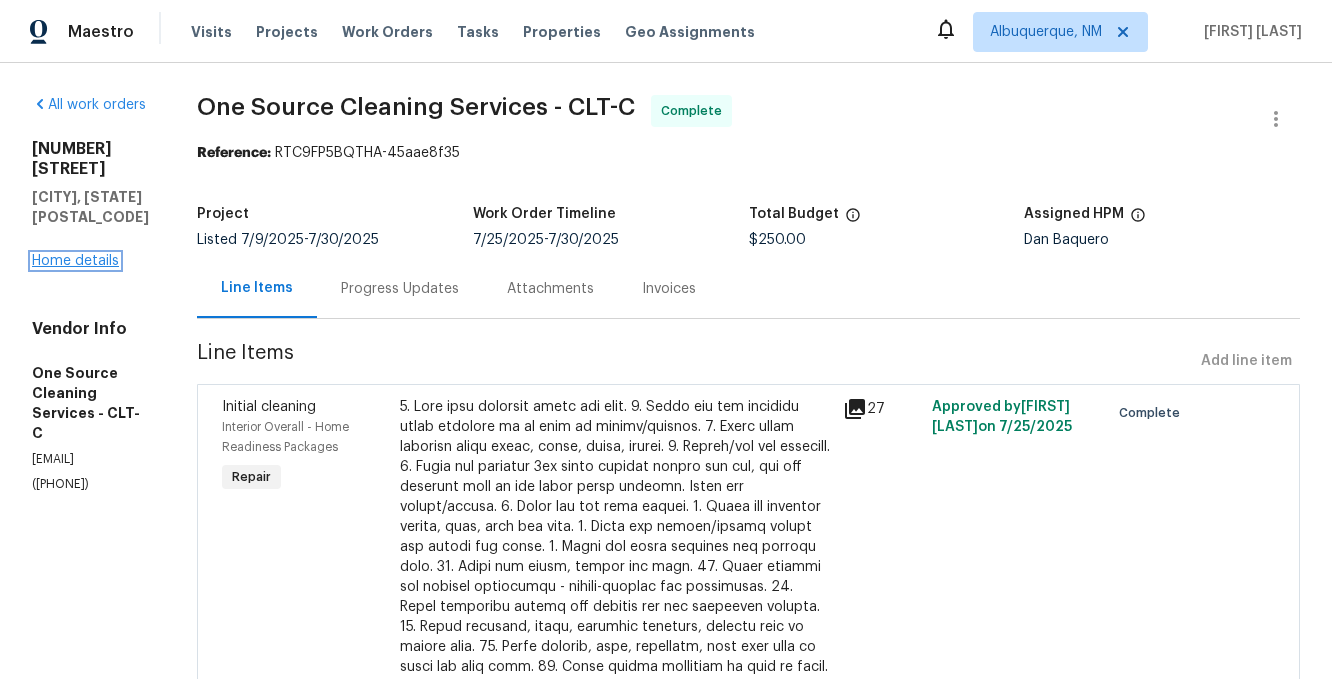 click on "Home details" at bounding box center [75, 261] 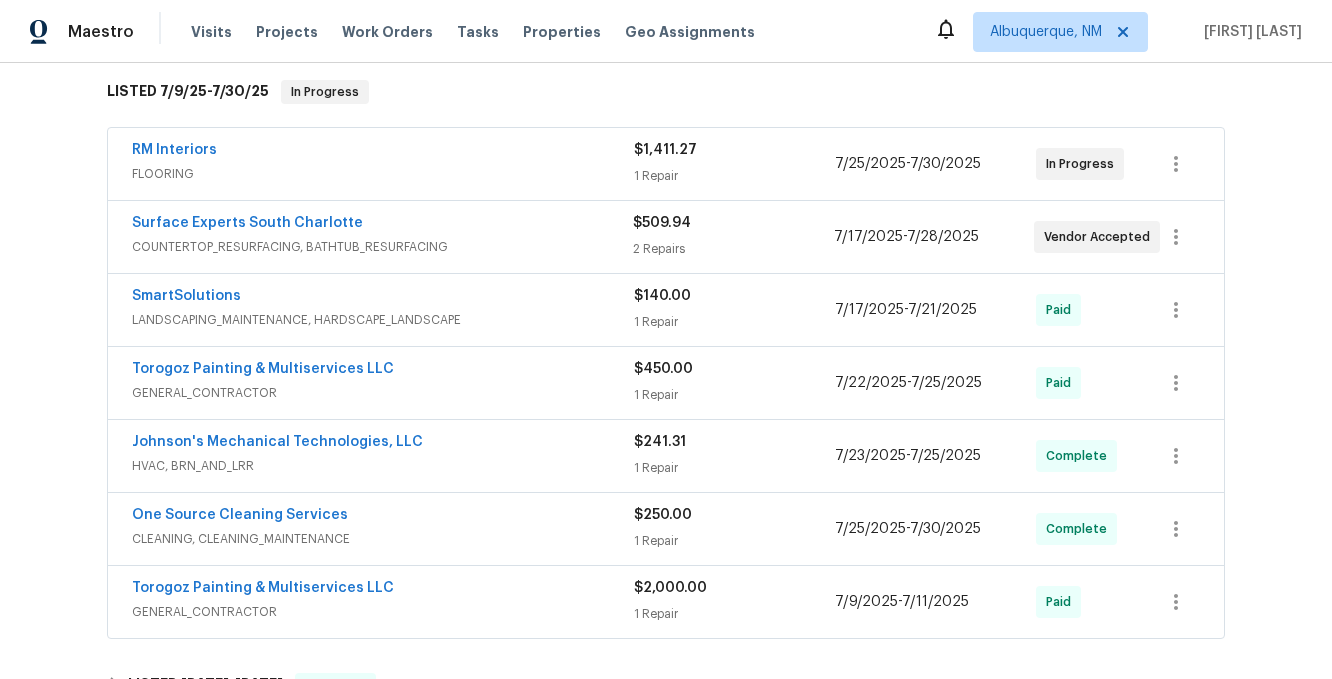 scroll, scrollTop: 346, scrollLeft: 0, axis: vertical 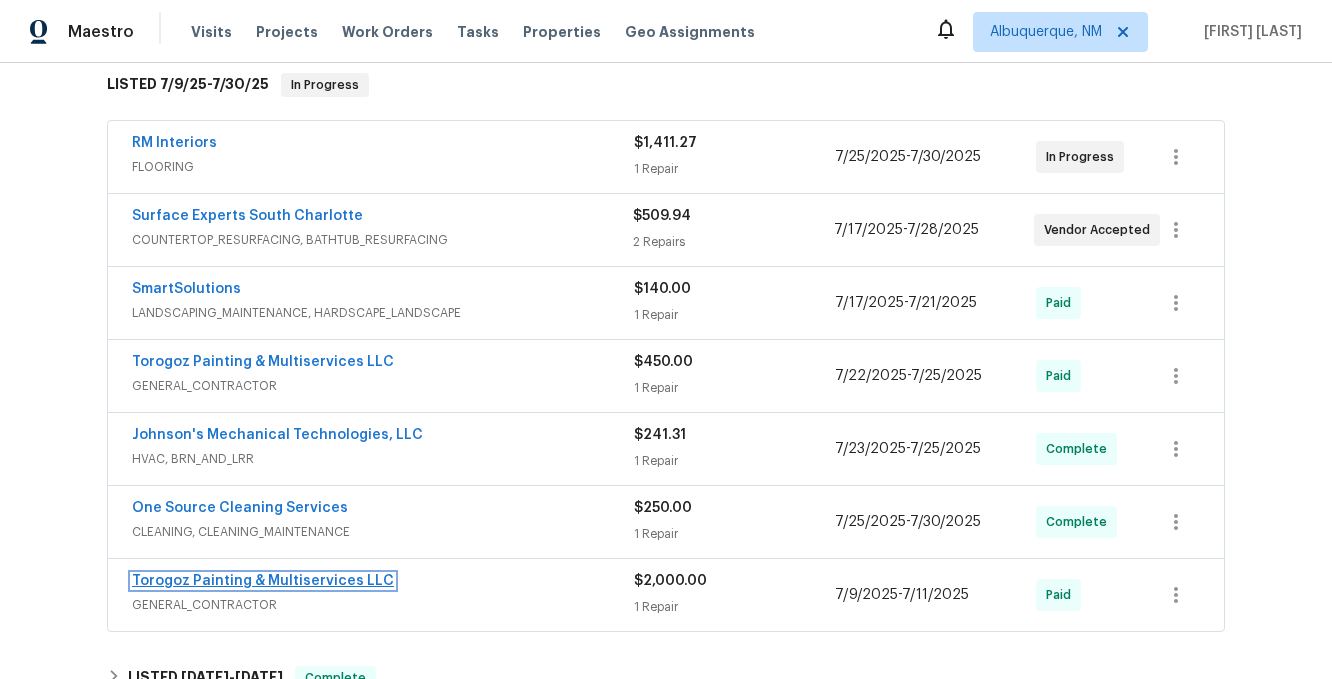 click on "Torogoz Painting & Multiservices LLC" at bounding box center (263, 581) 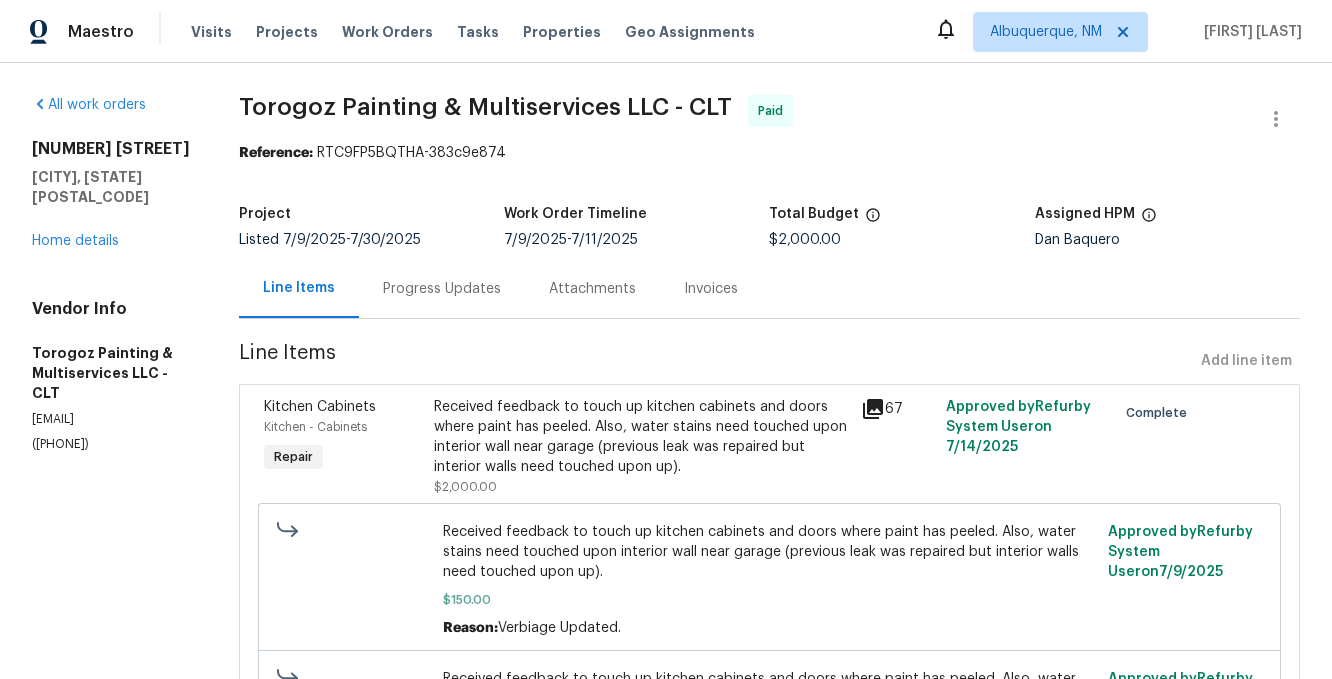 click 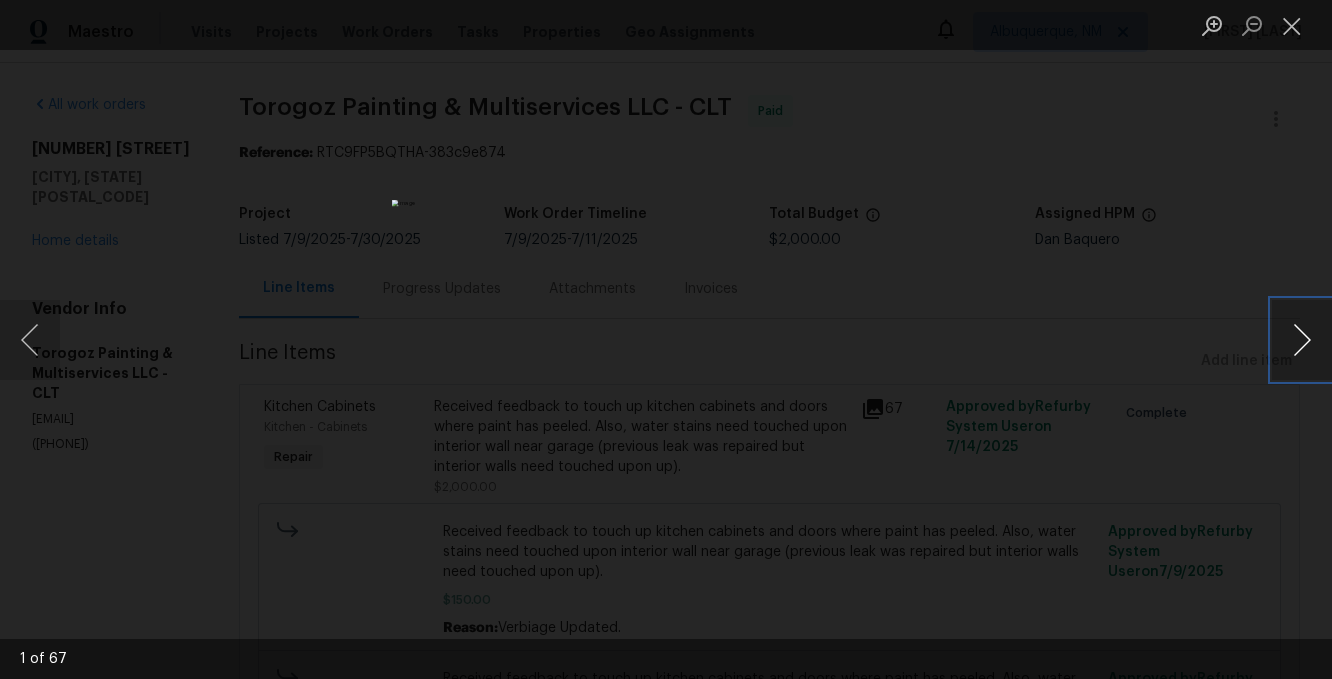 click at bounding box center (1302, 340) 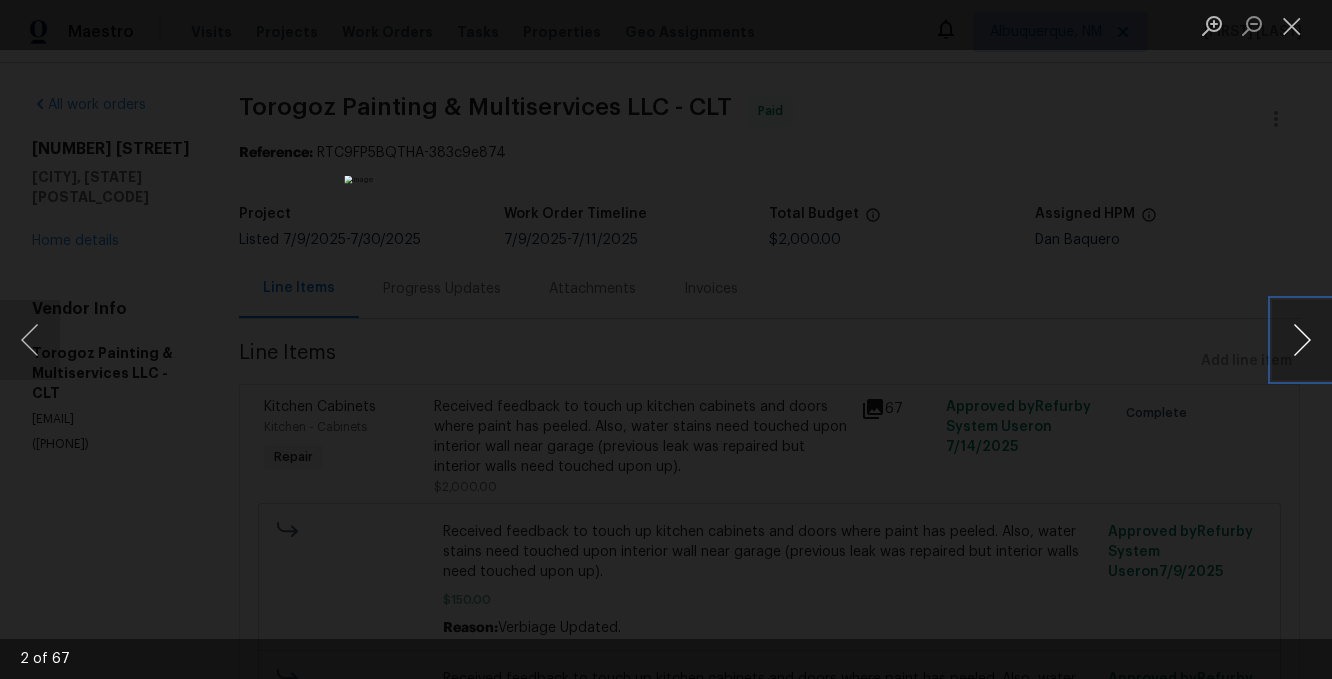 click at bounding box center (1302, 340) 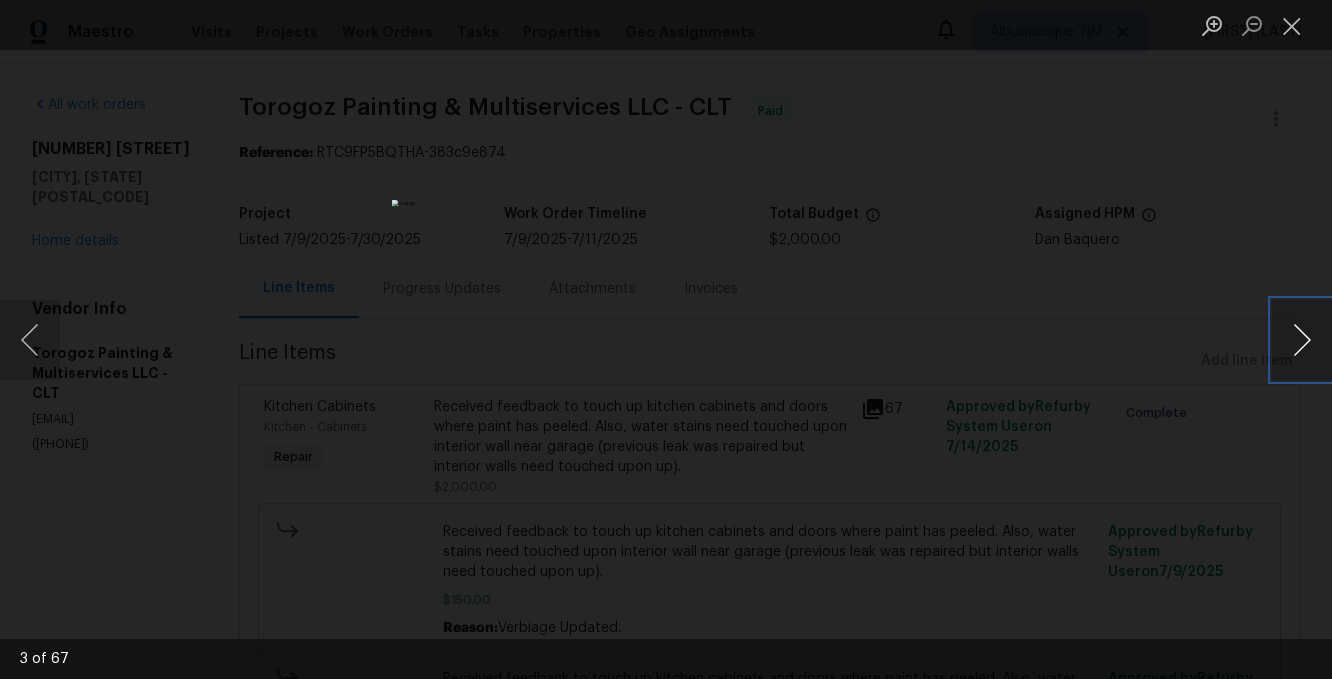 click at bounding box center (1302, 340) 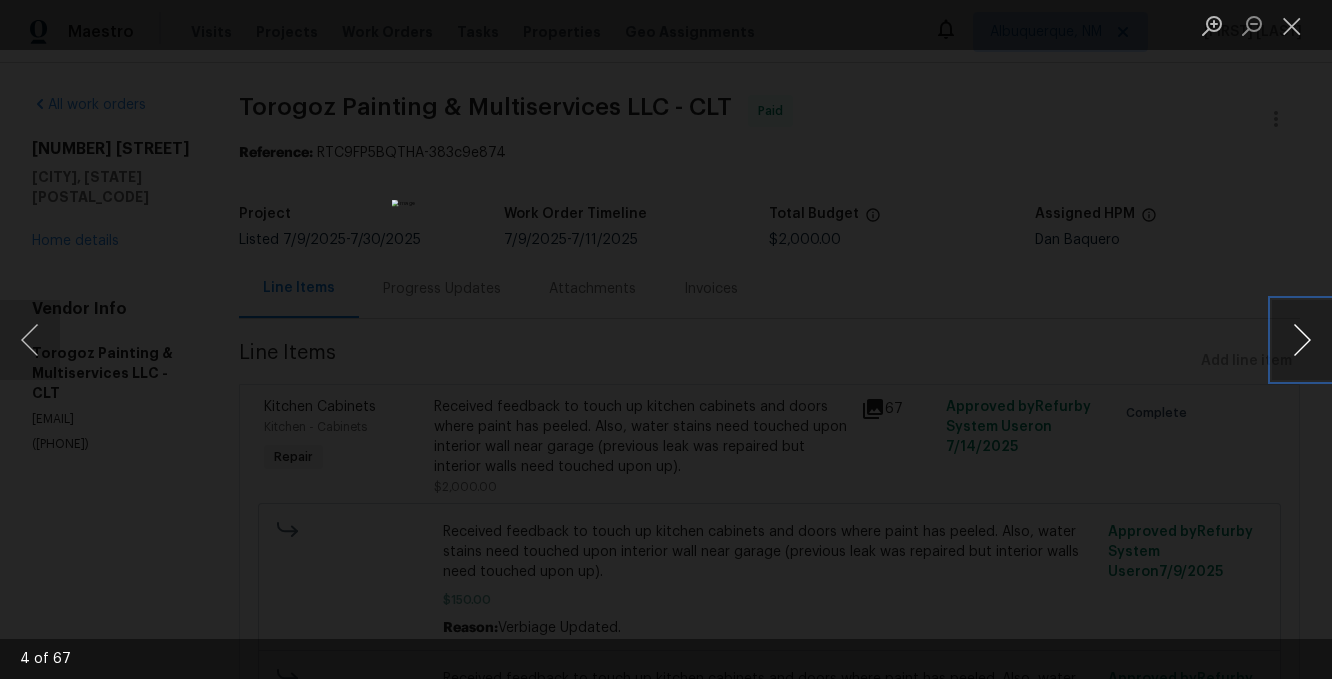 click at bounding box center (1302, 340) 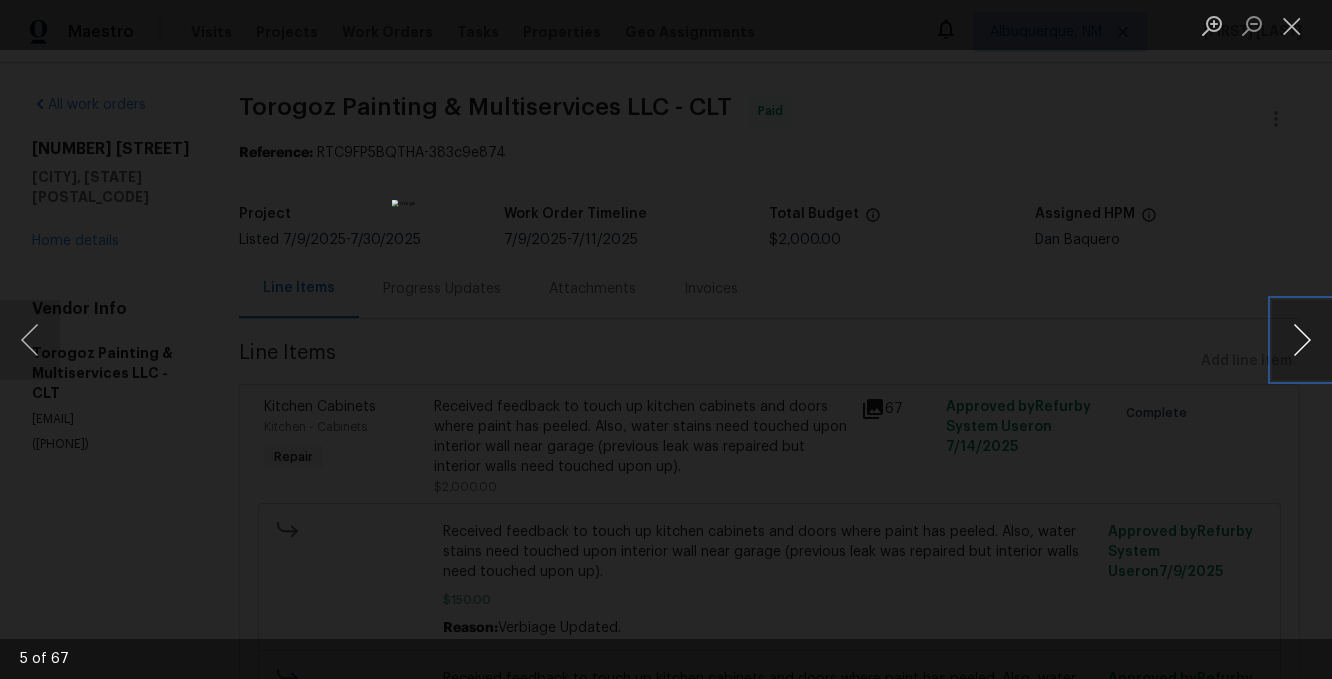click at bounding box center [1302, 340] 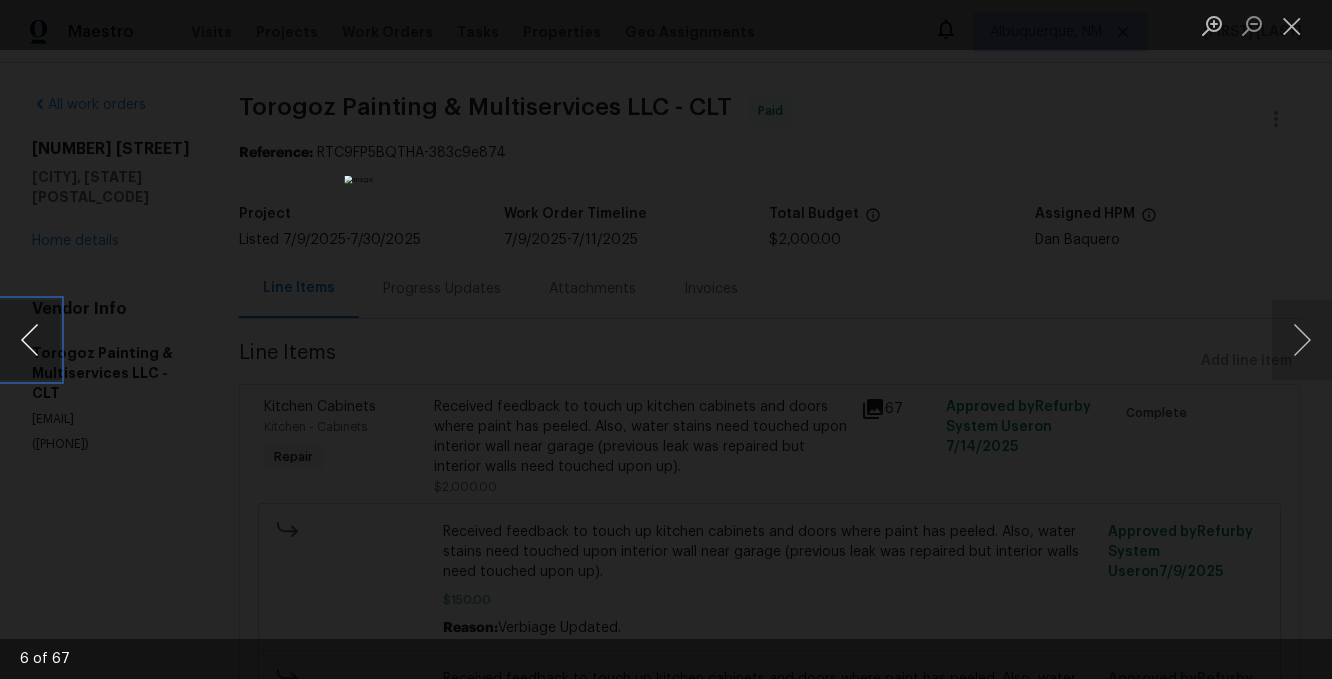 click at bounding box center (30, 340) 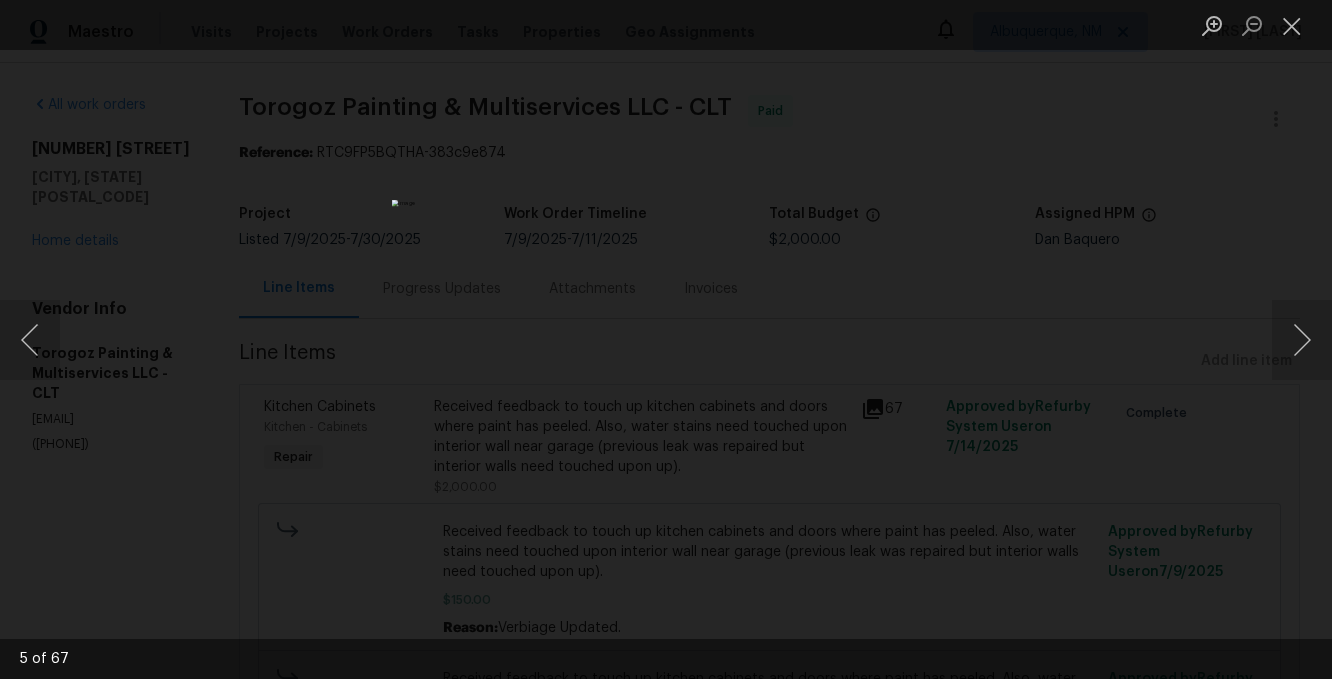 click at bounding box center [666, 339] 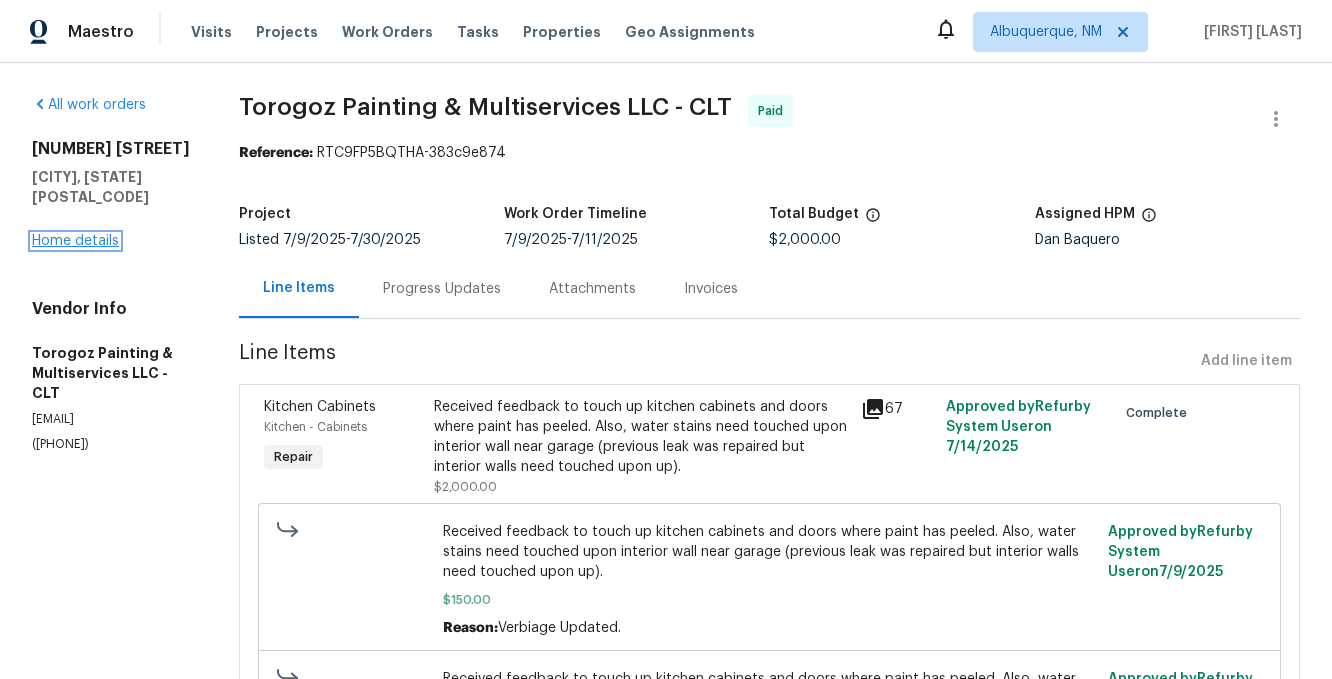 click on "Home details" at bounding box center [75, 241] 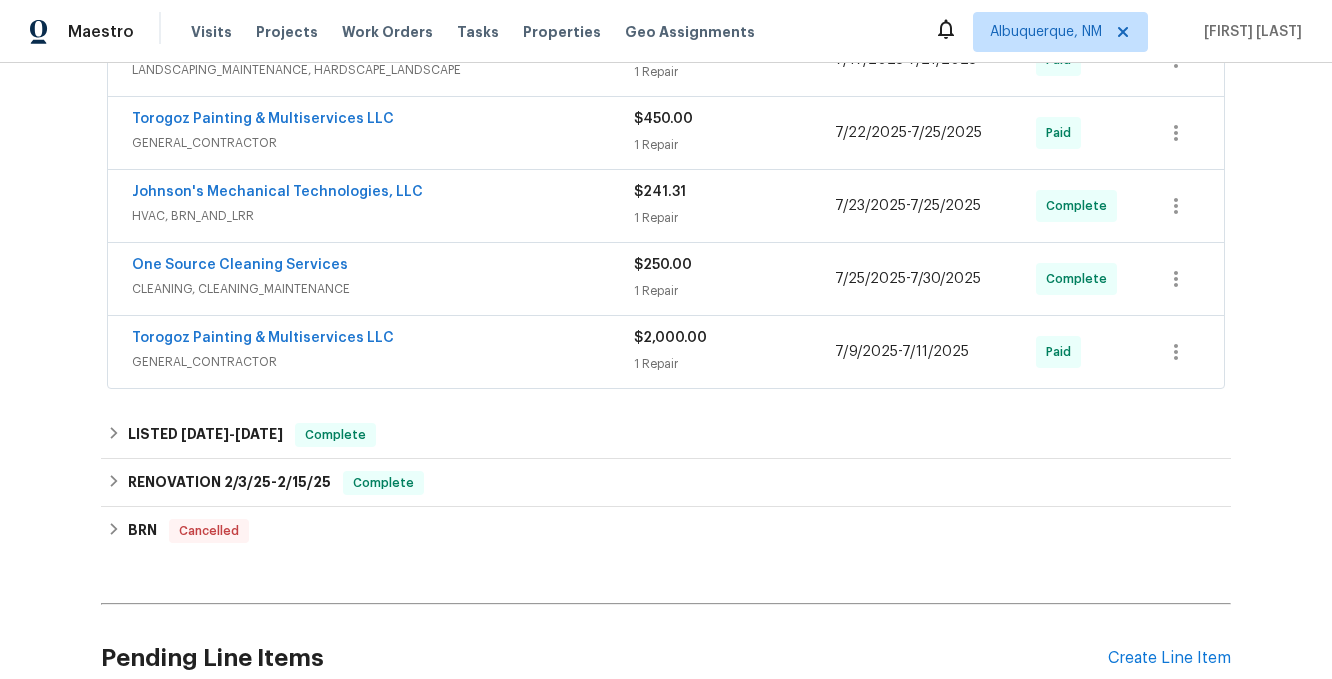 scroll, scrollTop: 602, scrollLeft: 0, axis: vertical 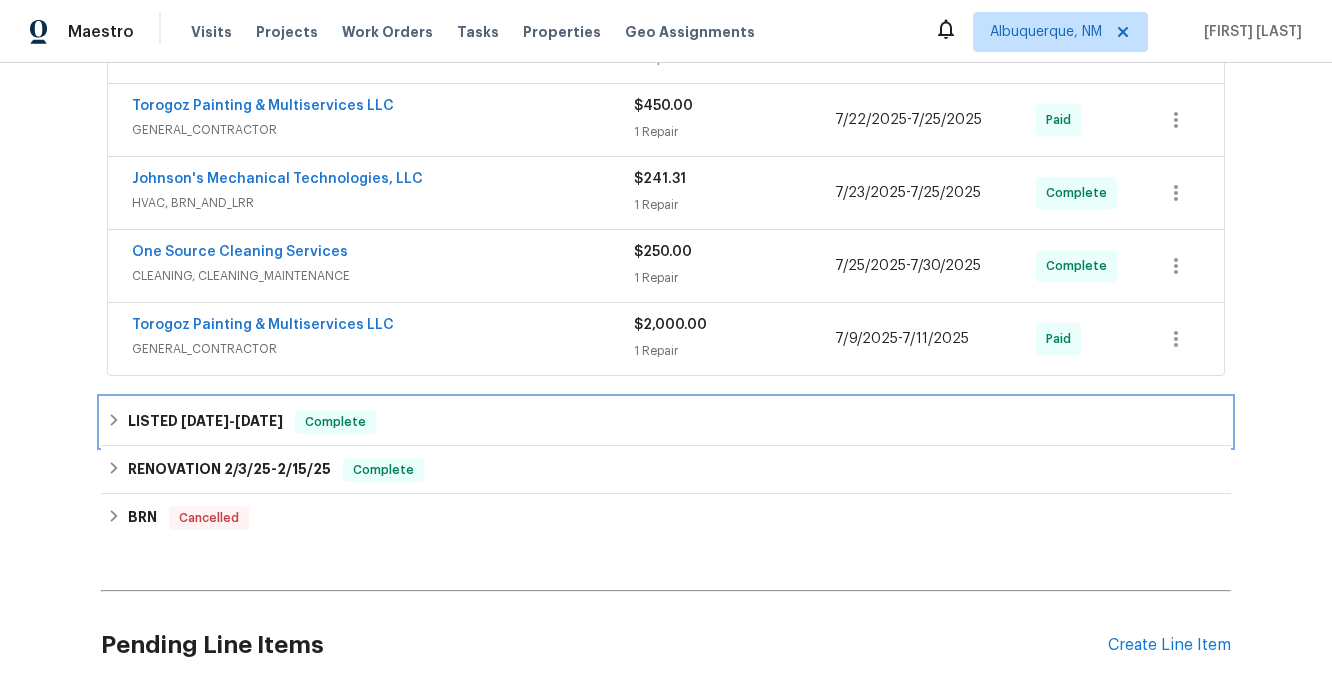 click on "[DATE] - [DATE]" at bounding box center [232, 421] 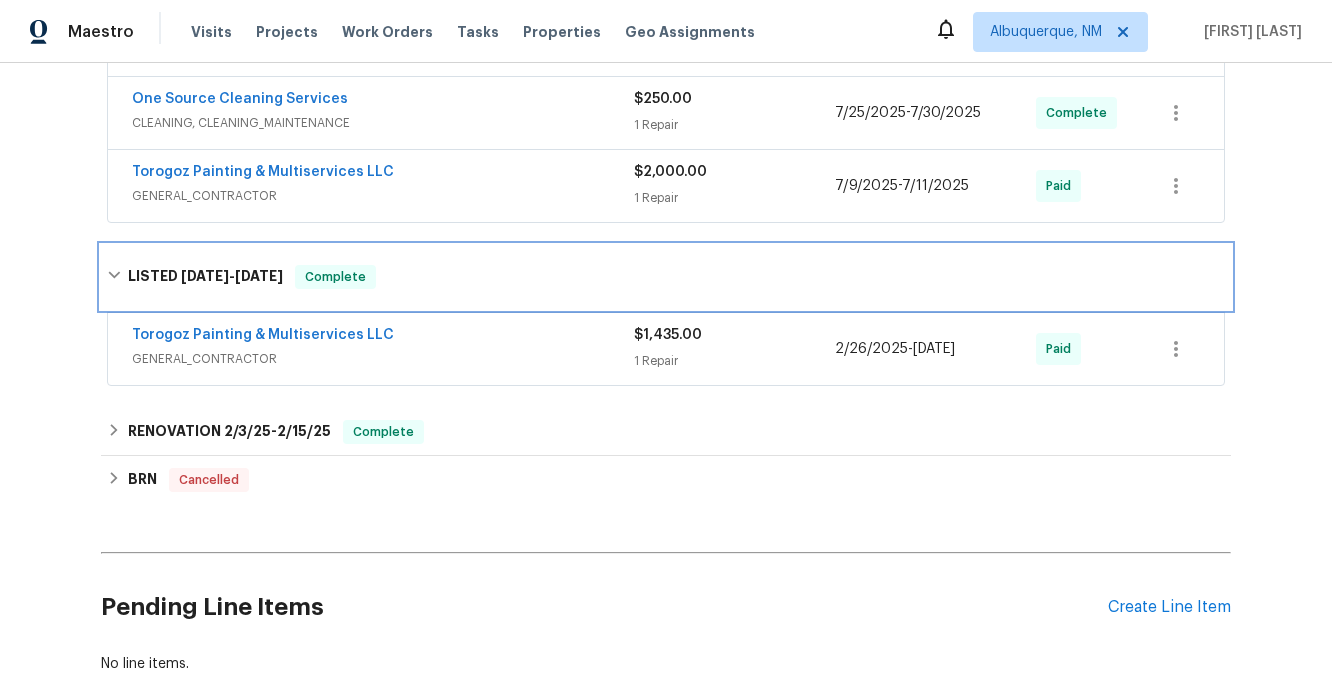 scroll, scrollTop: 757, scrollLeft: 0, axis: vertical 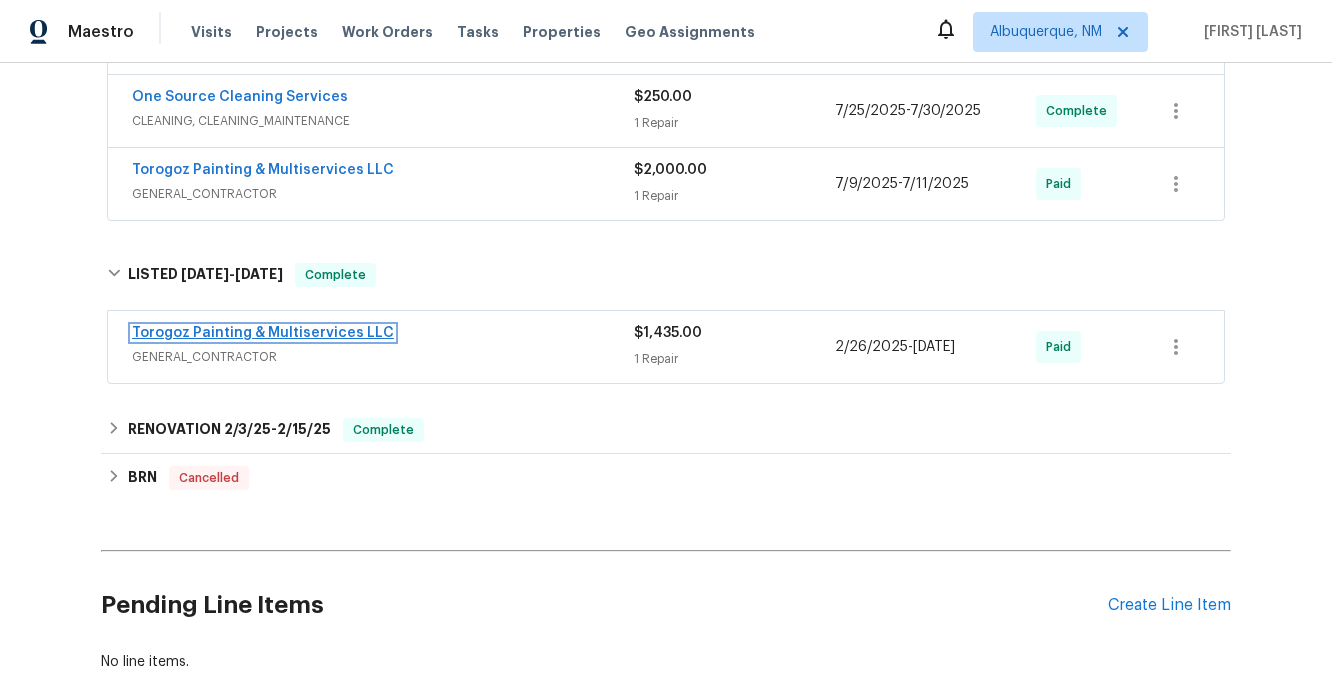 click on "Torogoz Painting & Multiservices LLC" at bounding box center [263, 333] 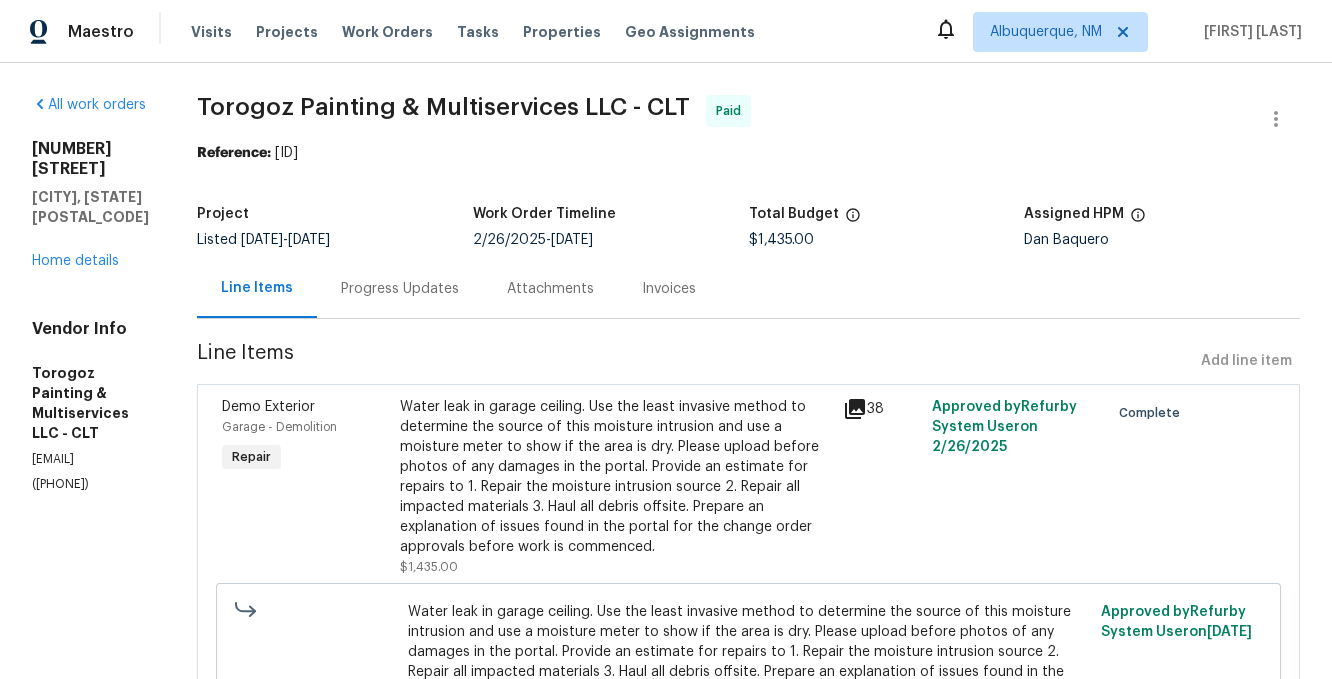 click 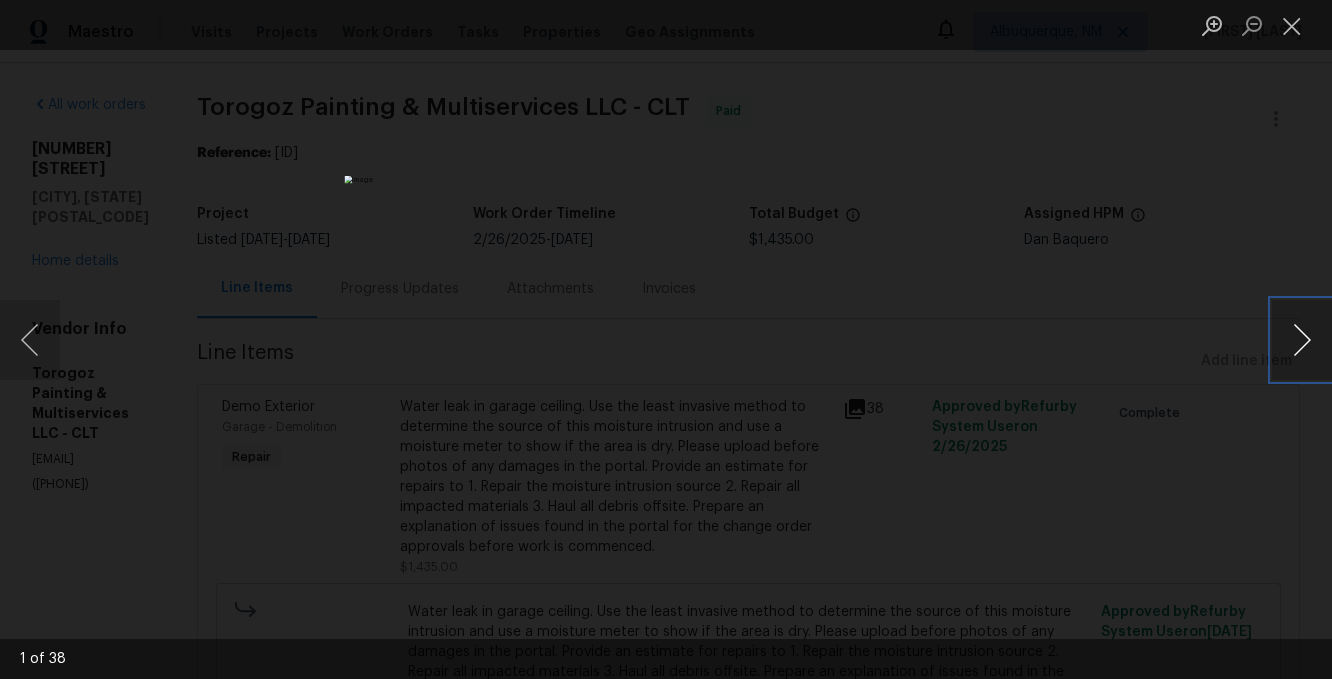 click at bounding box center (1302, 340) 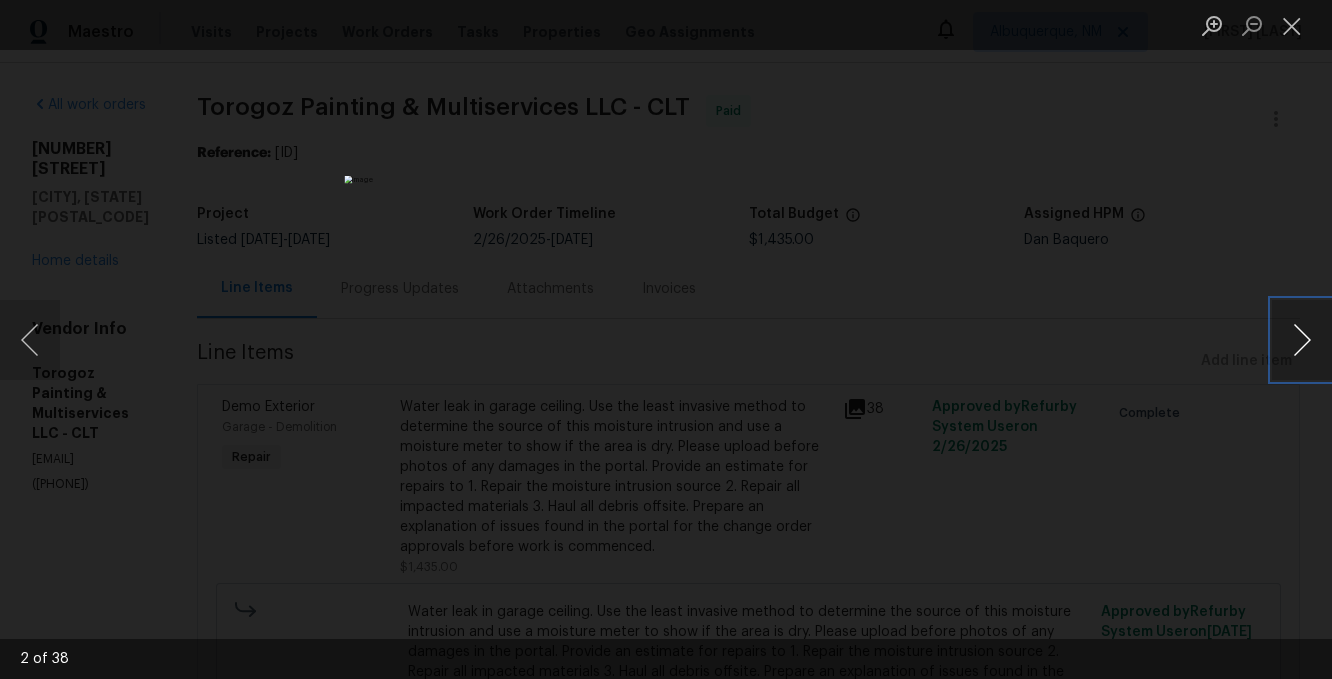 click at bounding box center (1302, 340) 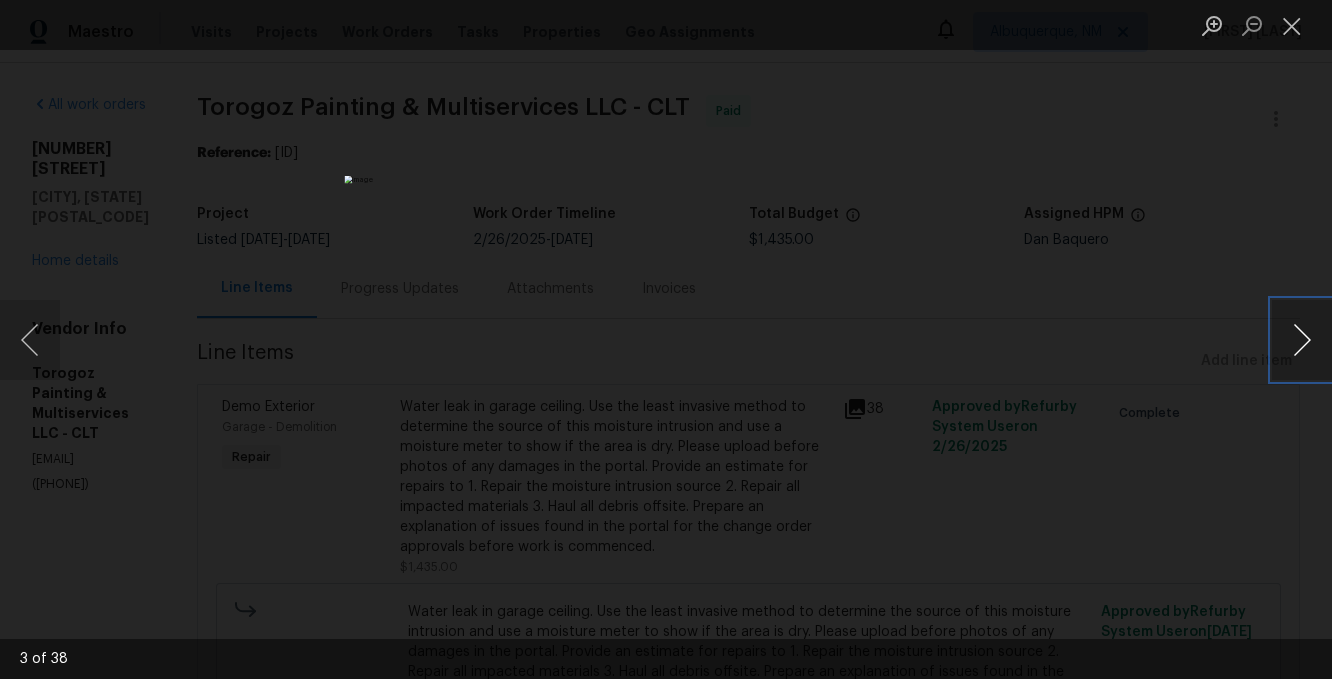 click at bounding box center (1302, 340) 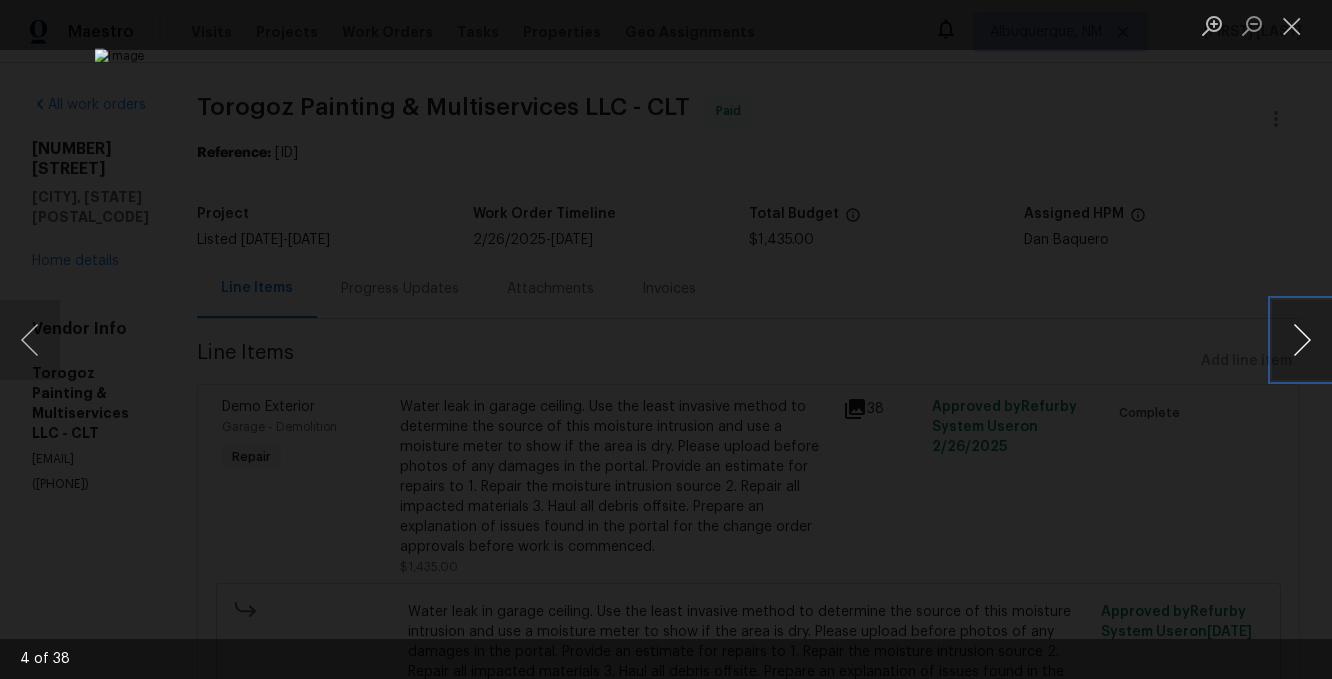 click at bounding box center (1302, 340) 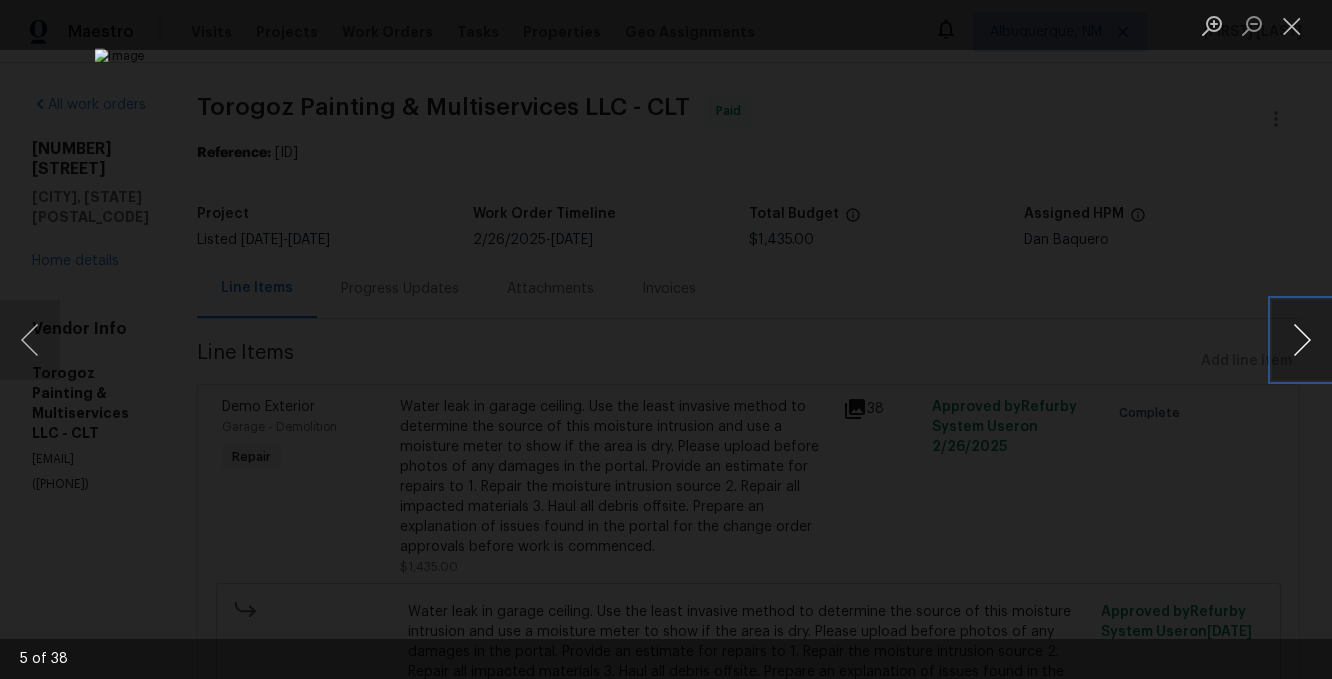 click at bounding box center [1302, 340] 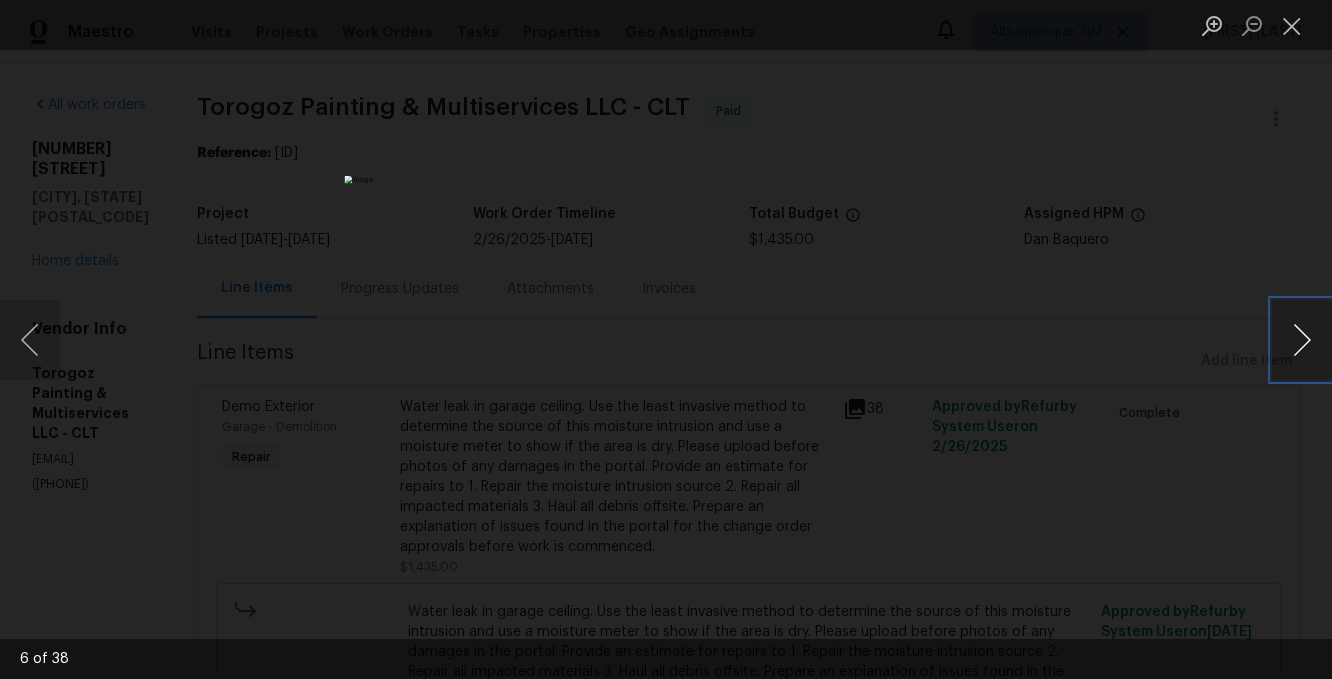 click at bounding box center [1302, 340] 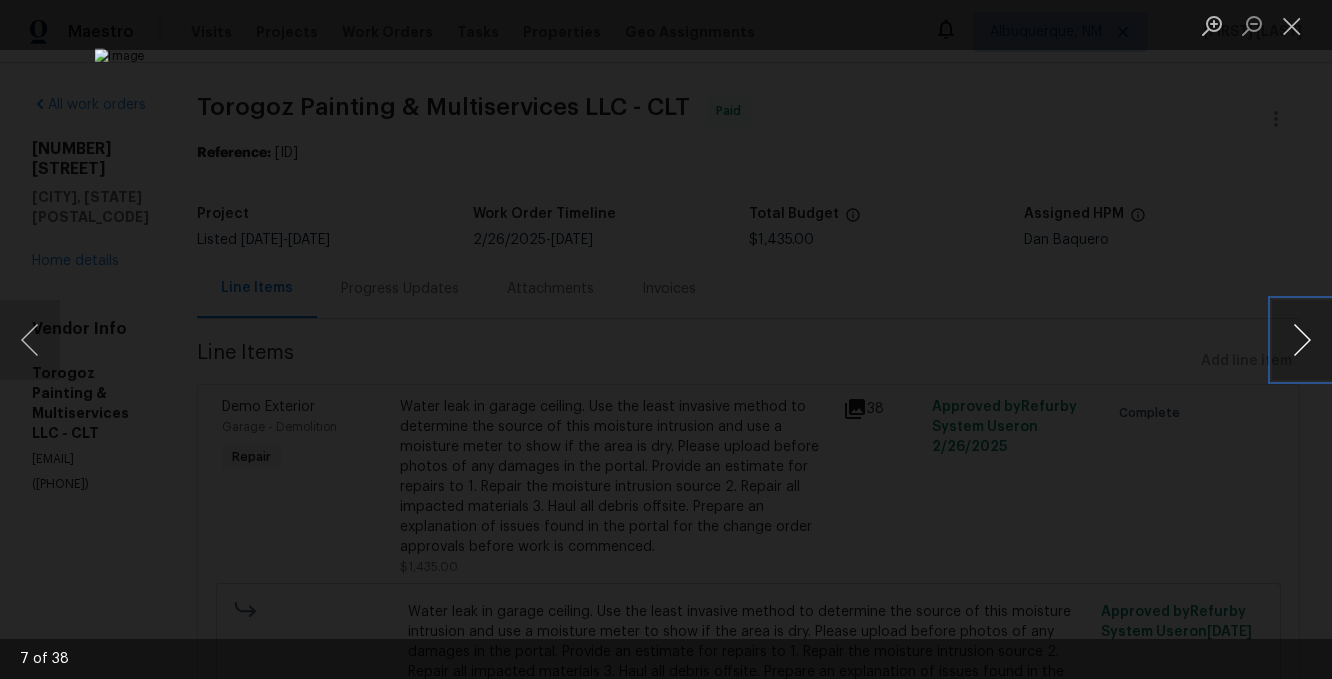 click at bounding box center (1302, 340) 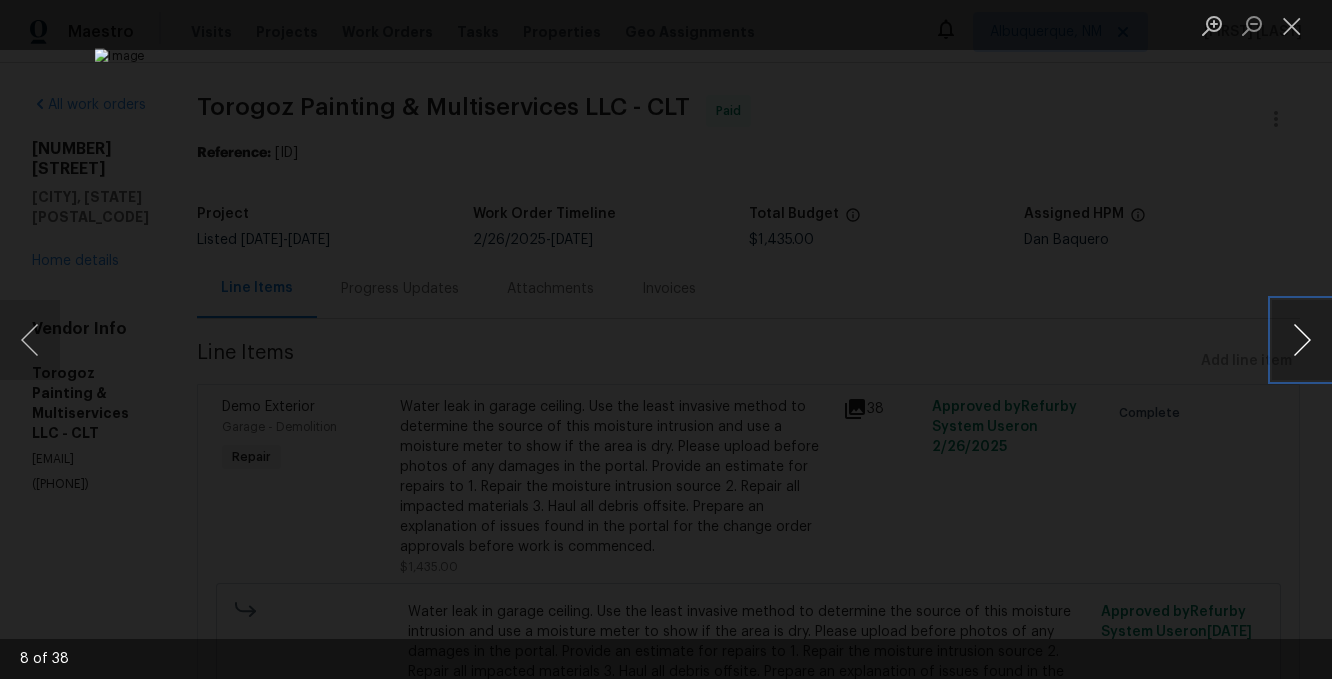 click at bounding box center (1302, 340) 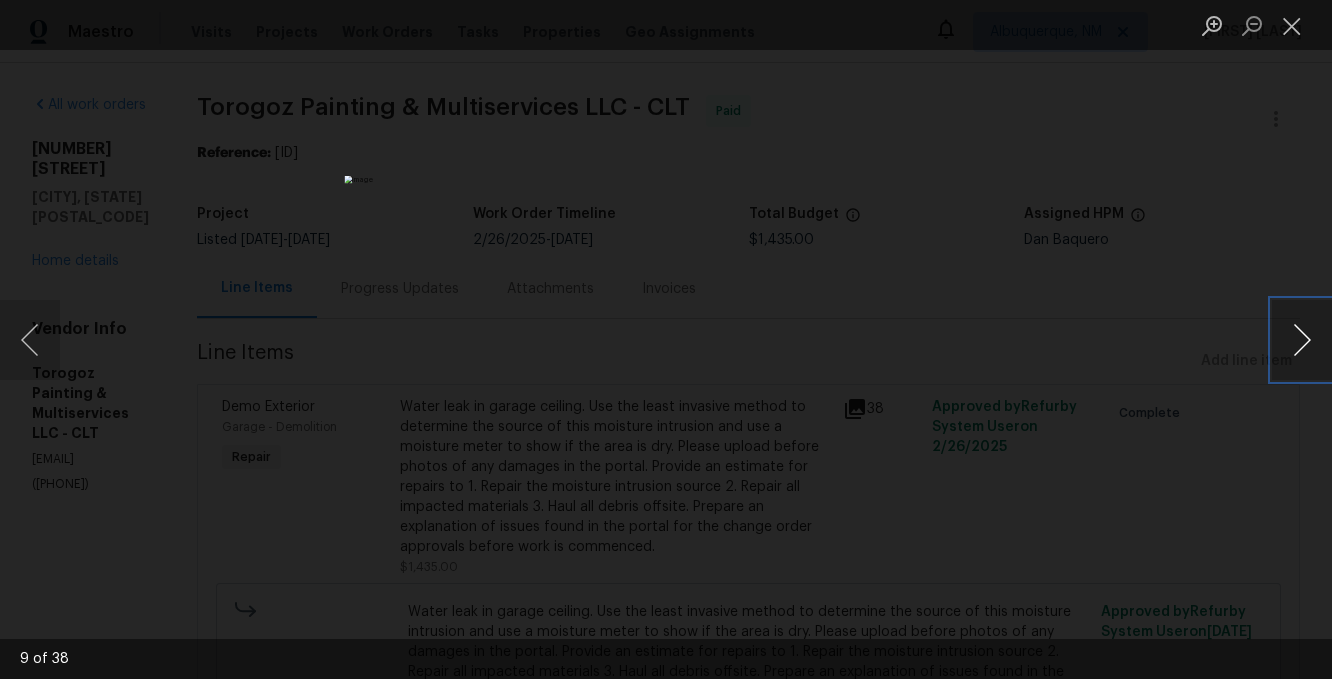 click at bounding box center [1302, 340] 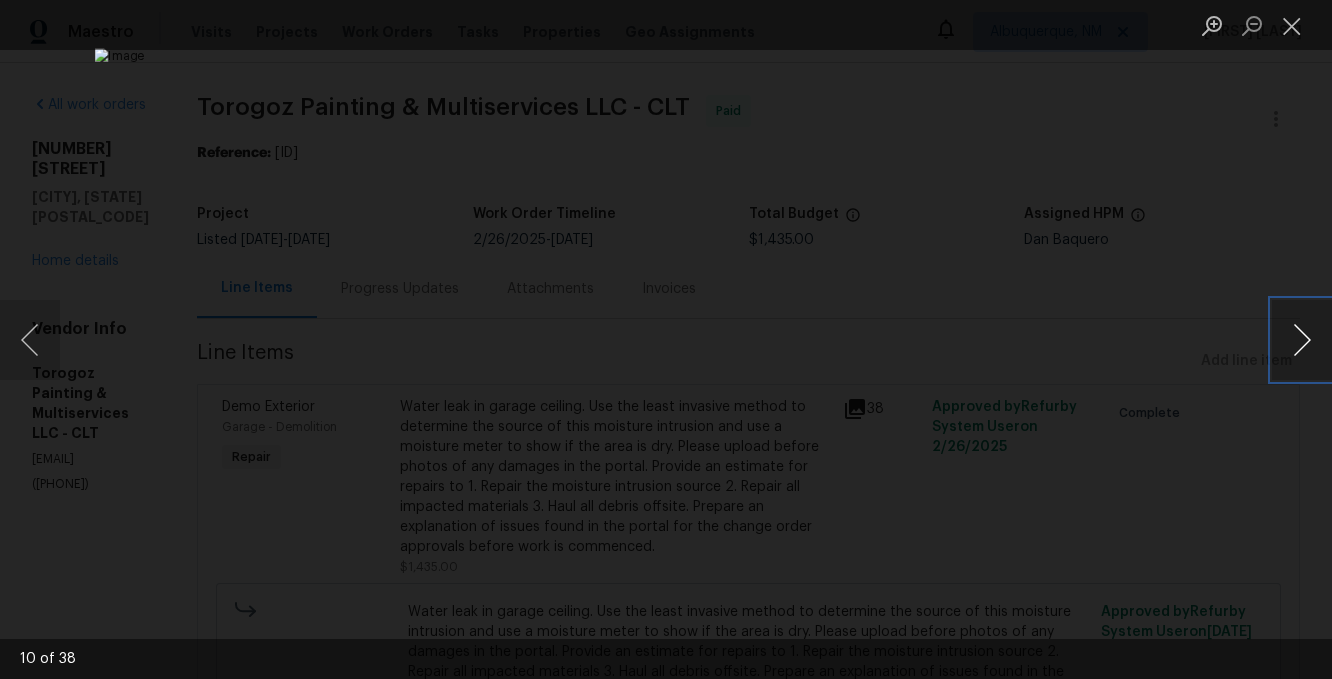 click at bounding box center [1302, 340] 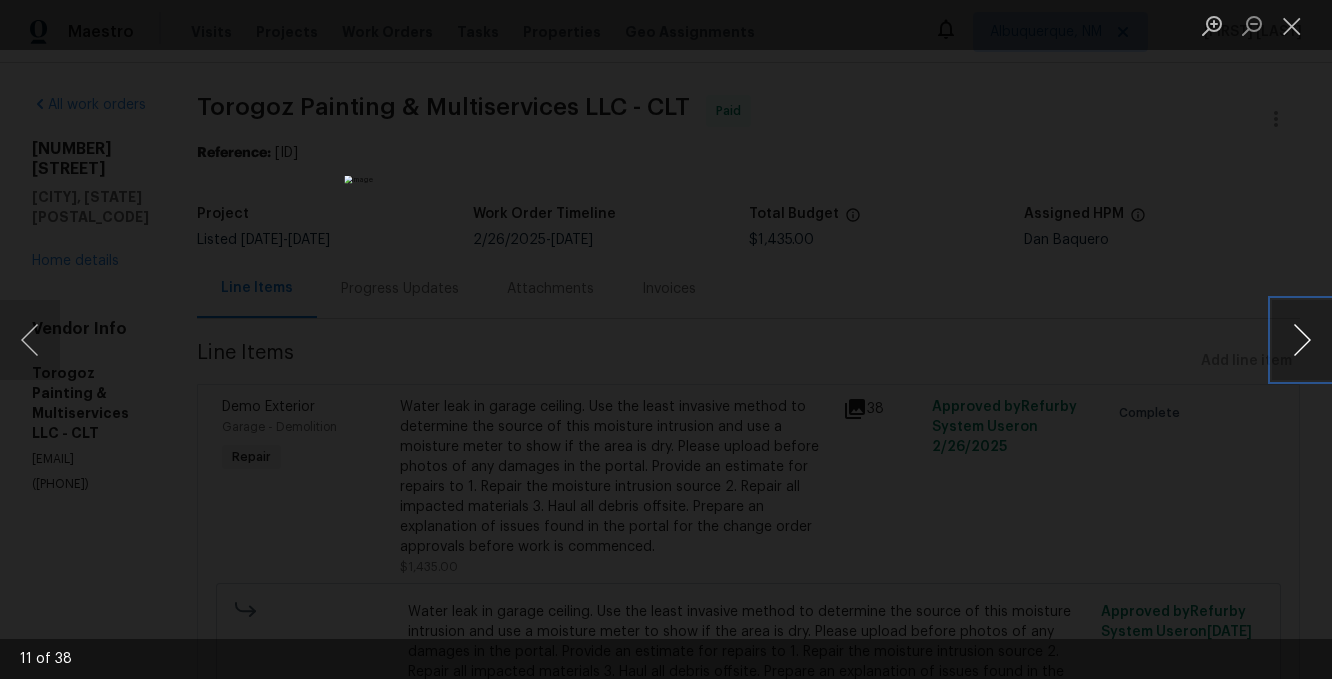 click at bounding box center [1302, 340] 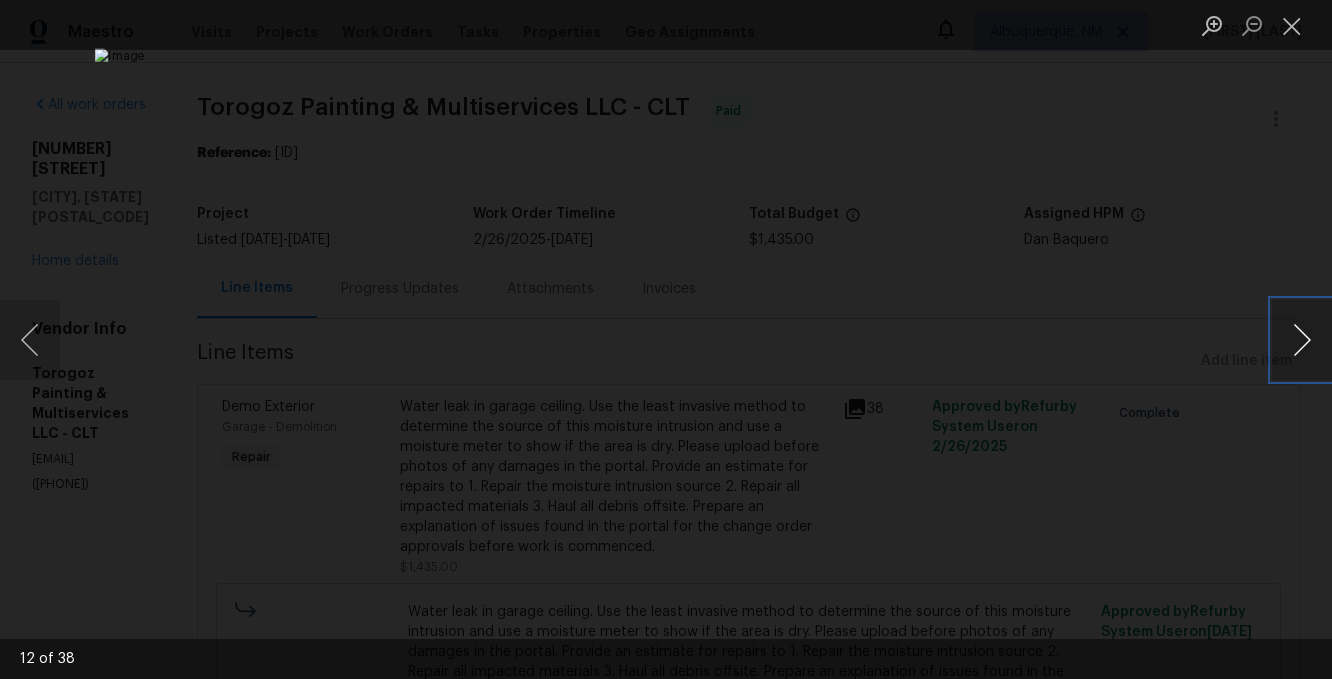 click at bounding box center [1302, 340] 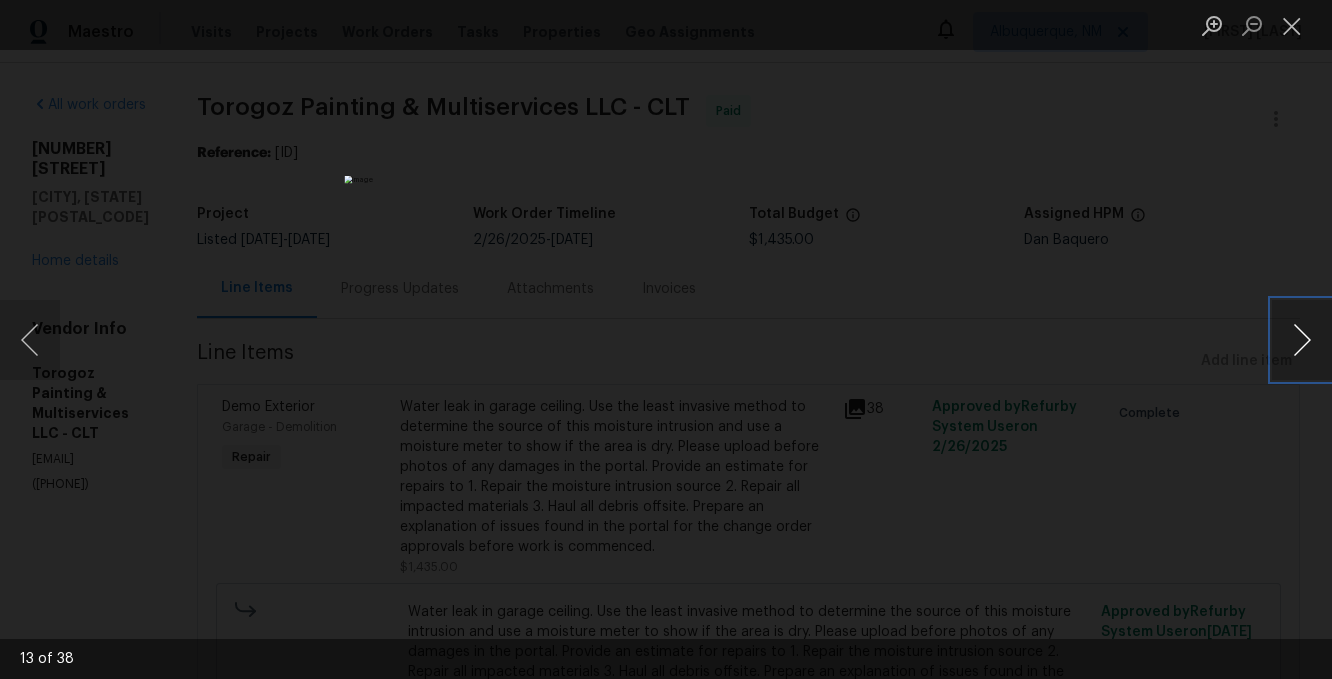 click at bounding box center (1302, 340) 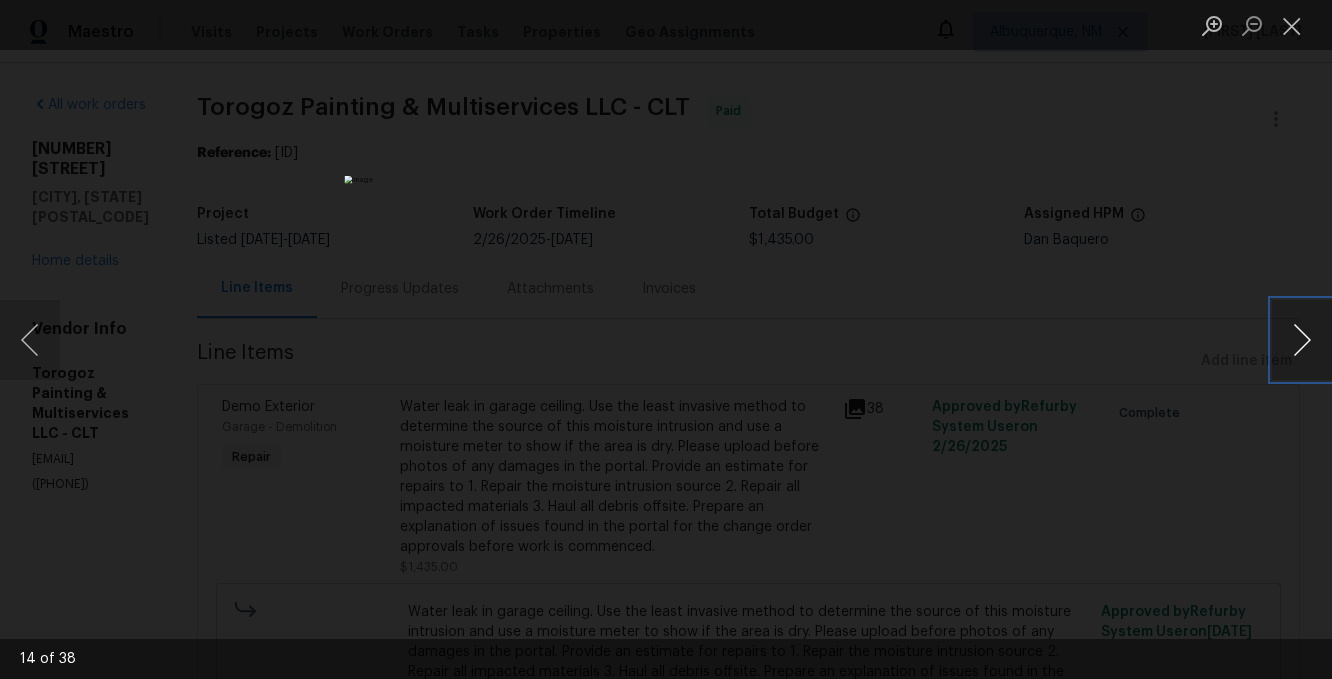 click at bounding box center (1302, 340) 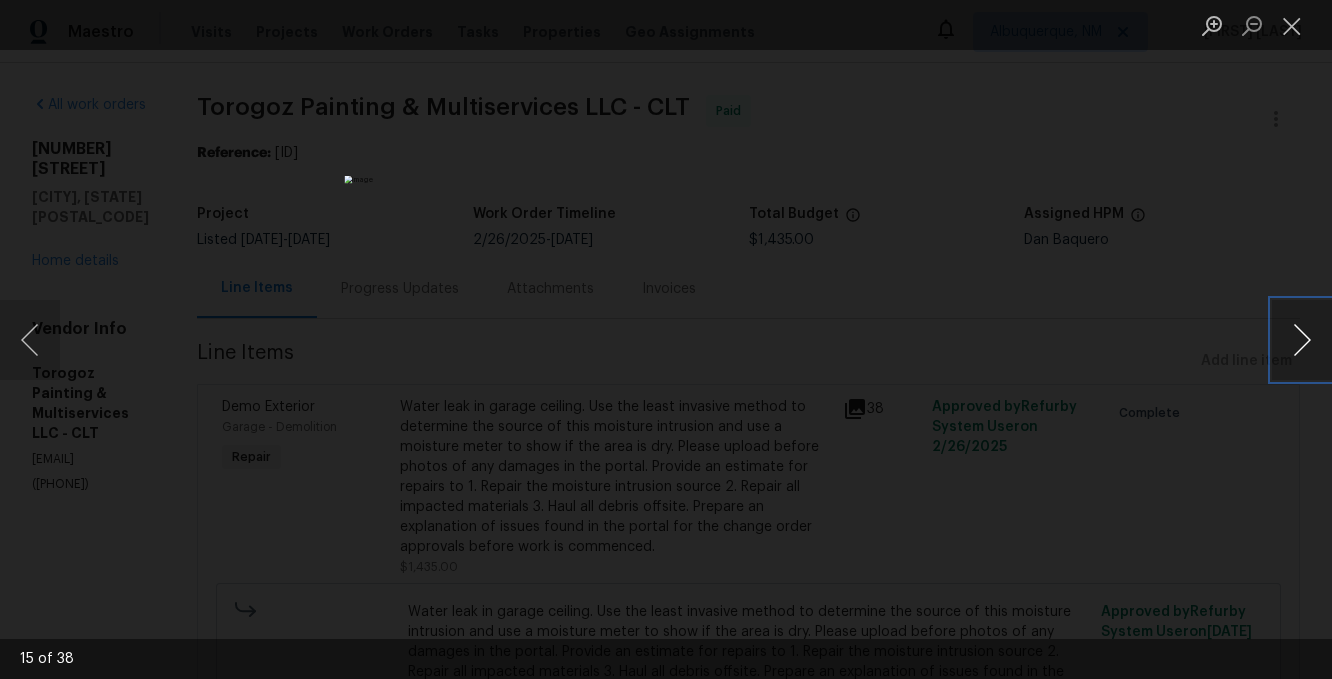click at bounding box center (1302, 340) 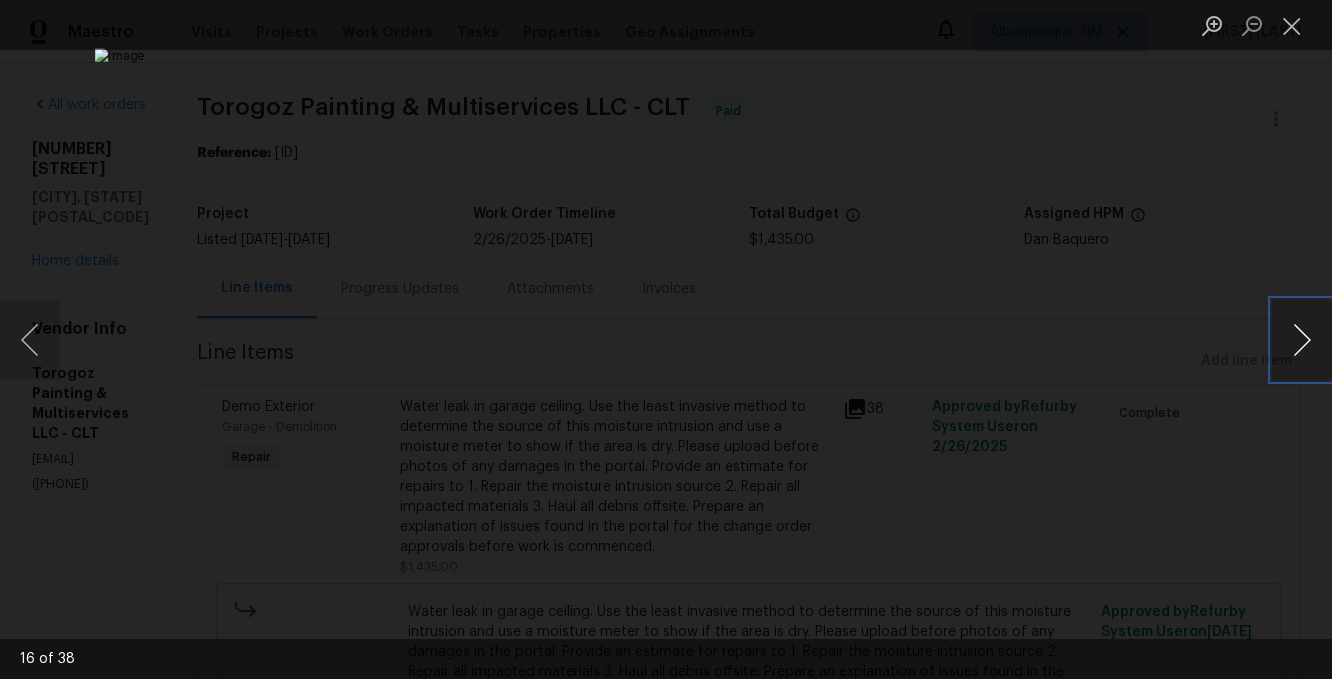 click at bounding box center [1302, 340] 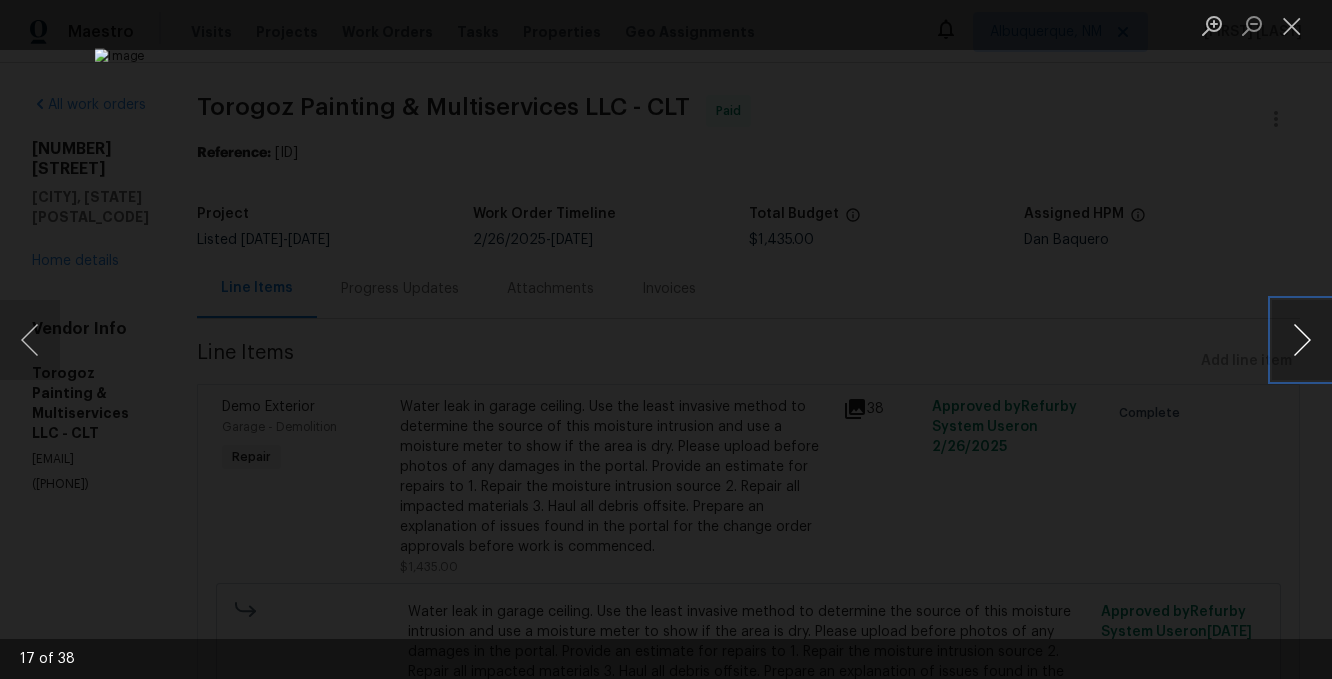 click at bounding box center [1302, 340] 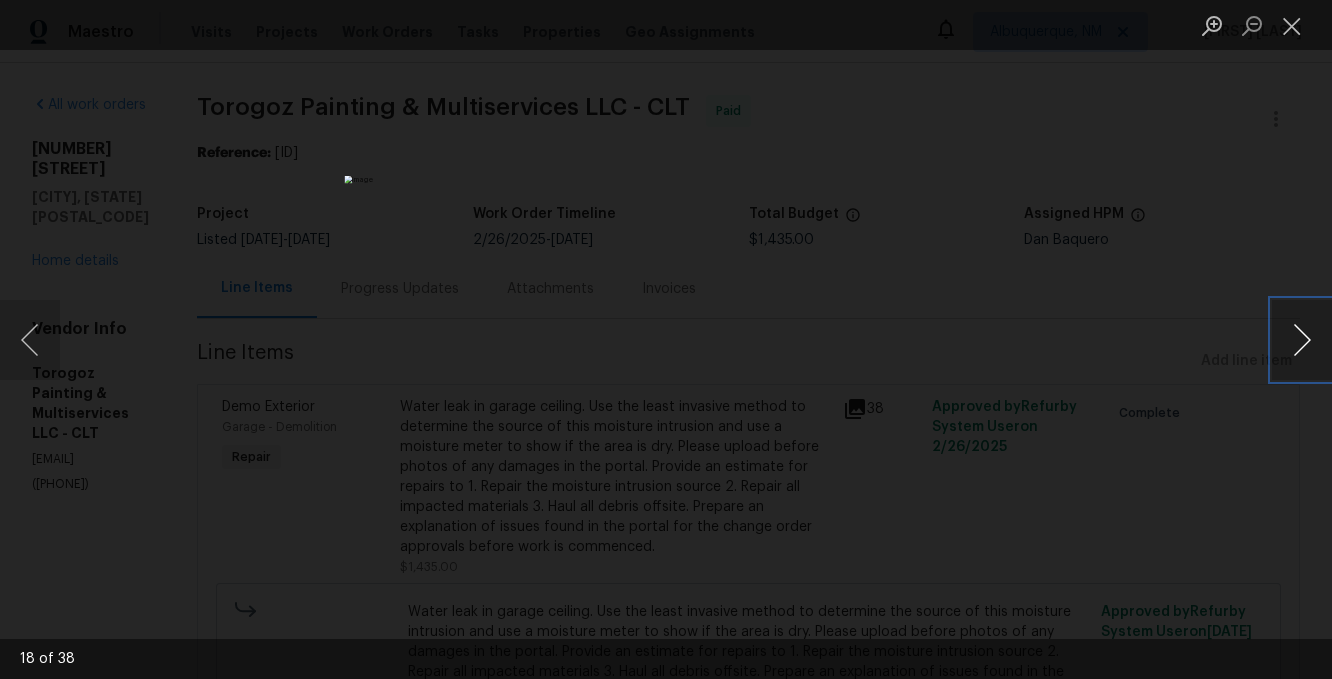 click at bounding box center (1302, 340) 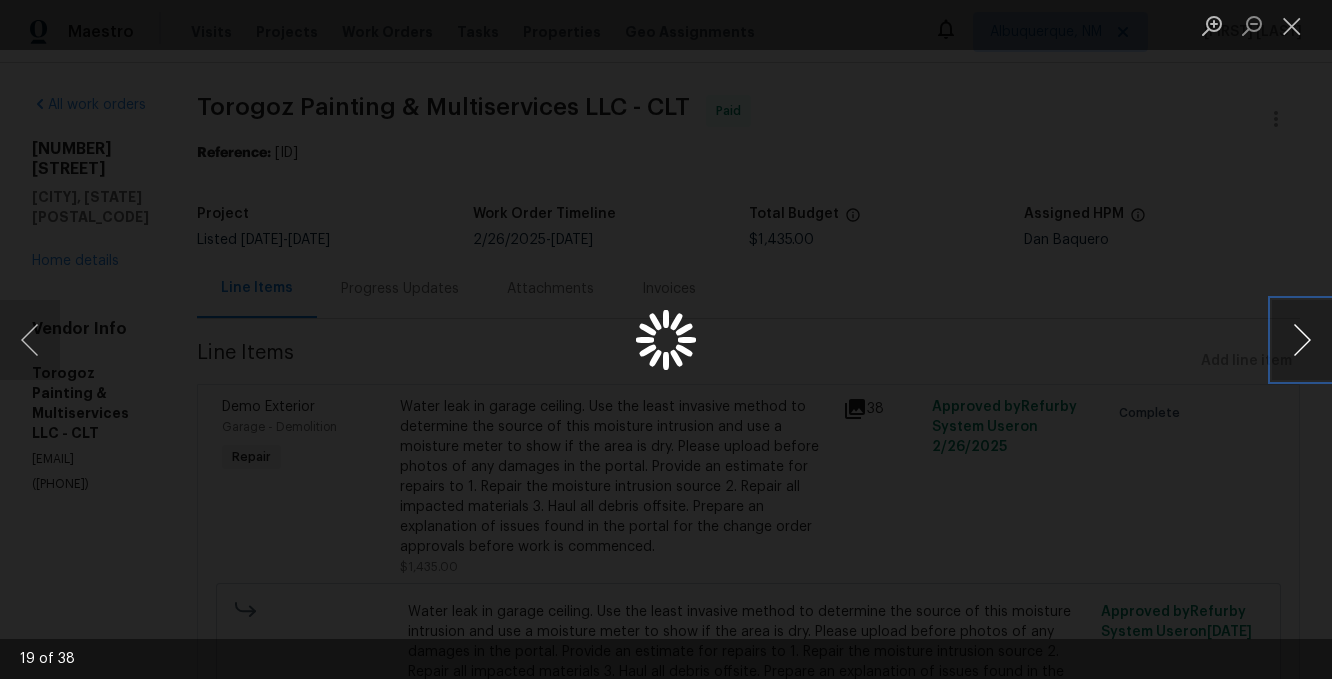click at bounding box center (1302, 340) 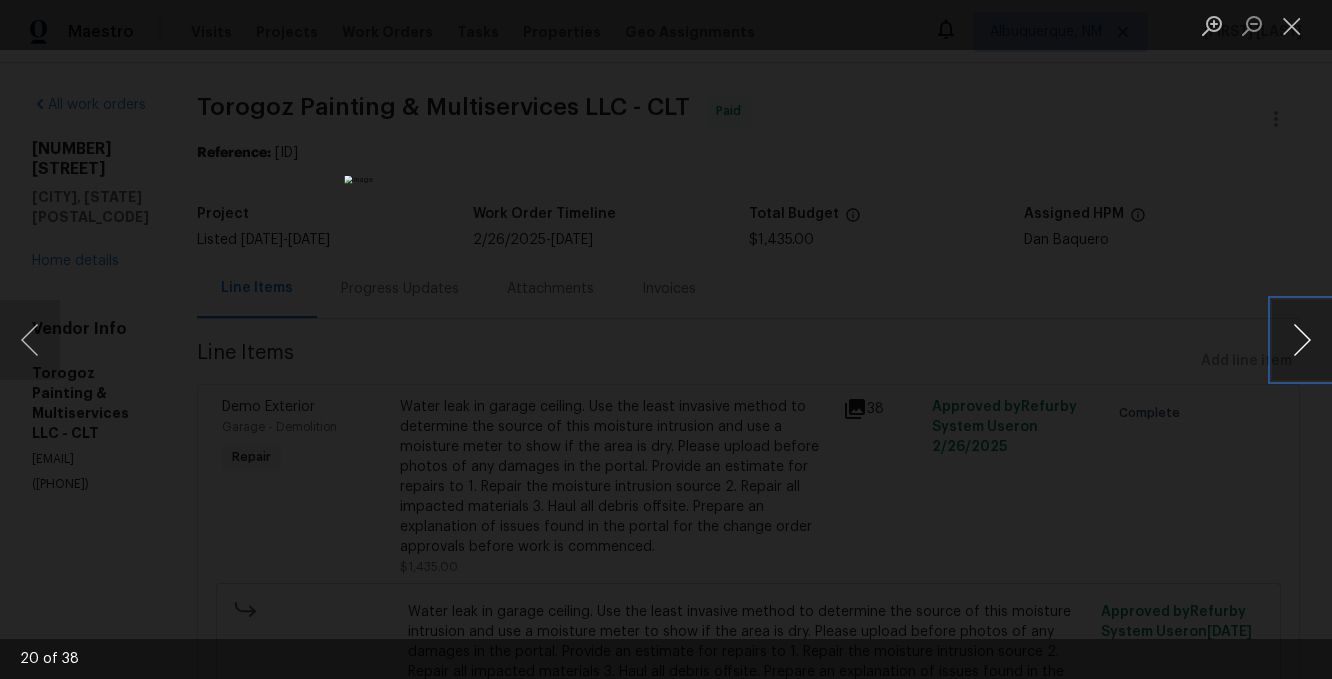 click at bounding box center (1302, 340) 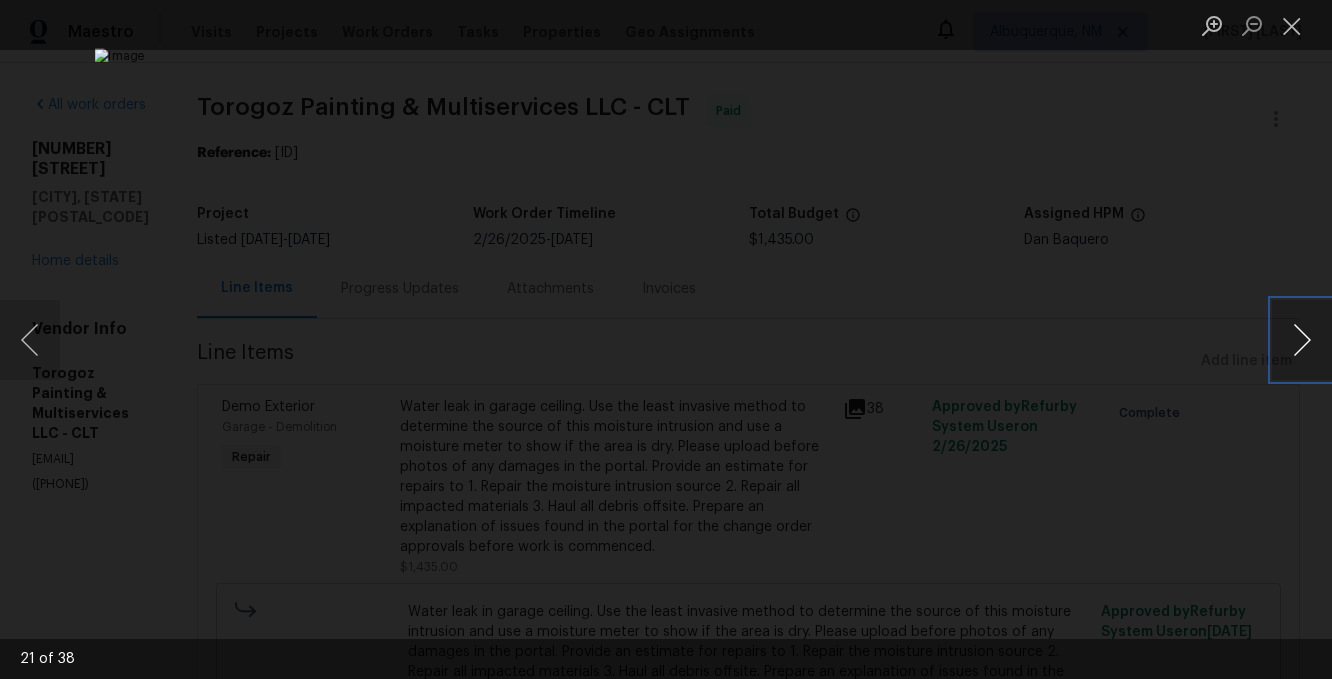 click at bounding box center (1302, 340) 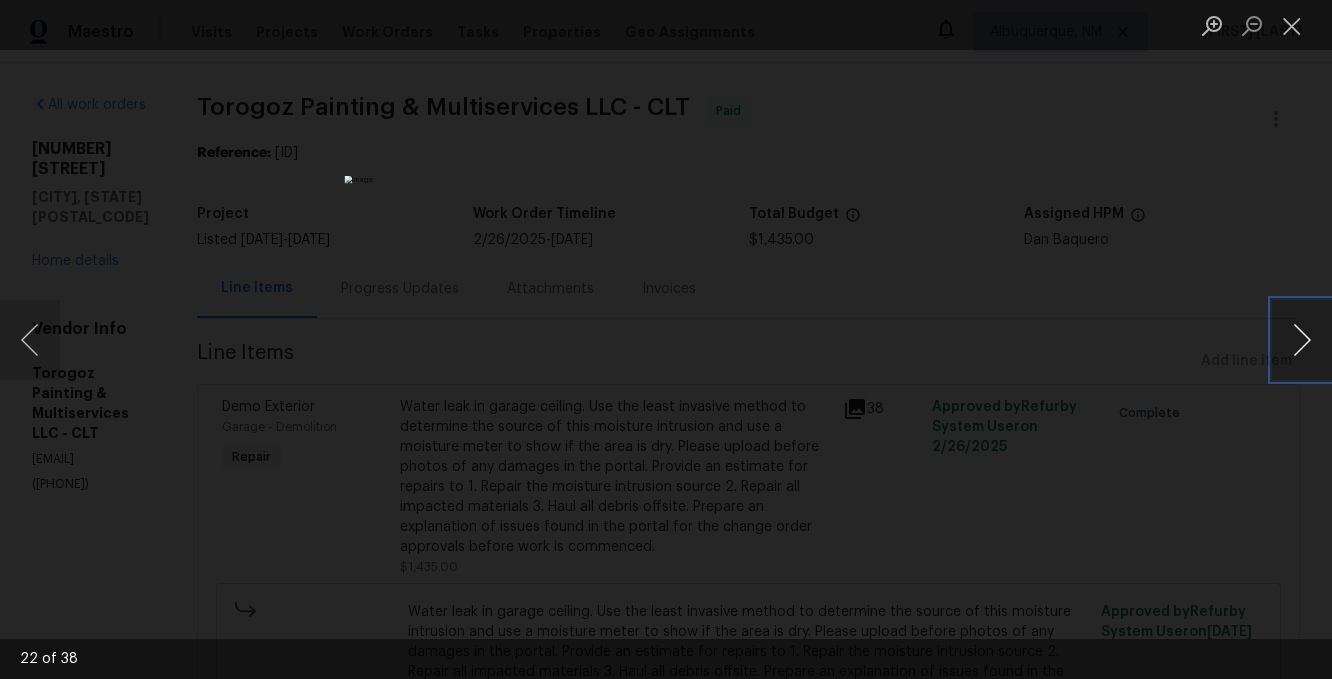 click at bounding box center (1302, 340) 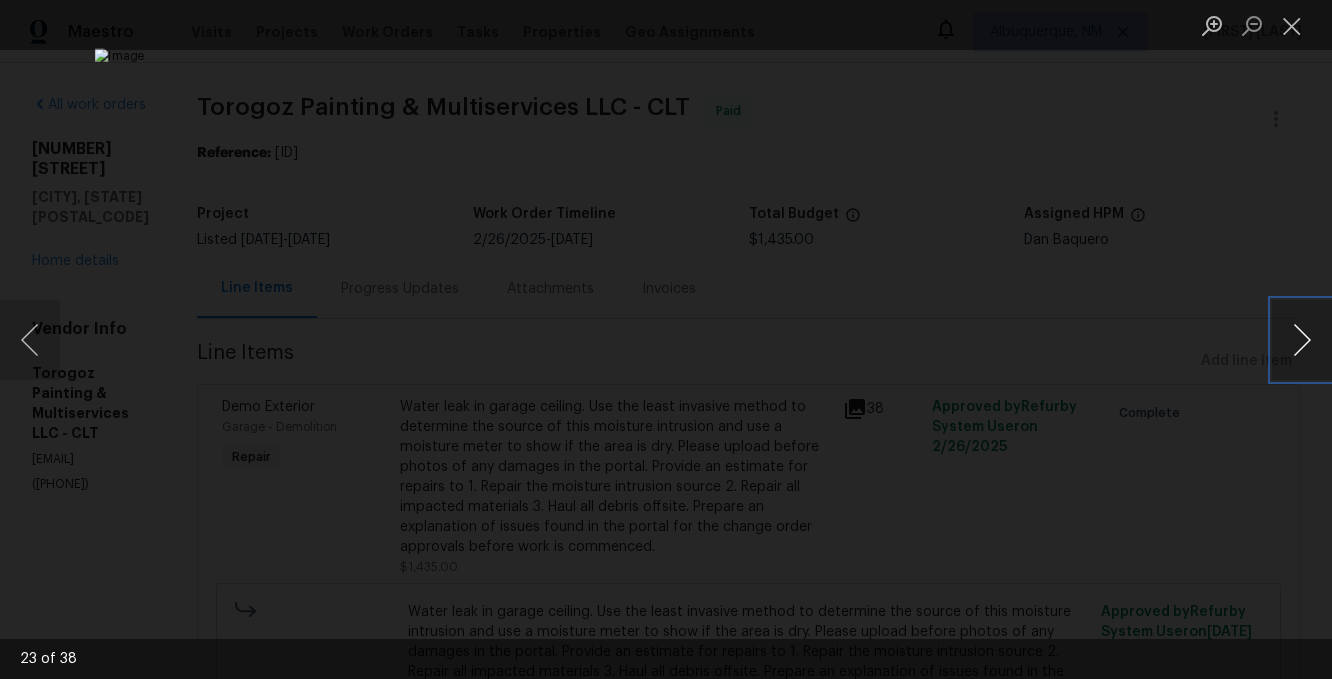 click at bounding box center [1302, 340] 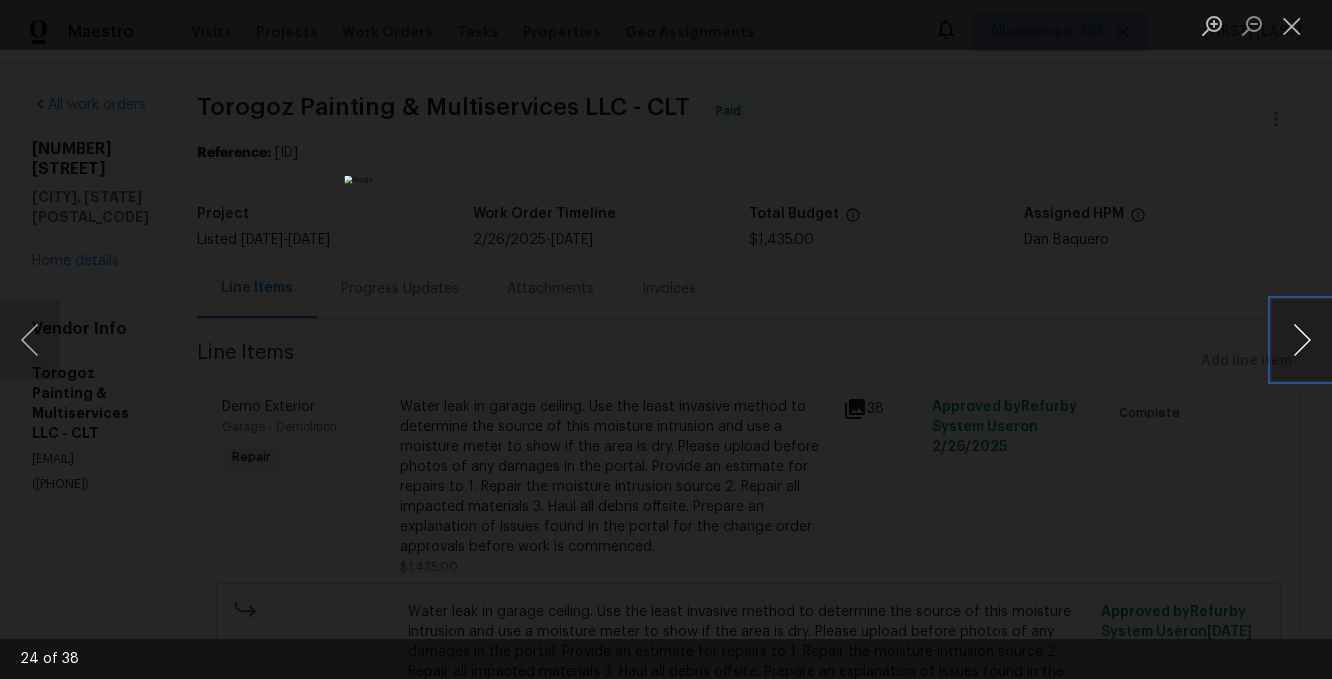 click at bounding box center [1302, 340] 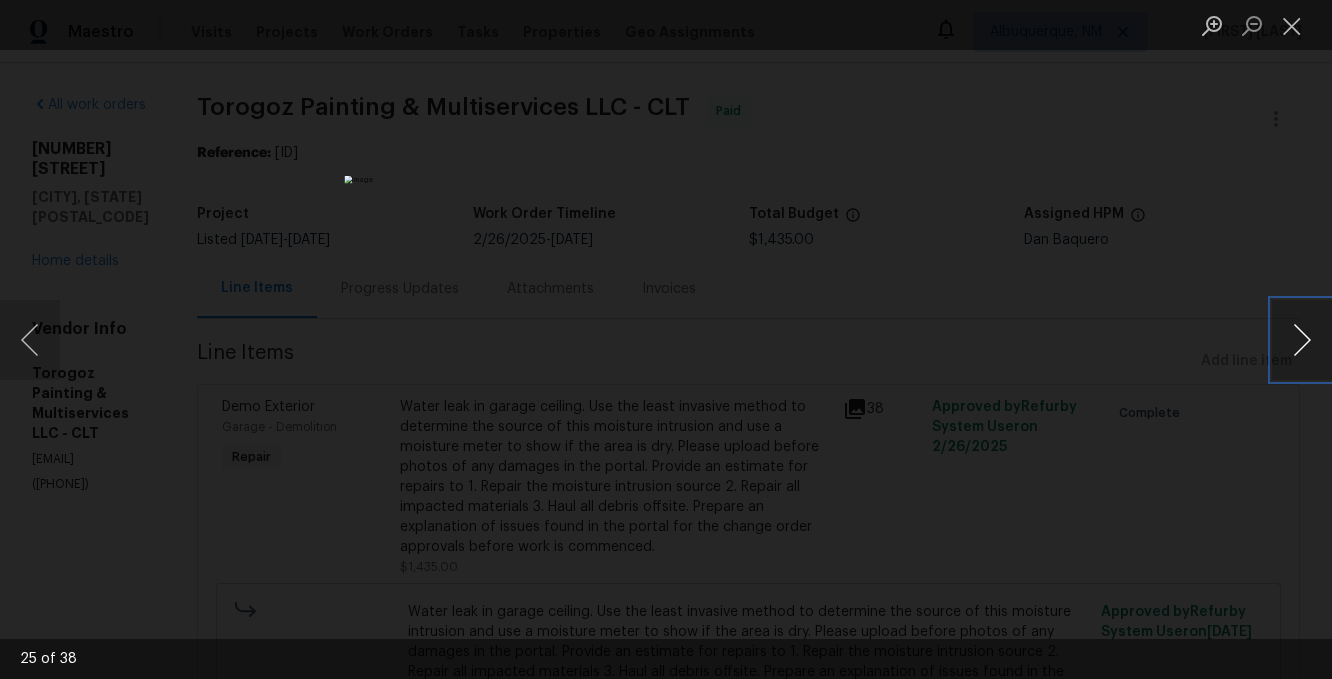 click at bounding box center [1302, 340] 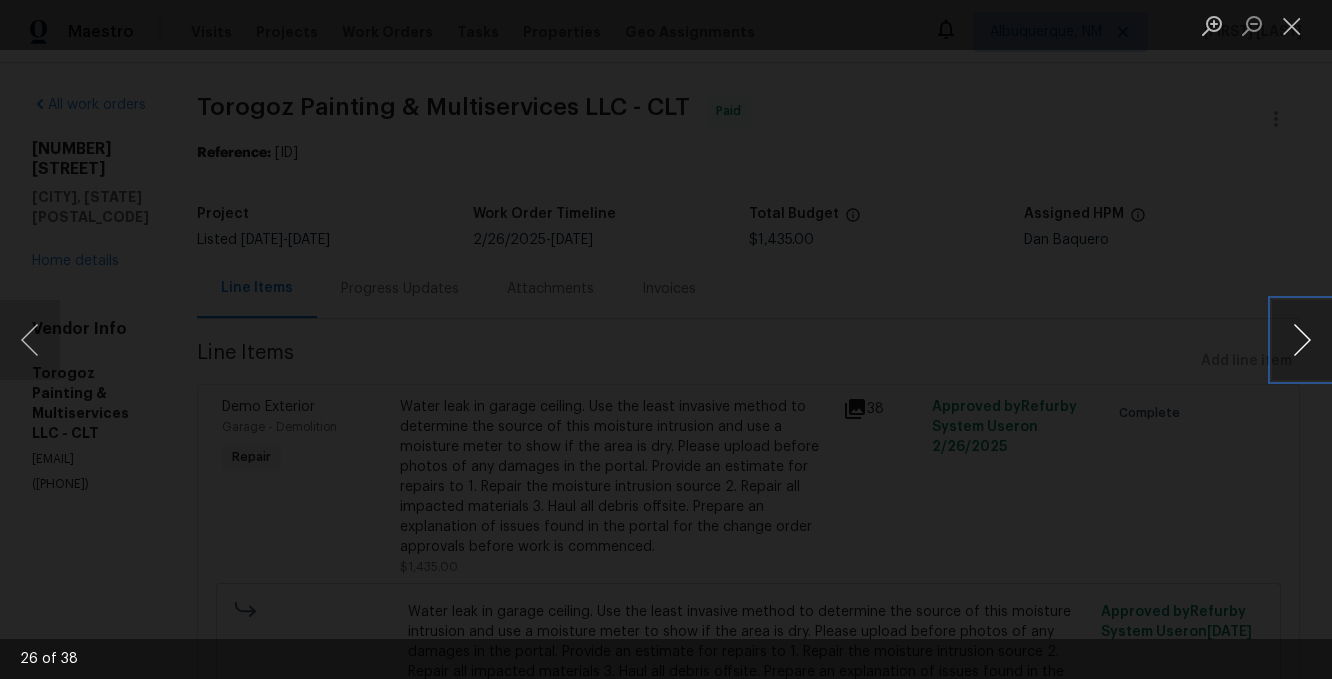 click at bounding box center [1302, 340] 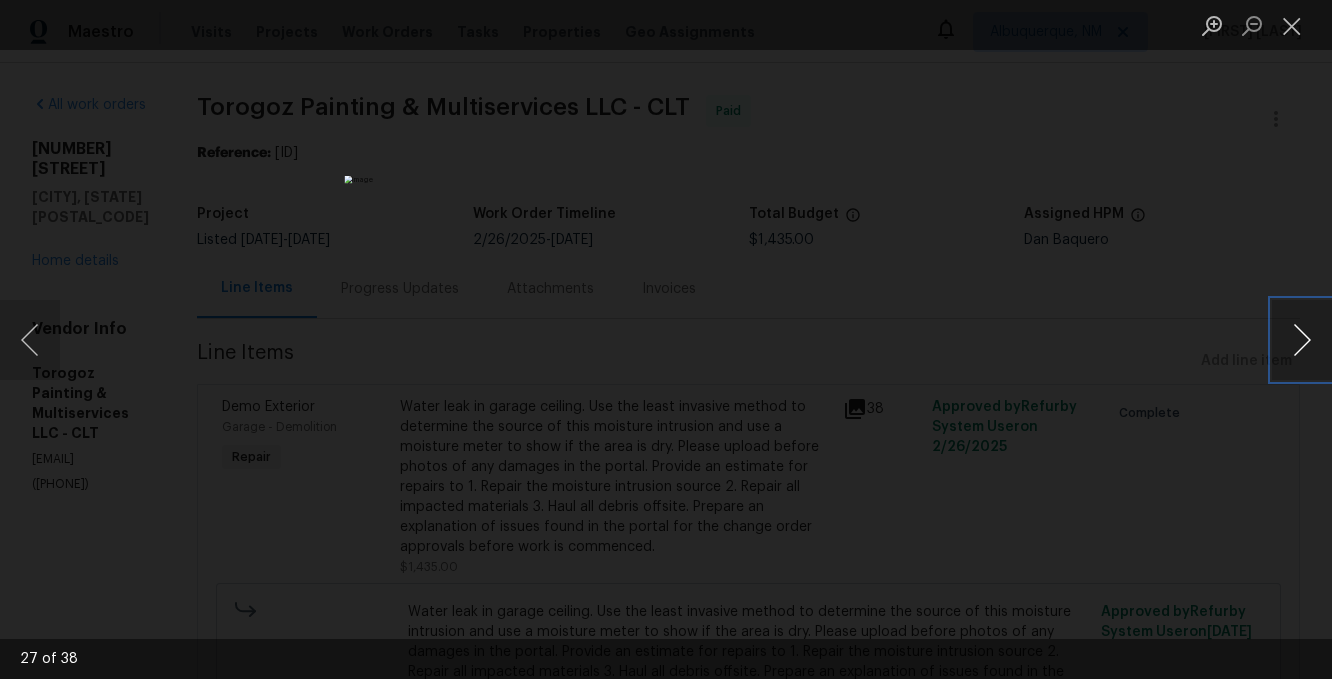 click at bounding box center [1302, 340] 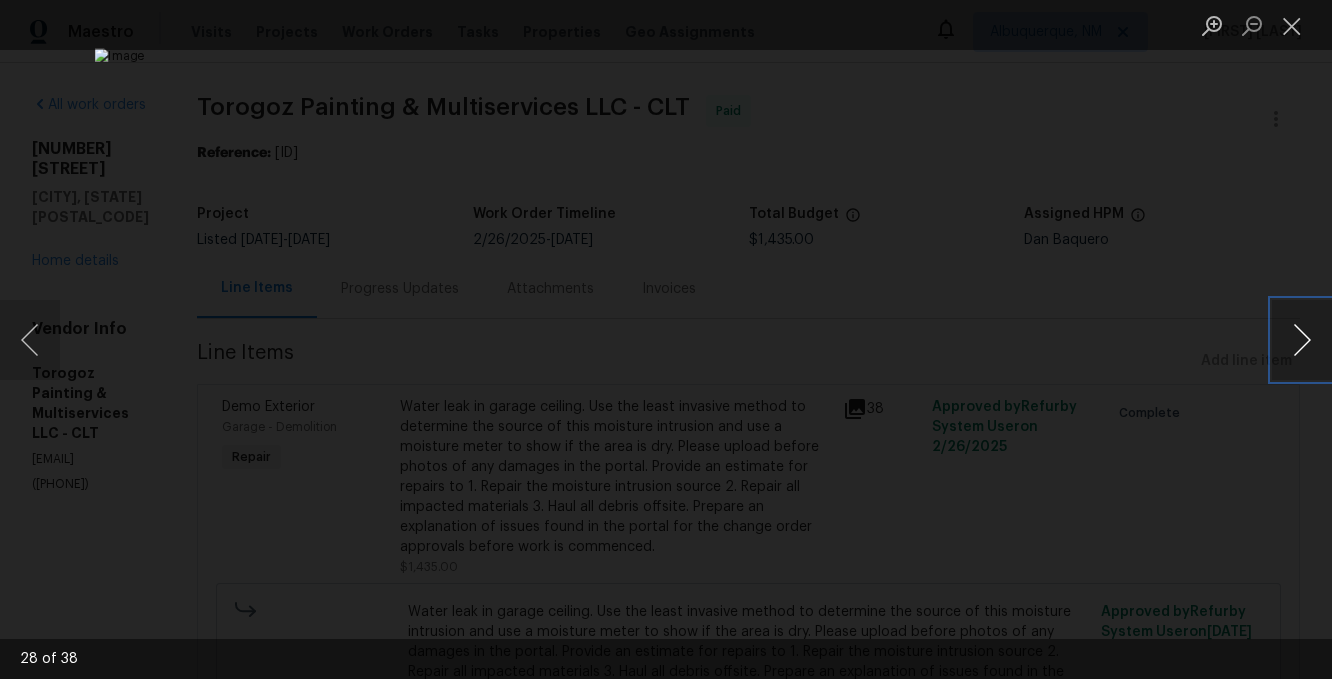 click at bounding box center [1302, 340] 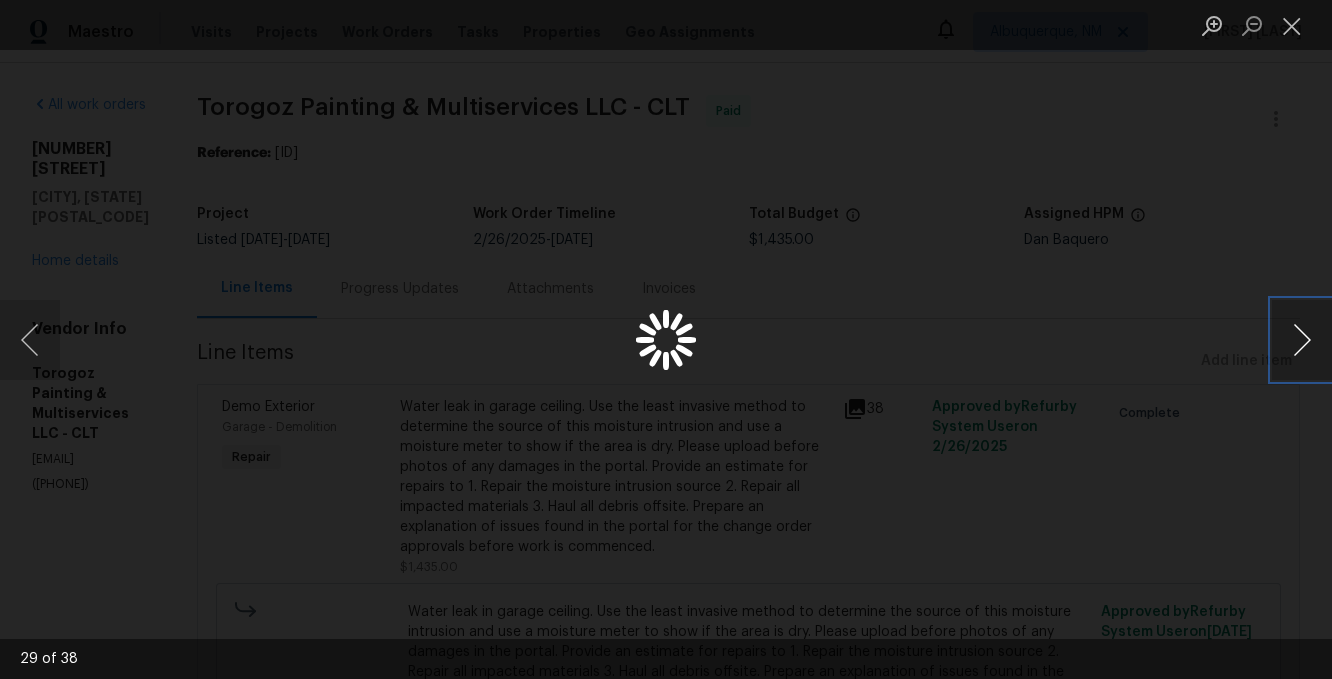 click at bounding box center (1302, 340) 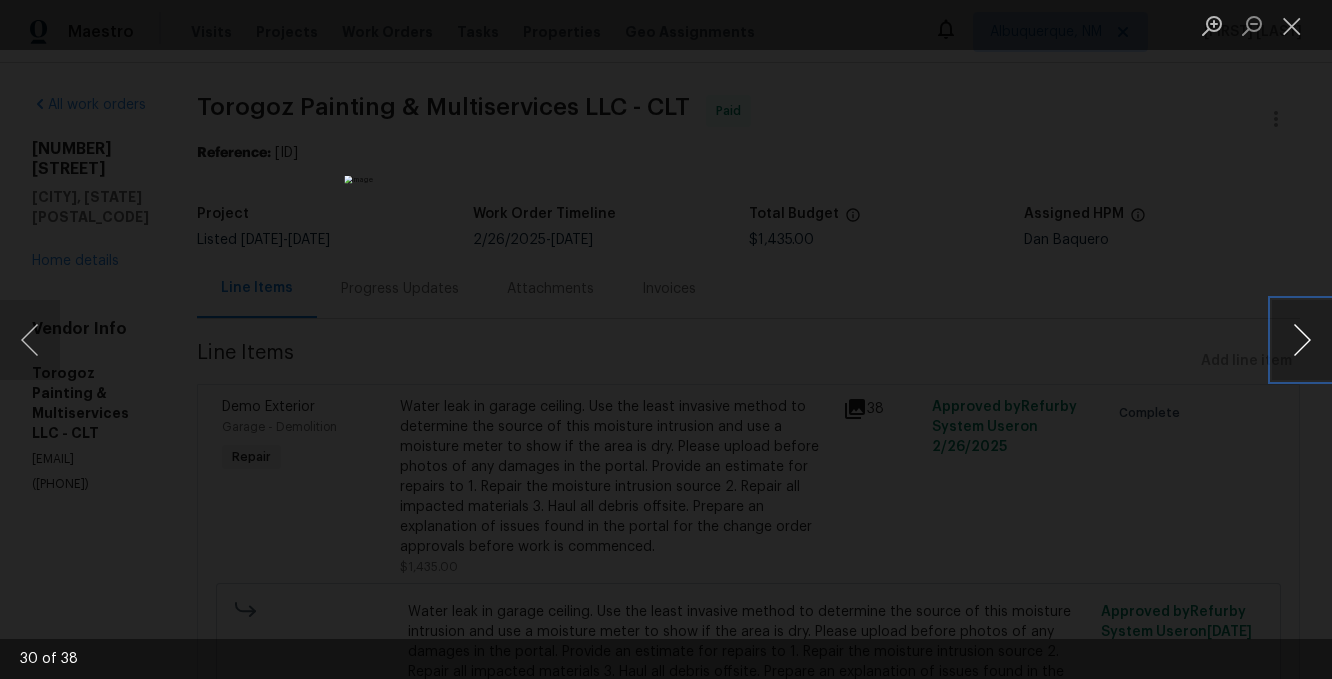click at bounding box center [1302, 340] 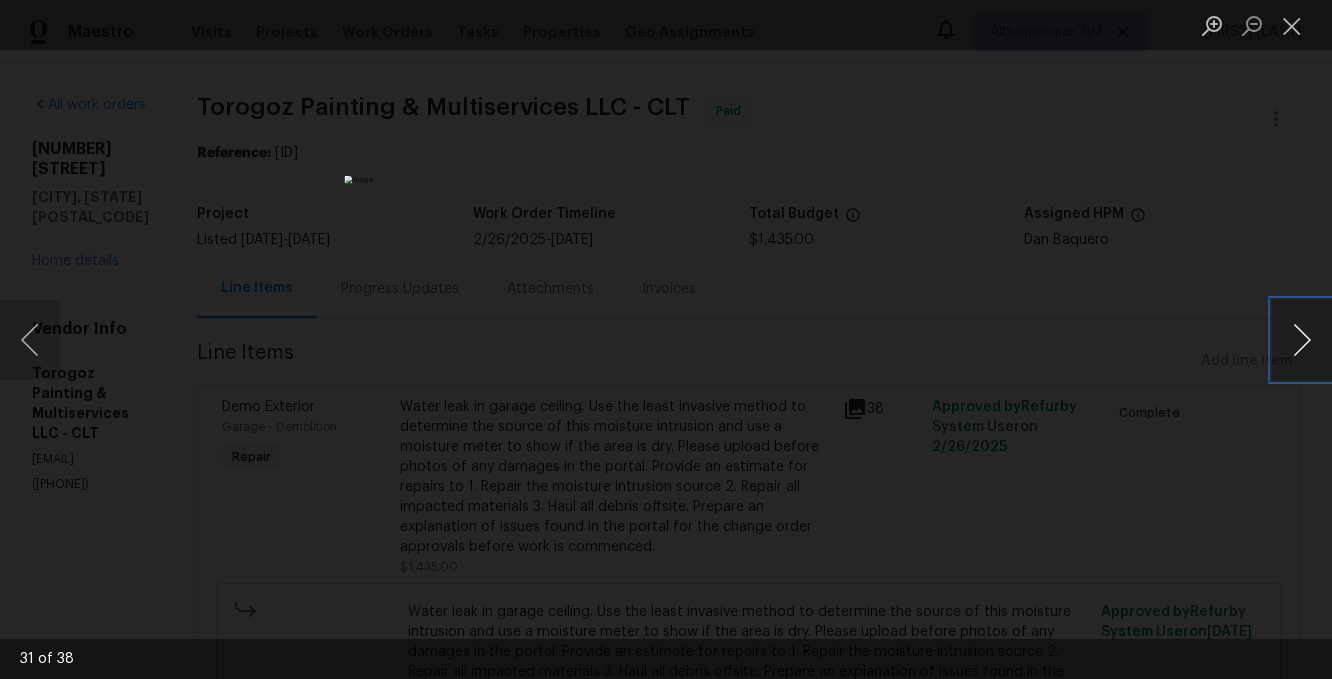 click at bounding box center (1302, 340) 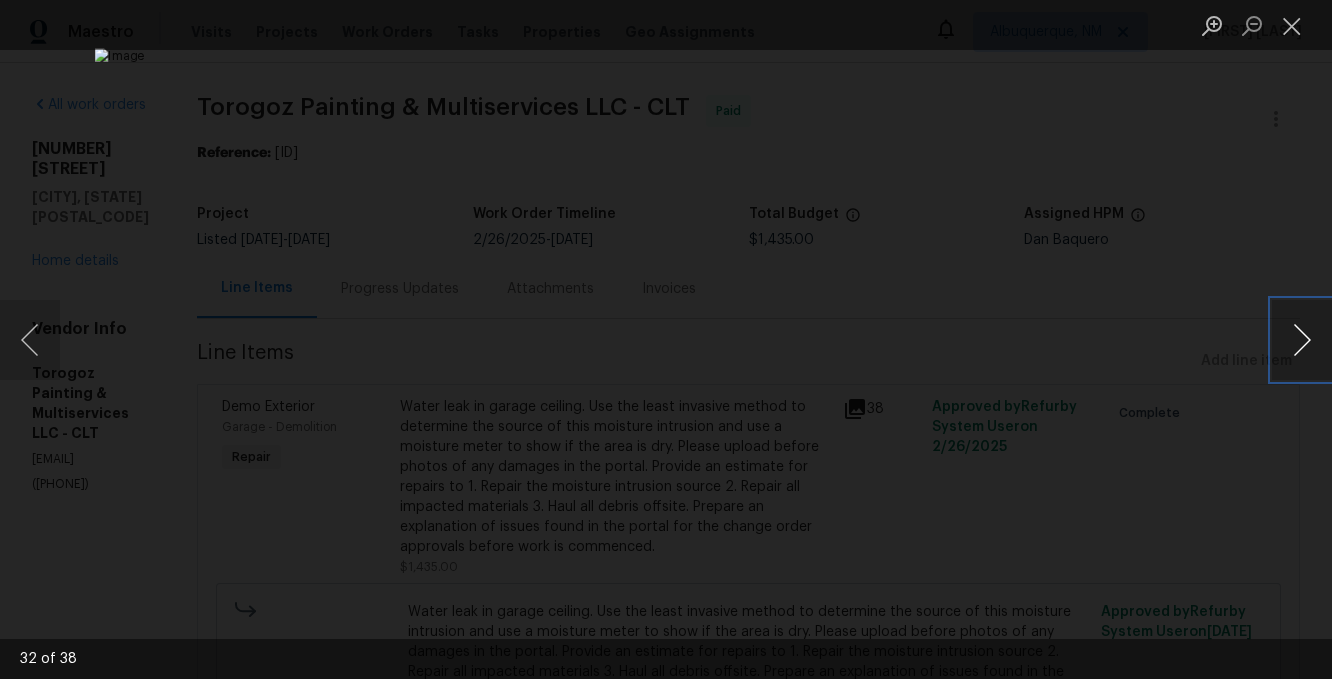 click at bounding box center (1302, 340) 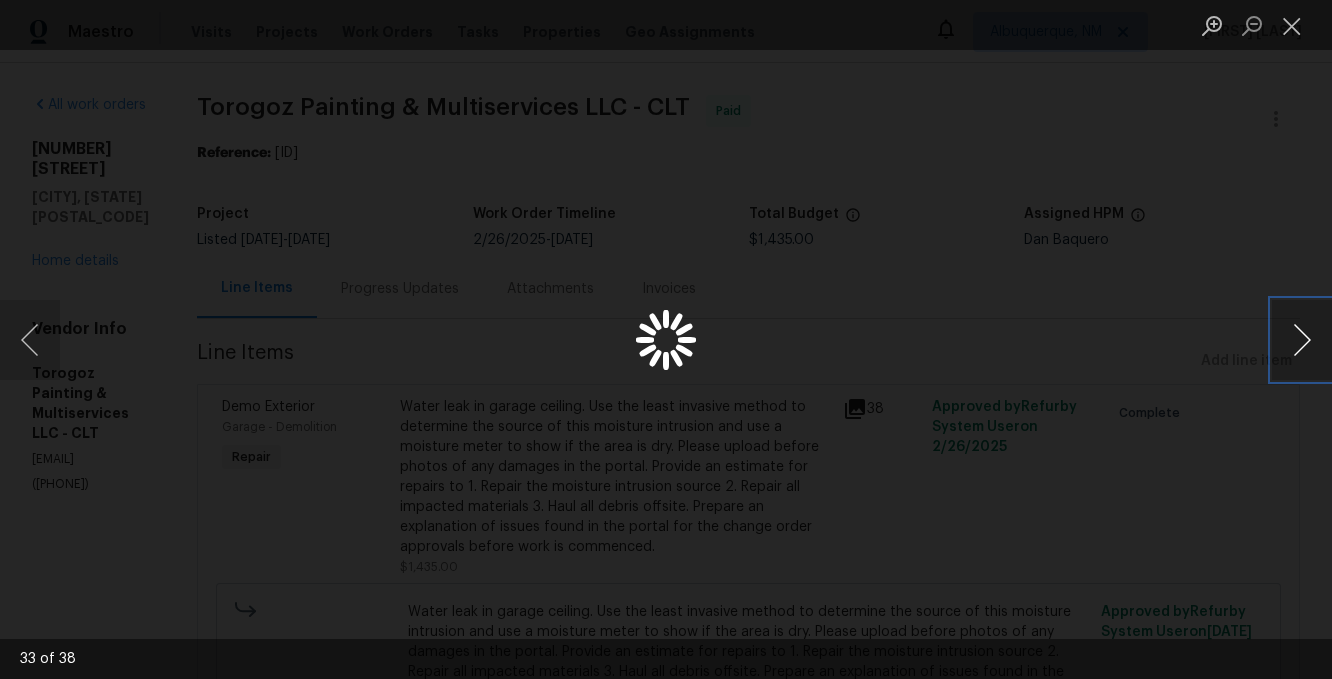 click at bounding box center (1302, 340) 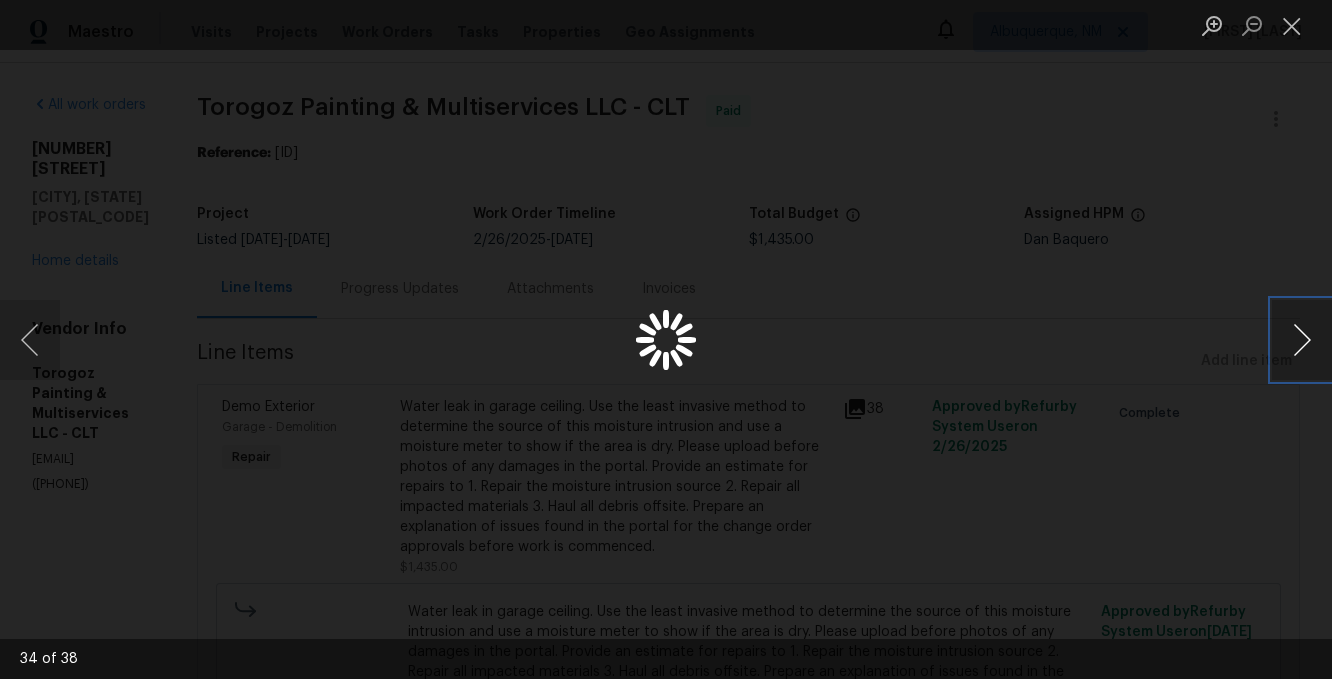 click at bounding box center [1302, 340] 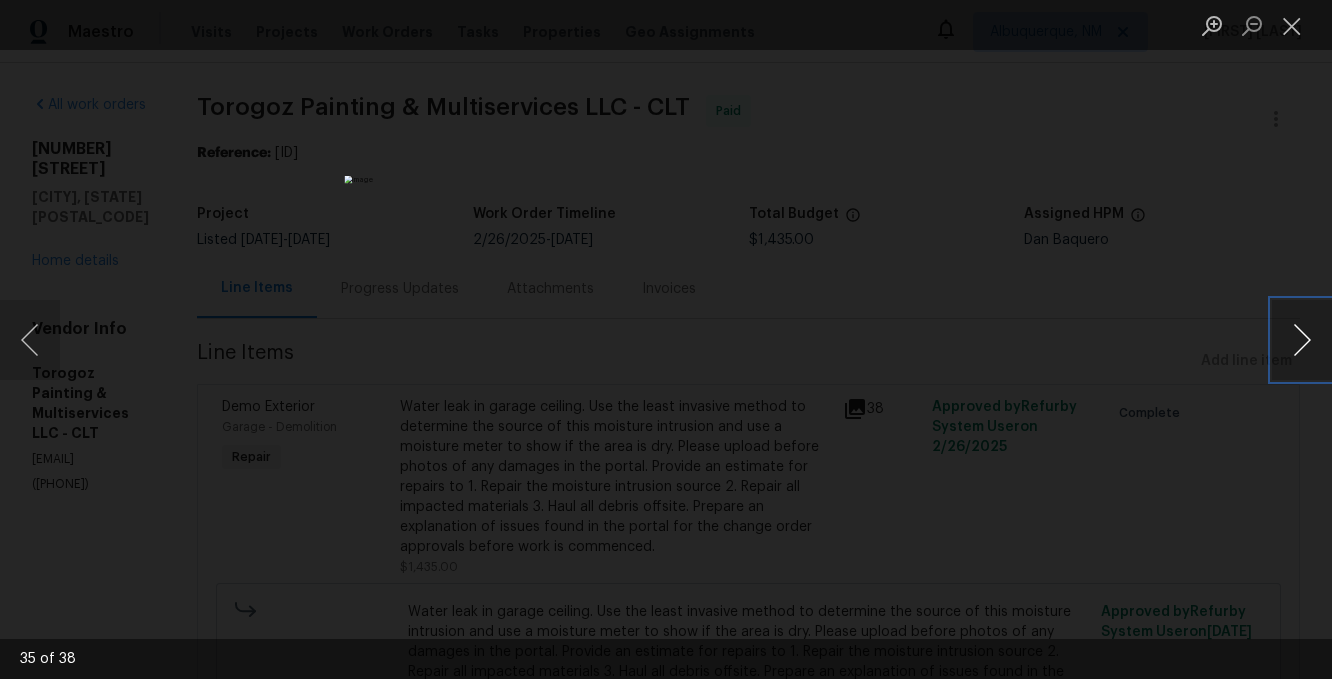 click at bounding box center (1302, 340) 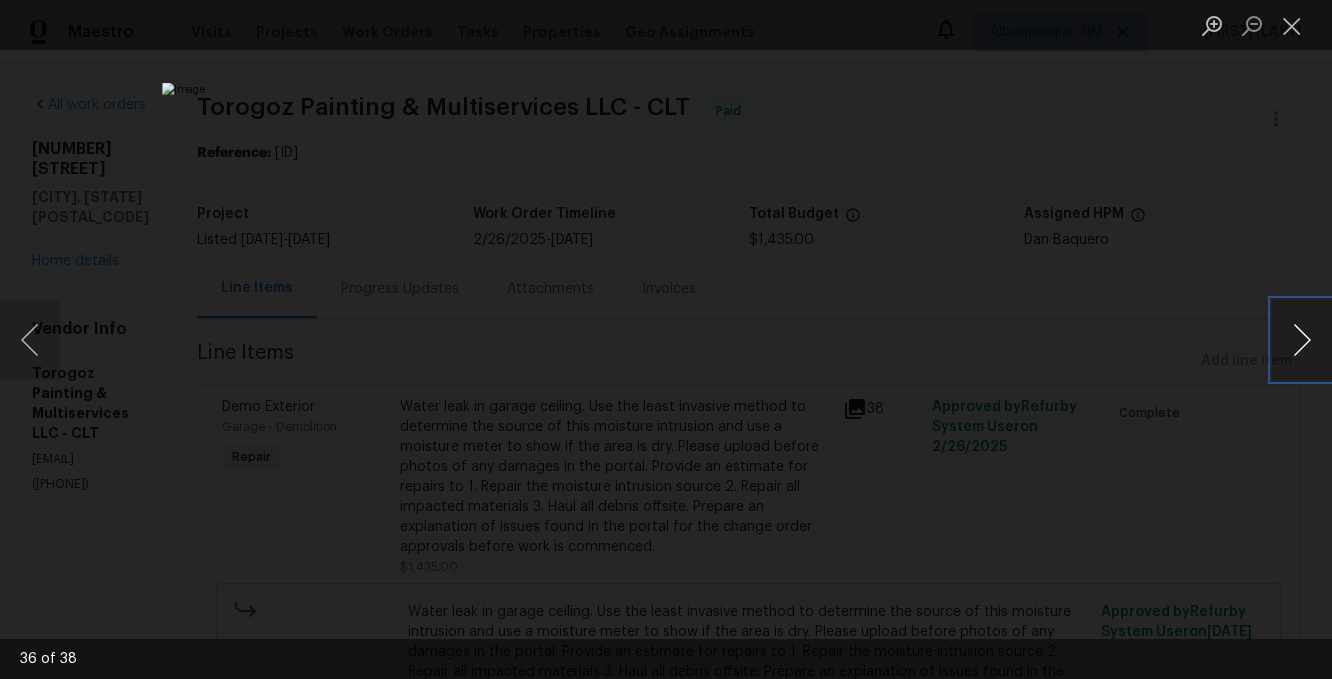 click at bounding box center [1302, 340] 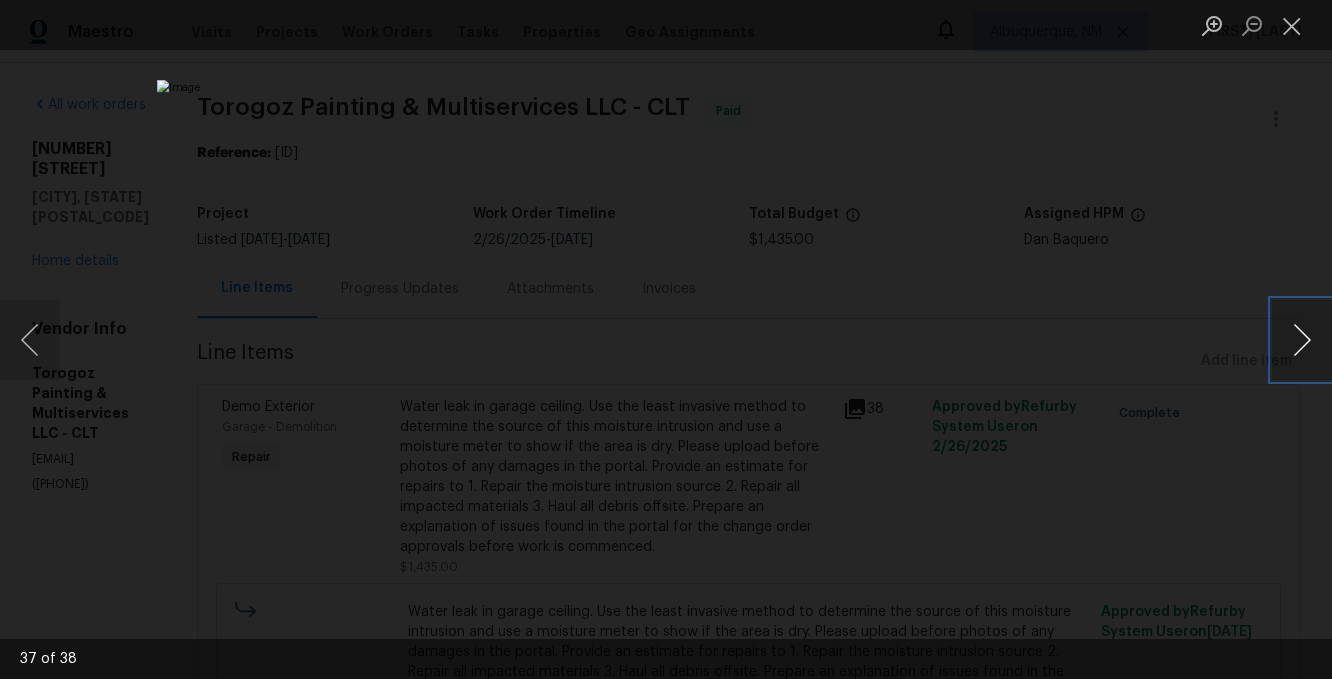 click at bounding box center [1302, 340] 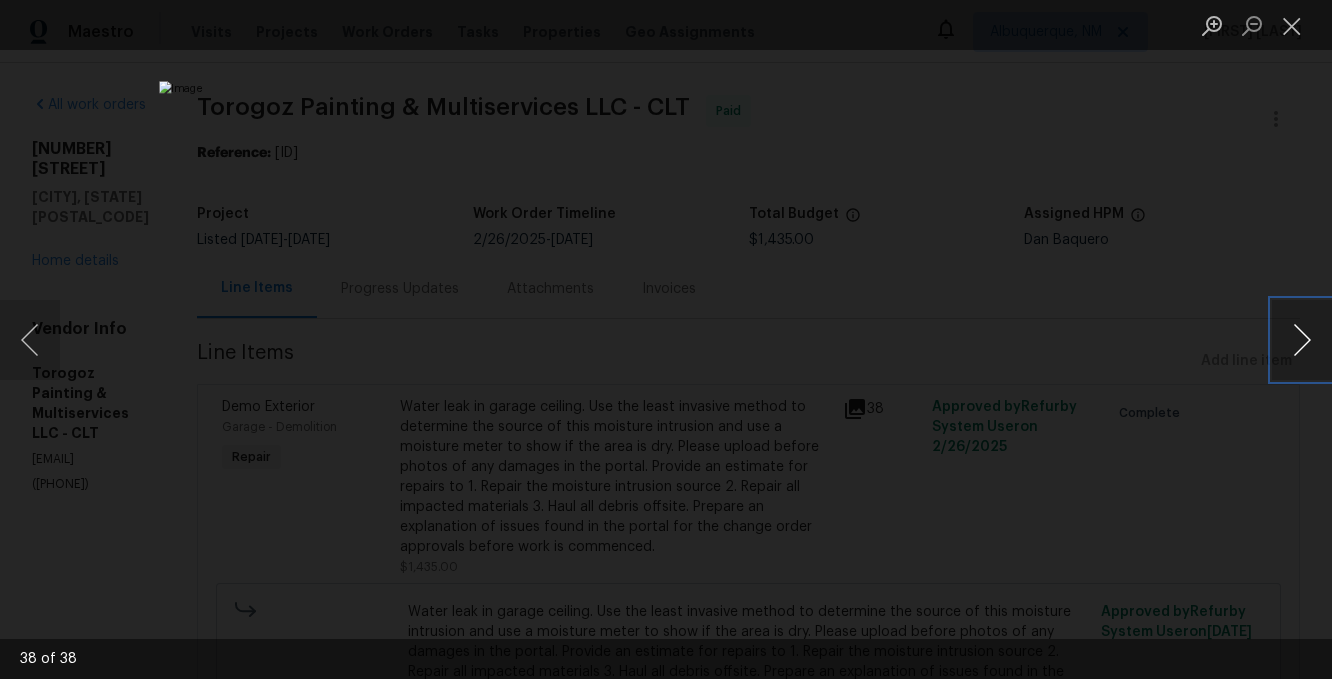 click at bounding box center (1302, 340) 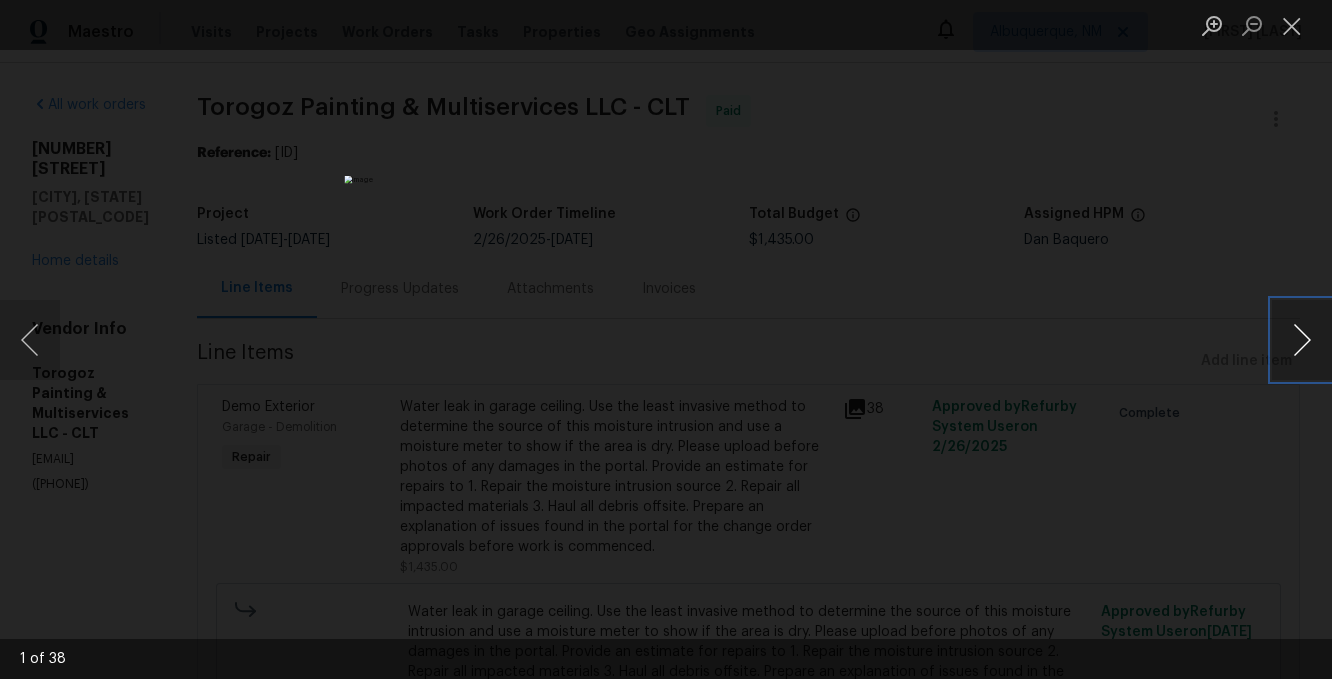 click at bounding box center [1302, 340] 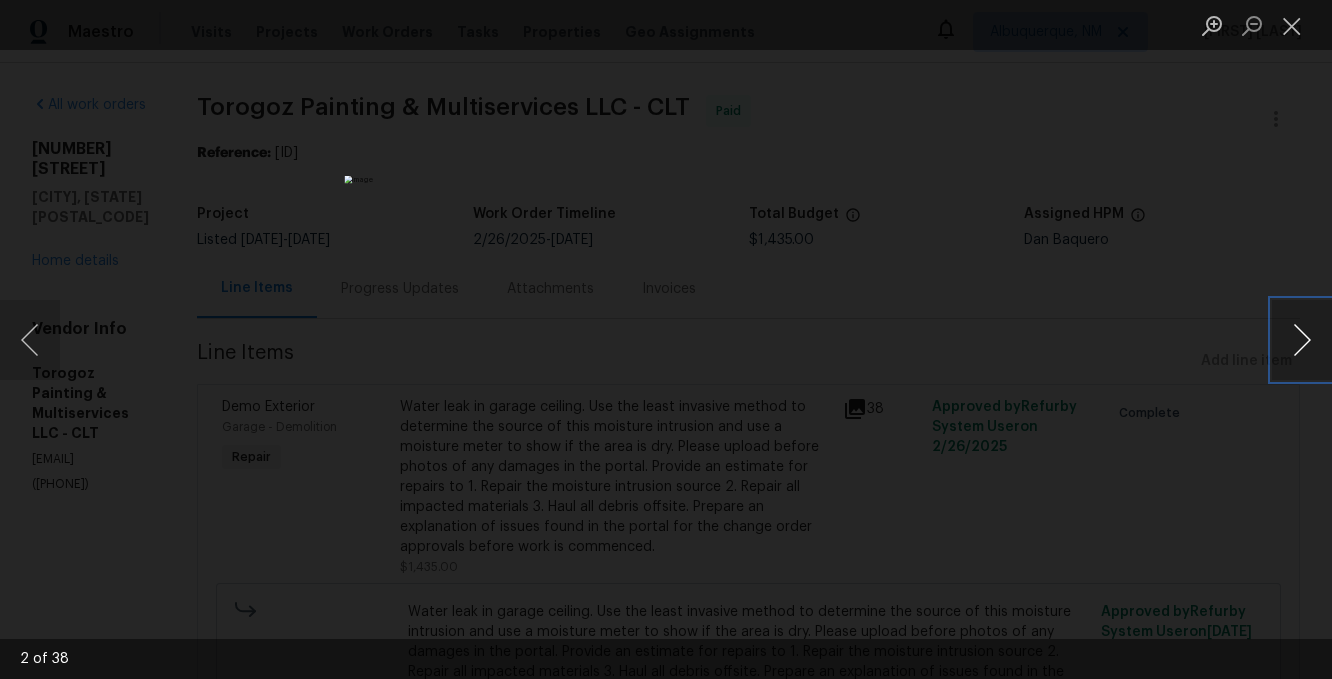 click at bounding box center (1302, 340) 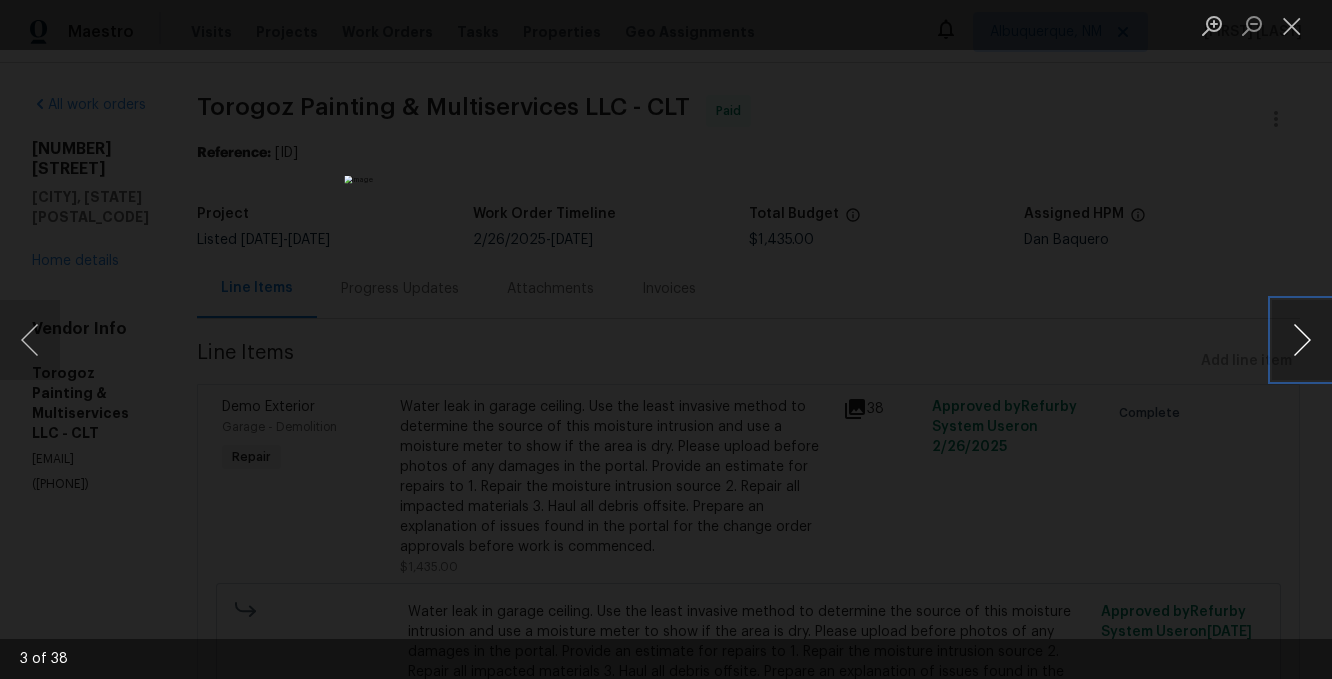 click at bounding box center (1302, 340) 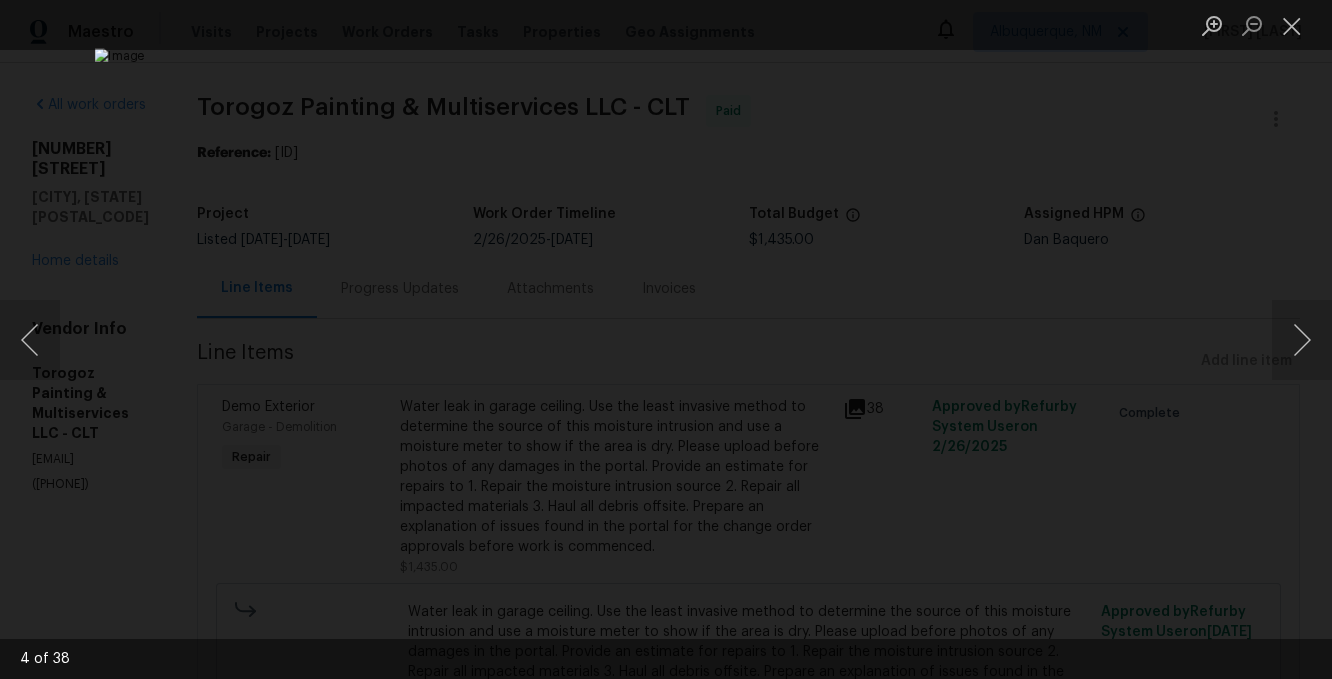 click at bounding box center [666, 339] 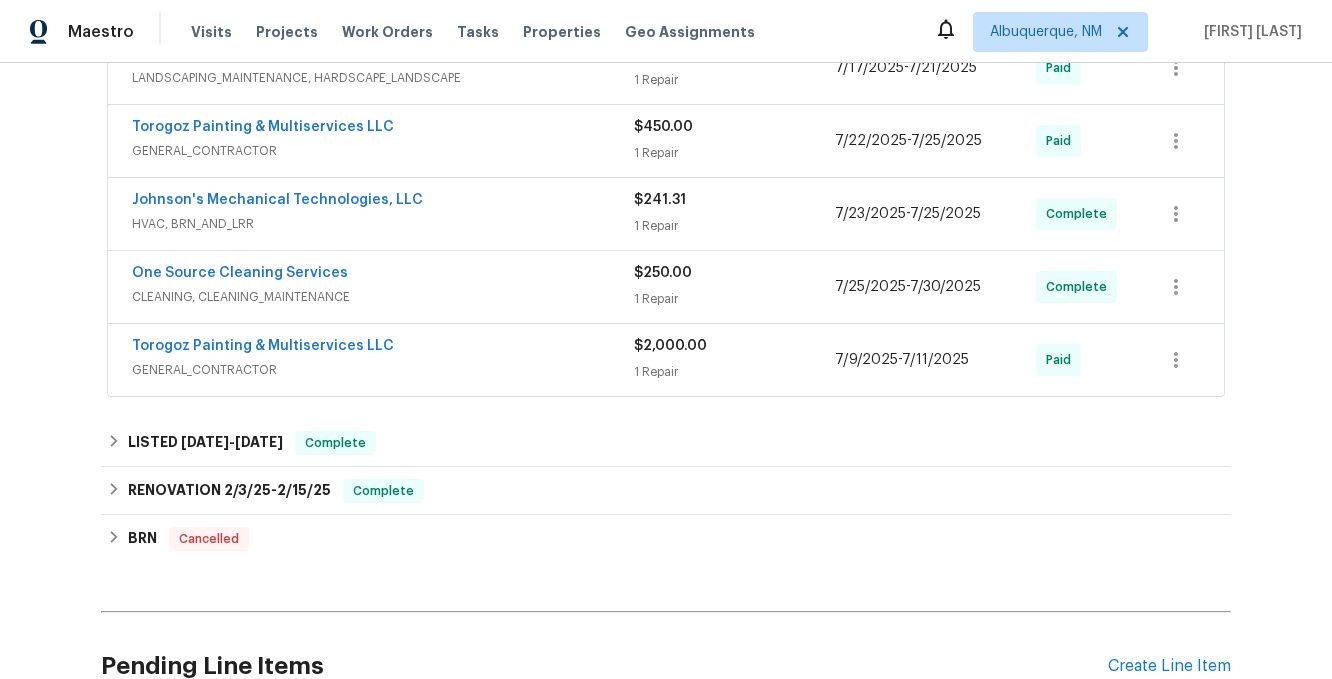 scroll, scrollTop: 592, scrollLeft: 0, axis: vertical 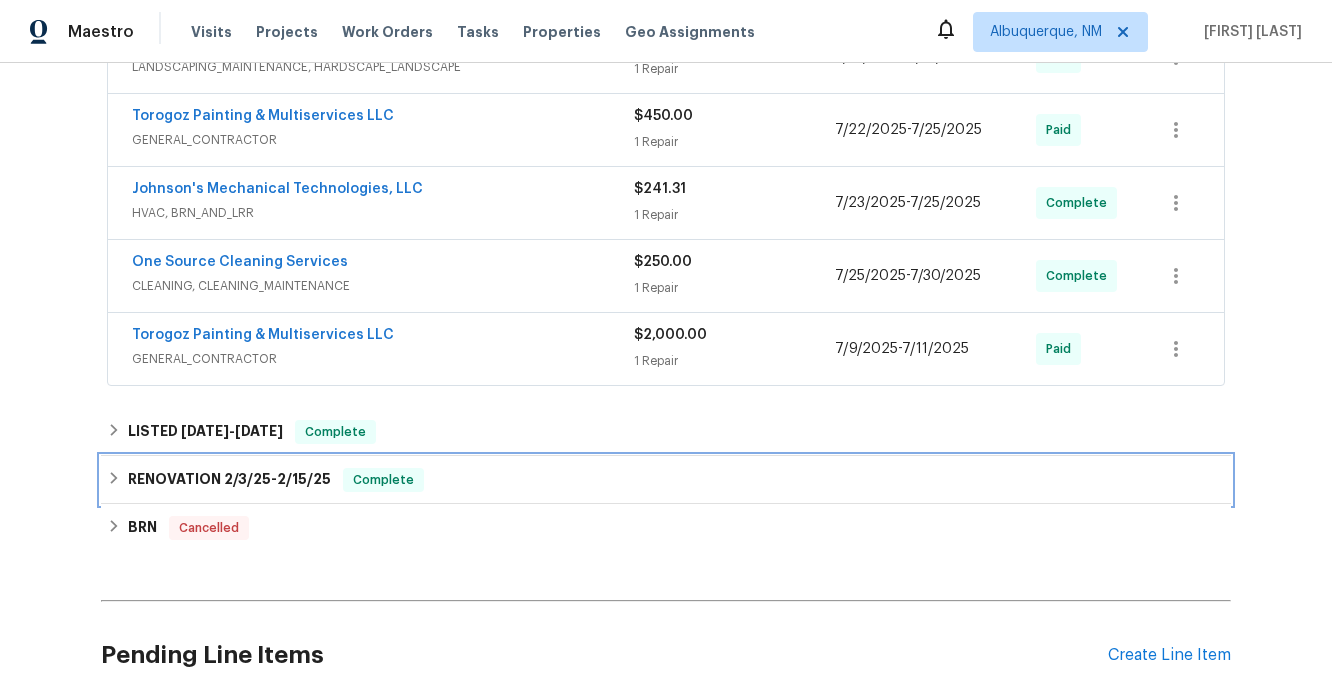 click on "2/15/25" at bounding box center (304, 479) 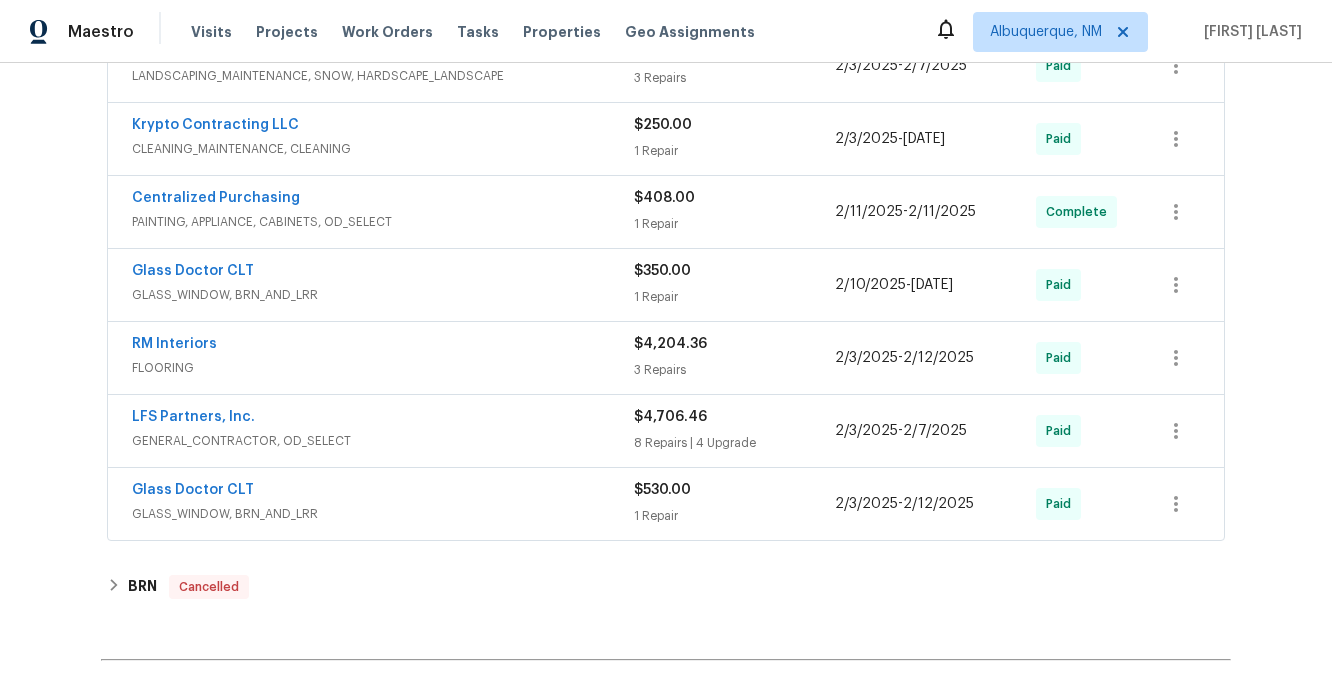 scroll, scrollTop: 1185, scrollLeft: 0, axis: vertical 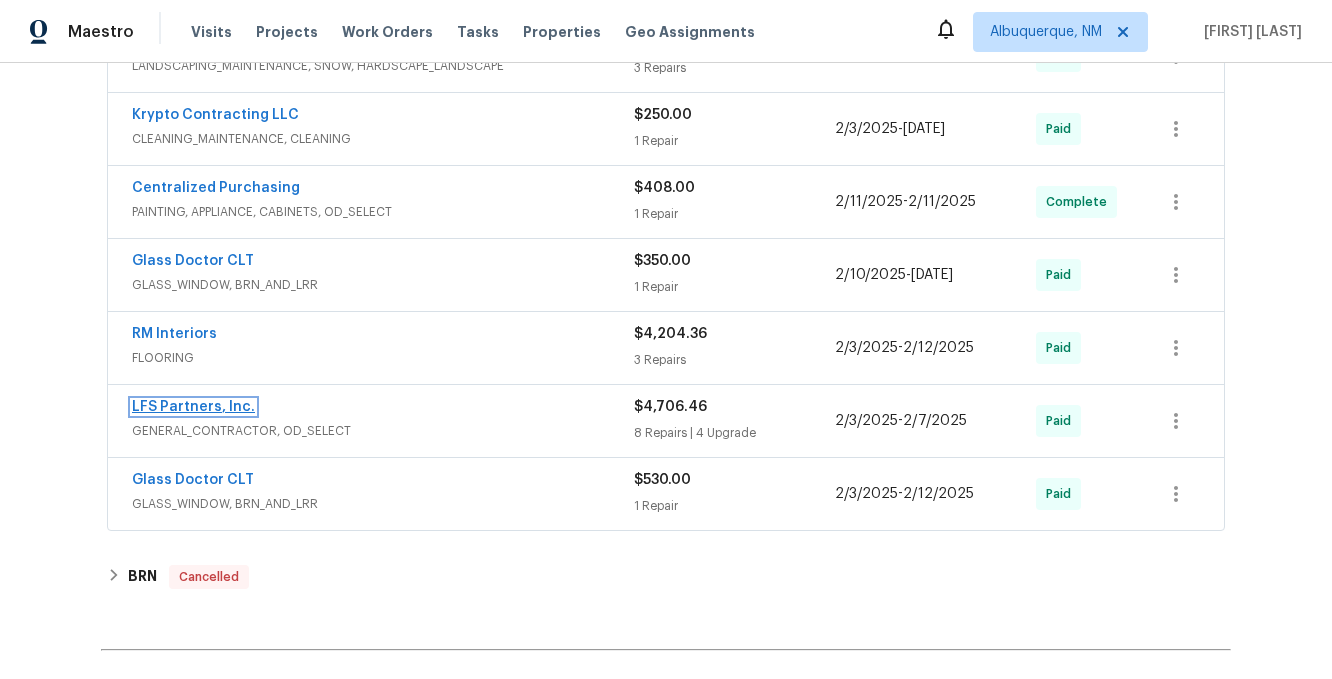 click on "LFS Partners, Inc." at bounding box center (193, 407) 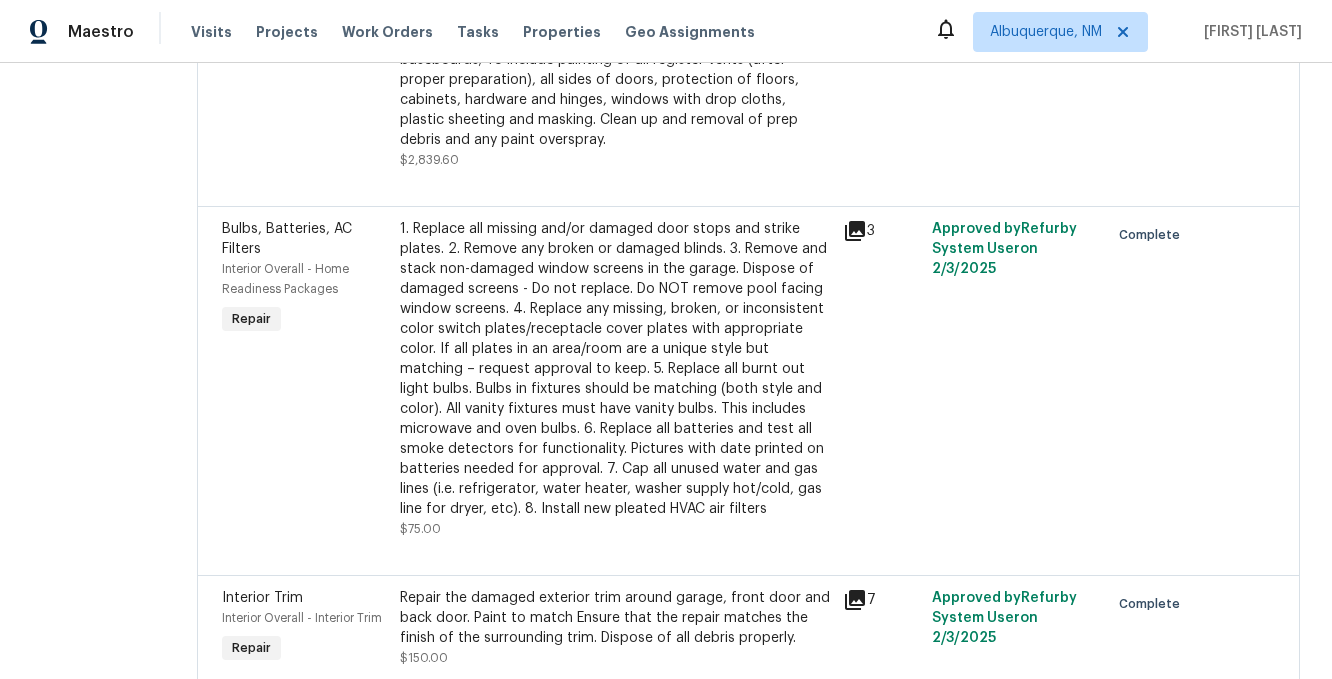 scroll, scrollTop: 1593, scrollLeft: 0, axis: vertical 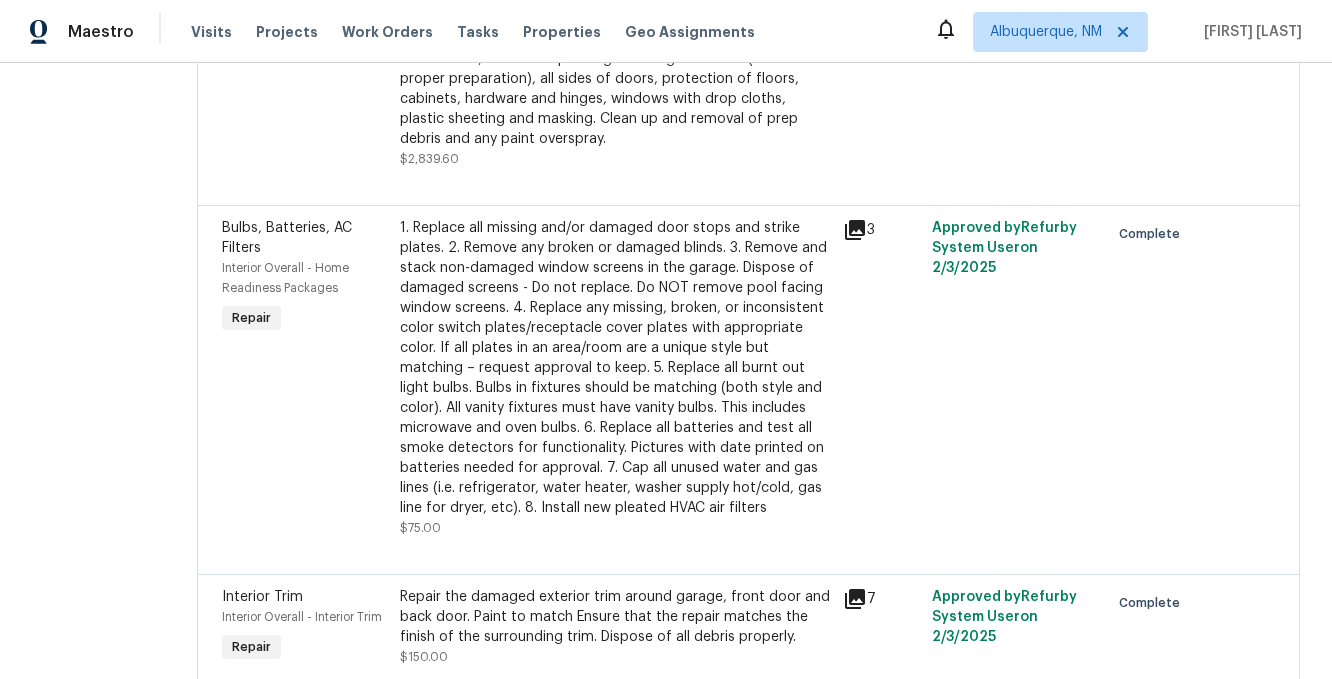 click 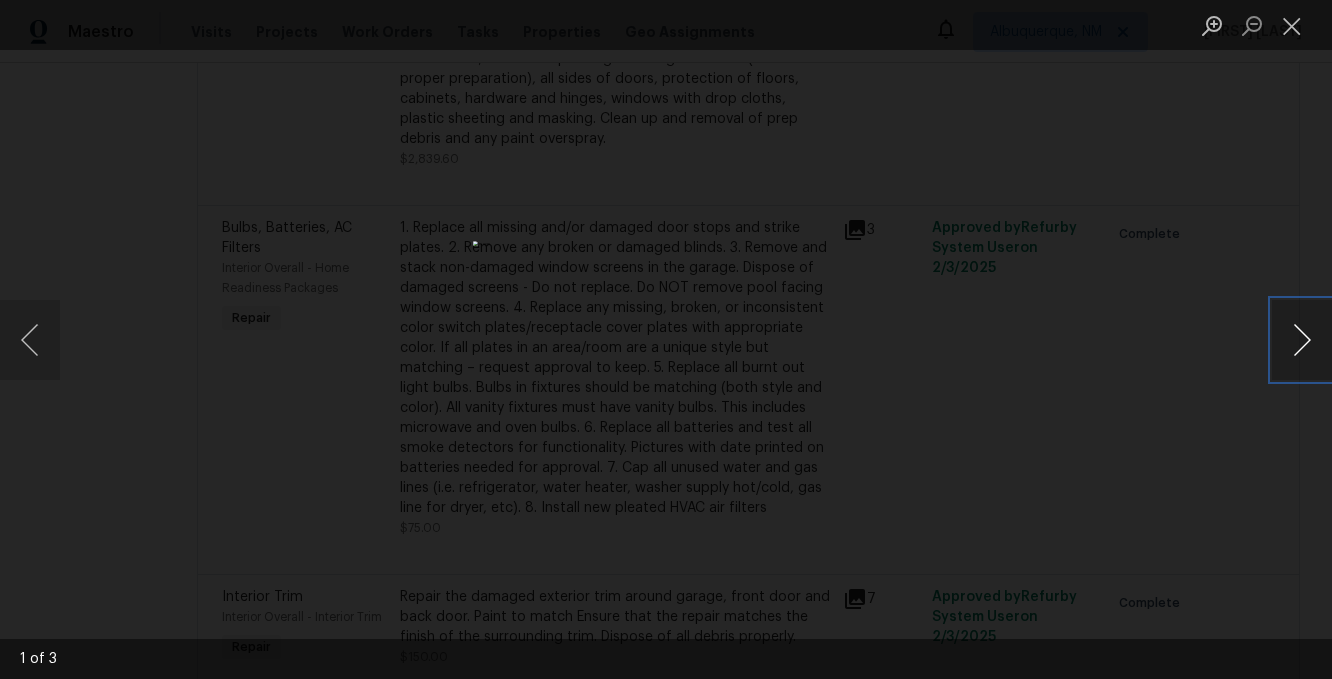 click at bounding box center (1302, 340) 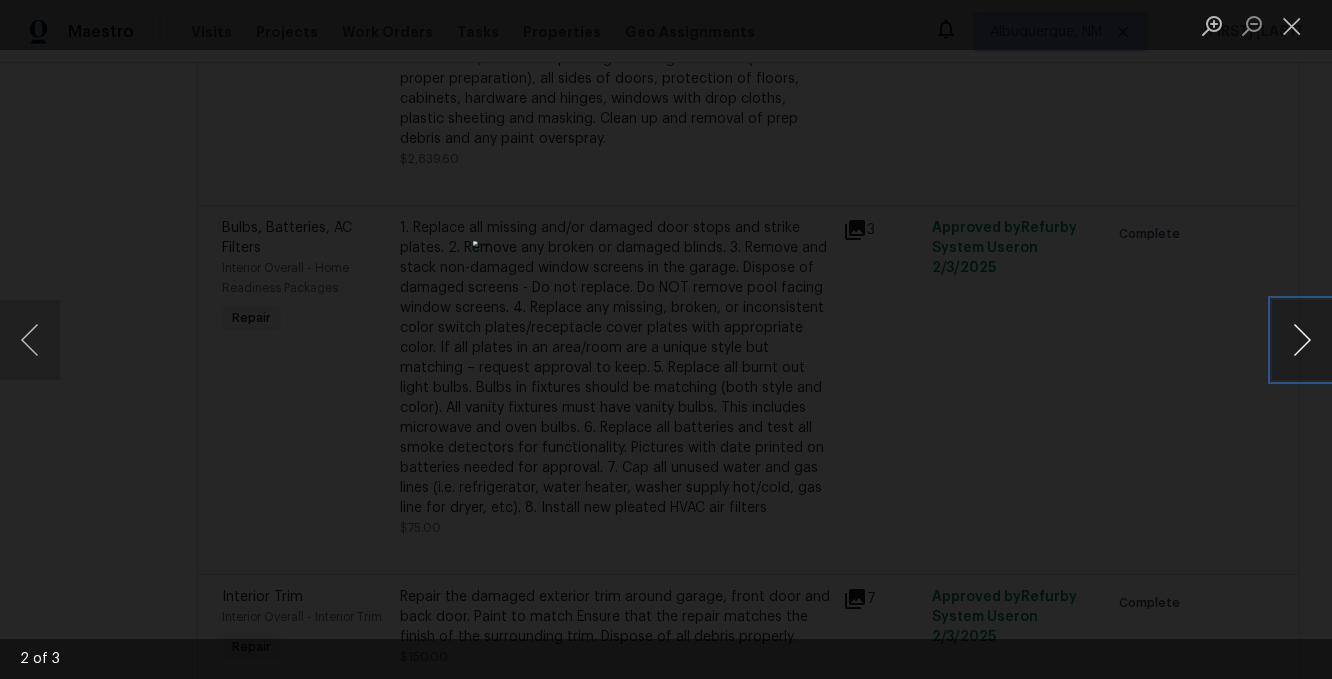 click at bounding box center [1302, 340] 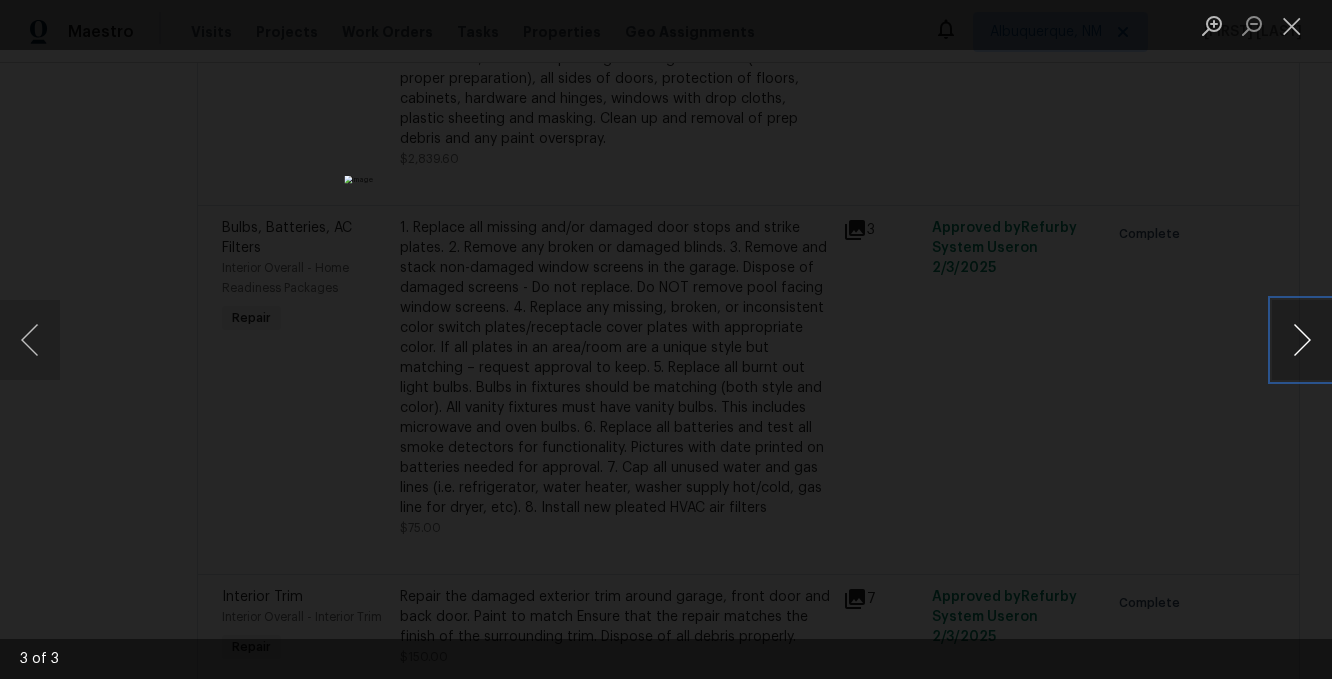 click at bounding box center (1302, 340) 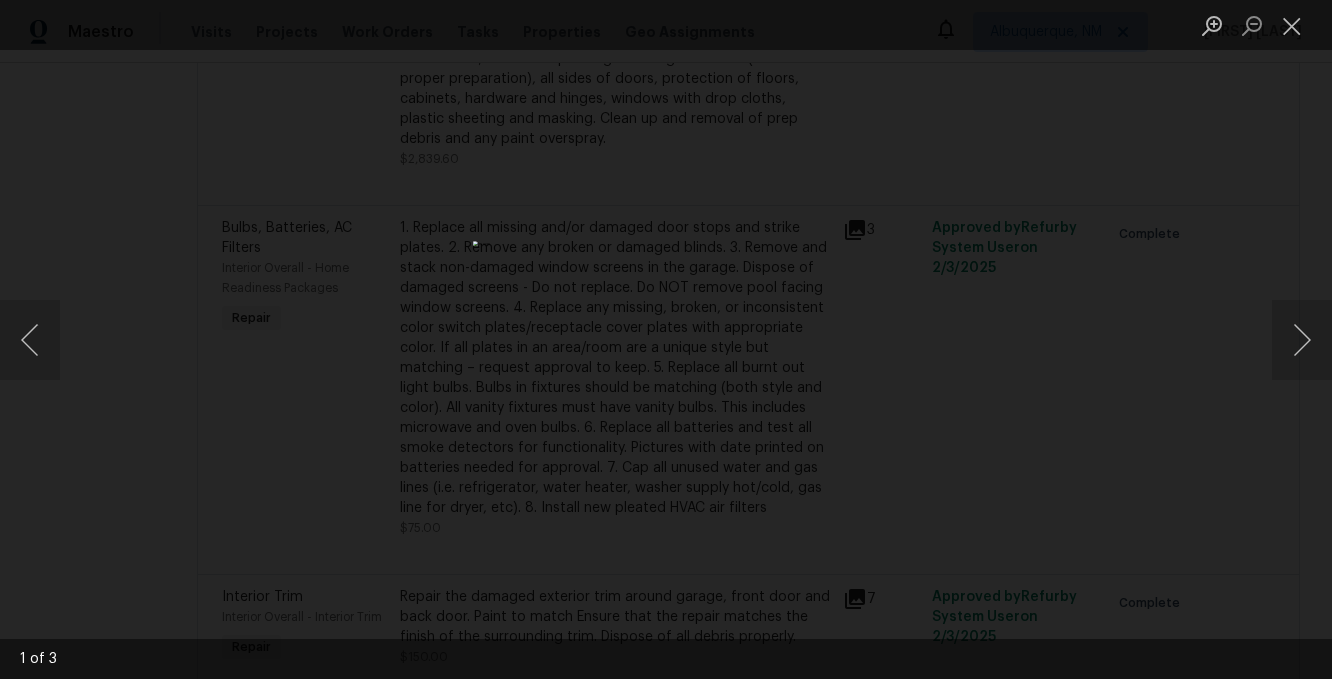 click at bounding box center [666, 339] 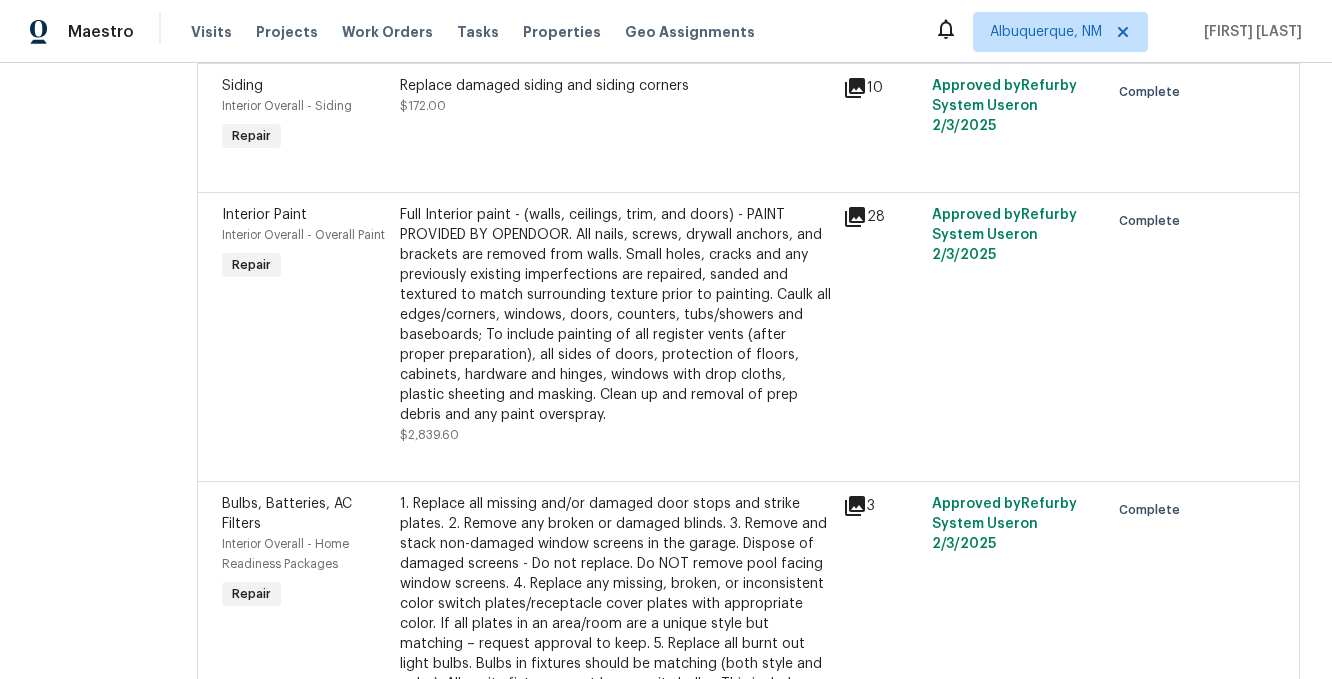 scroll, scrollTop: 1311, scrollLeft: 0, axis: vertical 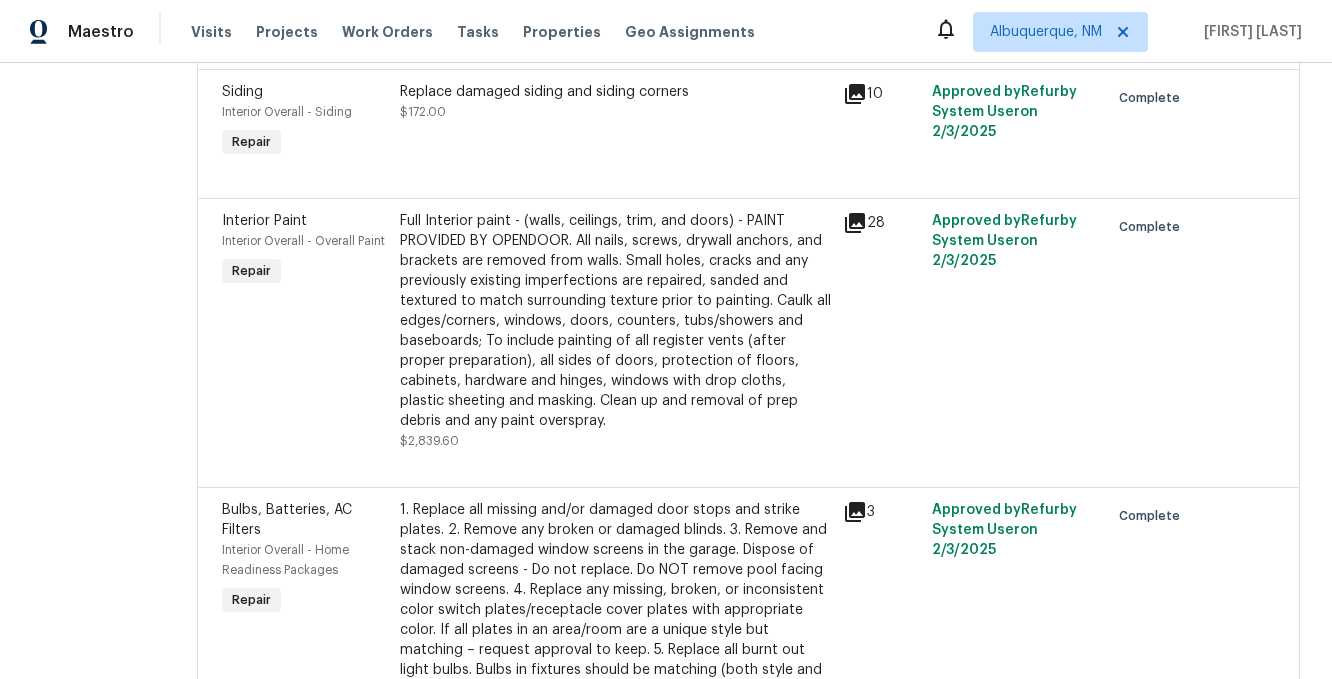 click 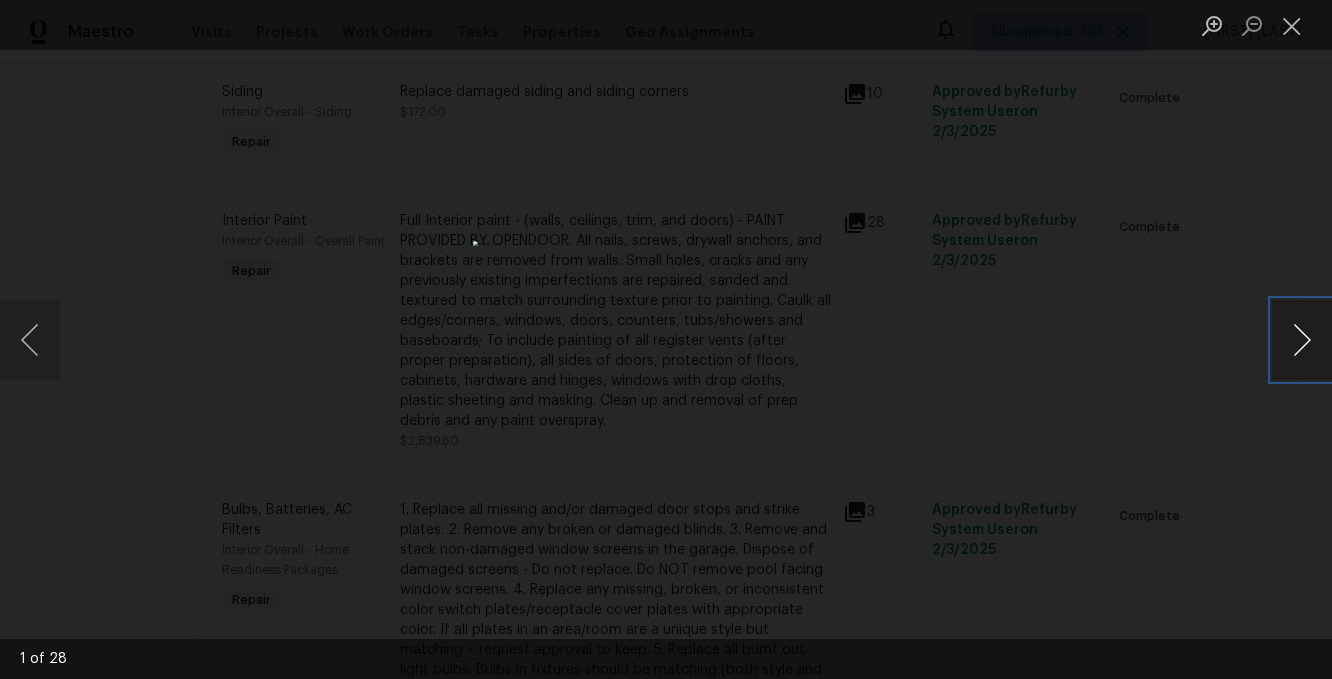 click at bounding box center [1302, 340] 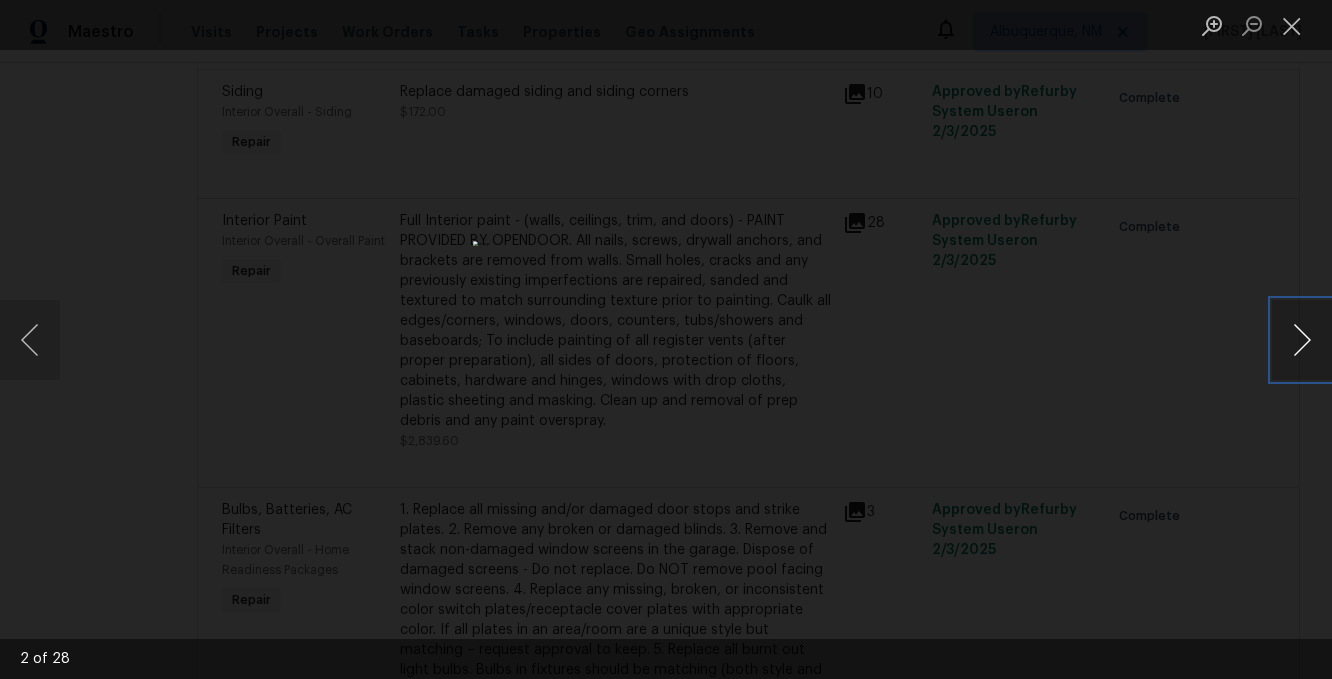 click at bounding box center (1302, 340) 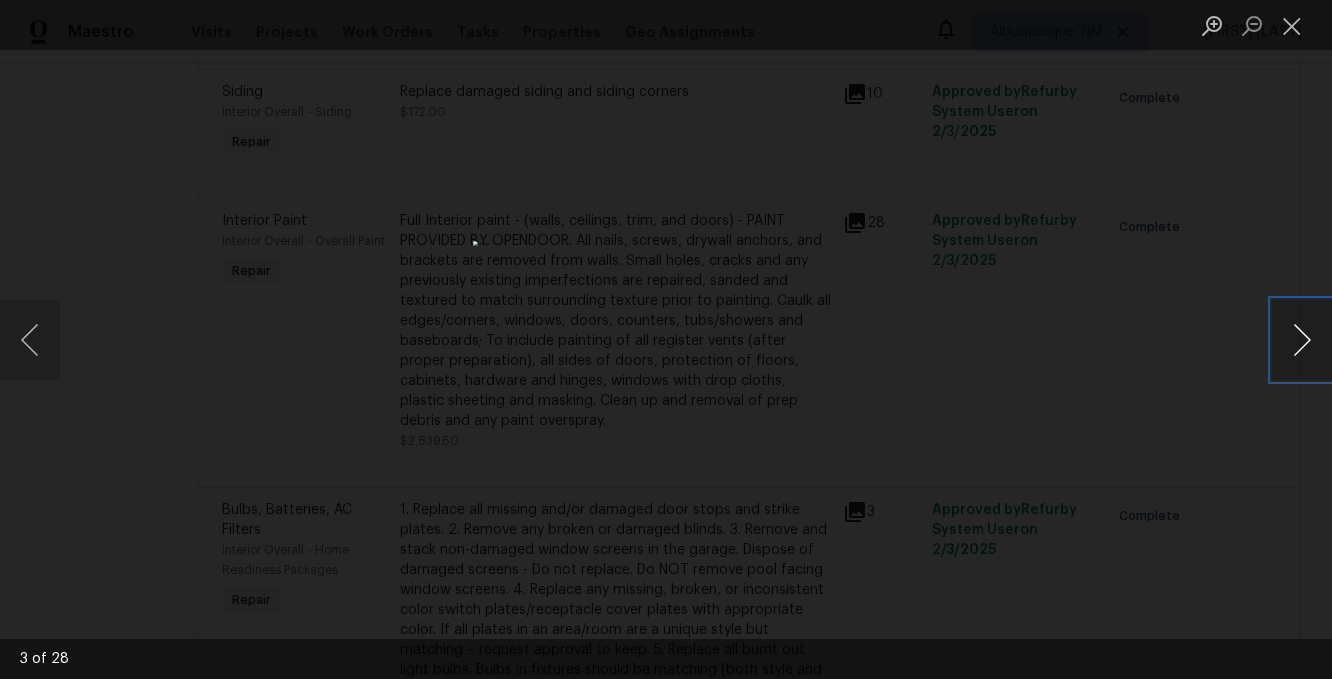 click at bounding box center [1302, 340] 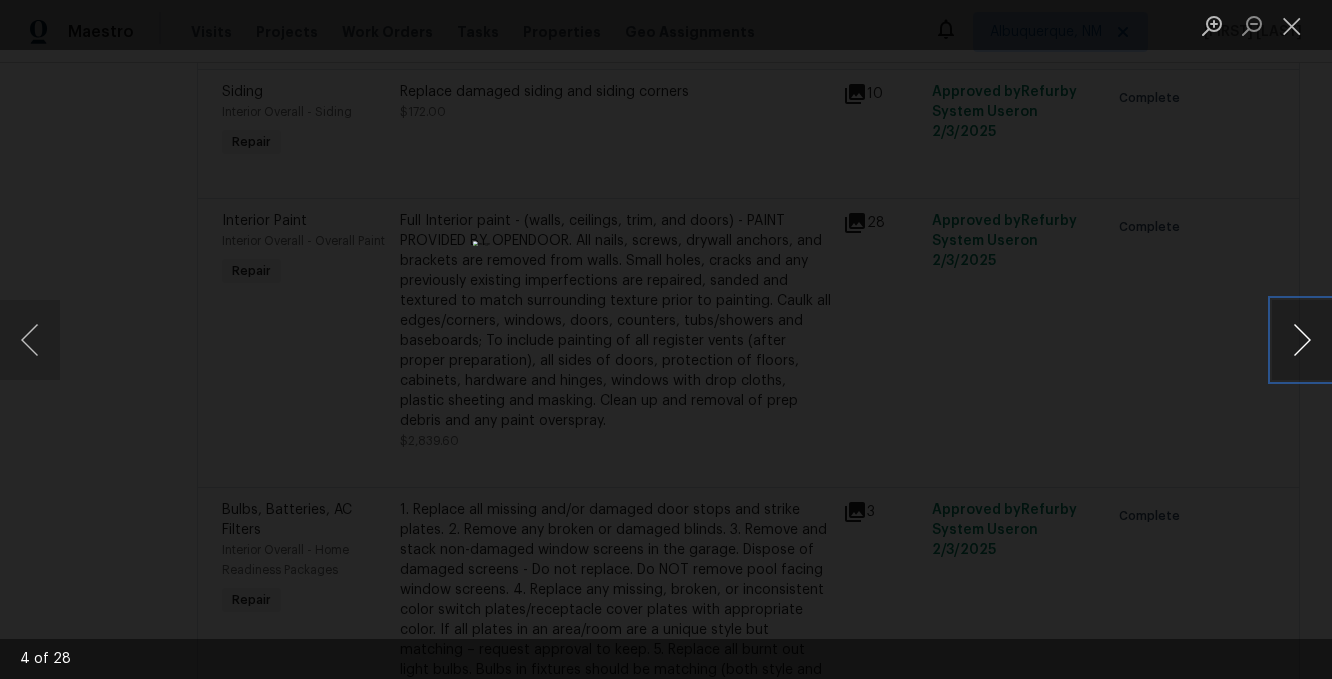 click at bounding box center [1302, 340] 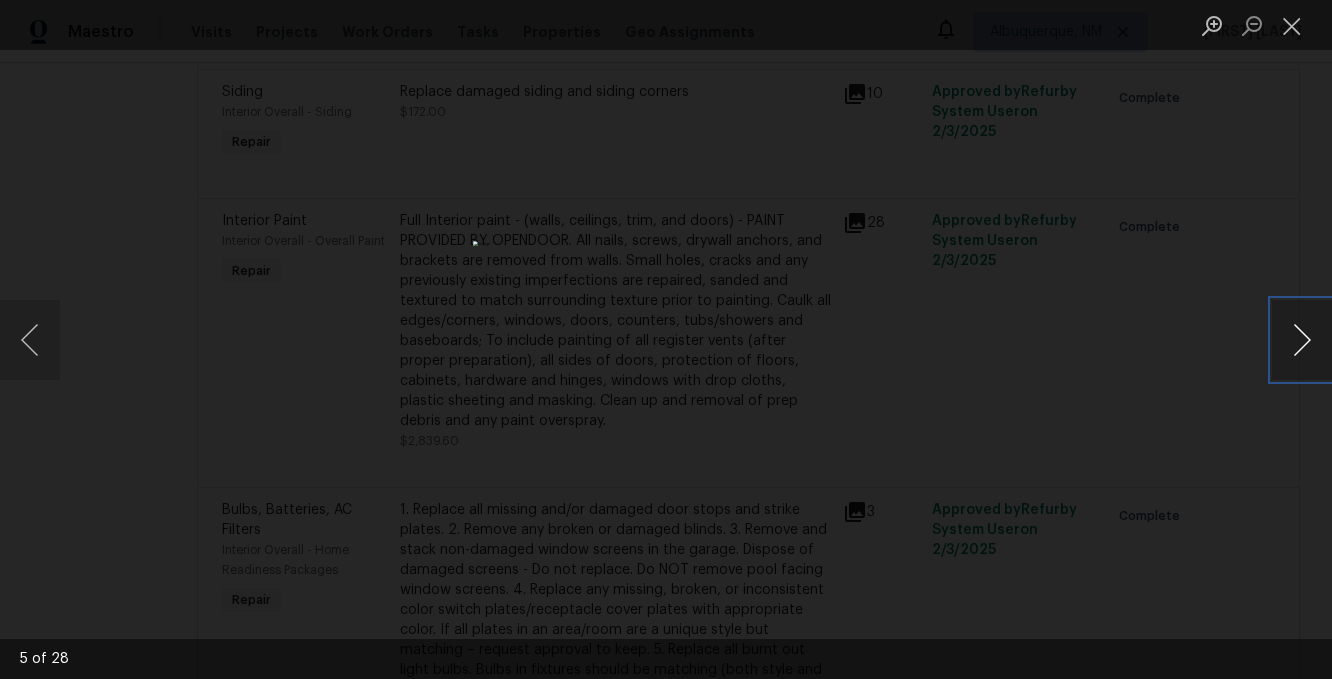 click at bounding box center (1302, 340) 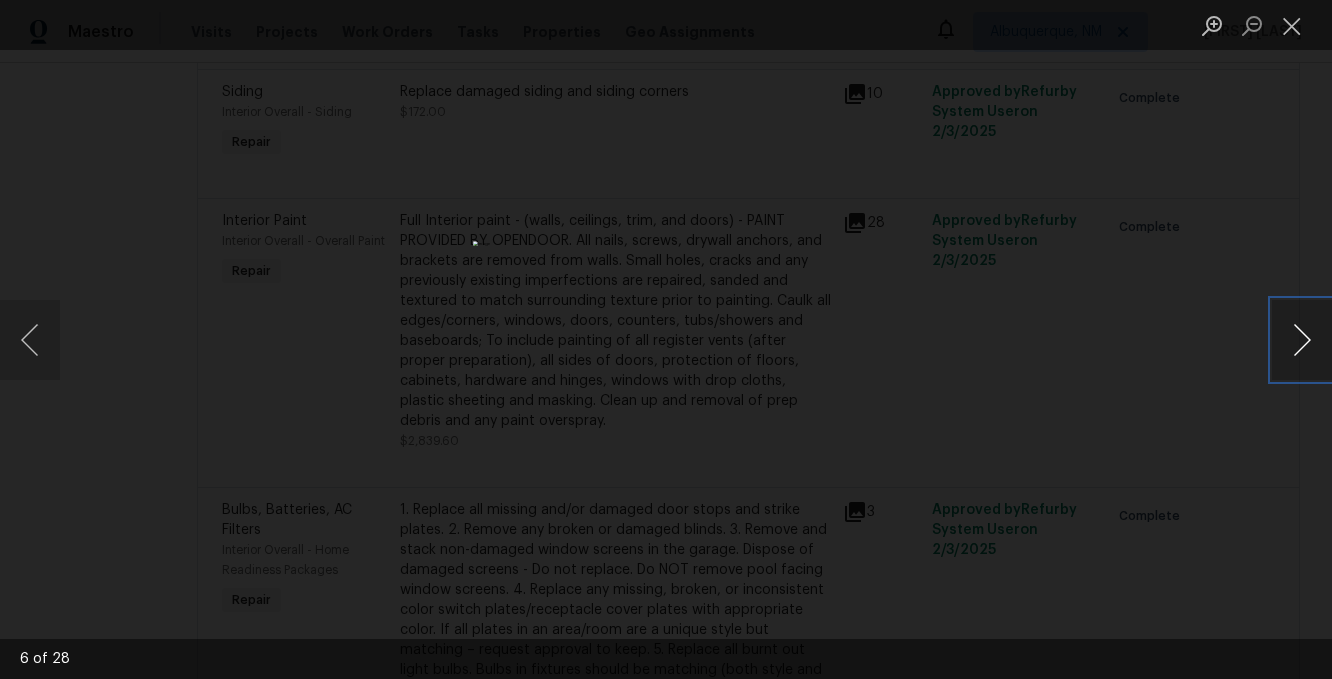 click at bounding box center (1302, 340) 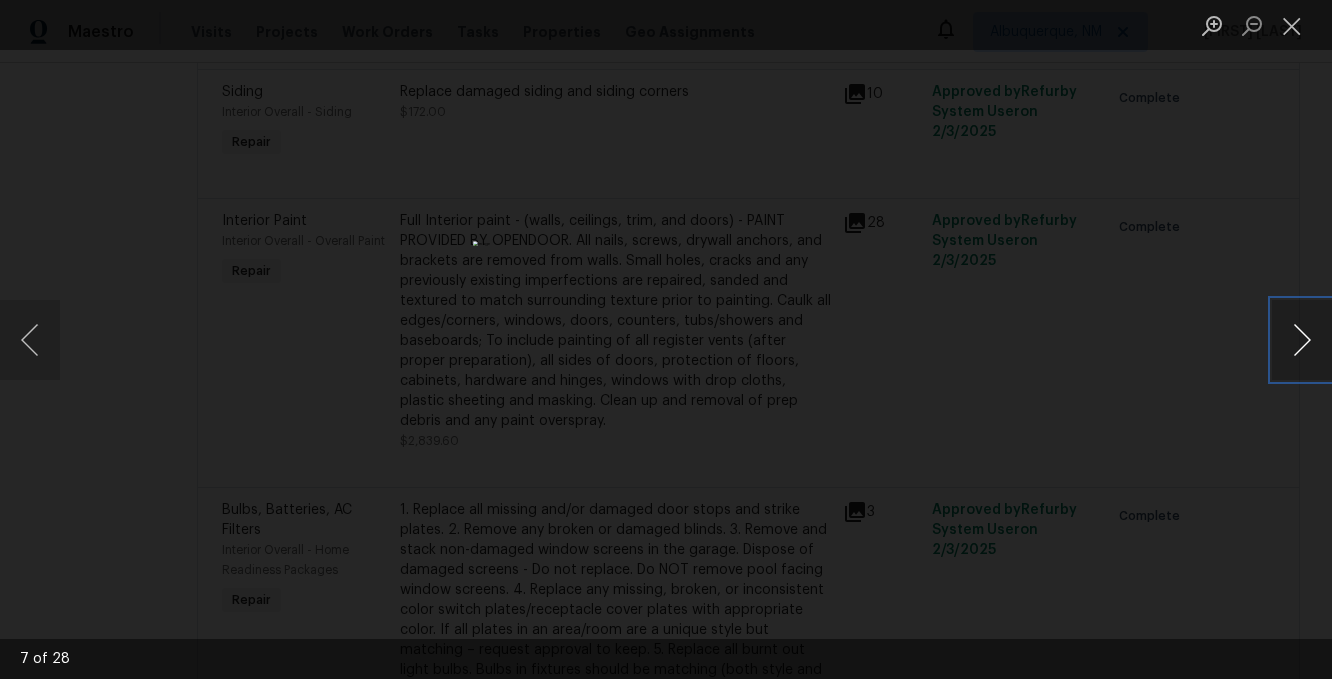 click at bounding box center [1302, 340] 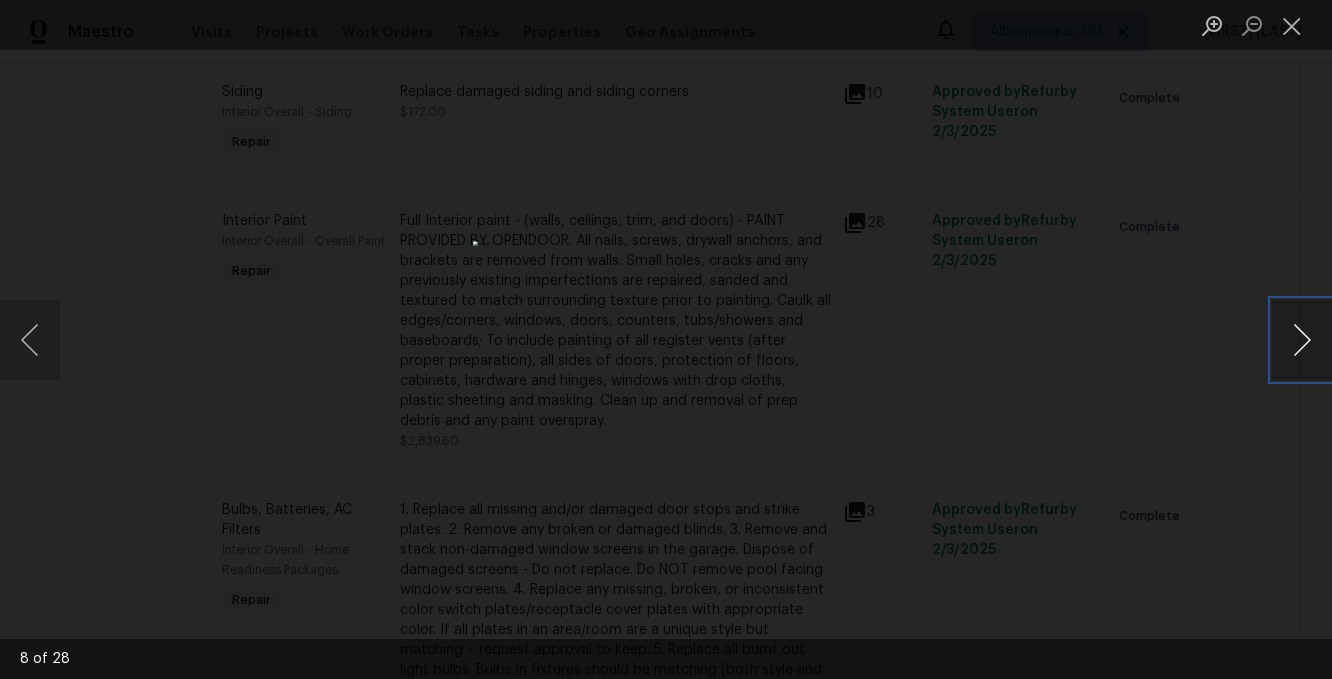 click at bounding box center (1302, 340) 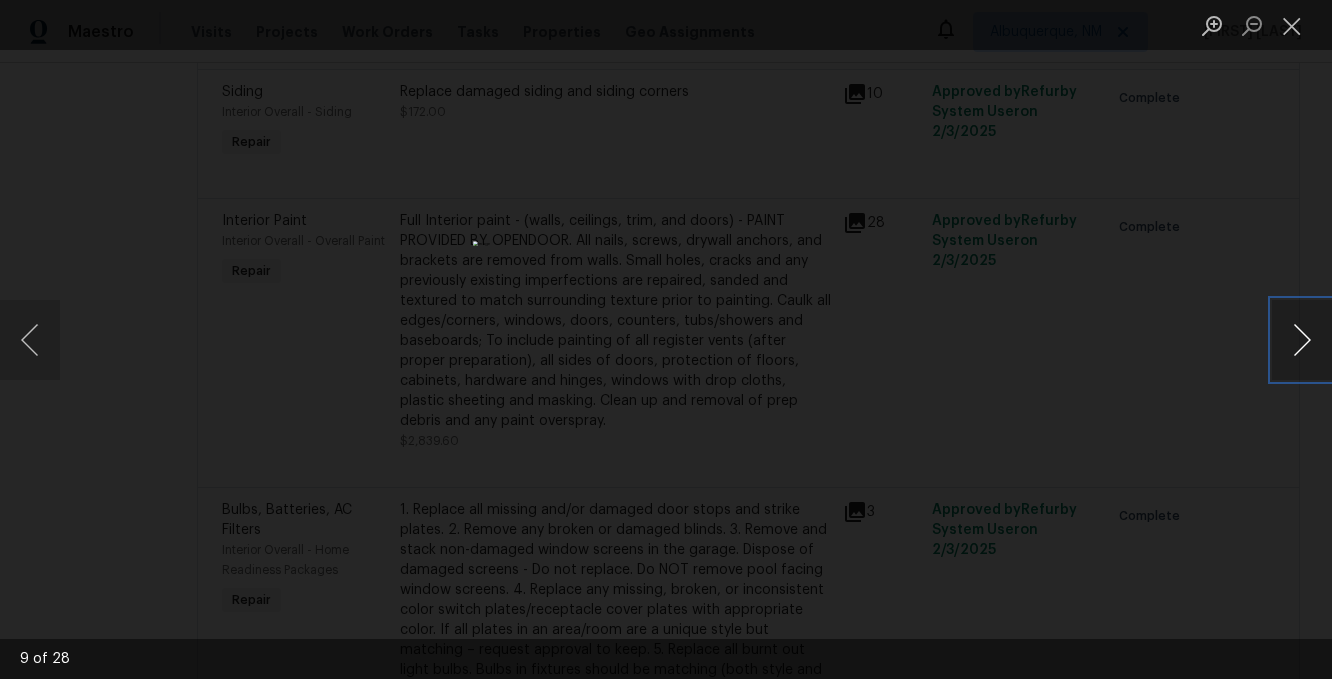 click at bounding box center [1302, 340] 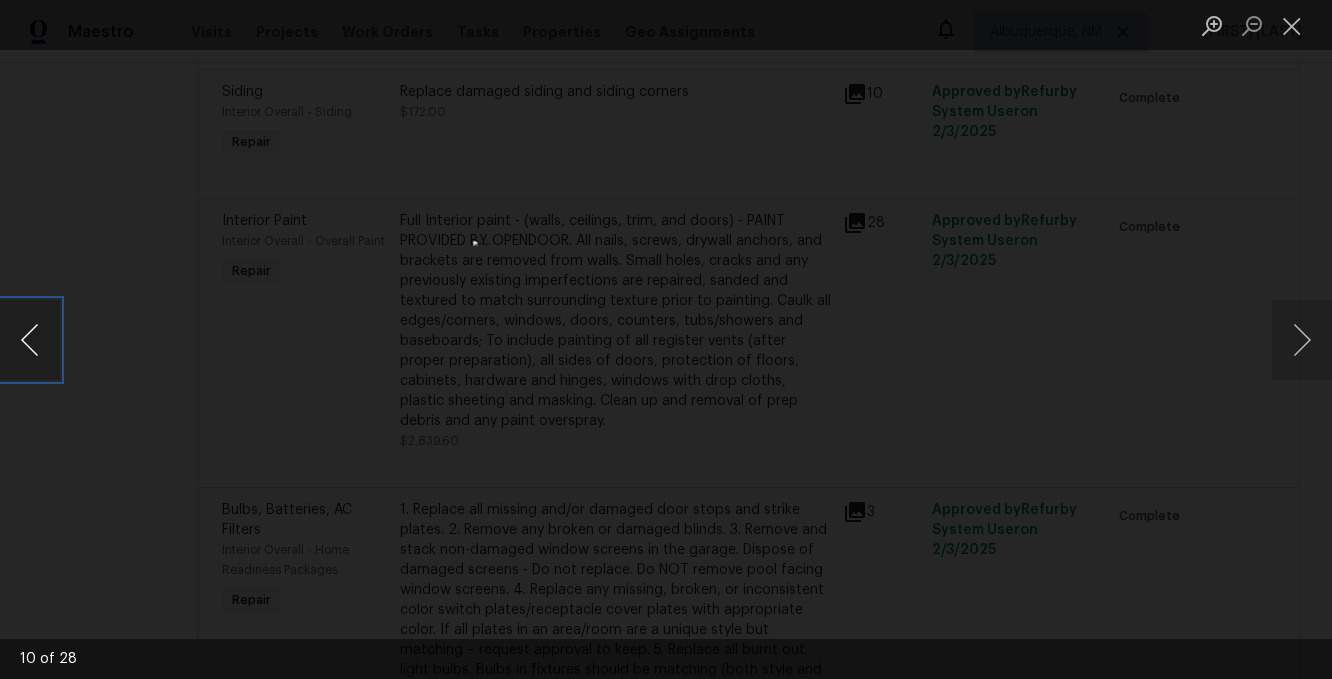 click at bounding box center (30, 340) 